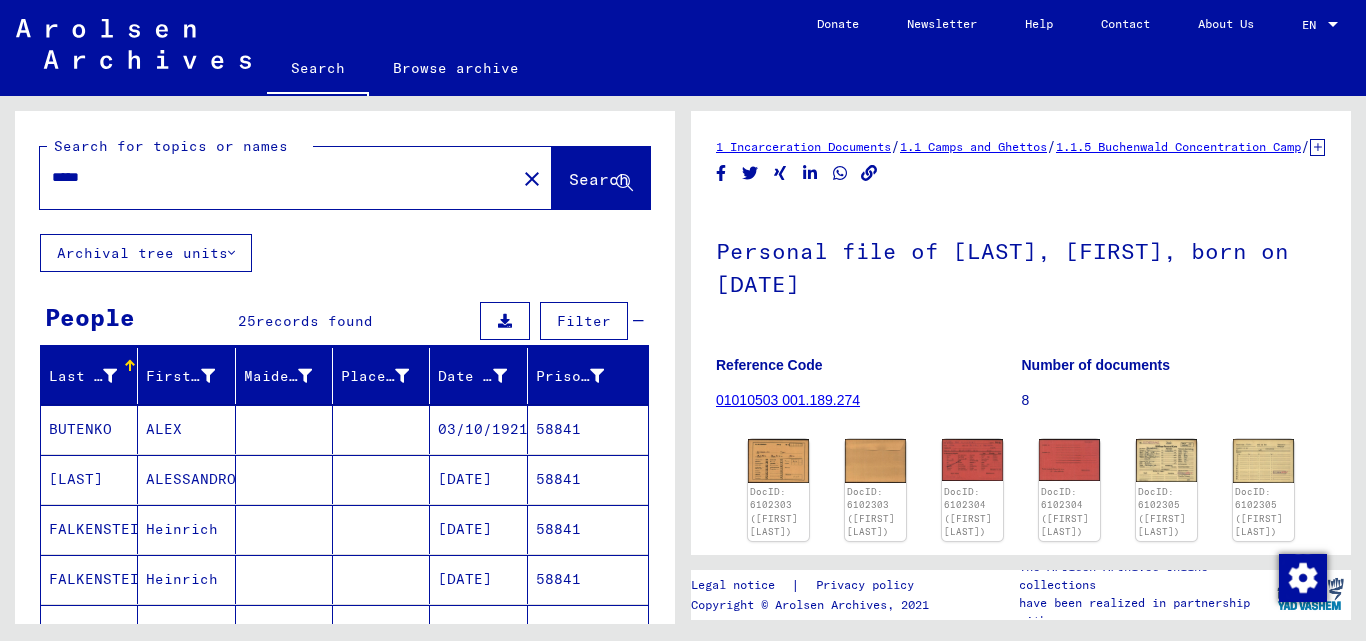 scroll, scrollTop: 0, scrollLeft: 0, axis: both 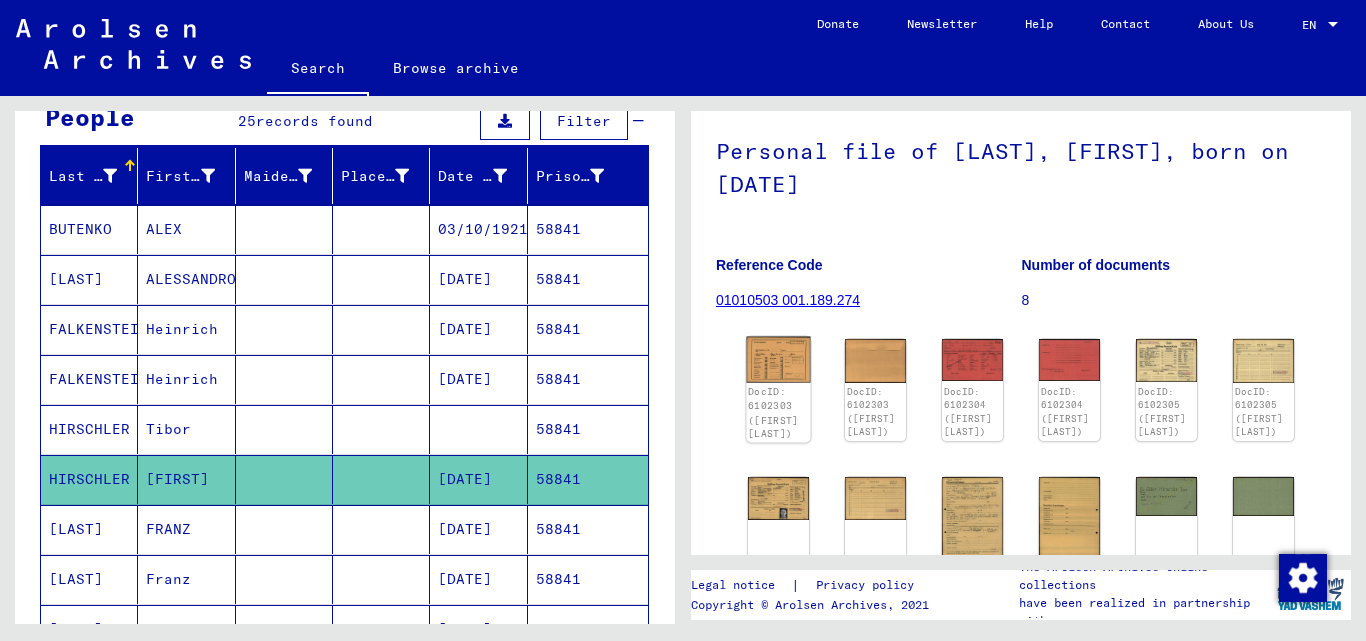click 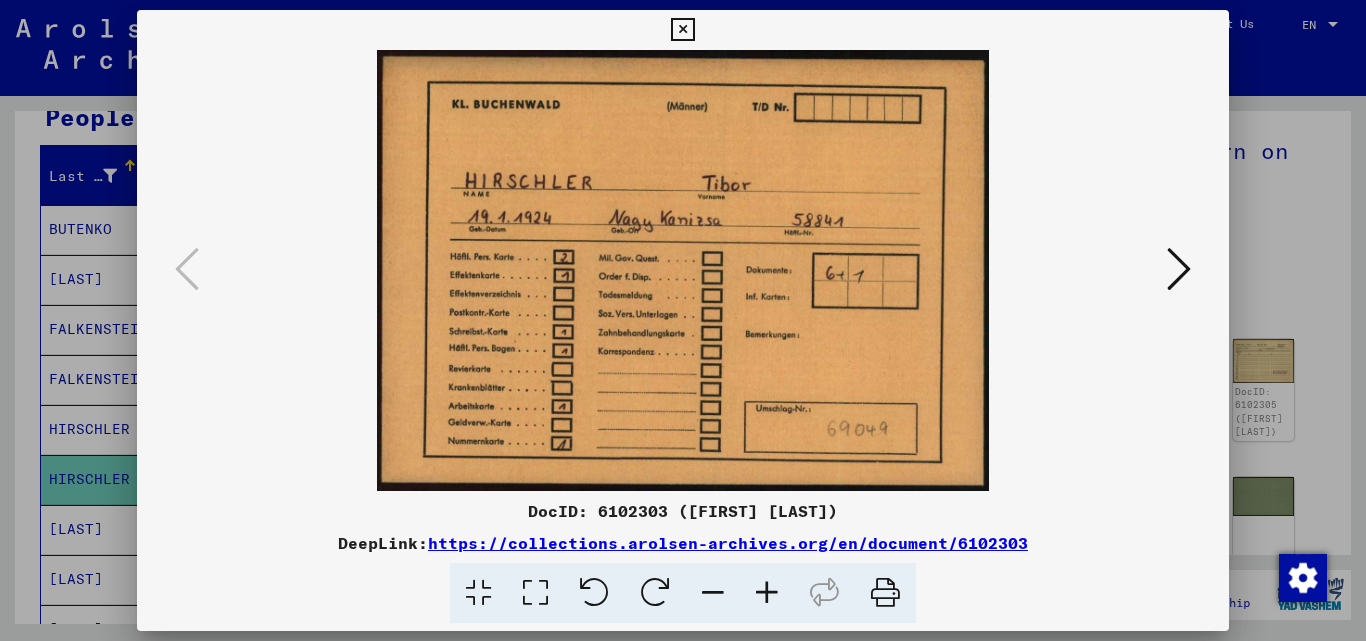 click at bounding box center (1179, 269) 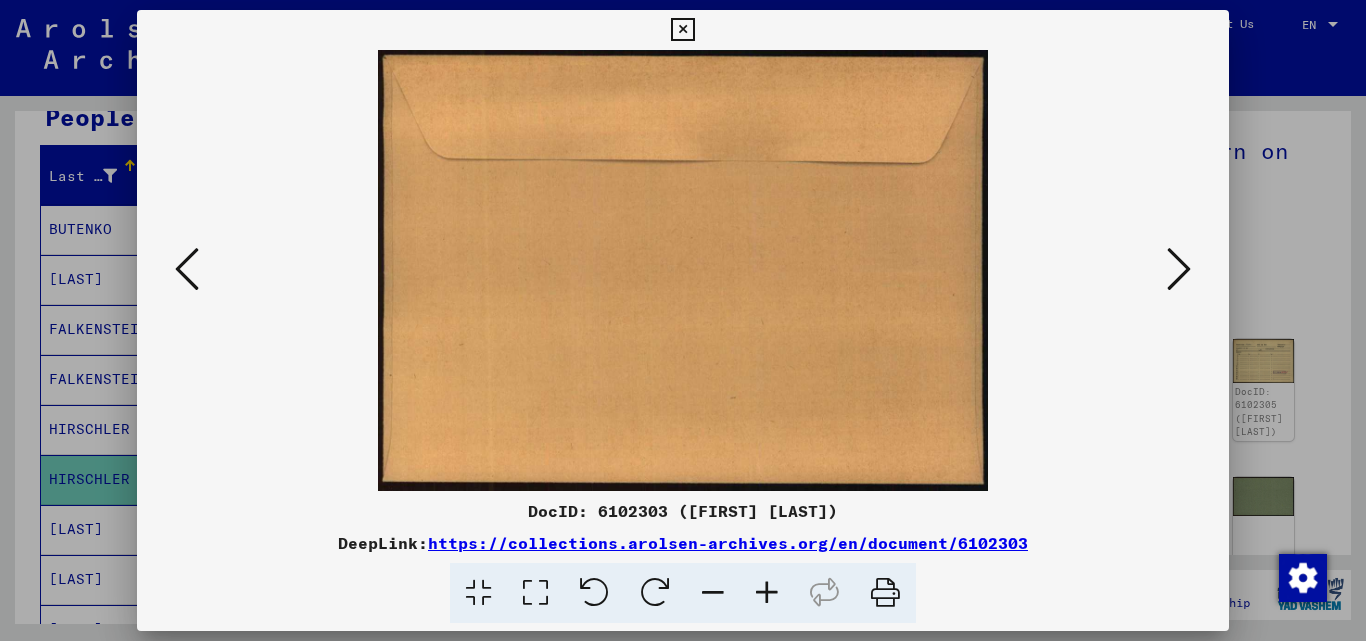 click at bounding box center [1179, 269] 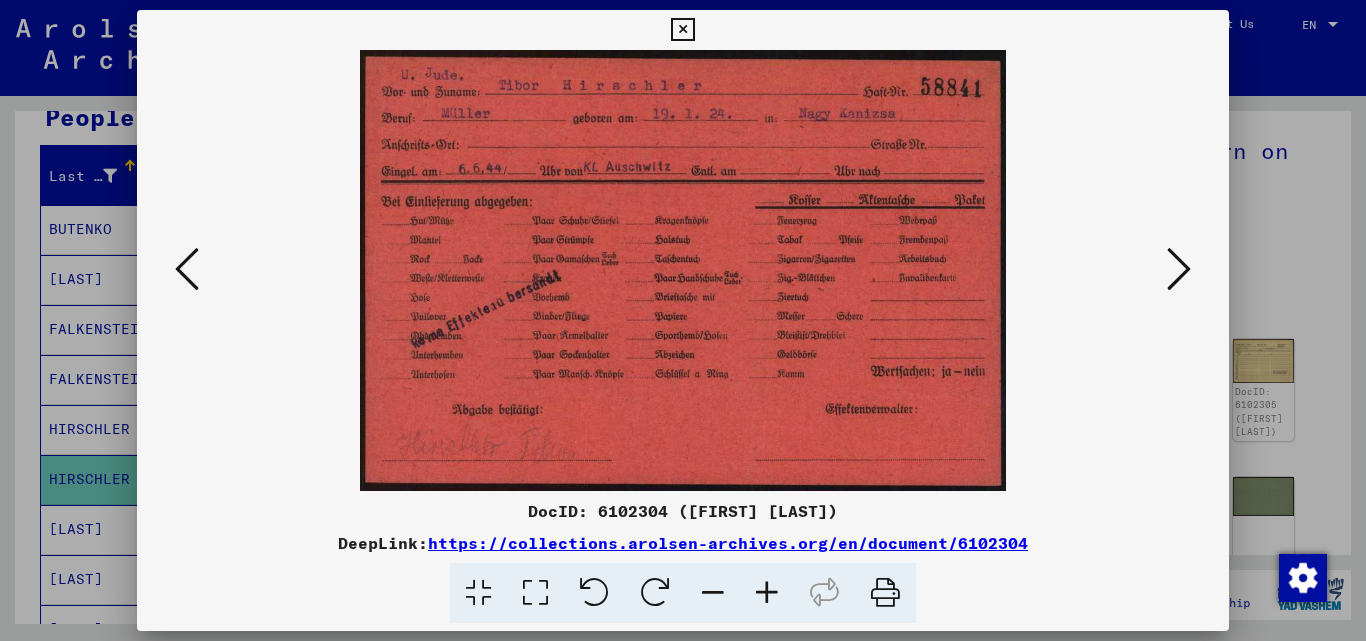 click at bounding box center (1179, 269) 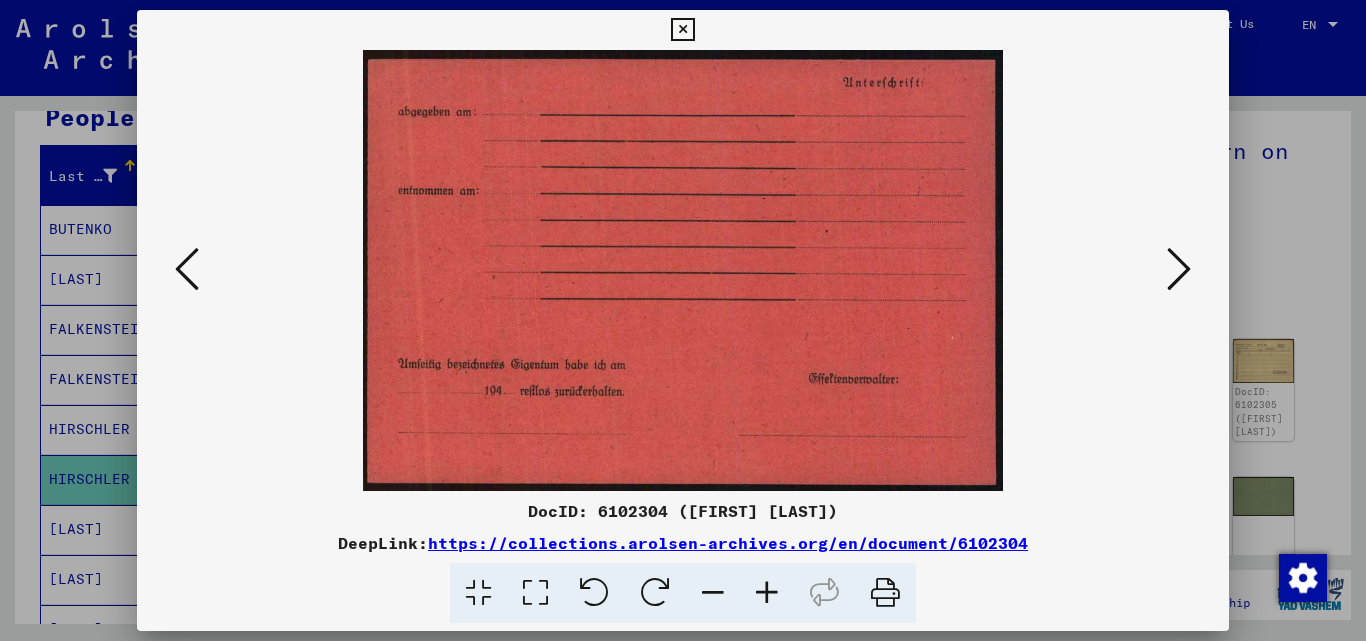 click at bounding box center [1179, 269] 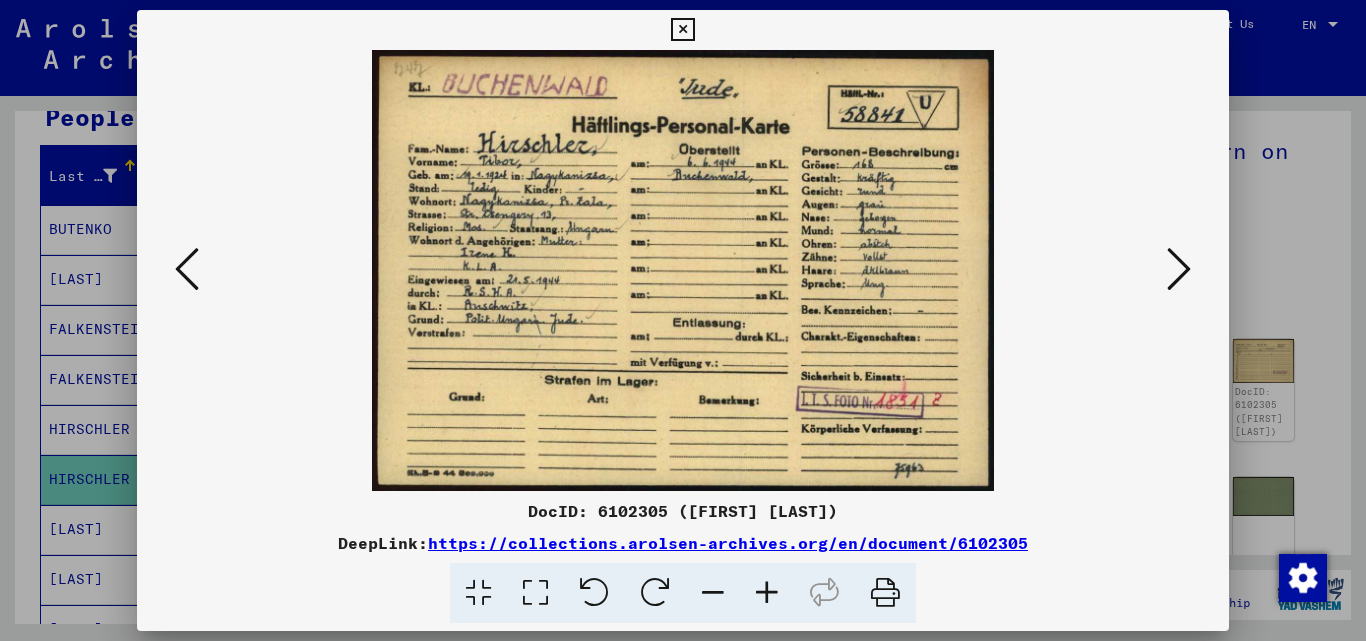 click at bounding box center [1179, 269] 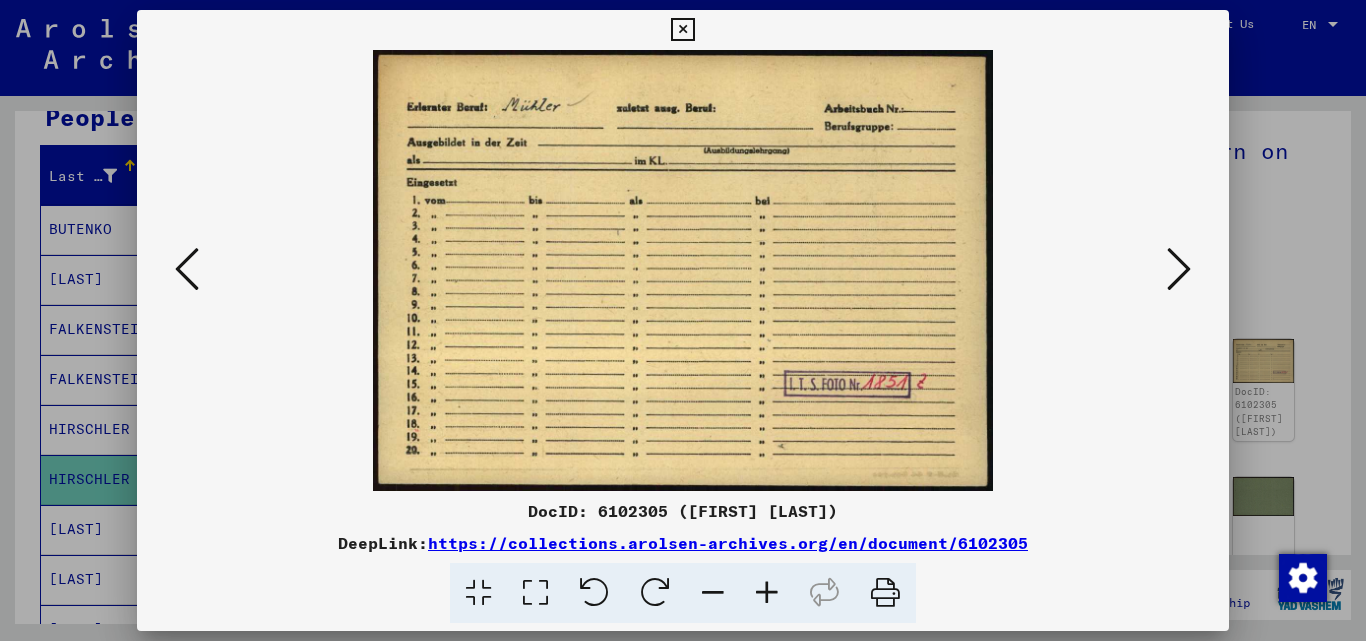 click at bounding box center [1179, 269] 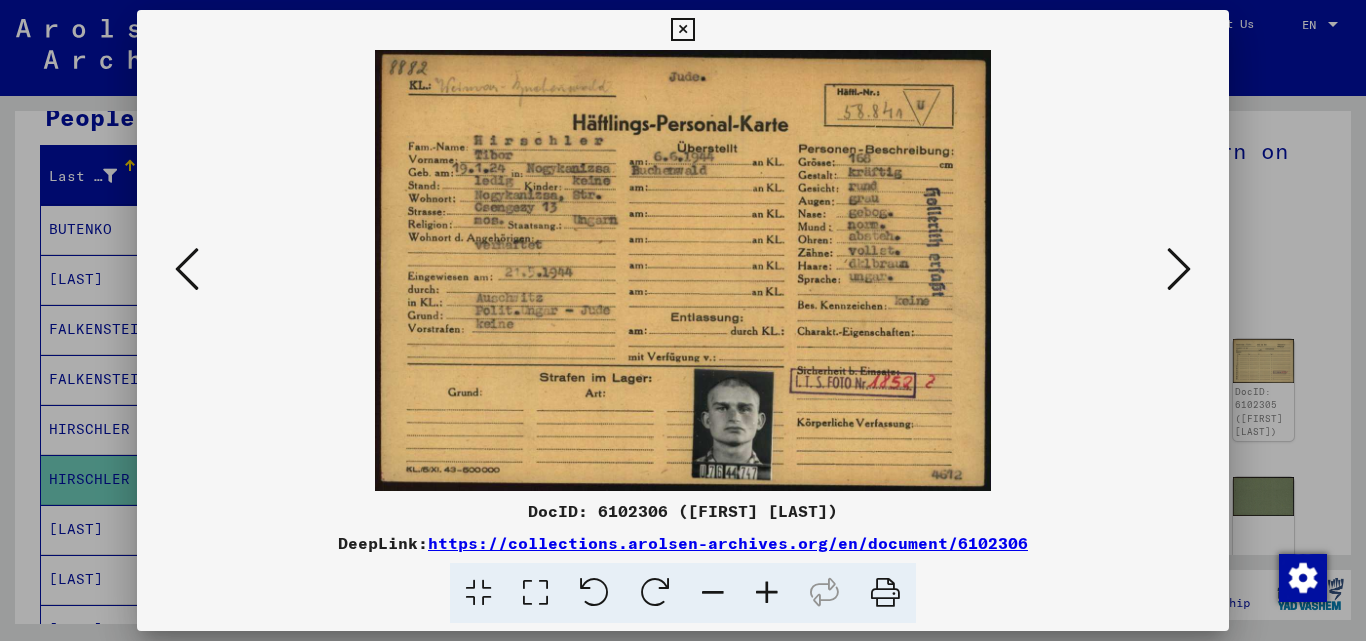 click at bounding box center (1179, 269) 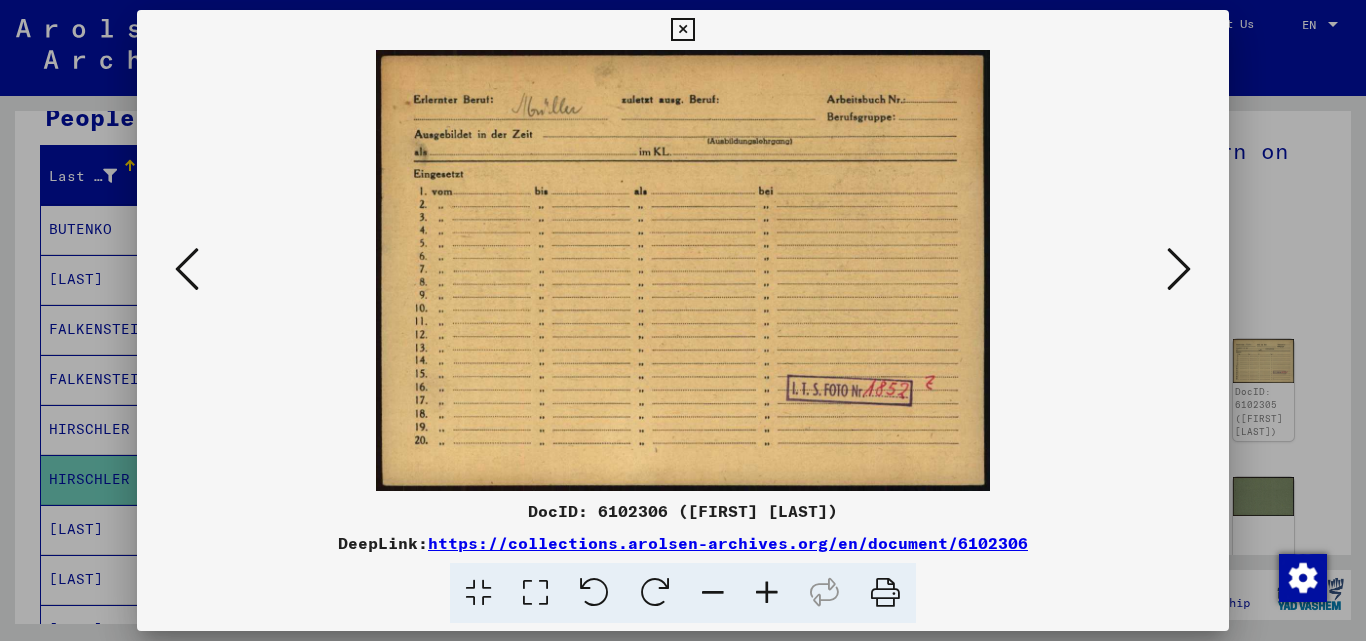 click at bounding box center [1179, 269] 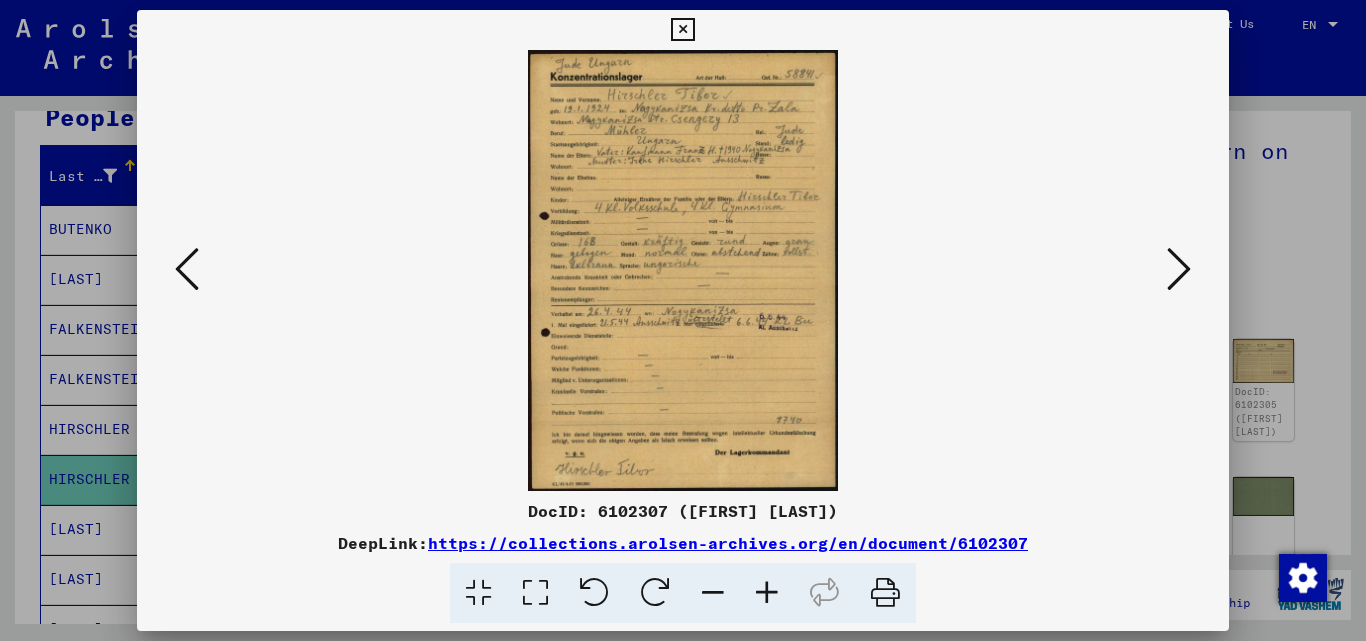 click at bounding box center (1179, 269) 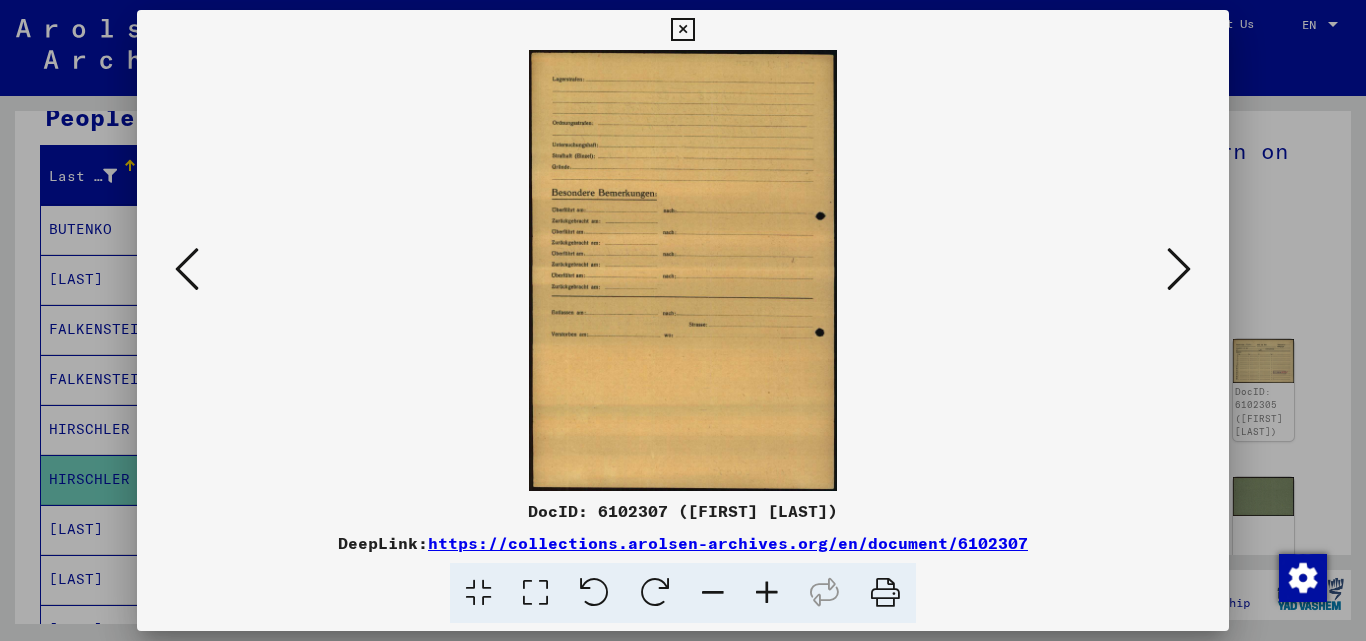 click at bounding box center (1179, 269) 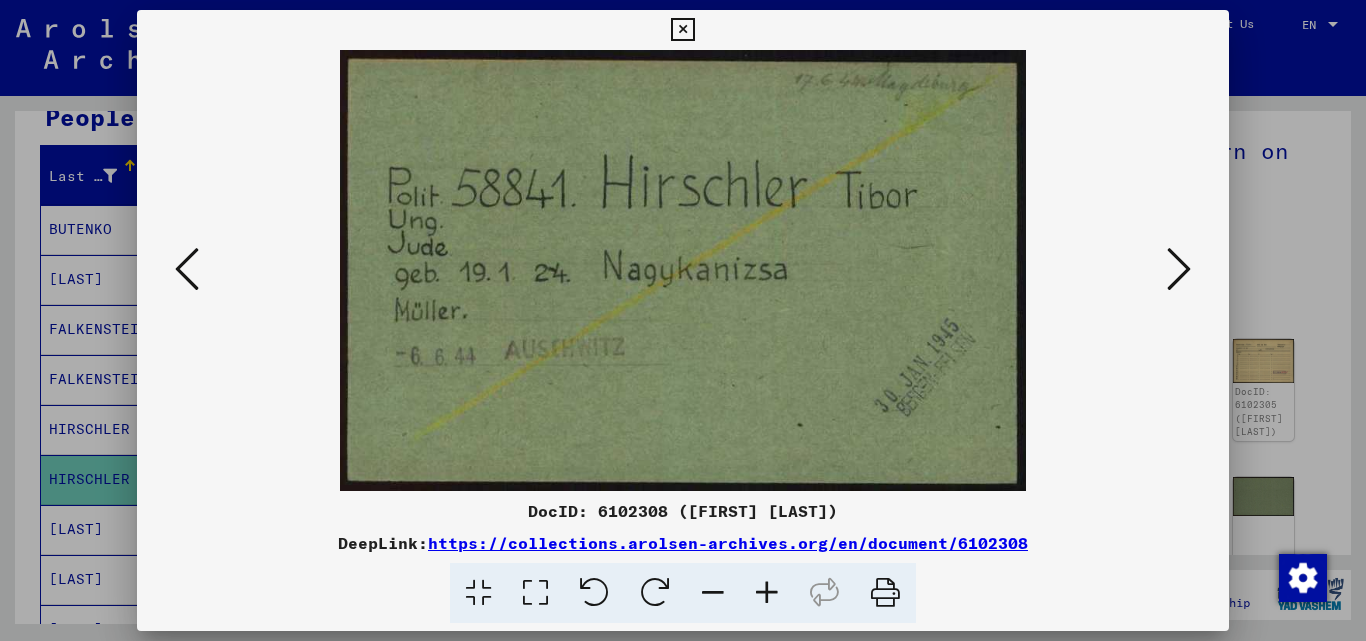 click at bounding box center (1179, 269) 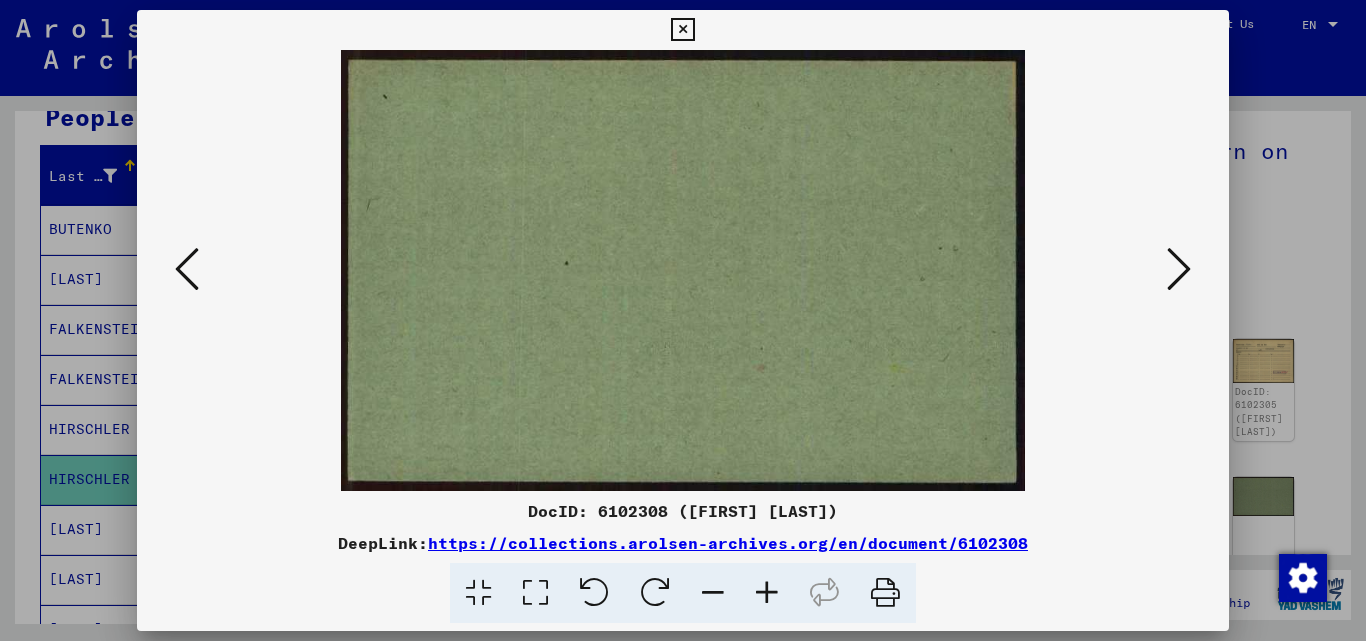 click at bounding box center (1179, 269) 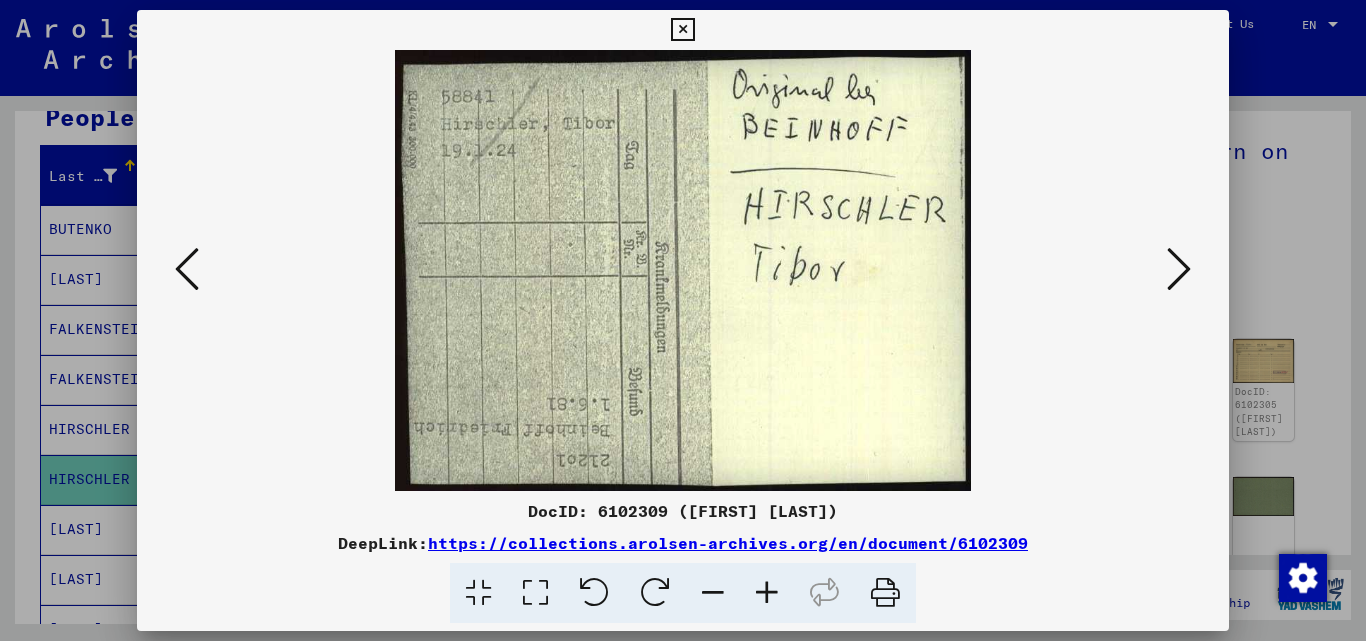 drag, startPoint x: 680, startPoint y: 34, endPoint x: 656, endPoint y: 107, distance: 76.843994 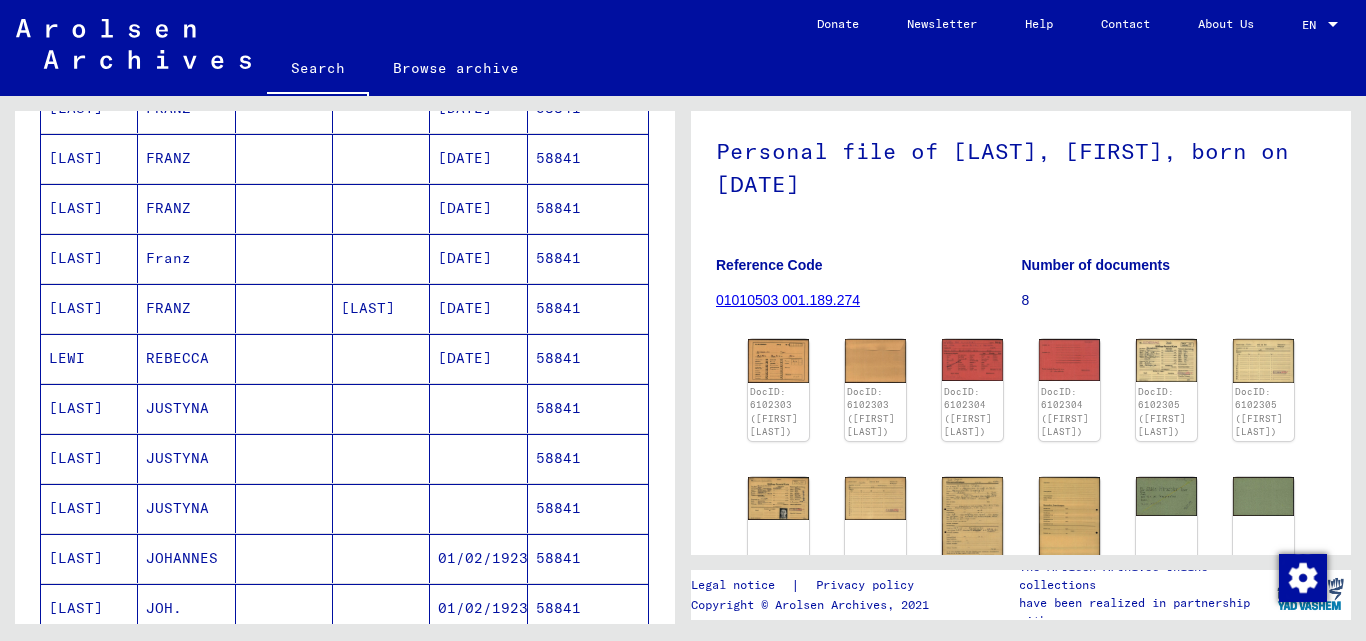 scroll, scrollTop: 1100, scrollLeft: 0, axis: vertical 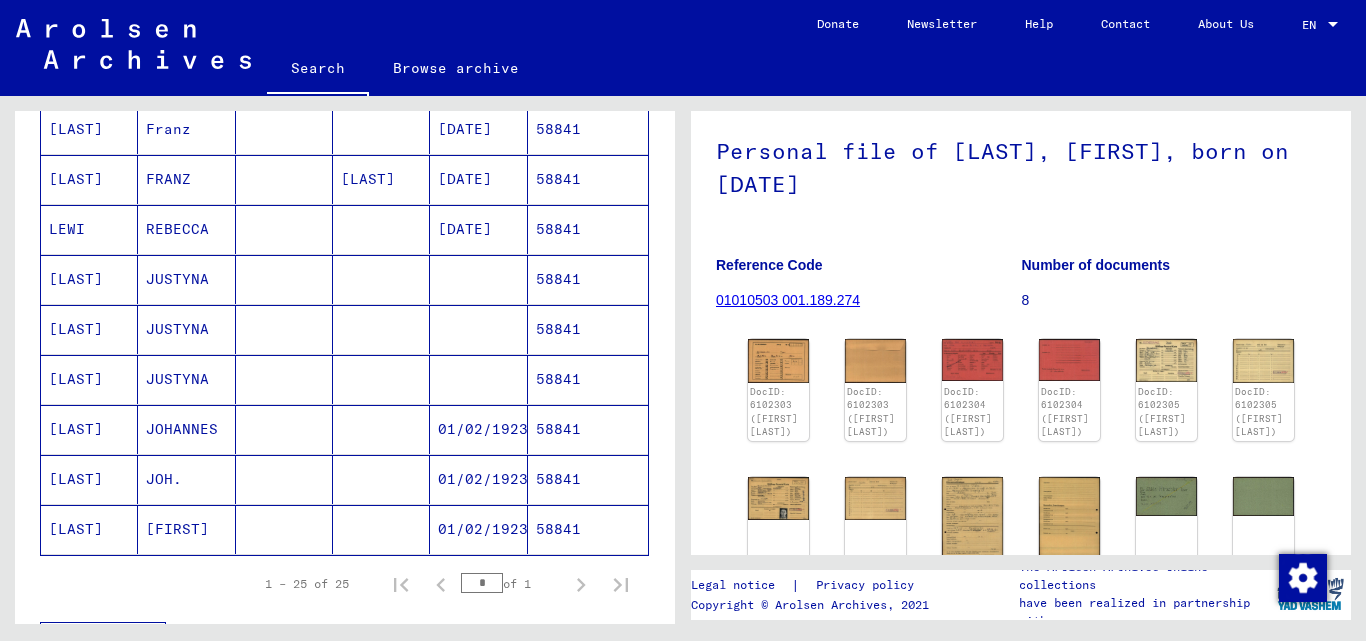click on "58841" at bounding box center [588, 479] 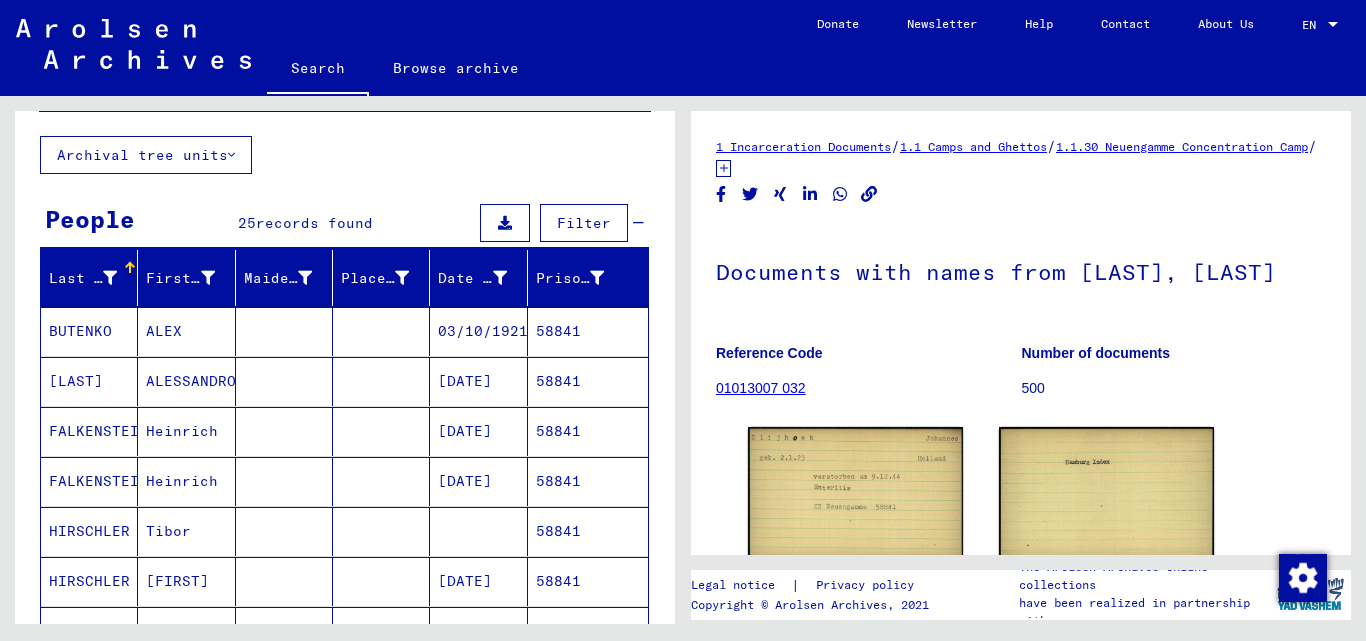 scroll, scrollTop: 0, scrollLeft: 0, axis: both 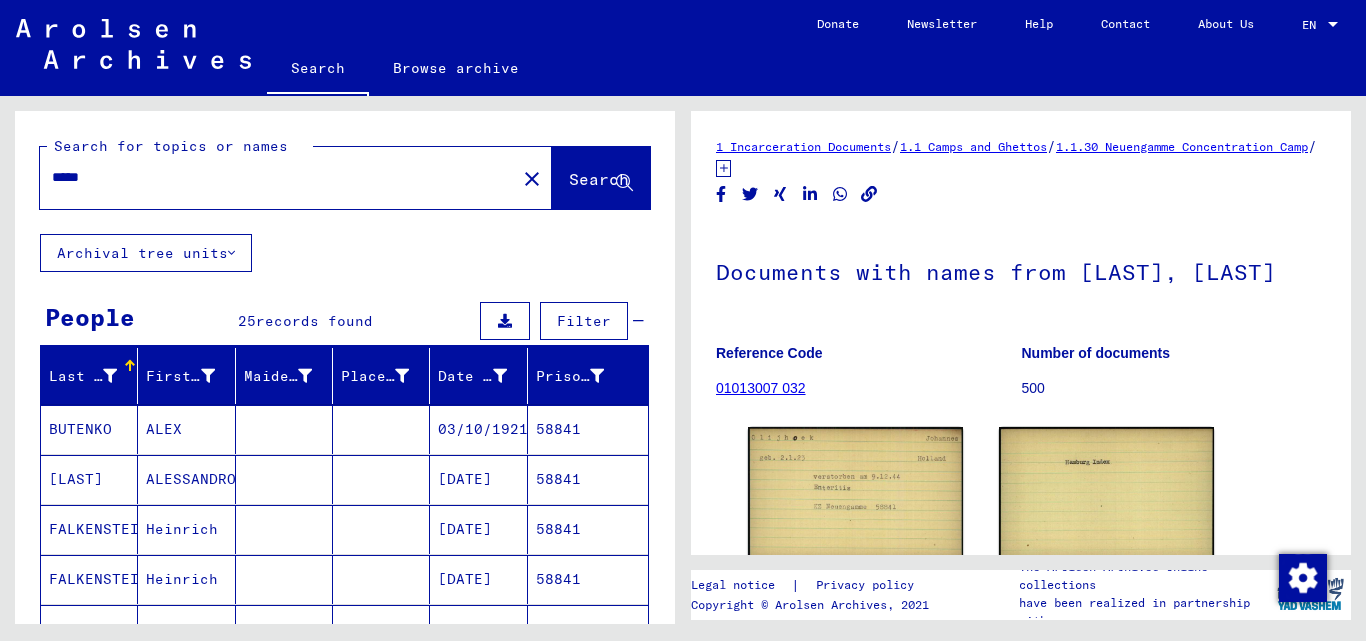 click on "58841" at bounding box center [588, 479] 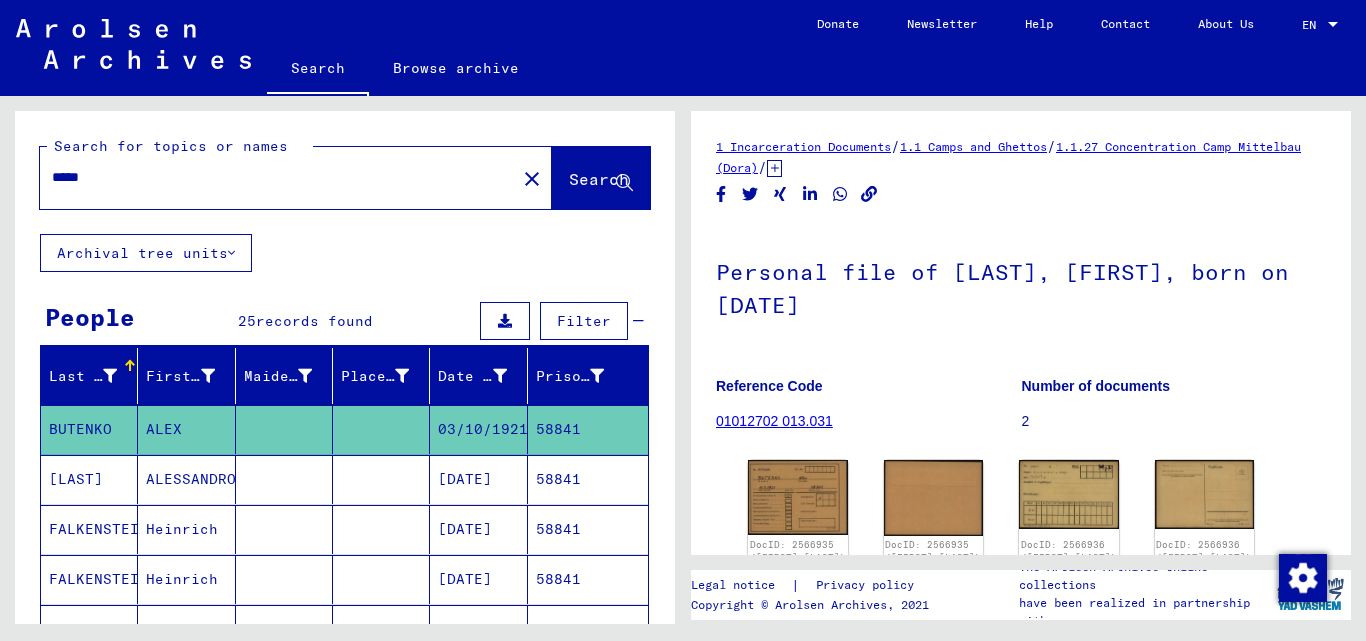 click on "*****" at bounding box center (278, 177) 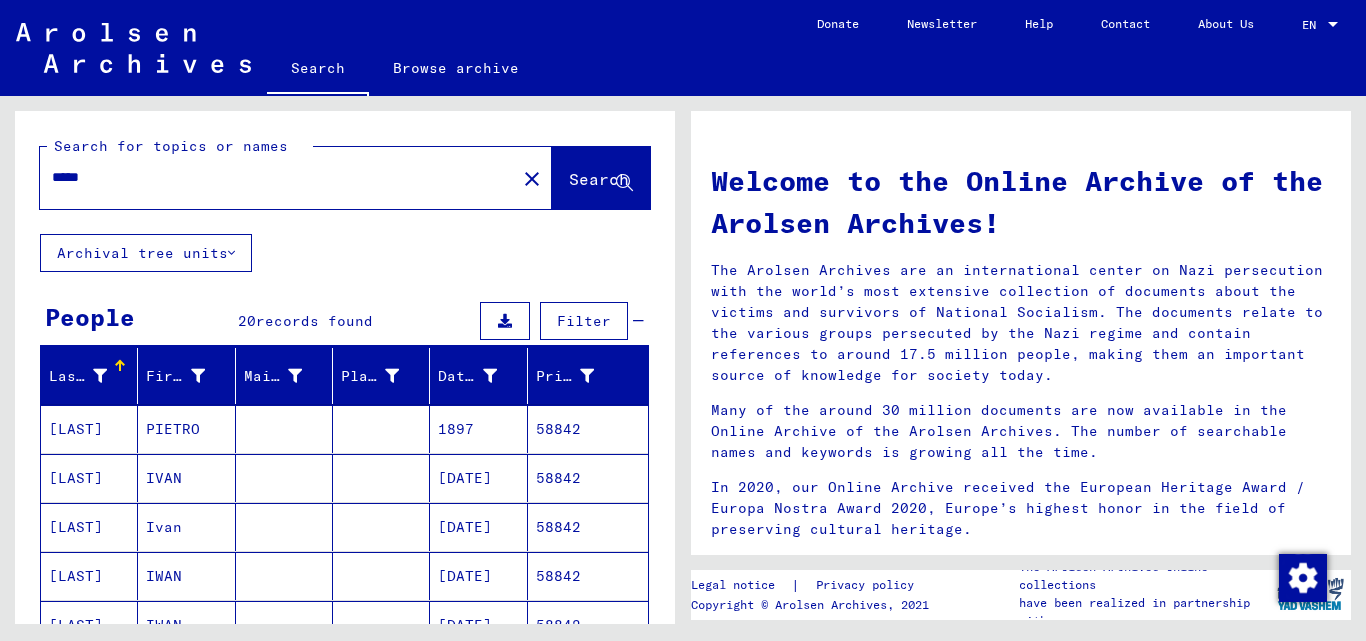 scroll, scrollTop: 100, scrollLeft: 0, axis: vertical 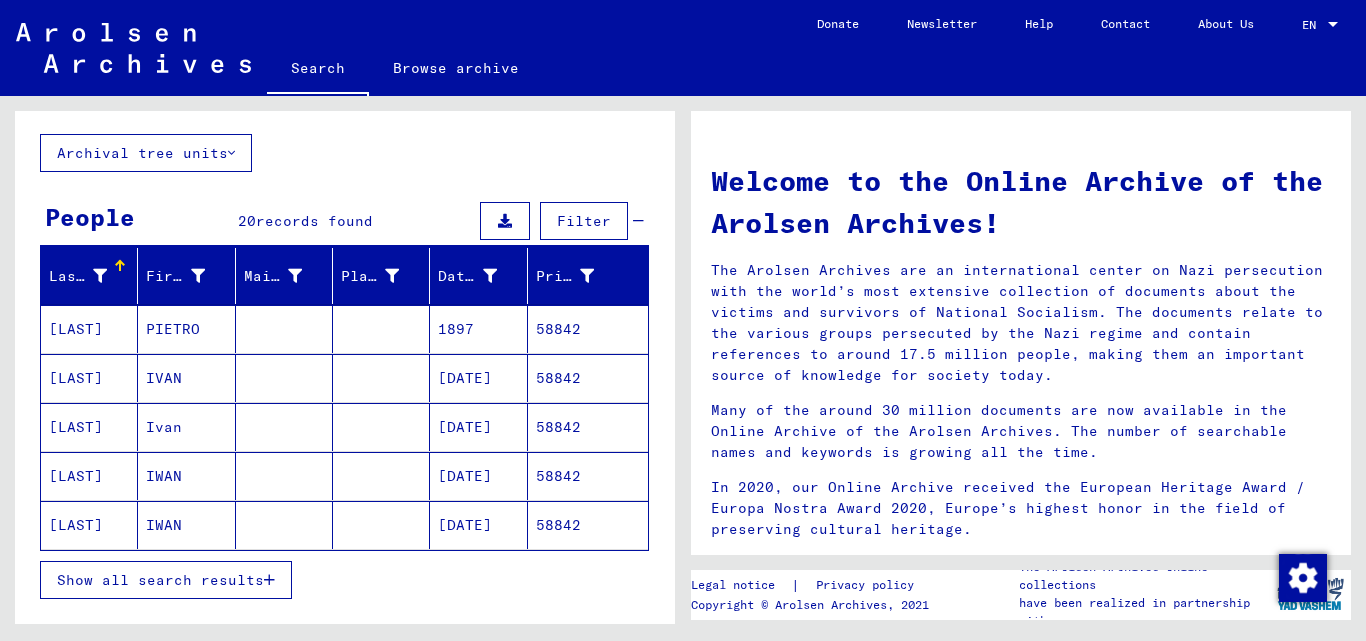 click on "58842" at bounding box center [588, 378] 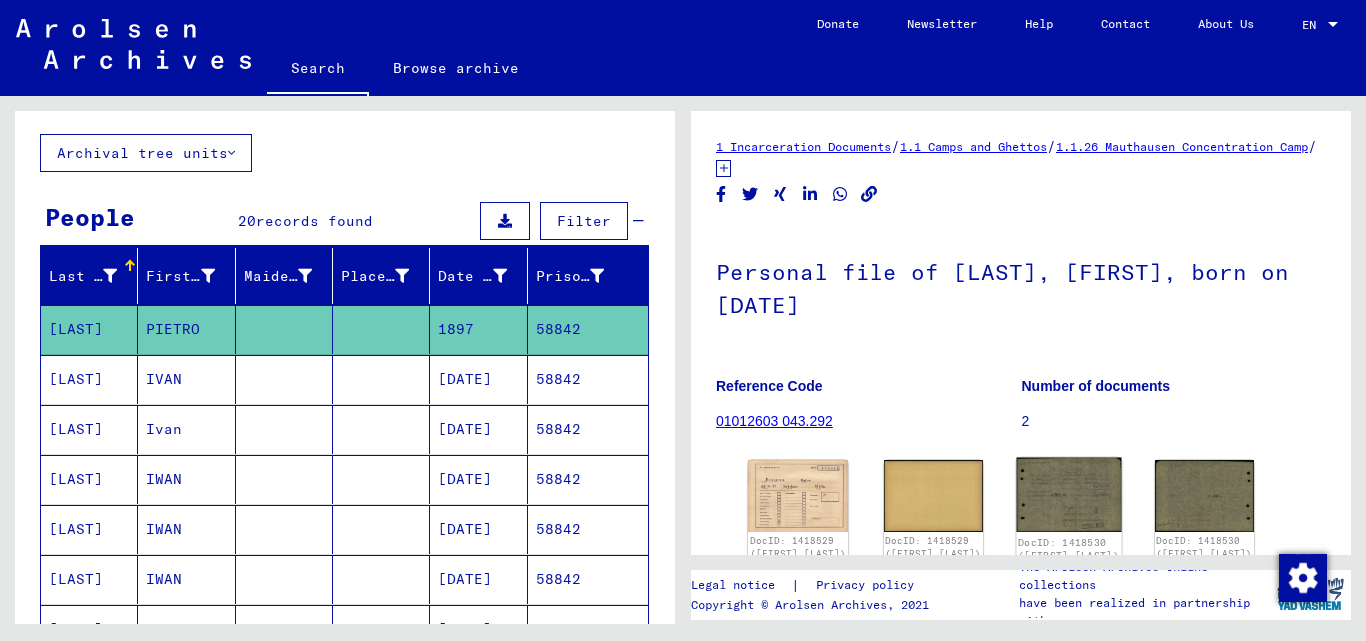scroll, scrollTop: 100, scrollLeft: 0, axis: vertical 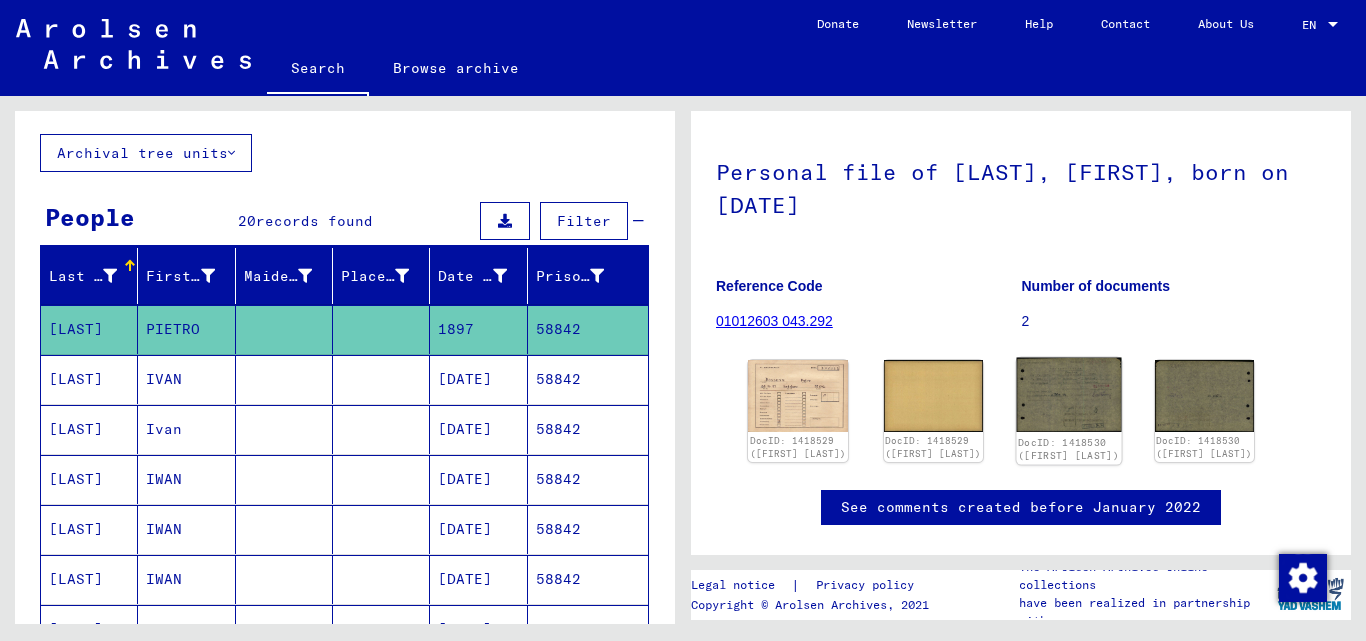 click 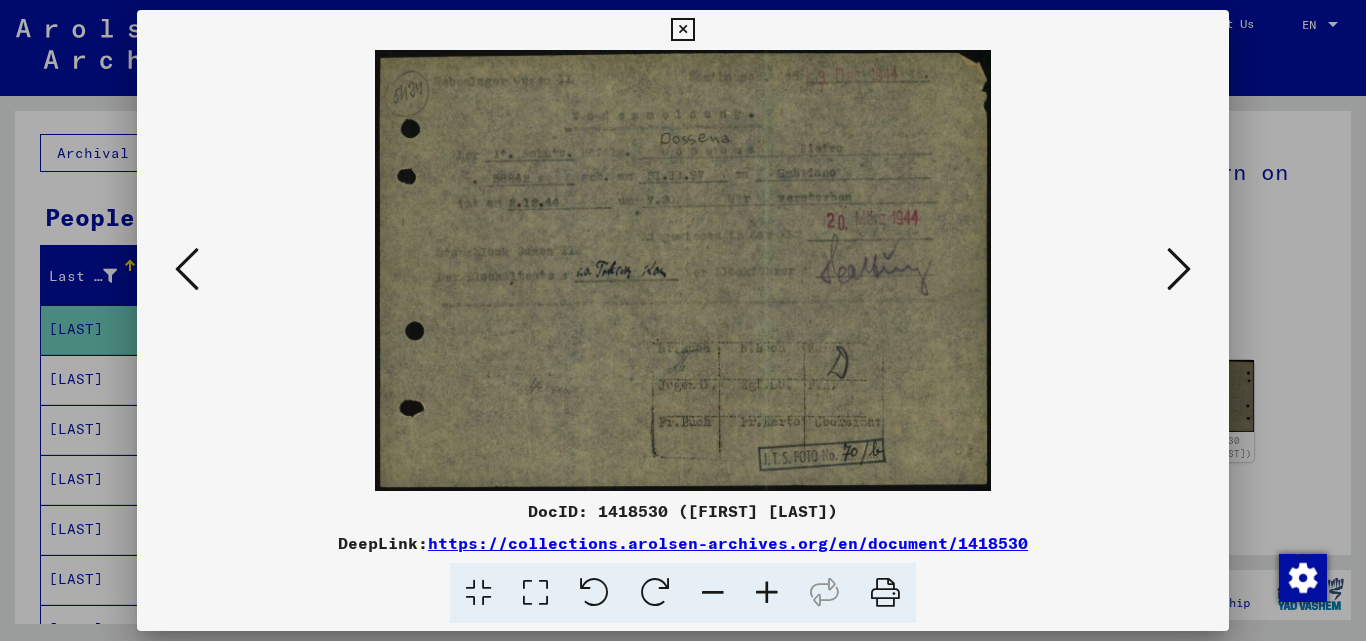 click at bounding box center (682, 30) 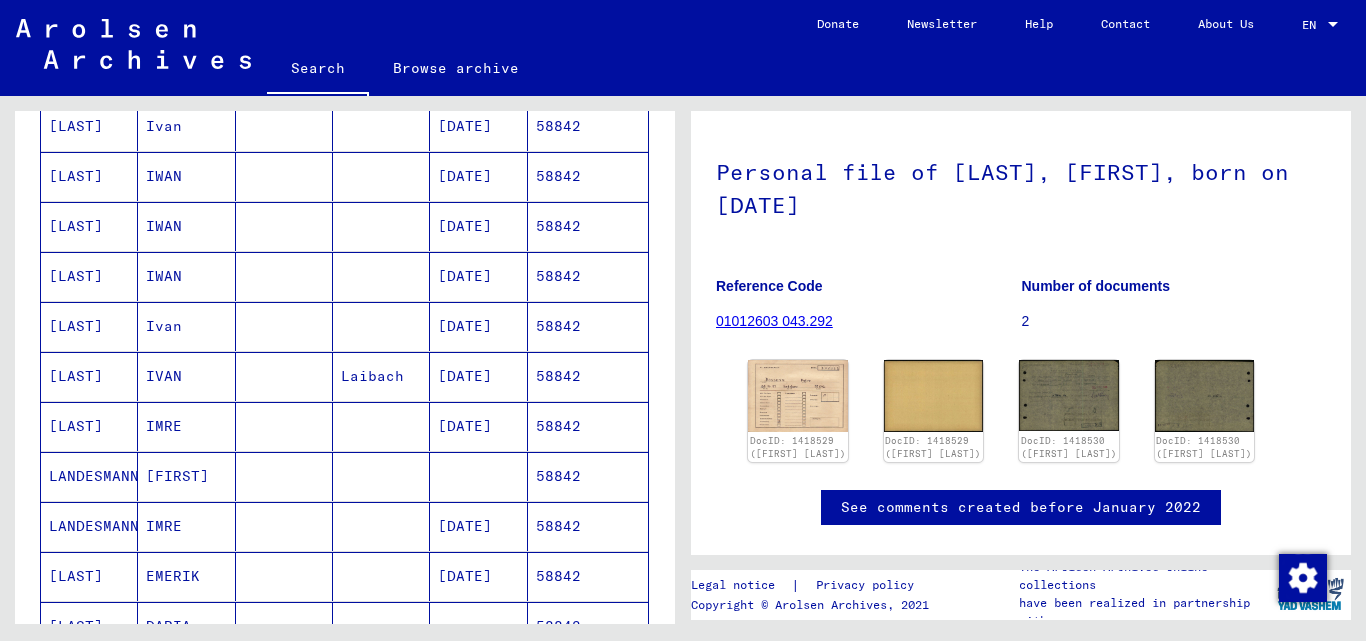 scroll, scrollTop: 500, scrollLeft: 0, axis: vertical 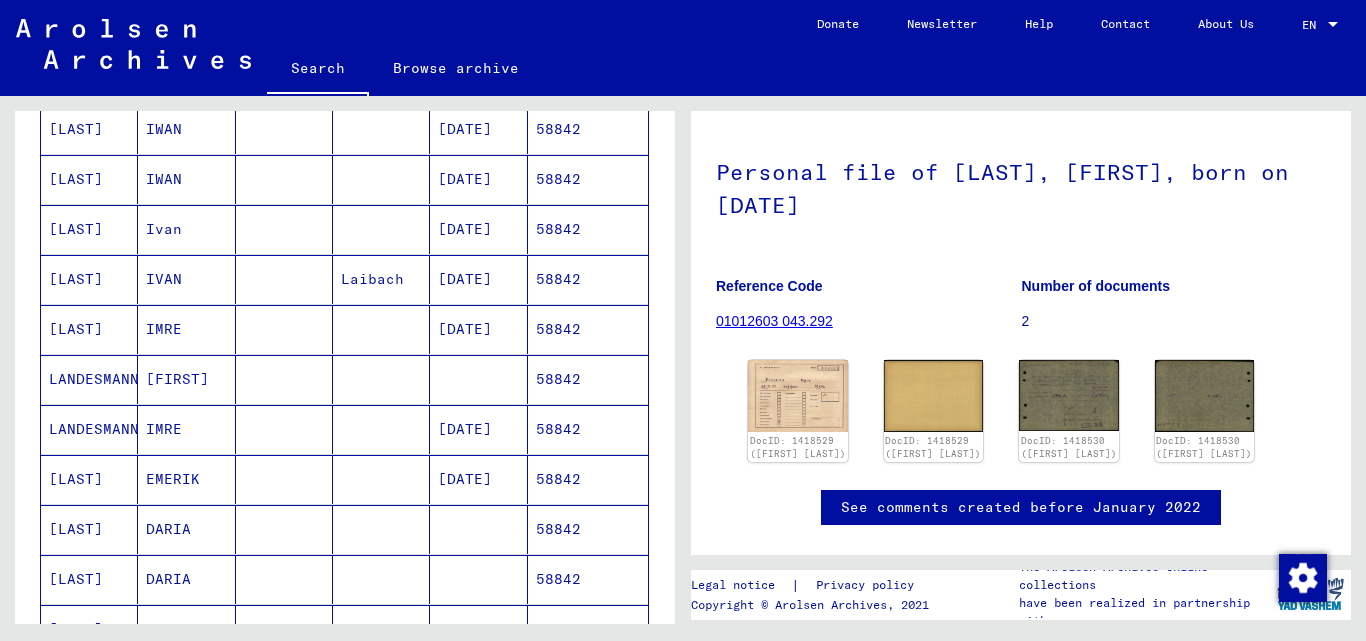 click on "58842" at bounding box center (588, 479) 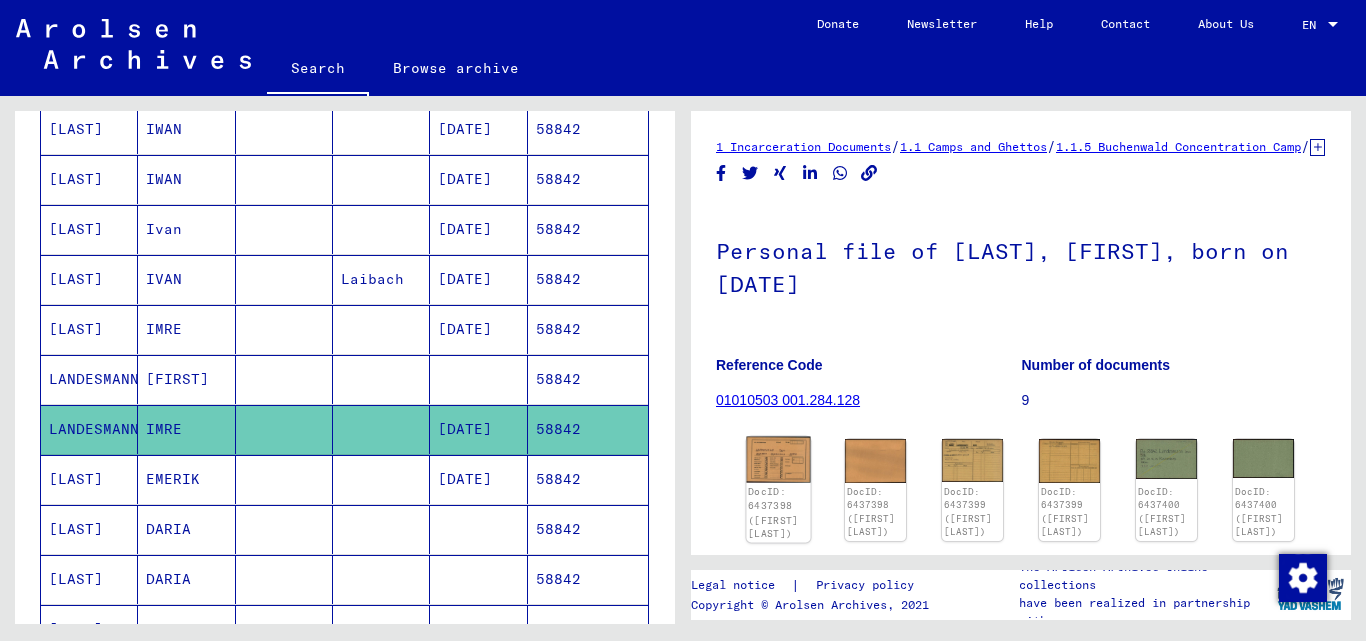 click 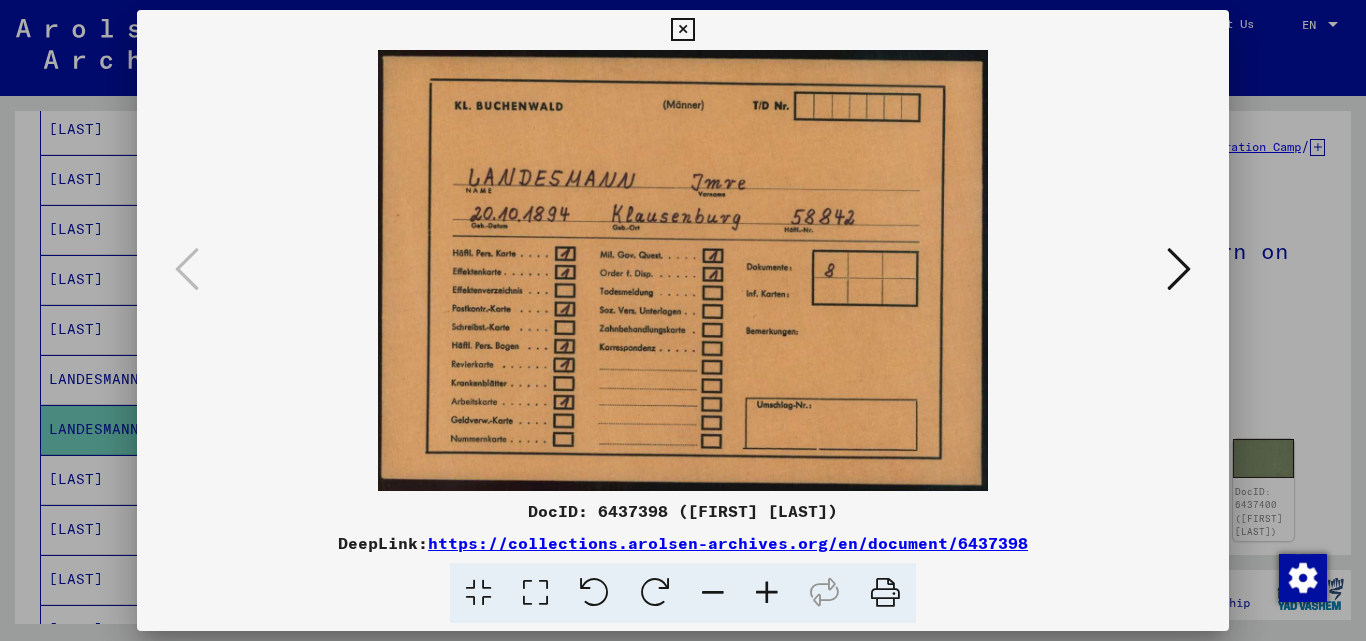 click at bounding box center [1179, 269] 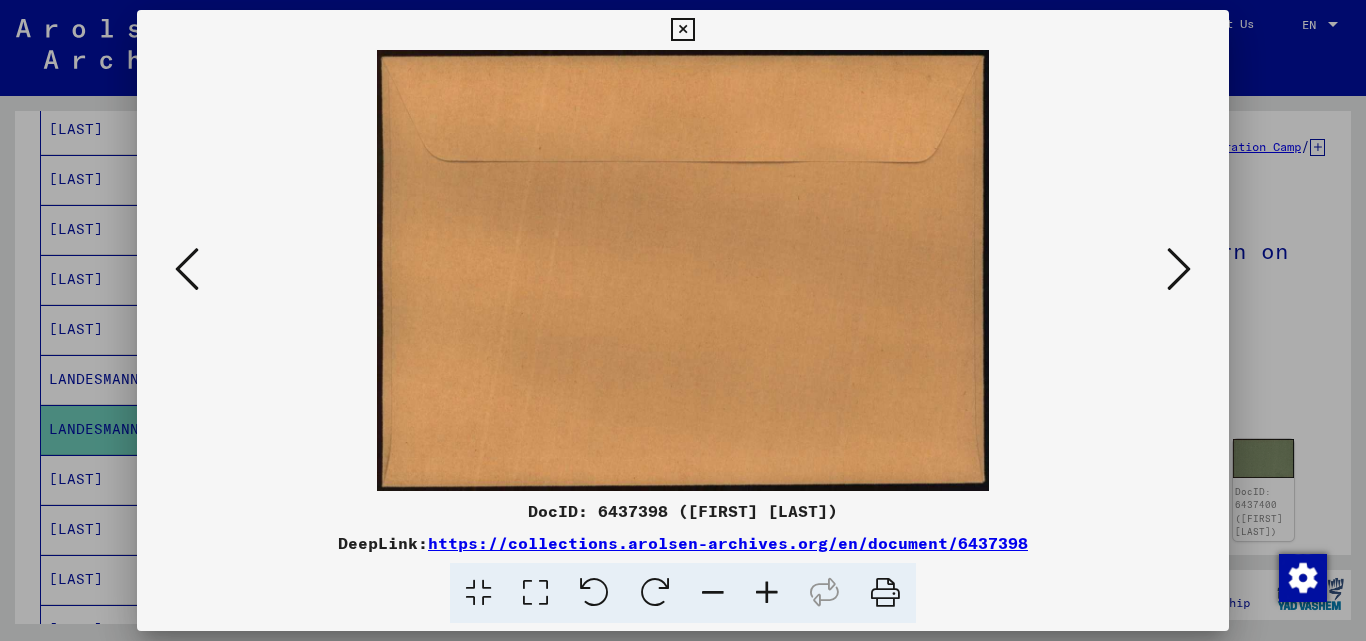 click at bounding box center [1179, 269] 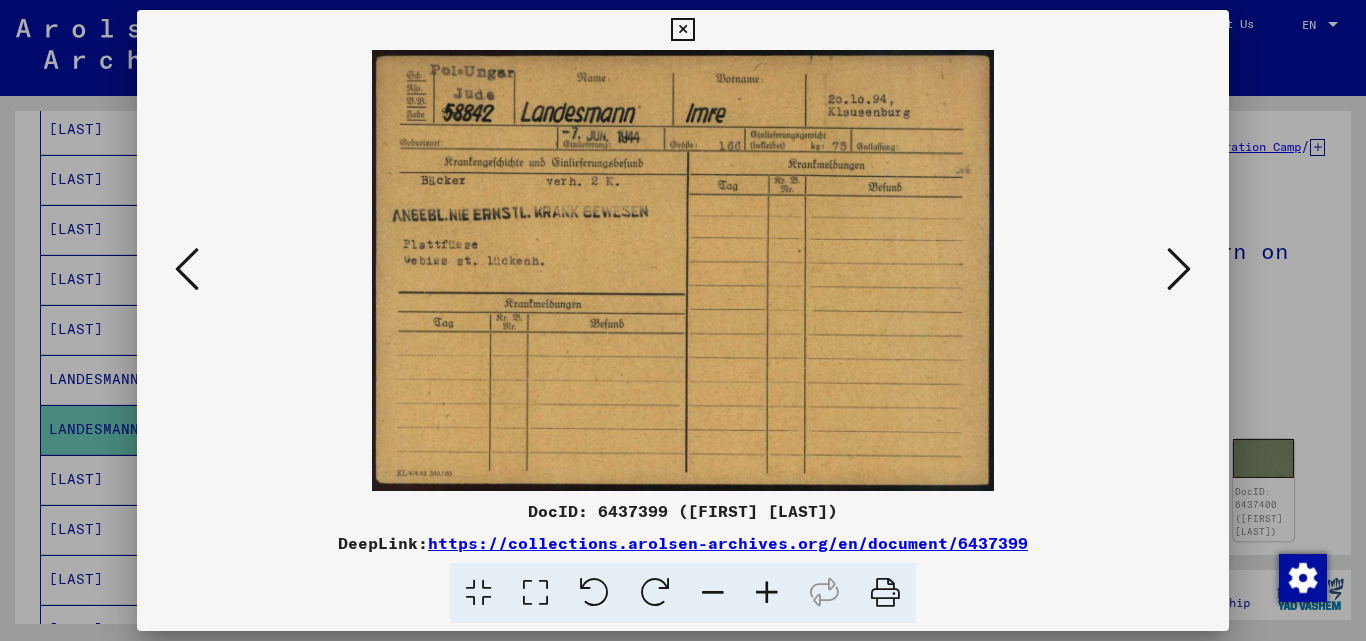 click at bounding box center [1179, 269] 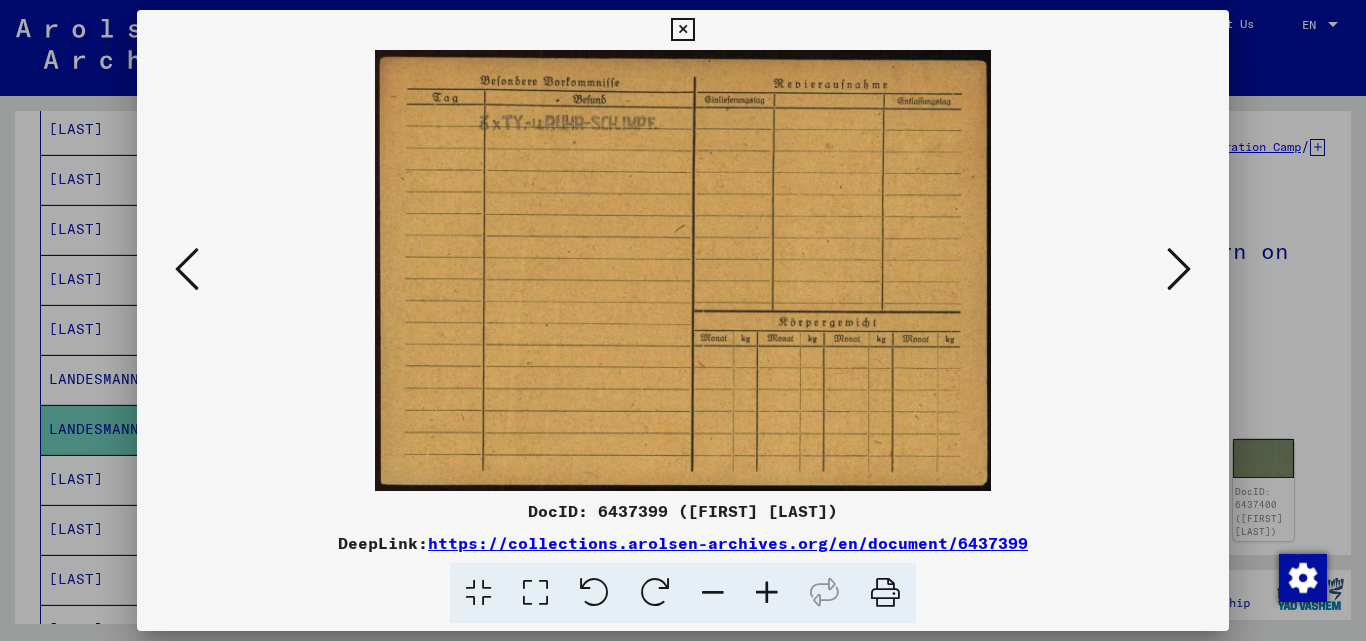 click at bounding box center [1179, 269] 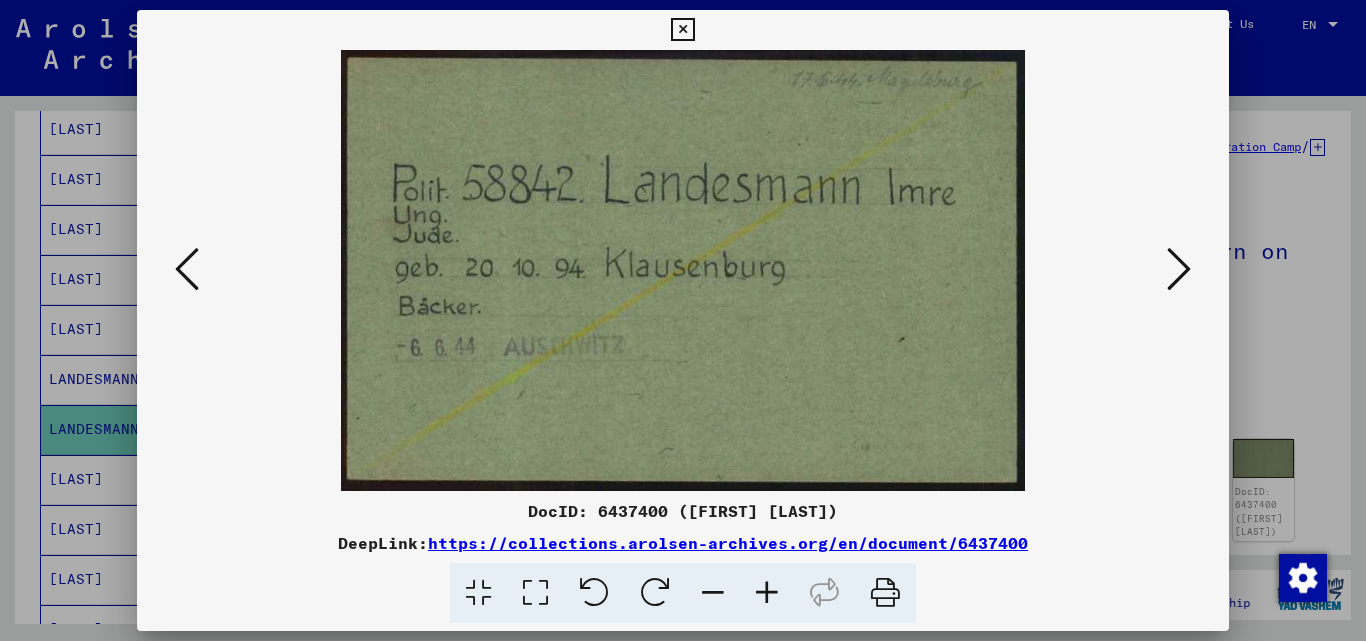 click at bounding box center (1179, 269) 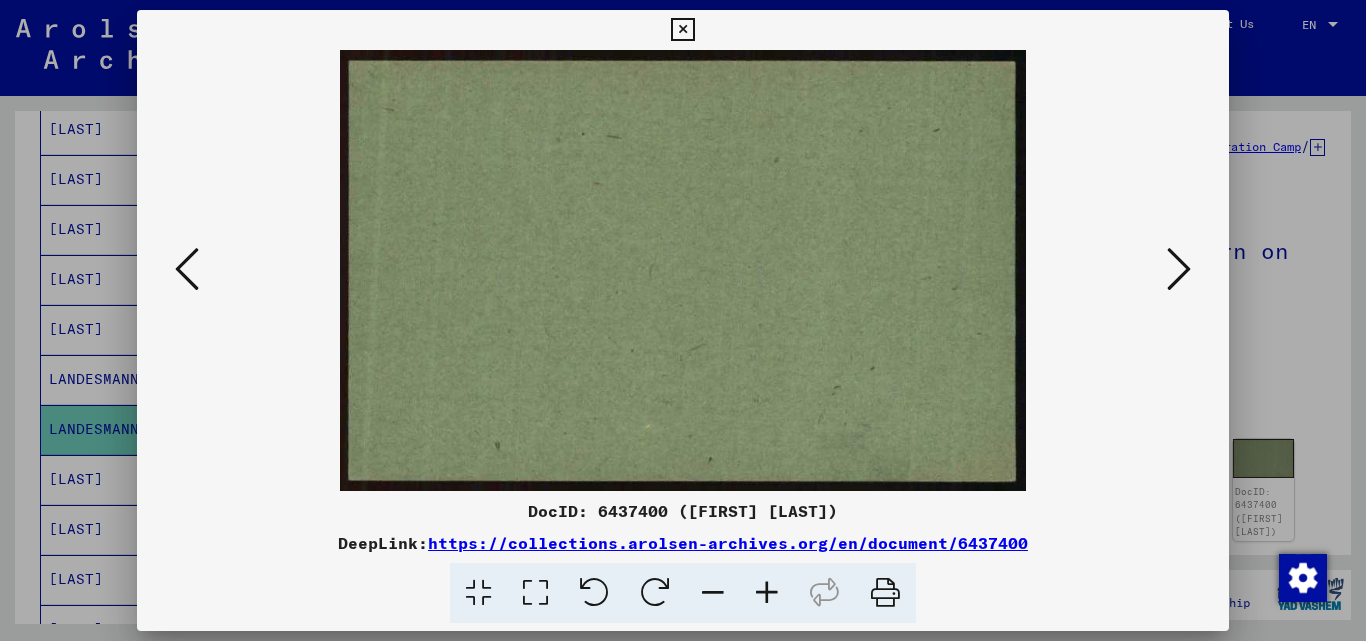 click at bounding box center [1179, 269] 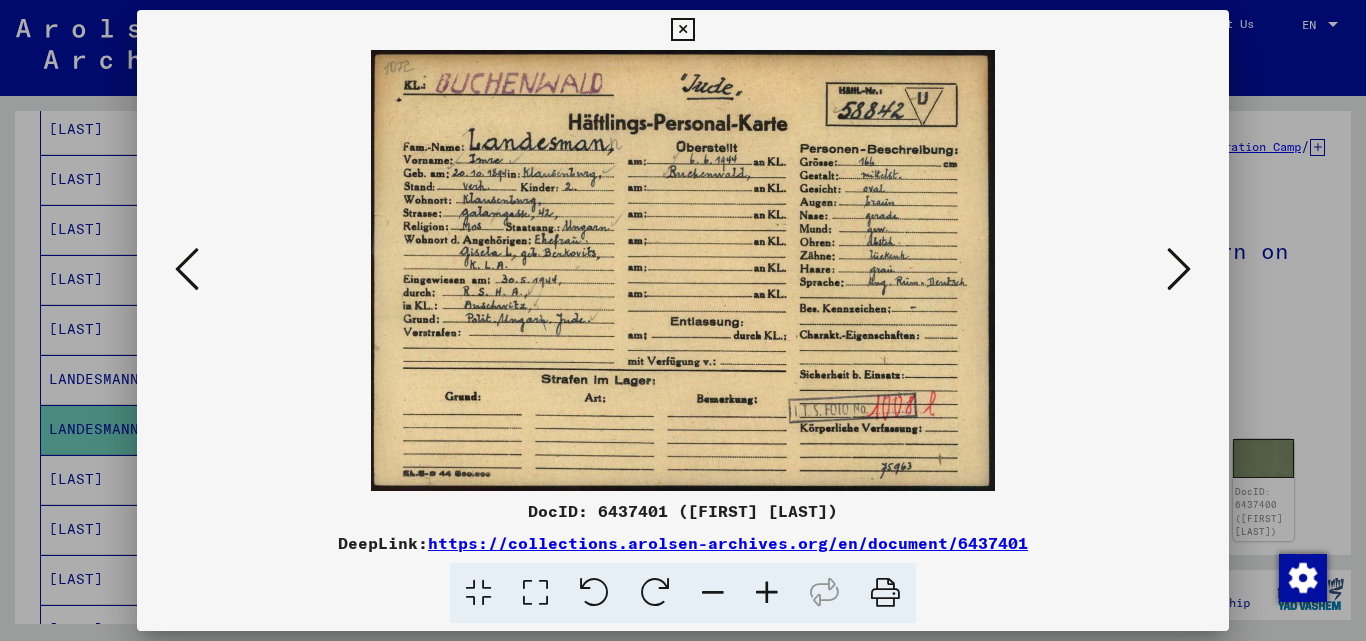click at bounding box center (1179, 269) 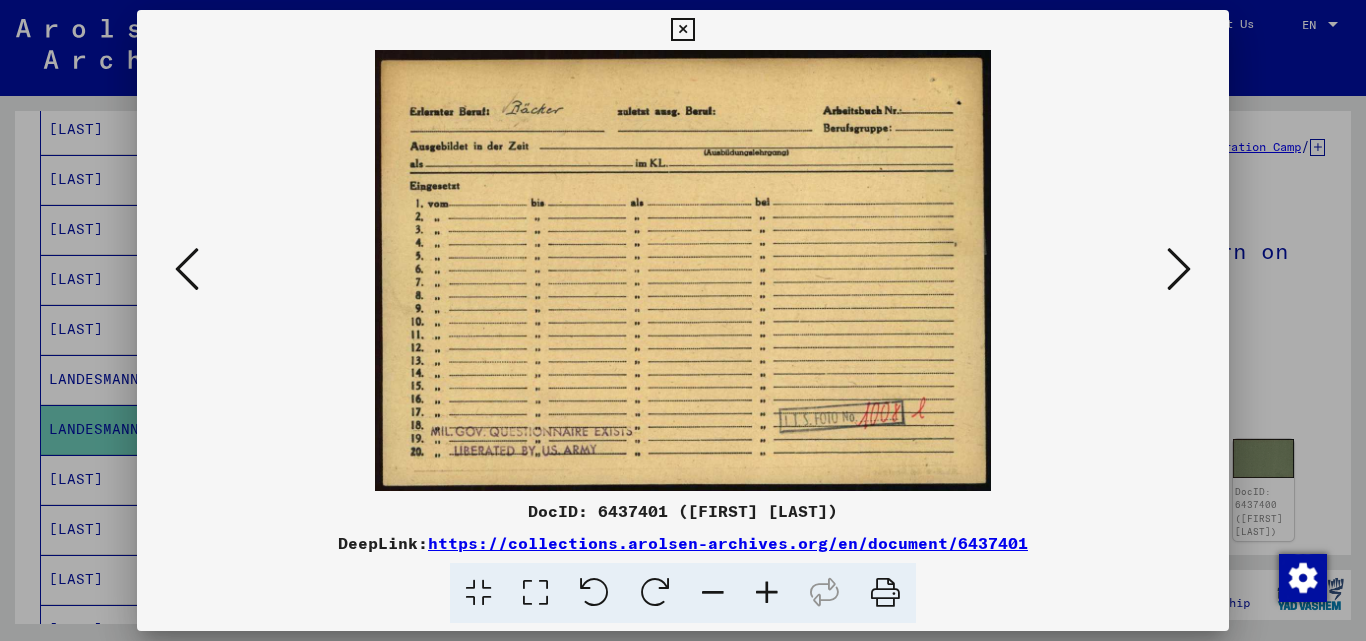 click at bounding box center (1179, 269) 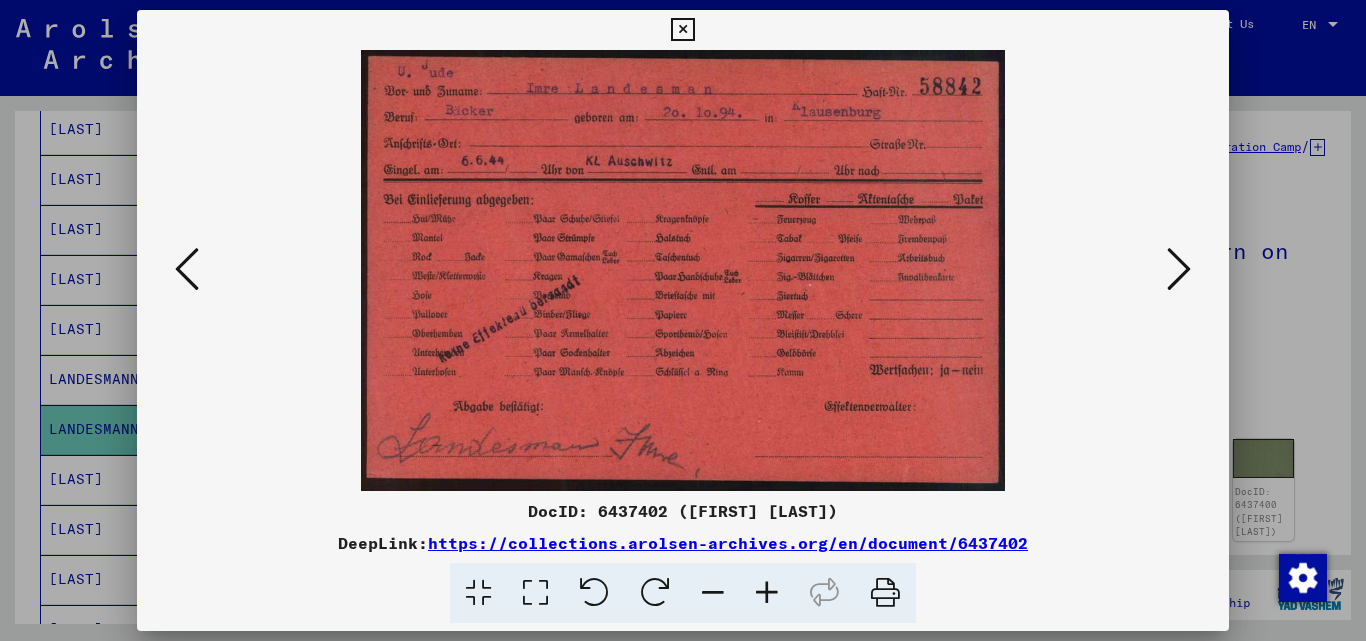 click at bounding box center (1179, 269) 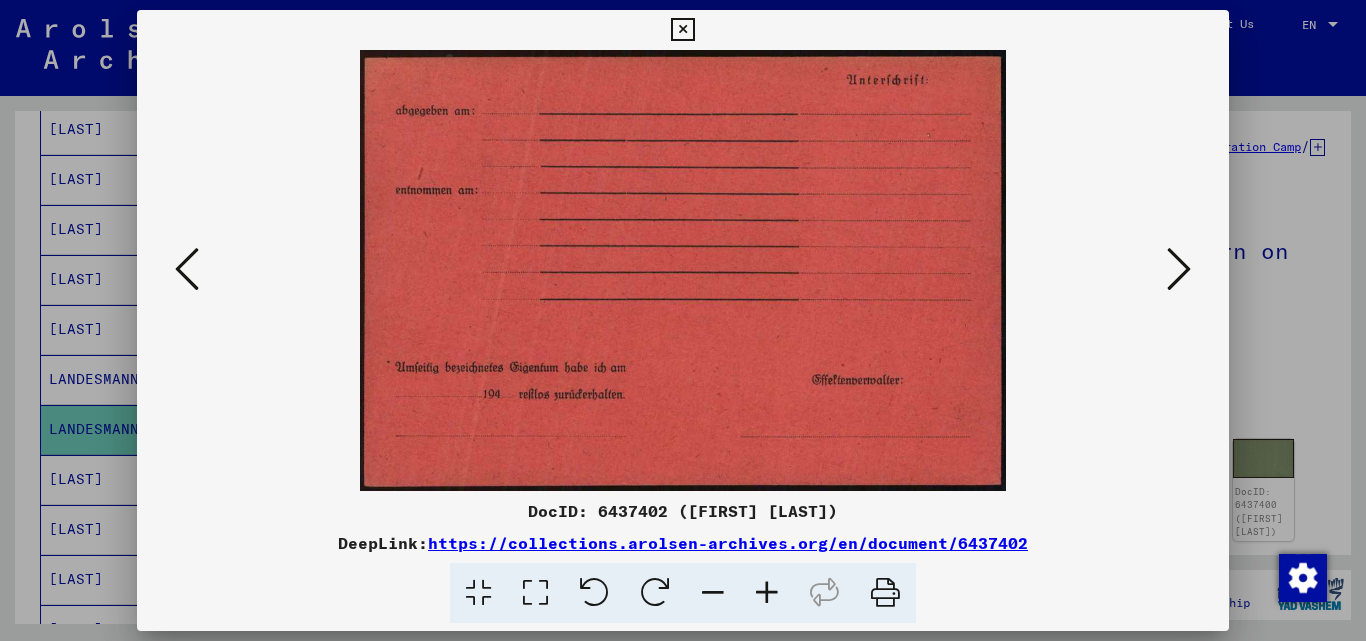 click at bounding box center [1179, 269] 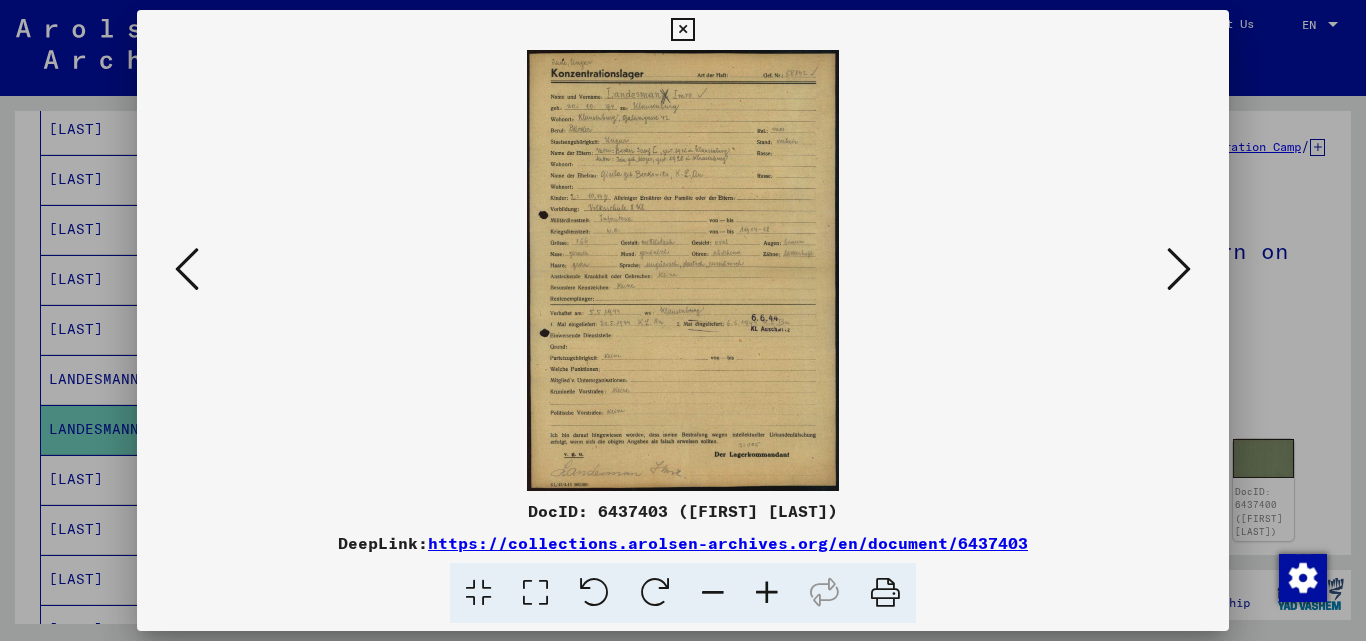click at bounding box center [683, 270] 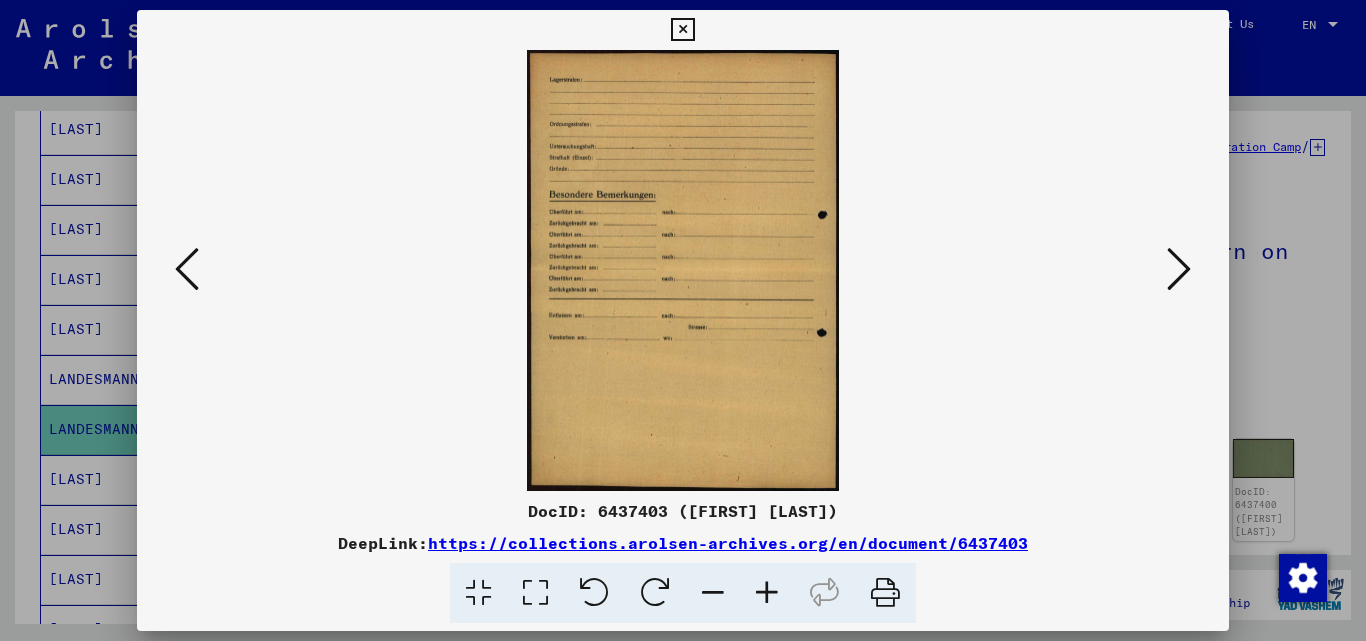 click at bounding box center (1179, 269) 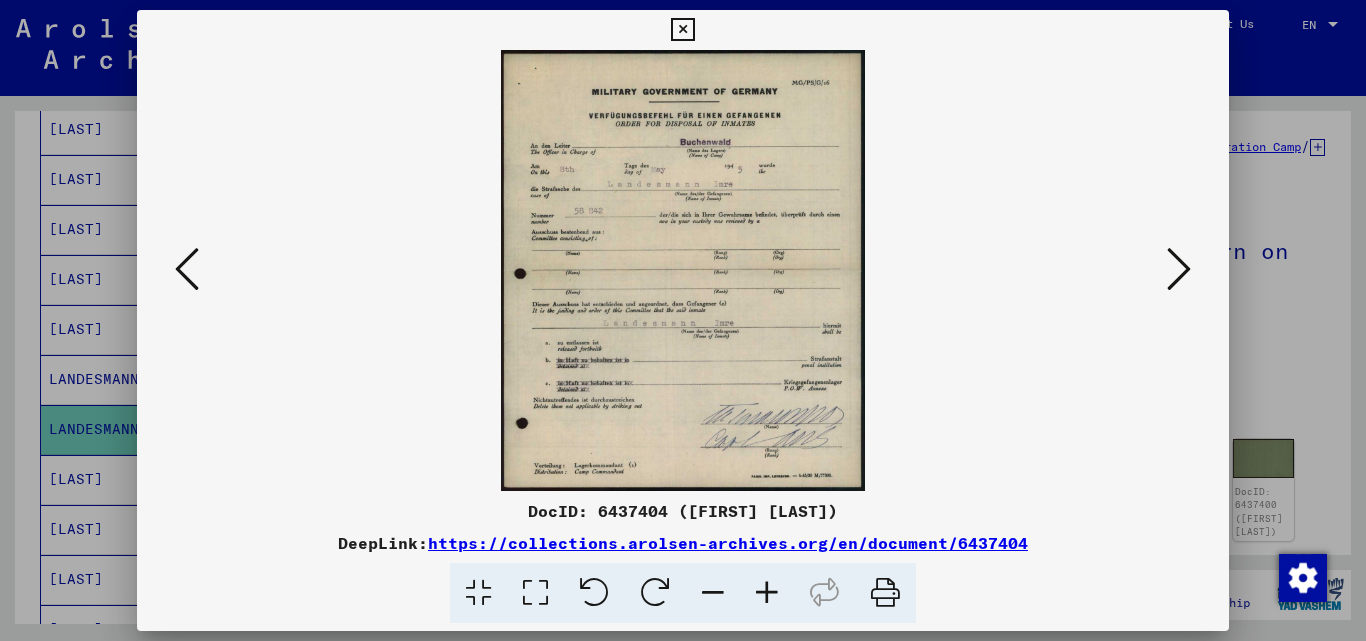 click at bounding box center (682, 30) 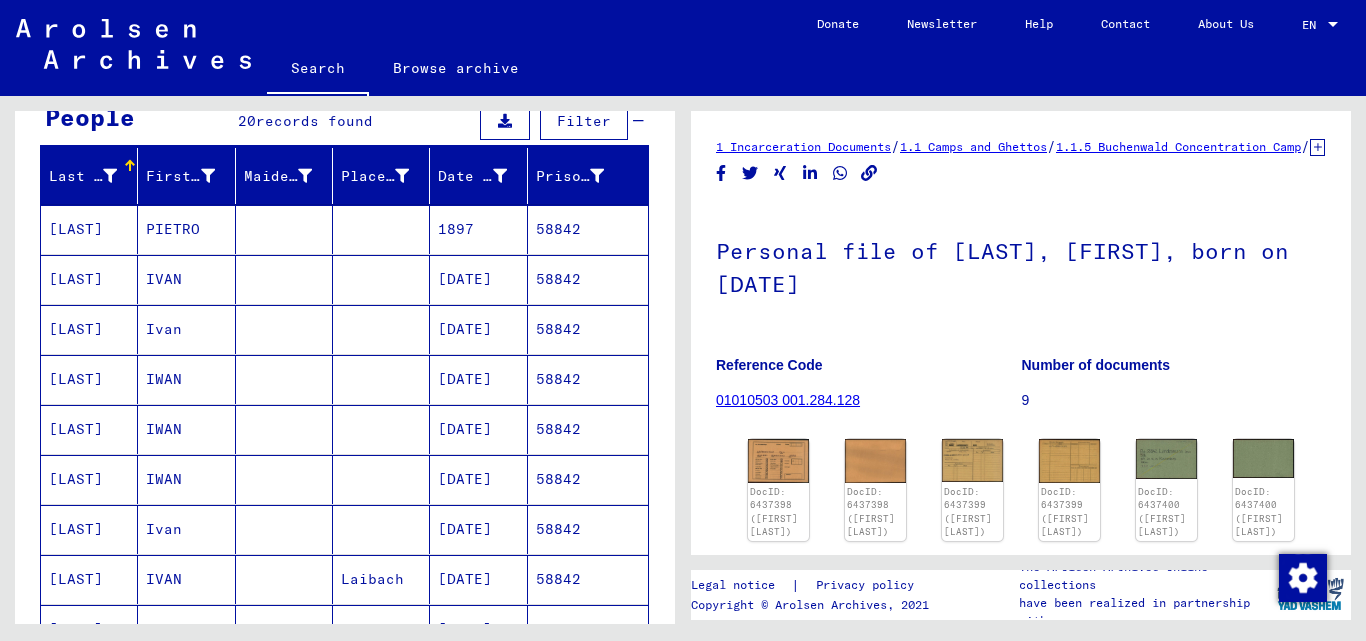 scroll, scrollTop: 0, scrollLeft: 0, axis: both 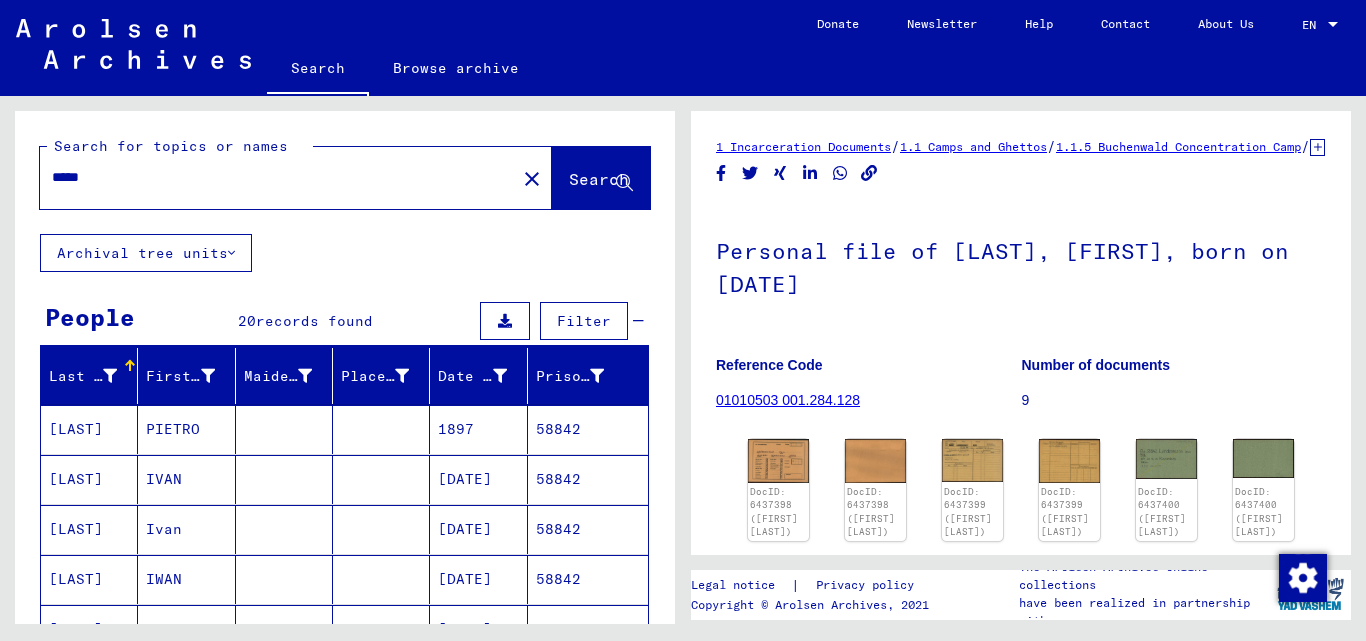 click on "*****" at bounding box center [278, 177] 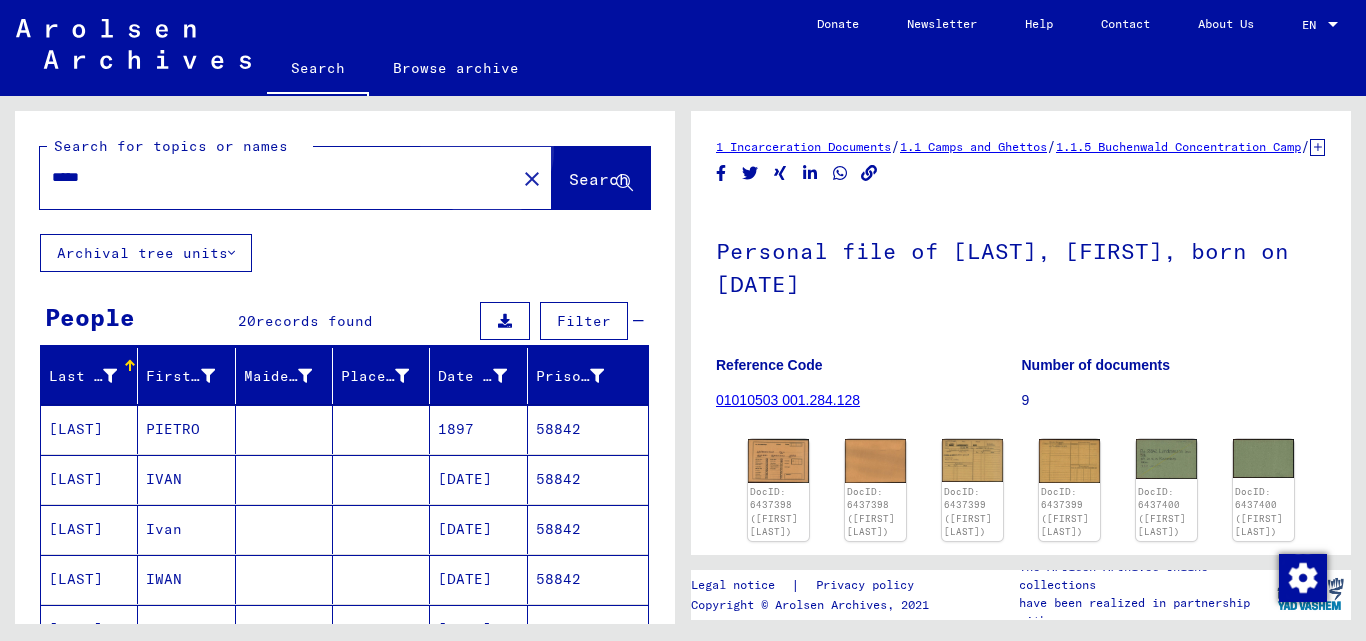 click on "Search" 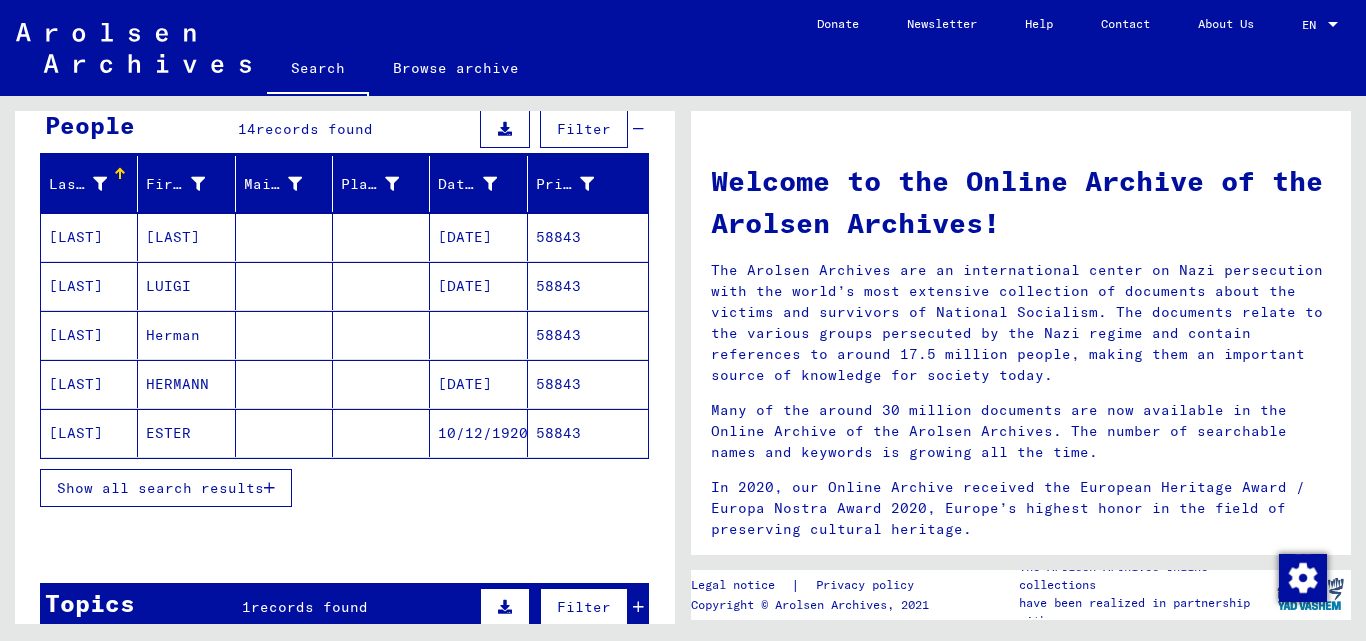 scroll, scrollTop: 200, scrollLeft: 0, axis: vertical 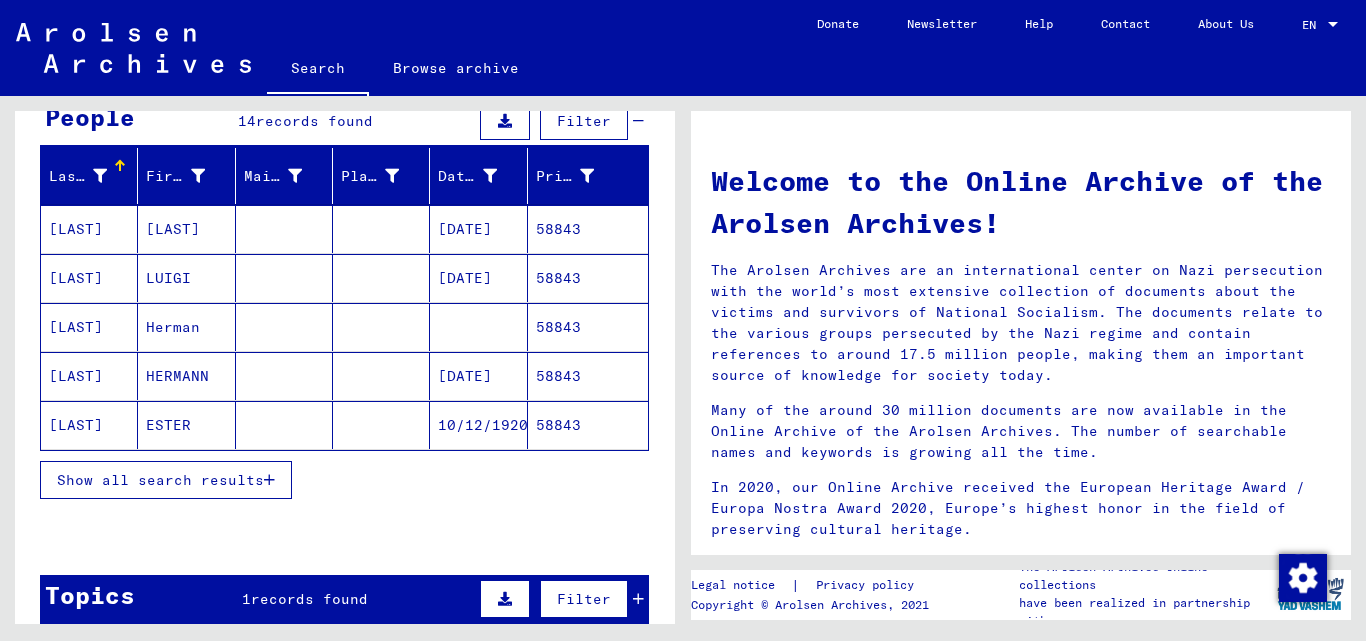 click on "58843" at bounding box center [588, 327] 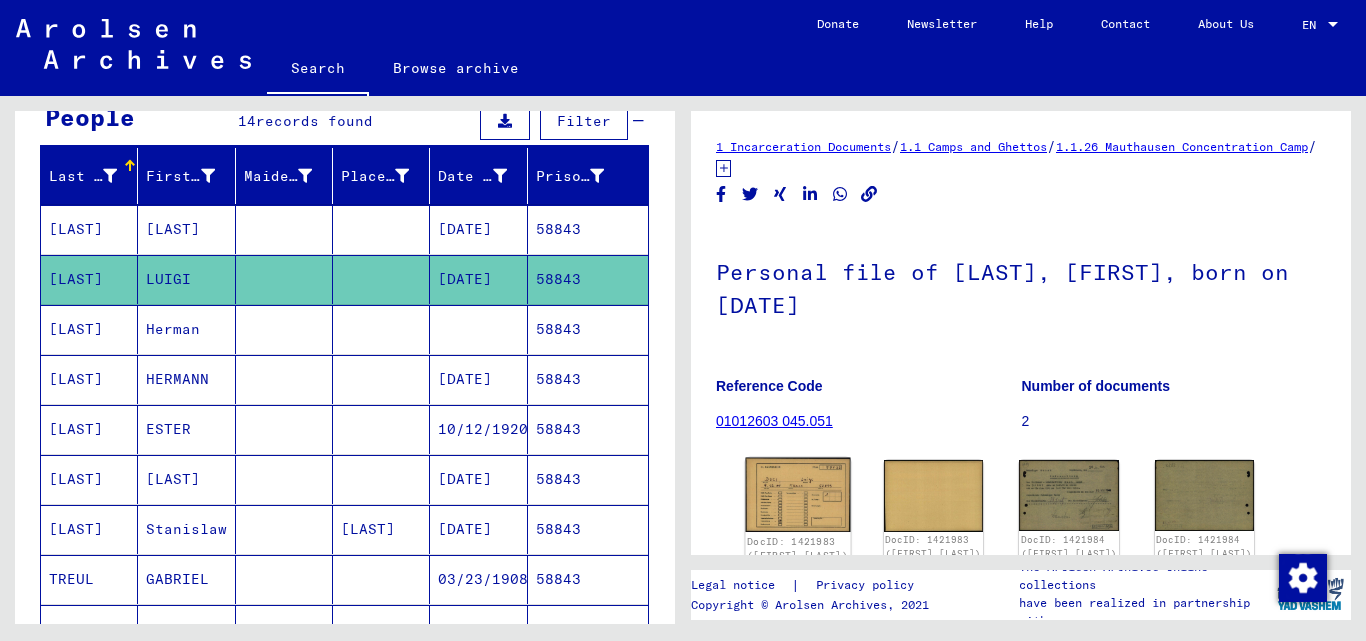 click 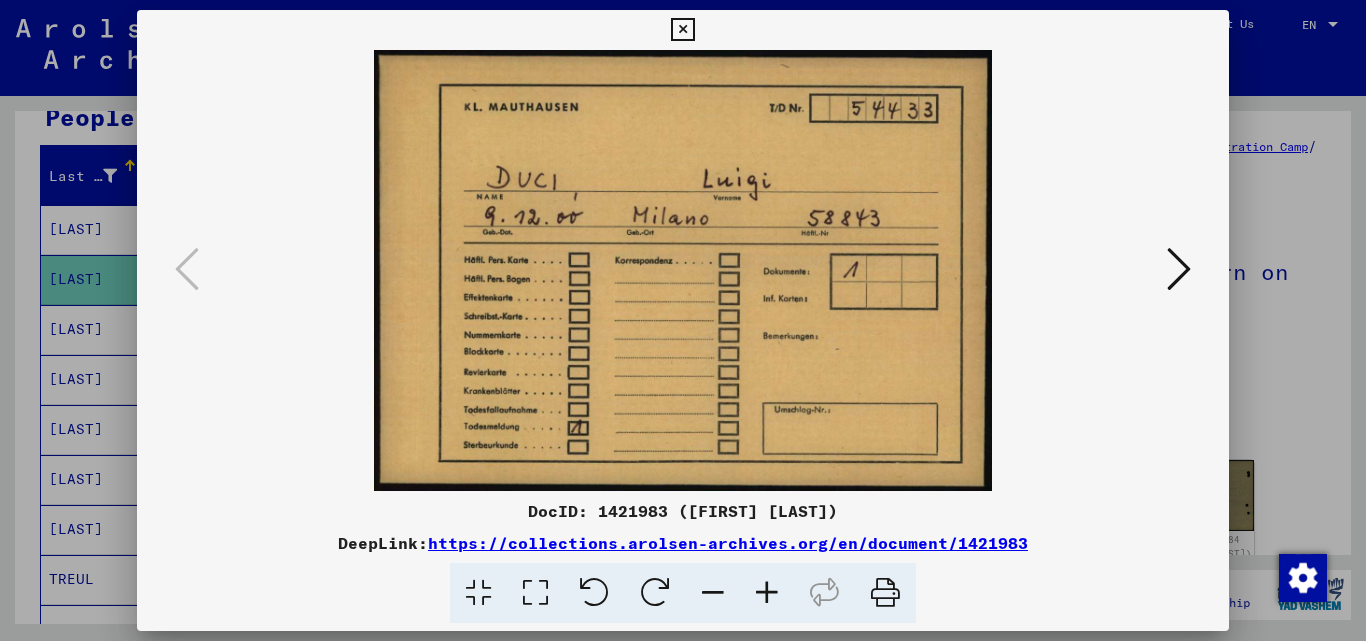click at bounding box center (1179, 269) 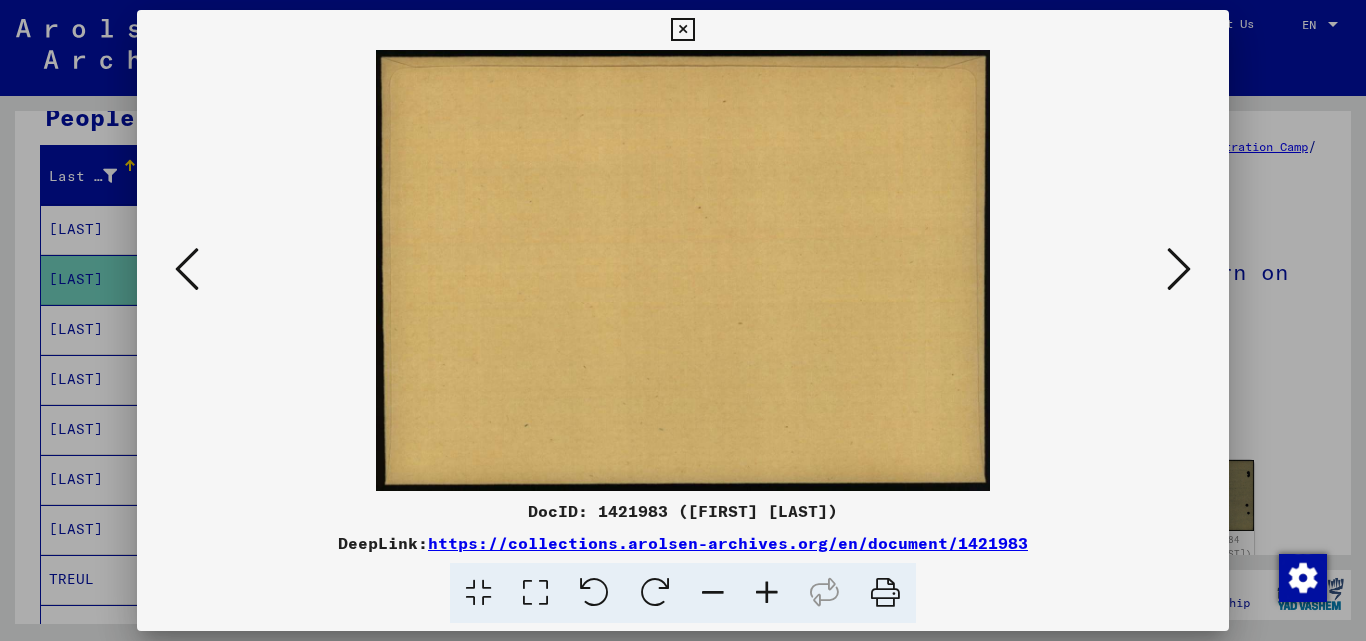 click at bounding box center [1179, 269] 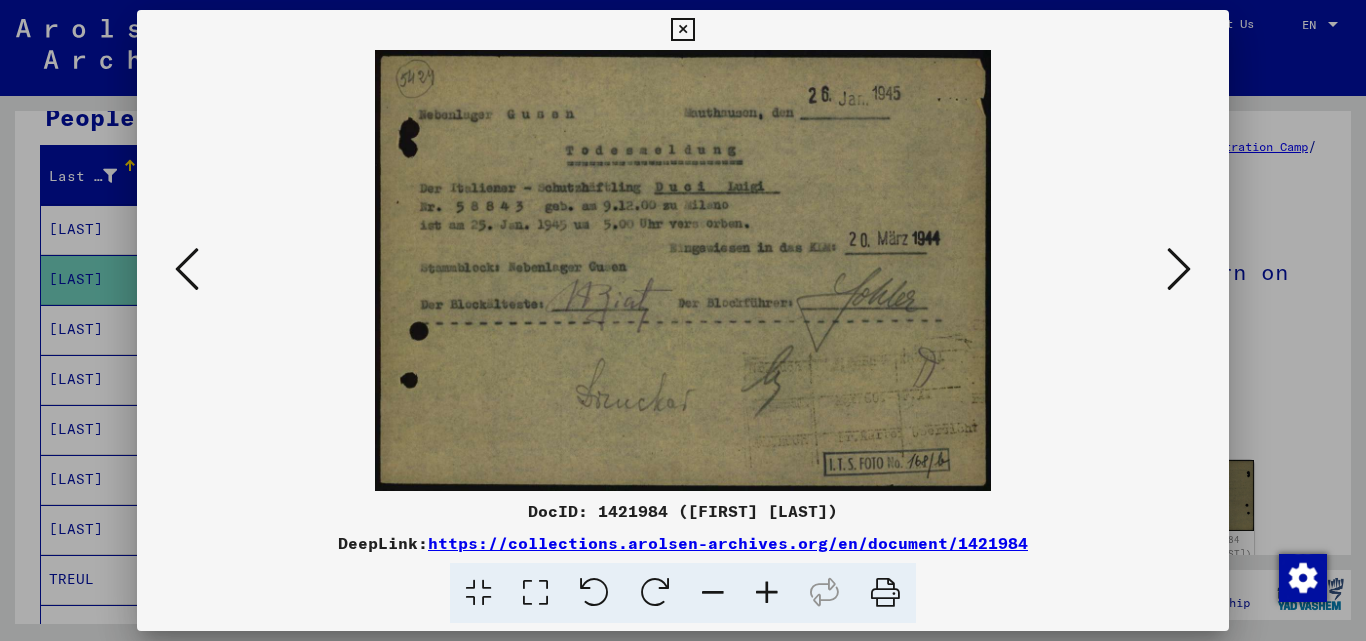 click at bounding box center [682, 30] 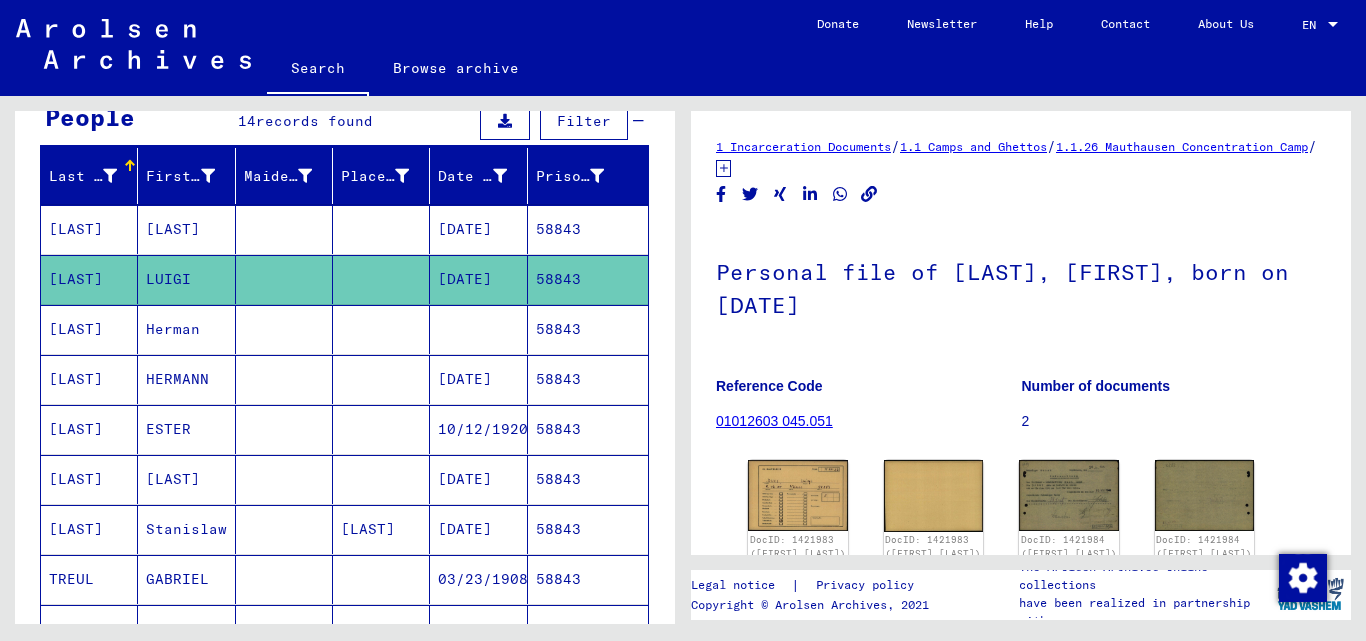 click on "58843" at bounding box center (588, 429) 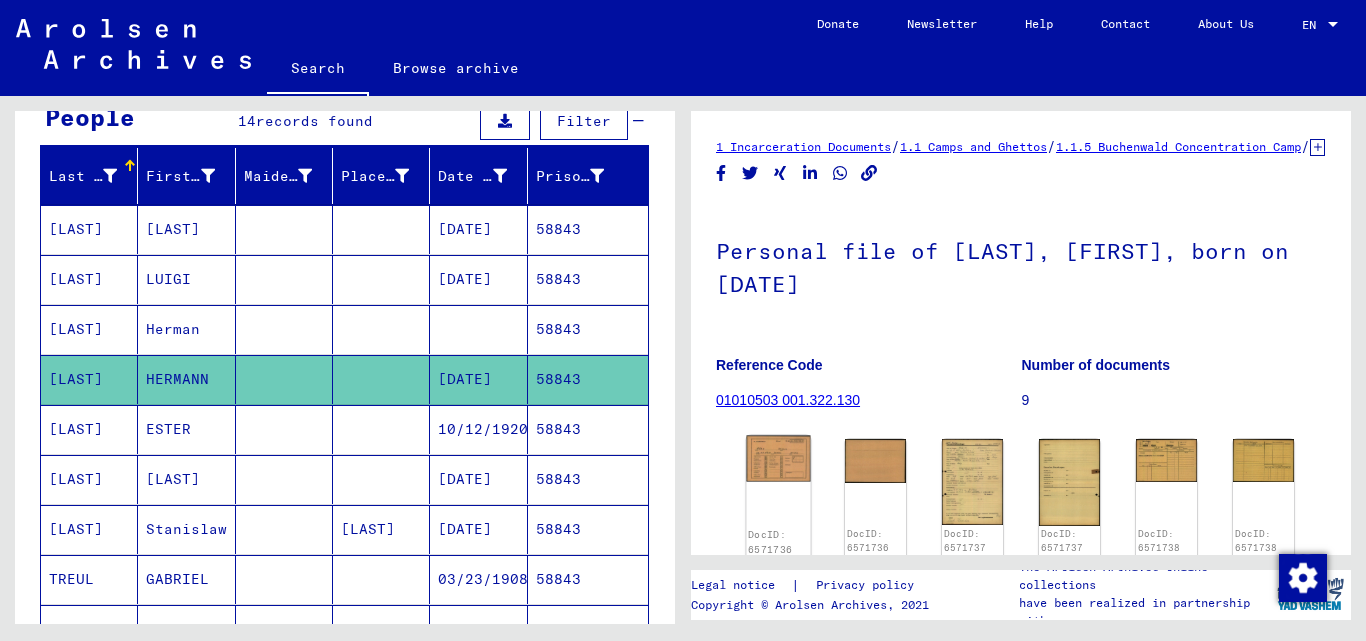 click 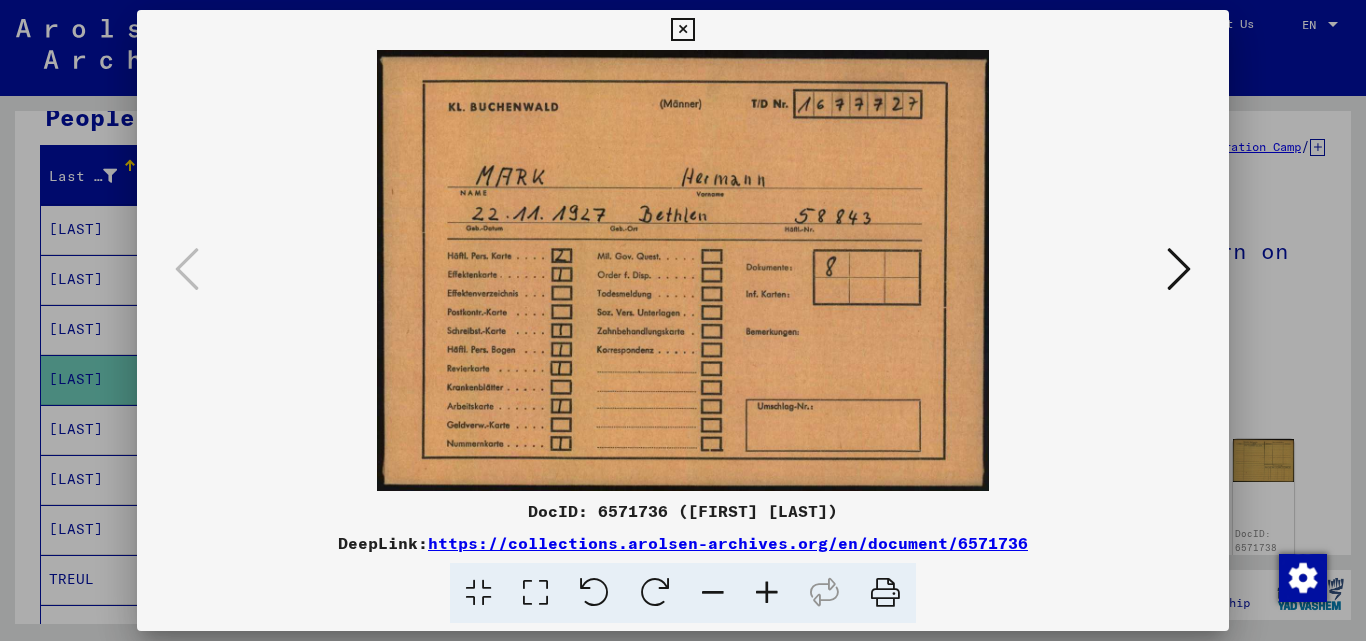 click at bounding box center (1179, 269) 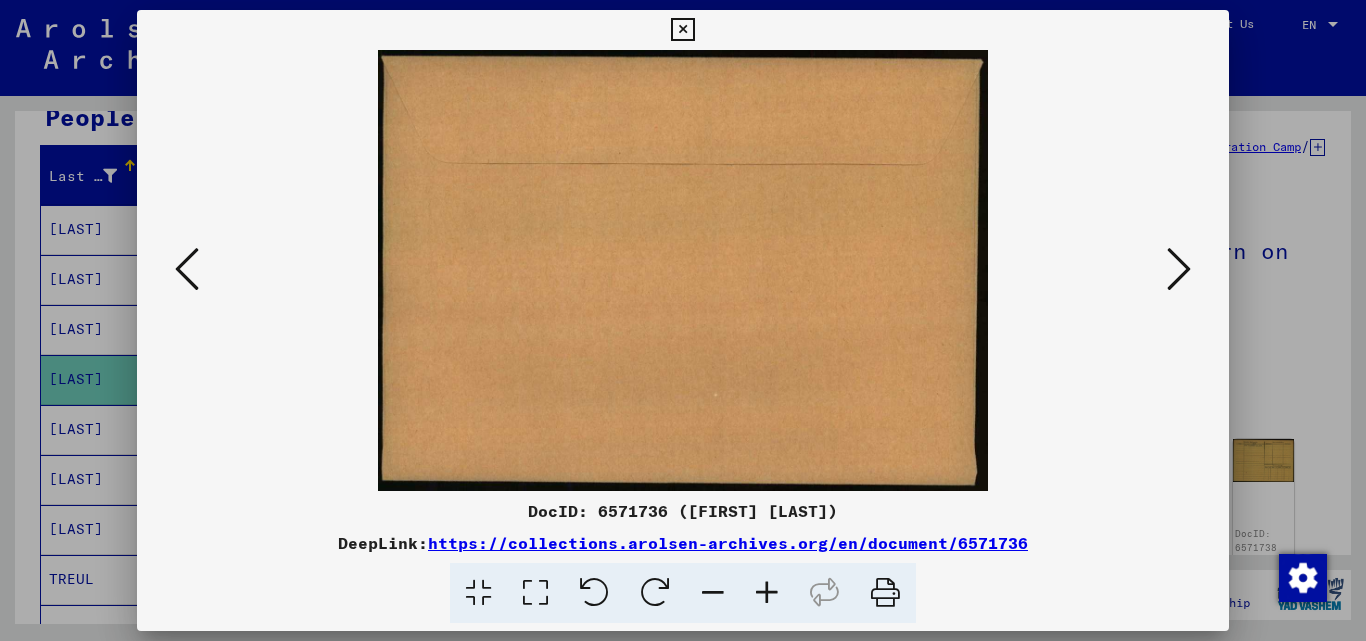 click at bounding box center [1179, 269] 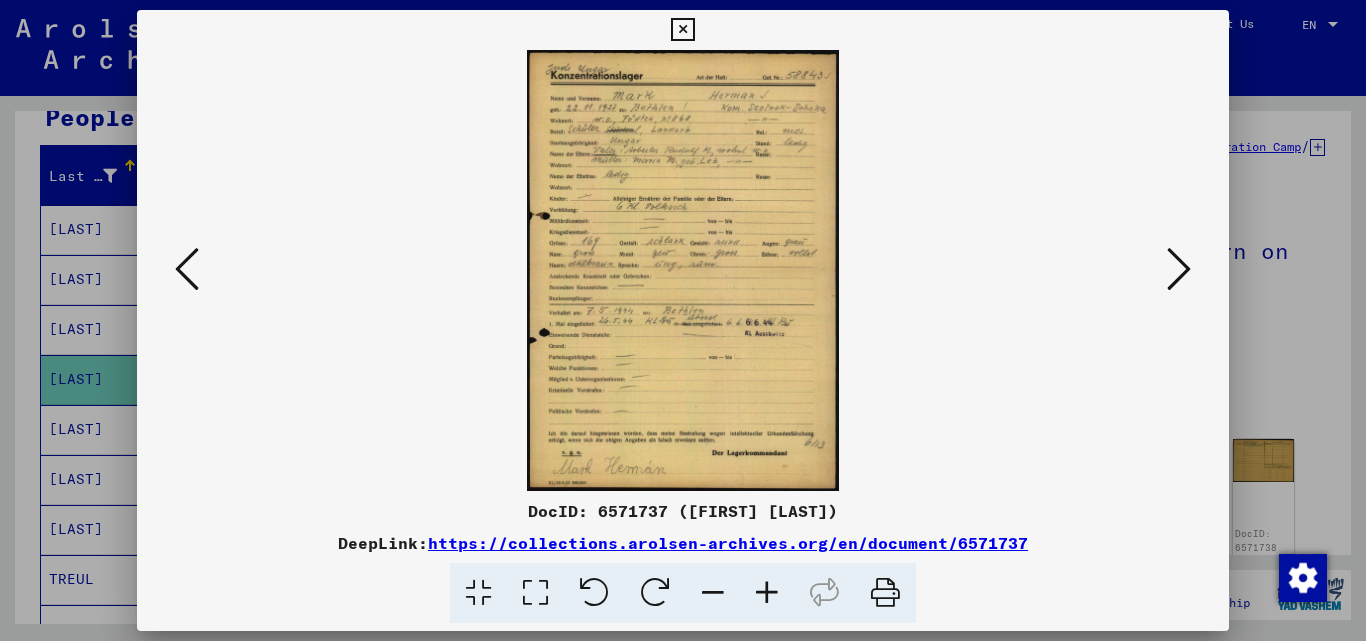 click at bounding box center [1179, 269] 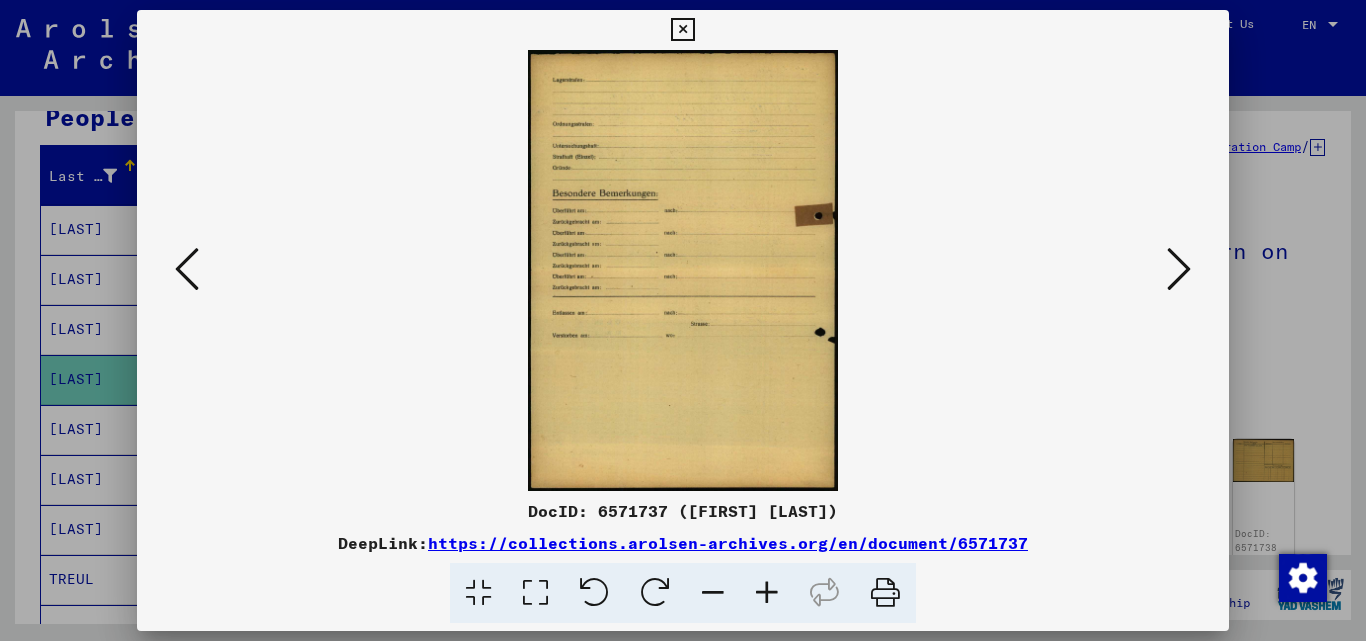 click at bounding box center [1179, 269] 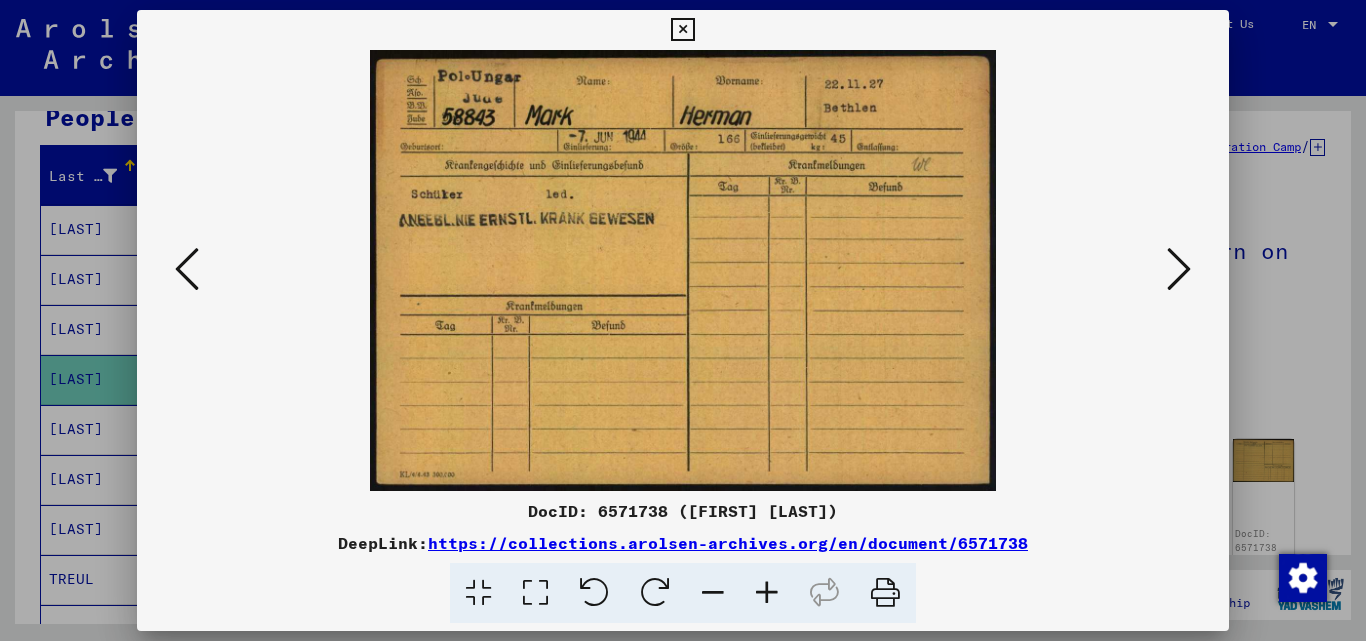 click at bounding box center [1179, 269] 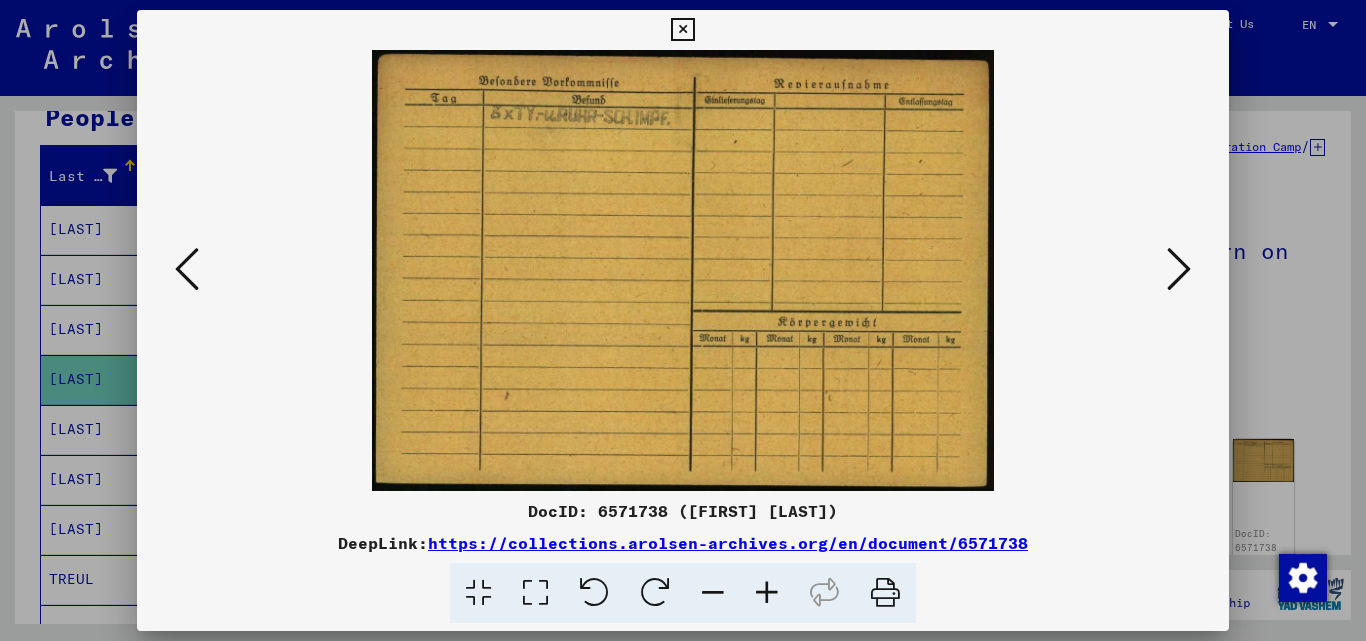 click at bounding box center (1179, 269) 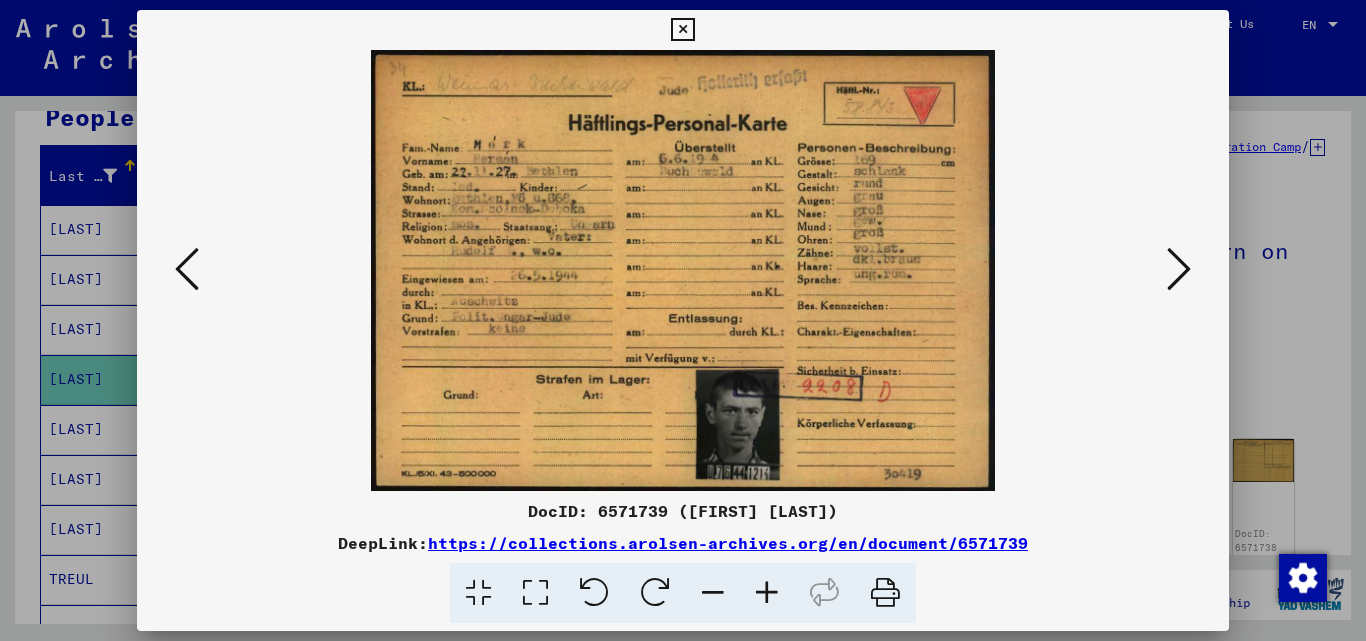 click at bounding box center (1179, 269) 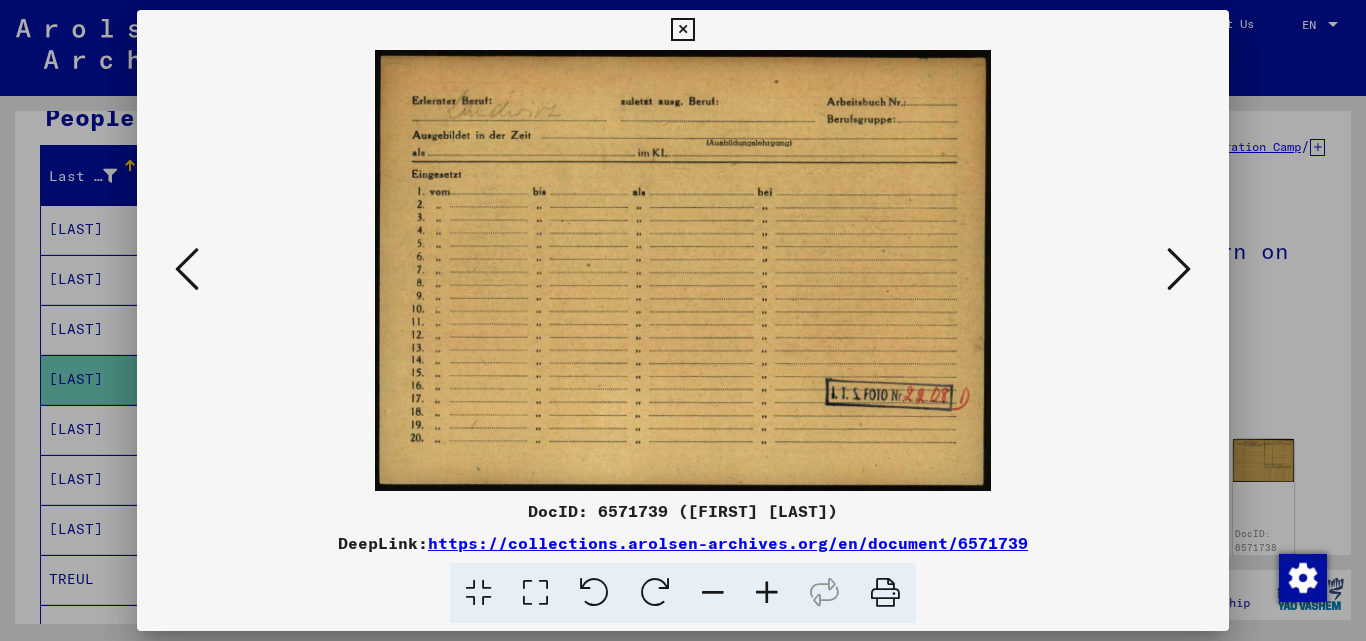 click at bounding box center (1179, 269) 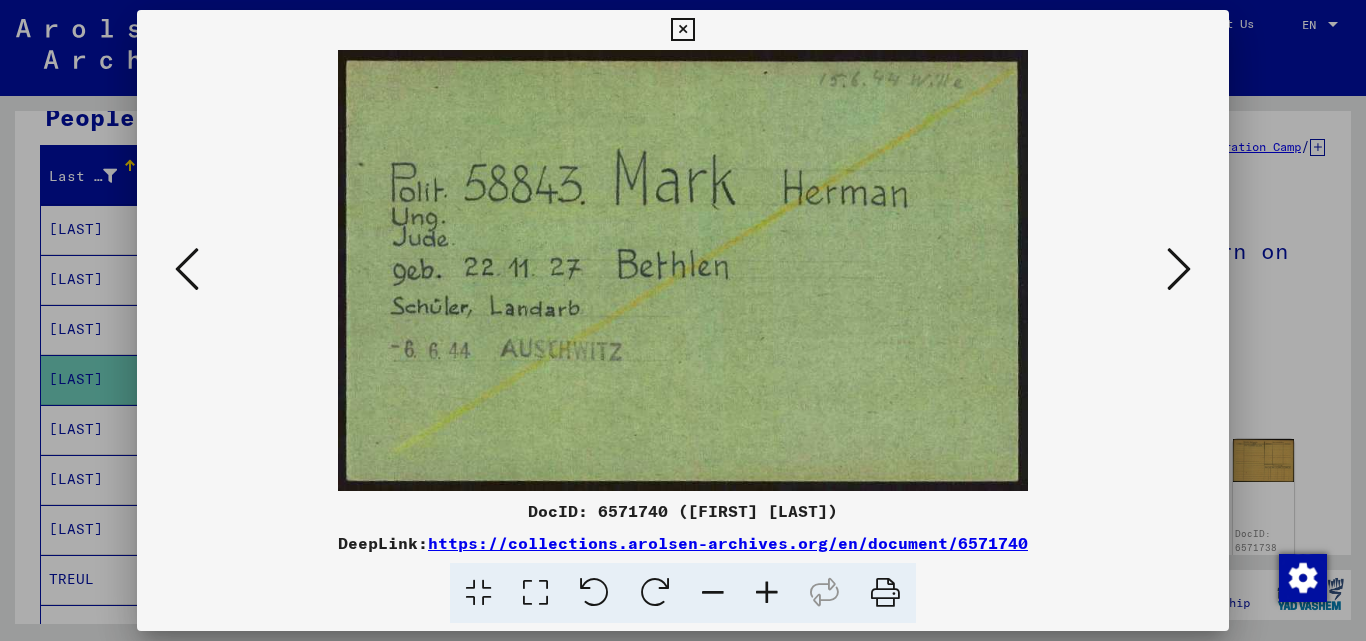 click at bounding box center (1179, 269) 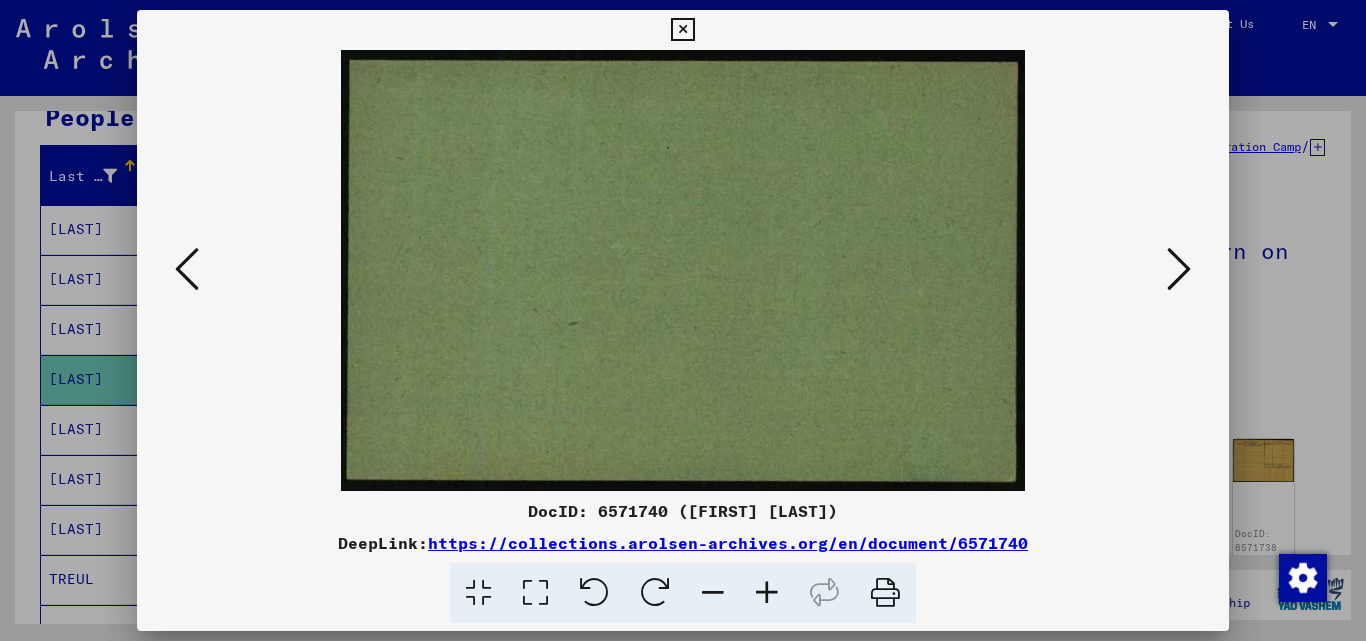 click at bounding box center [1179, 269] 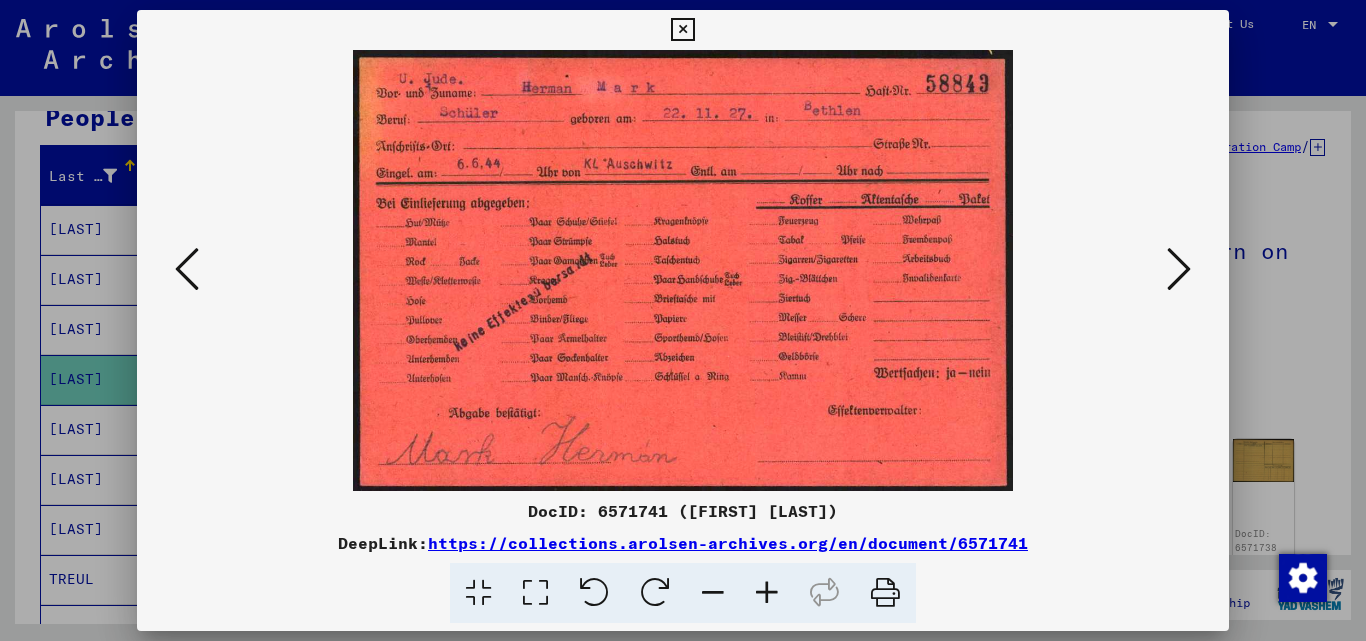 click at bounding box center [1179, 269] 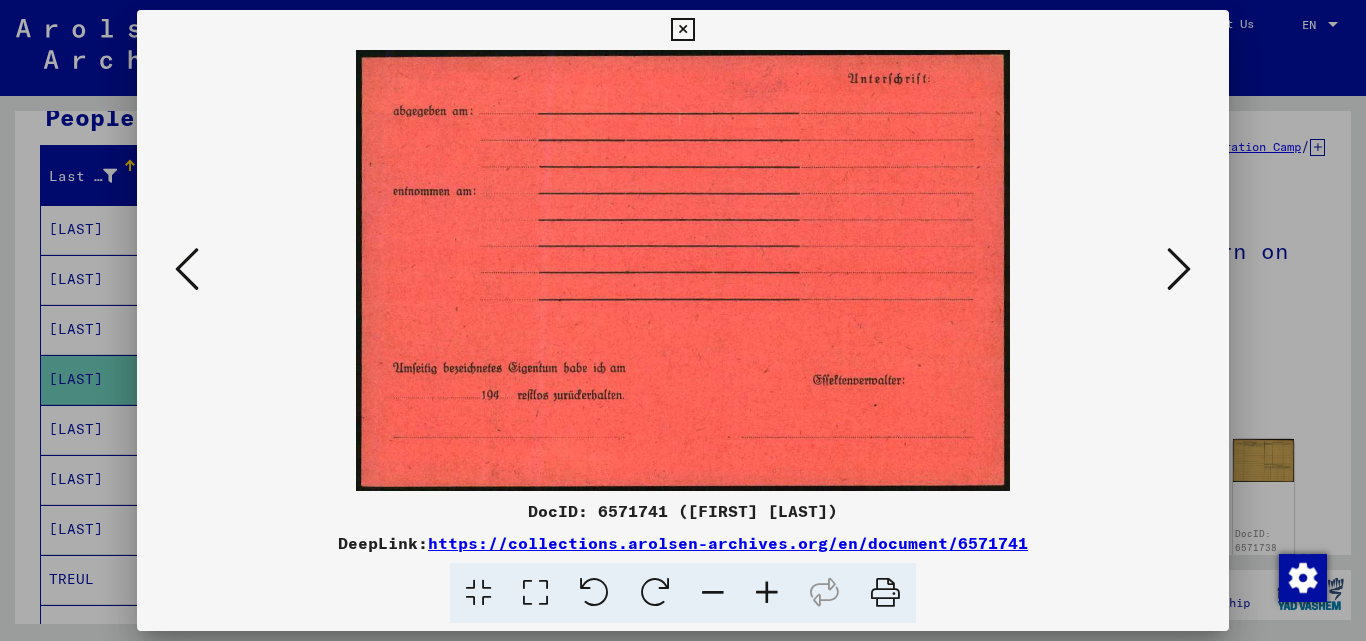 click at bounding box center [1179, 269] 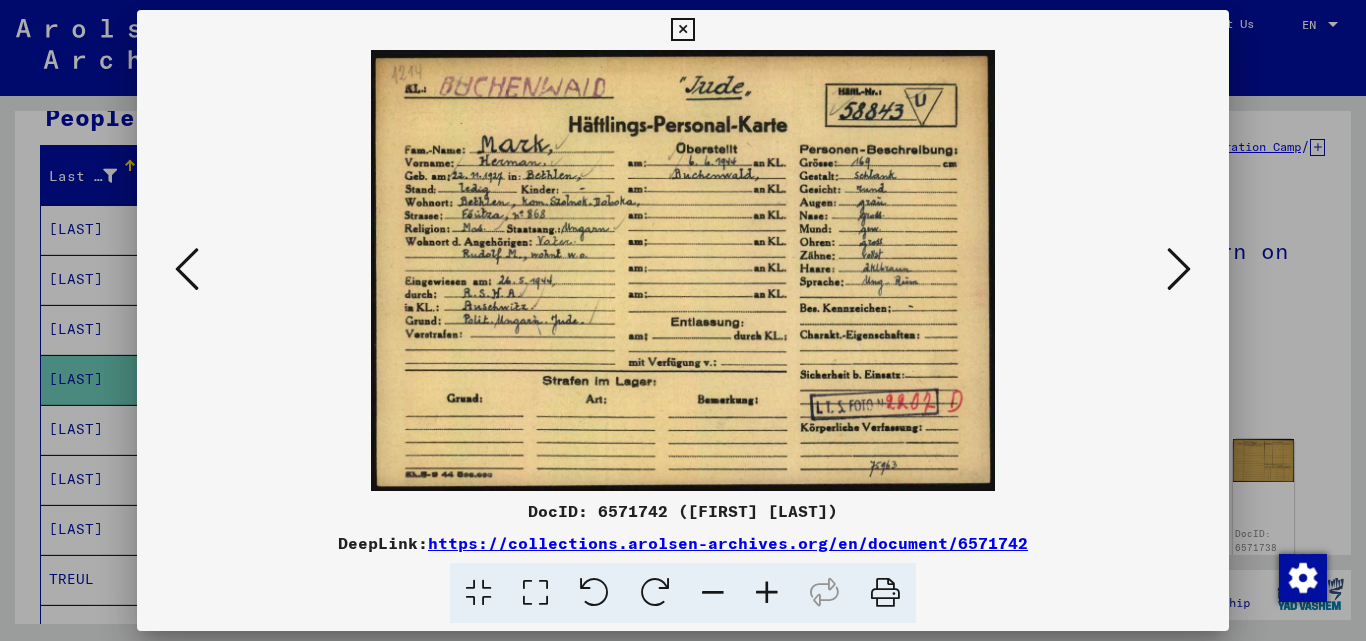 click at bounding box center (1179, 269) 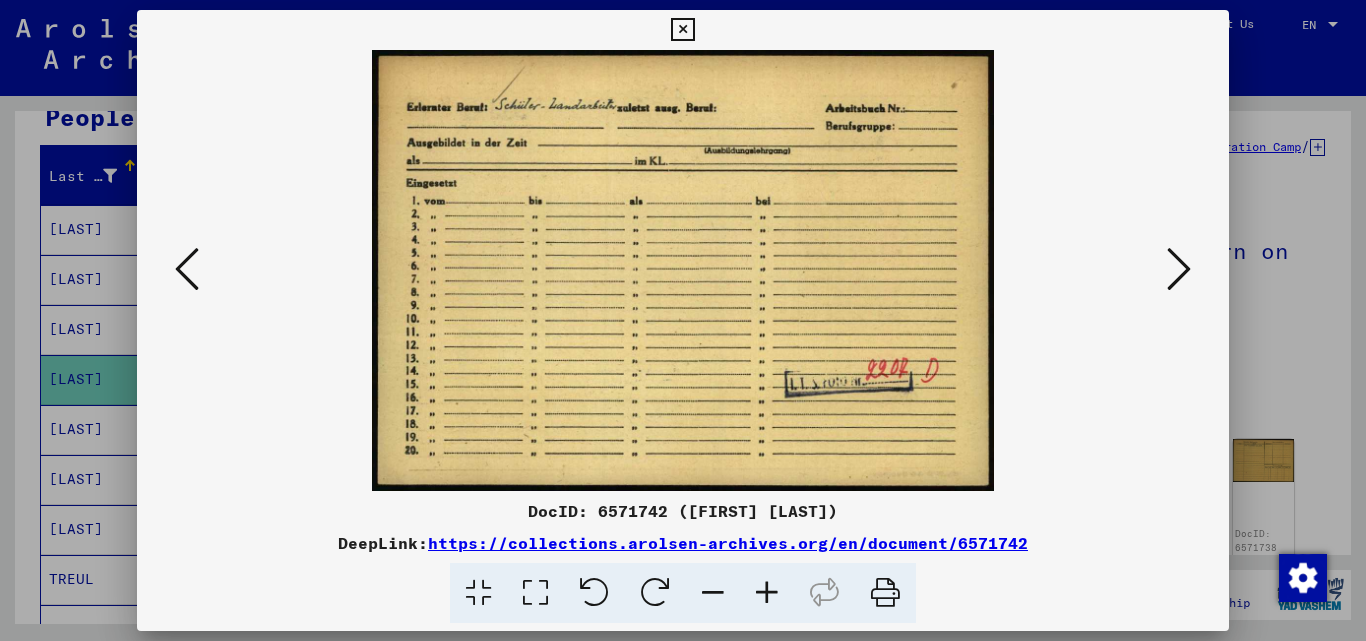 click at bounding box center [1179, 269] 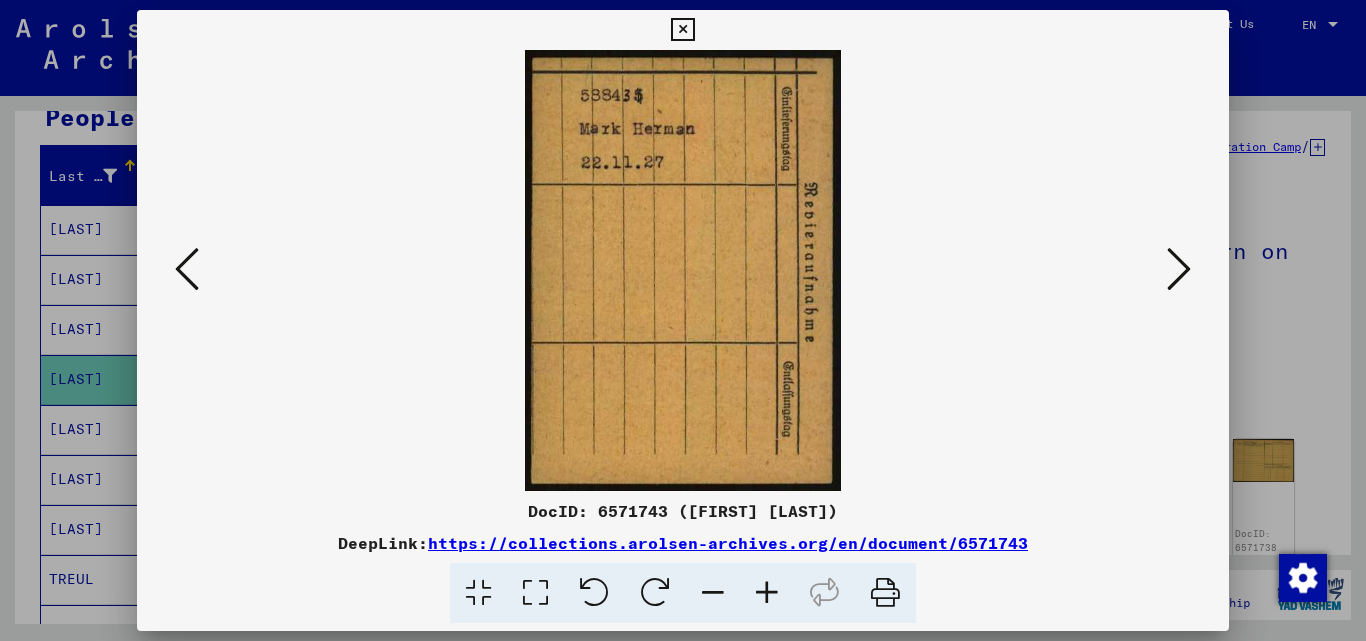 click at bounding box center (1179, 269) 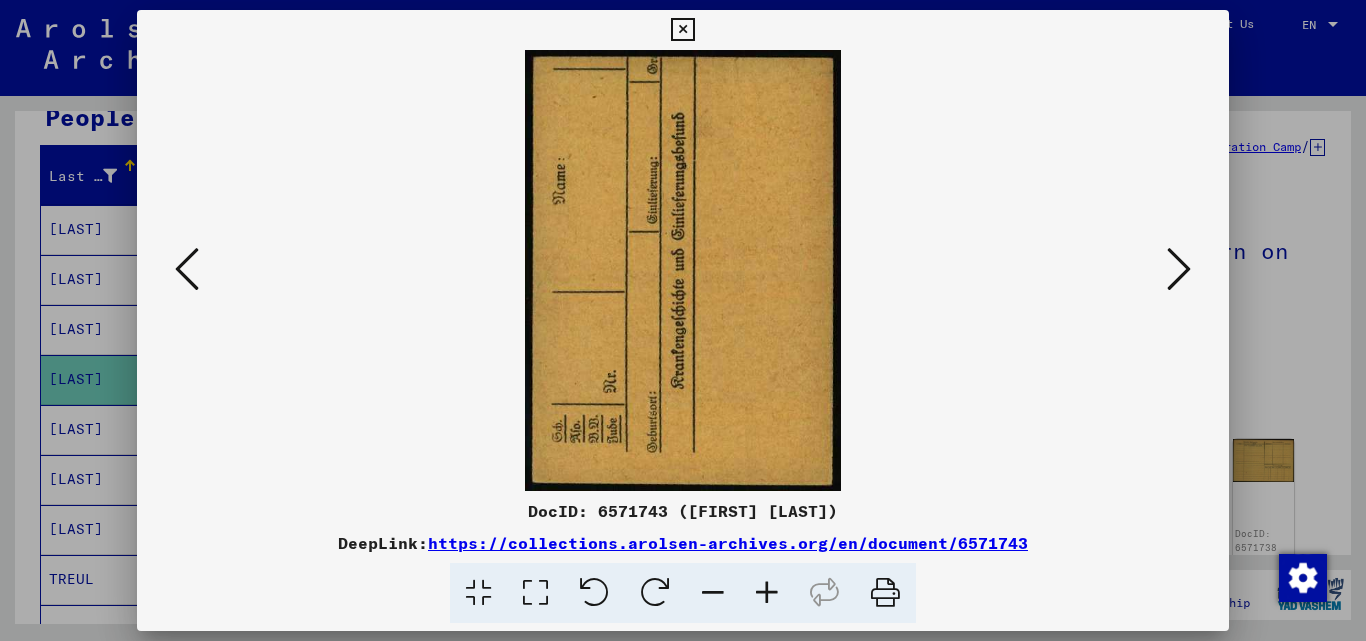 click at bounding box center (1179, 269) 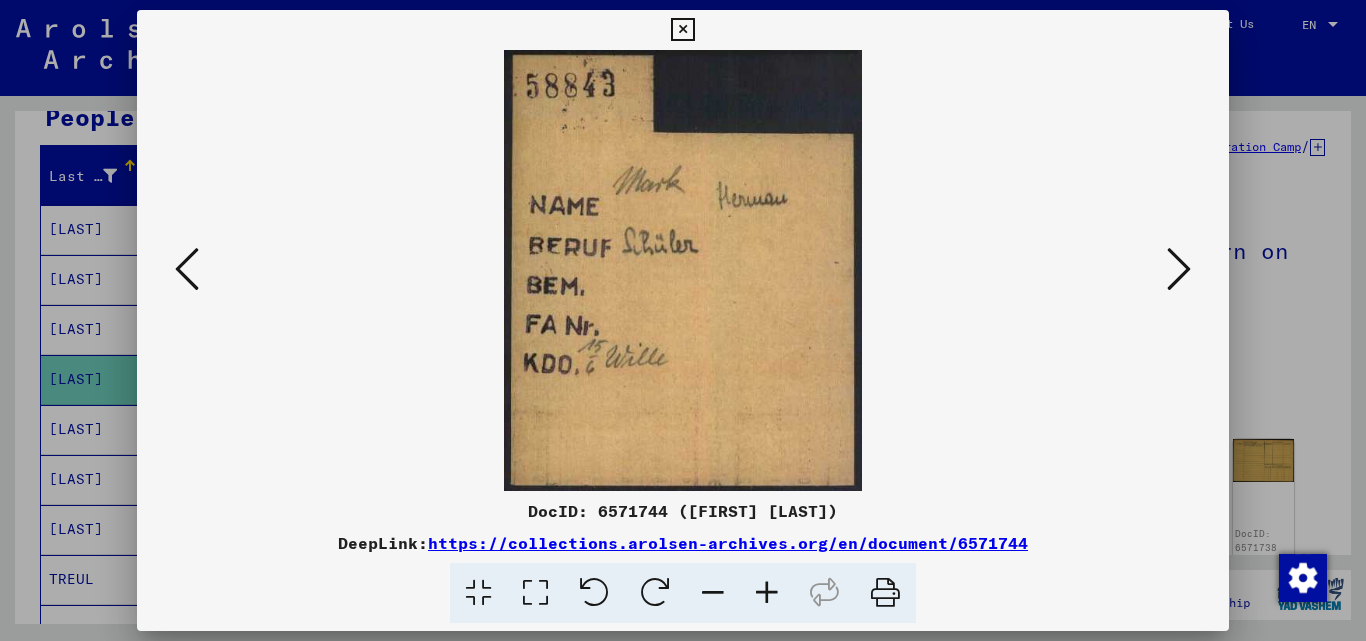 click at bounding box center [1179, 269] 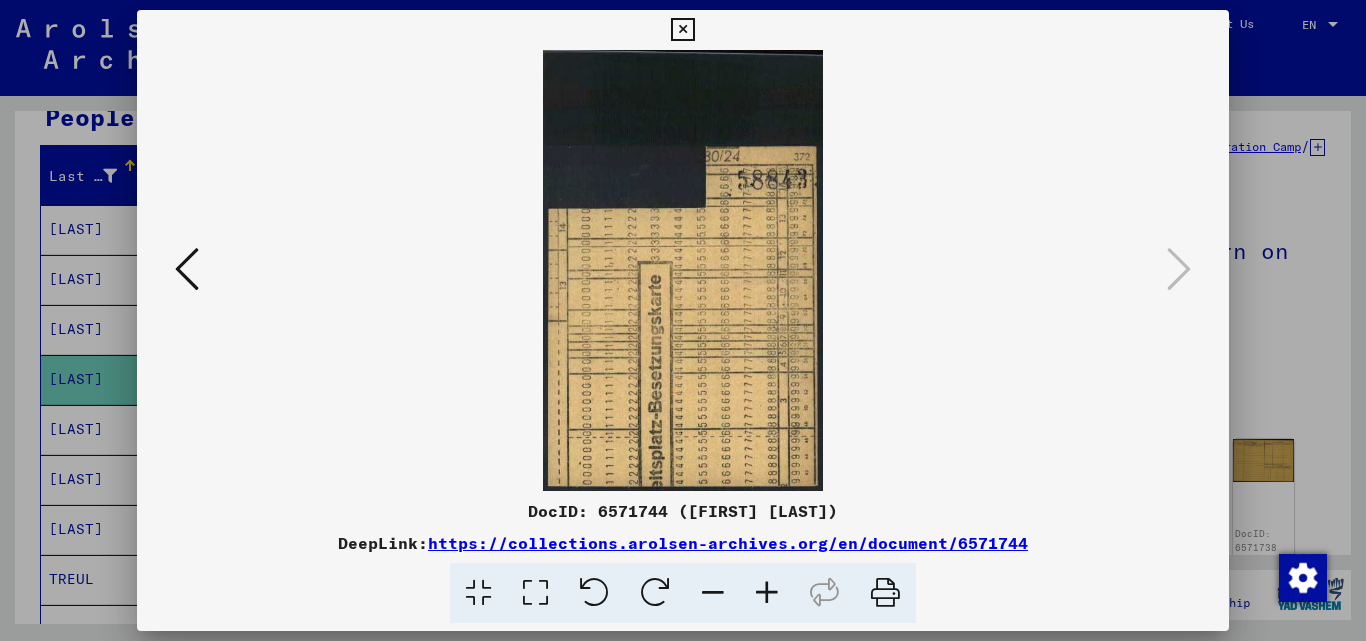 click at bounding box center [682, 30] 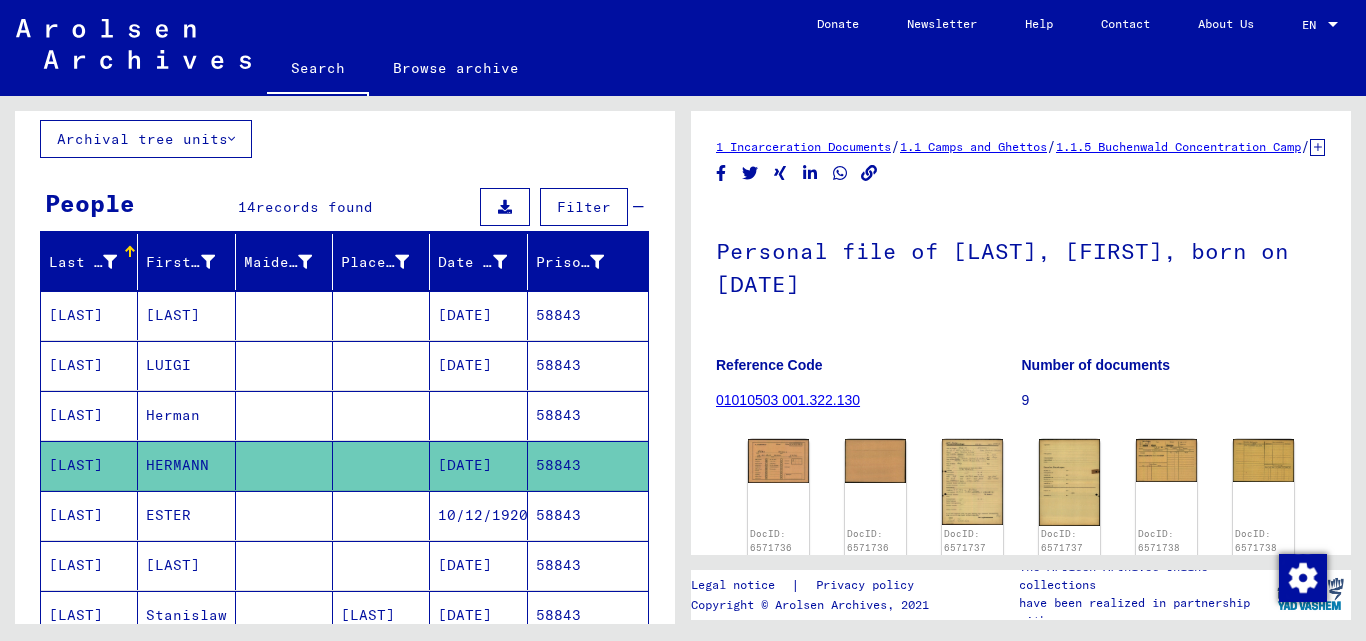 scroll, scrollTop: 0, scrollLeft: 0, axis: both 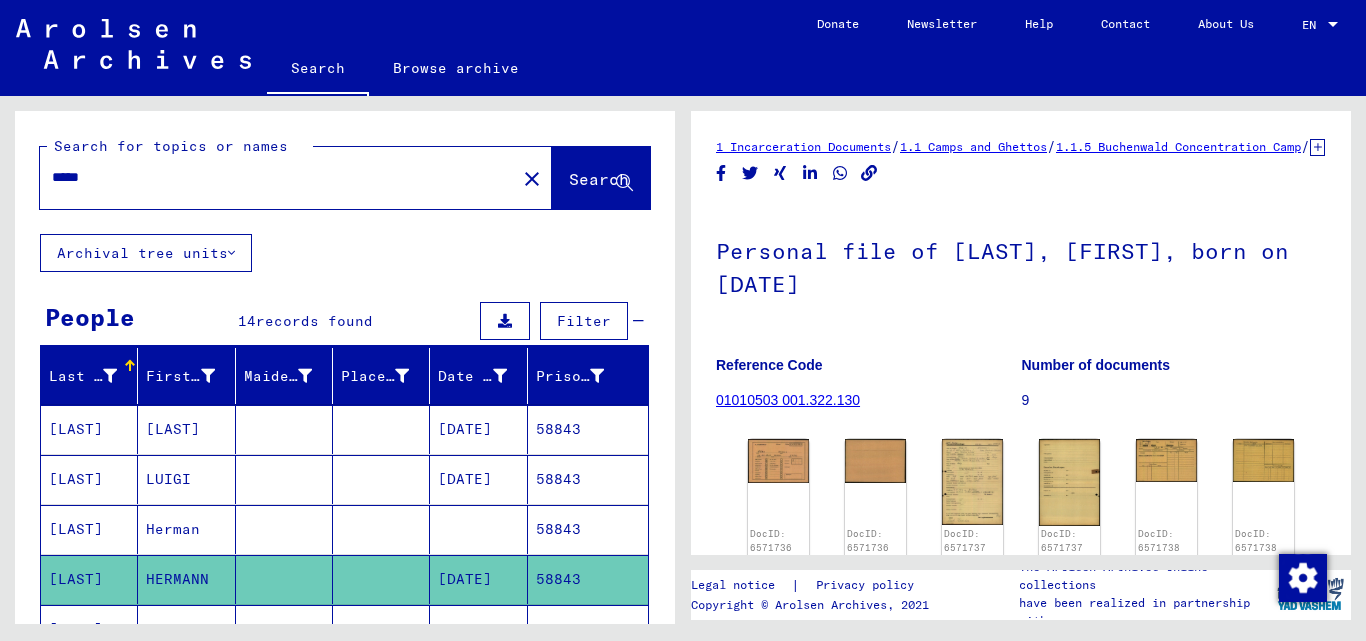 click on "*****" at bounding box center [278, 177] 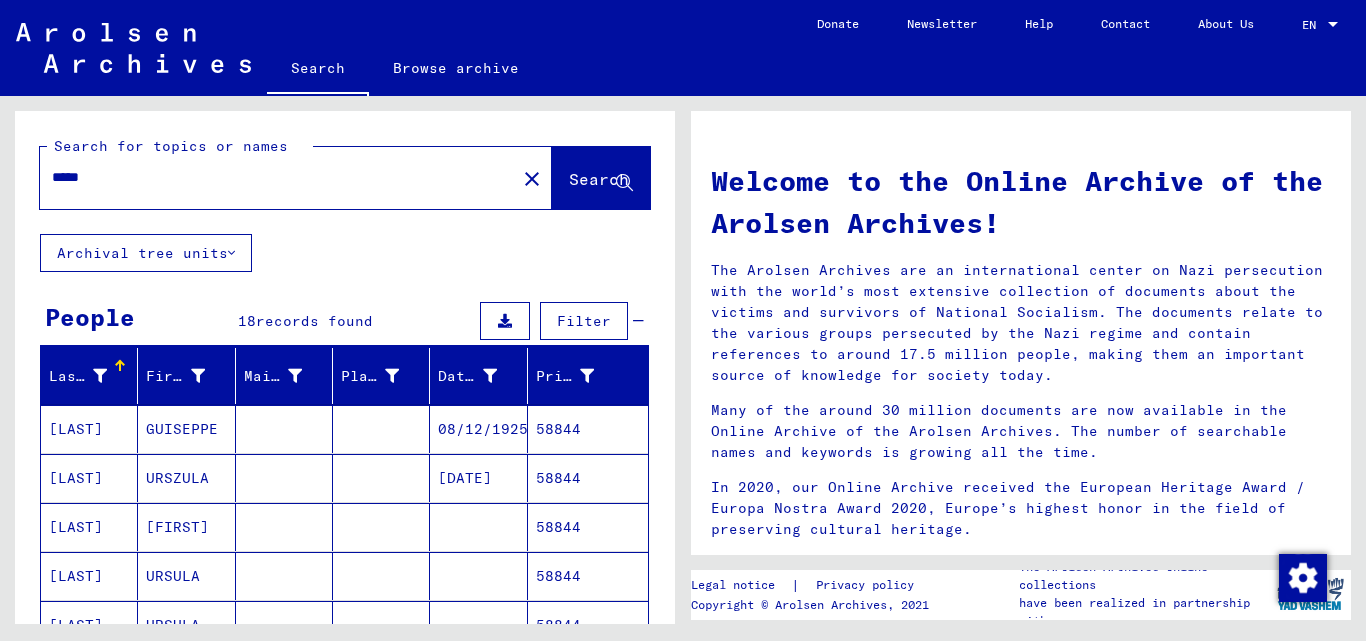 scroll, scrollTop: 100, scrollLeft: 0, axis: vertical 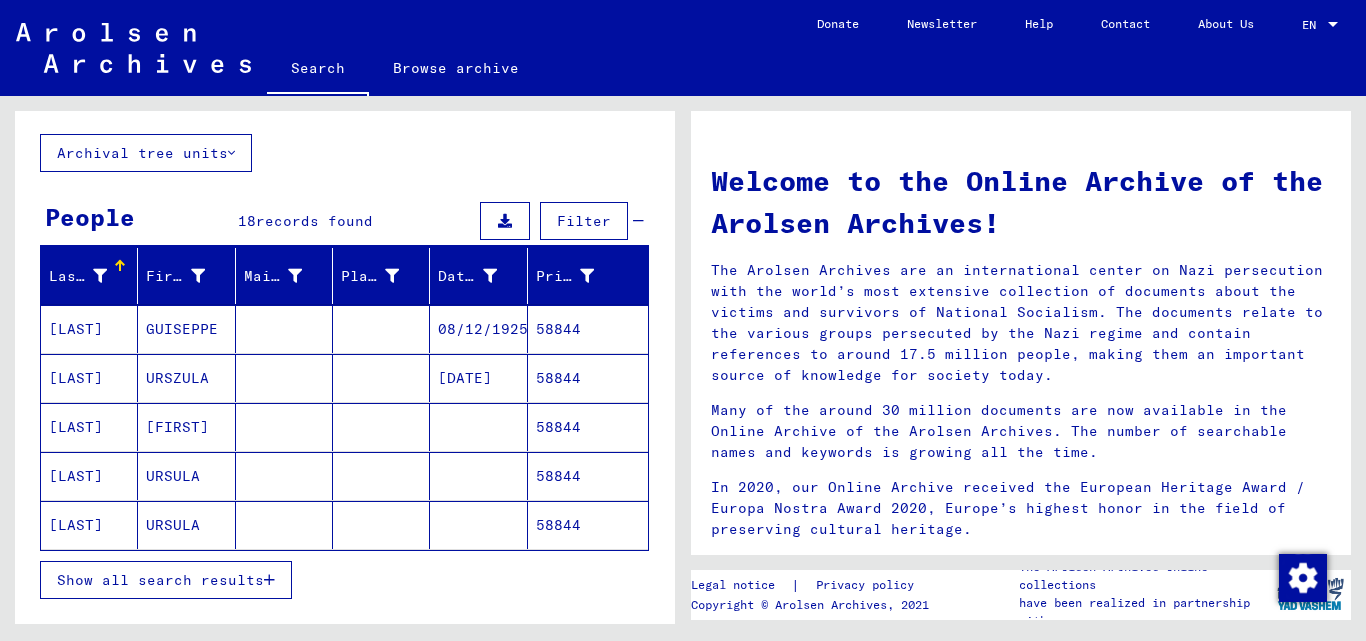 click on "58844" at bounding box center [588, 378] 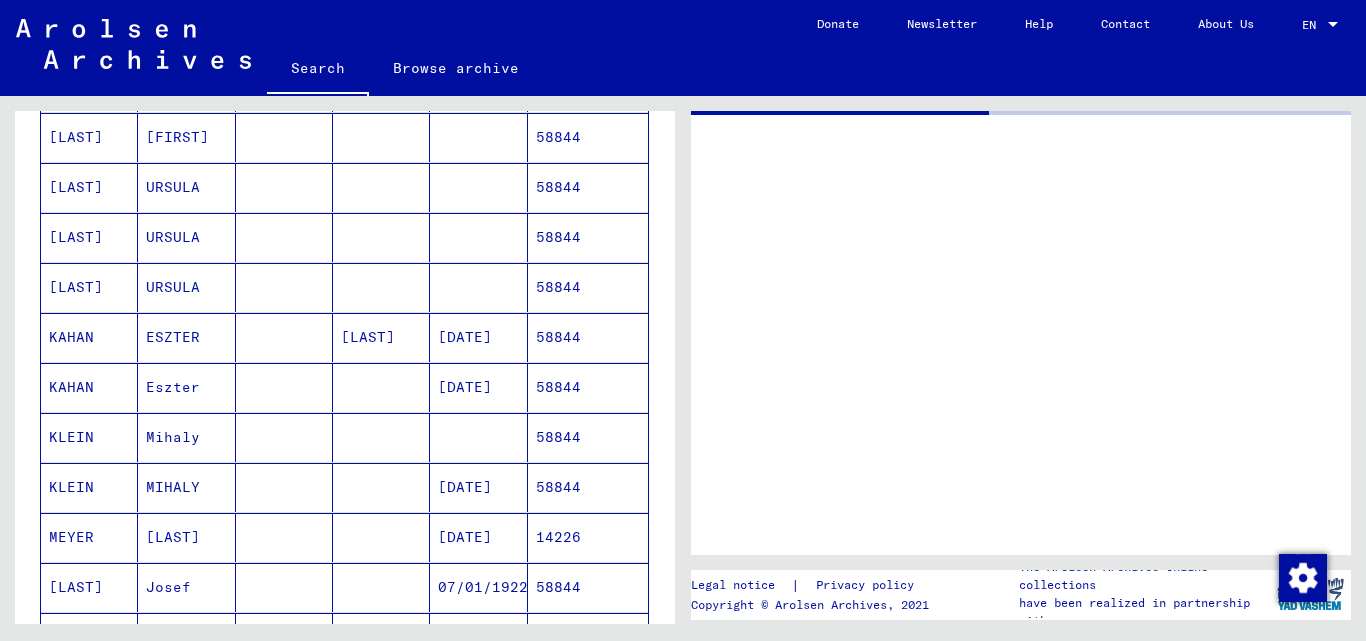 scroll, scrollTop: 400, scrollLeft: 0, axis: vertical 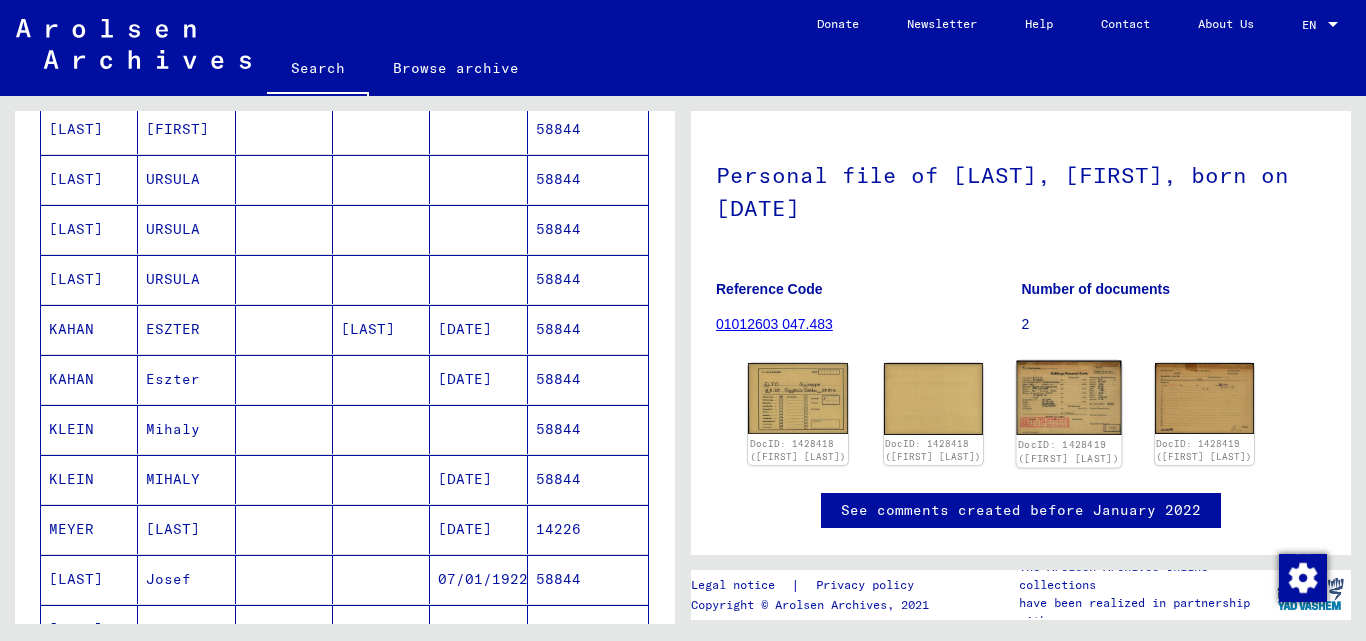 click 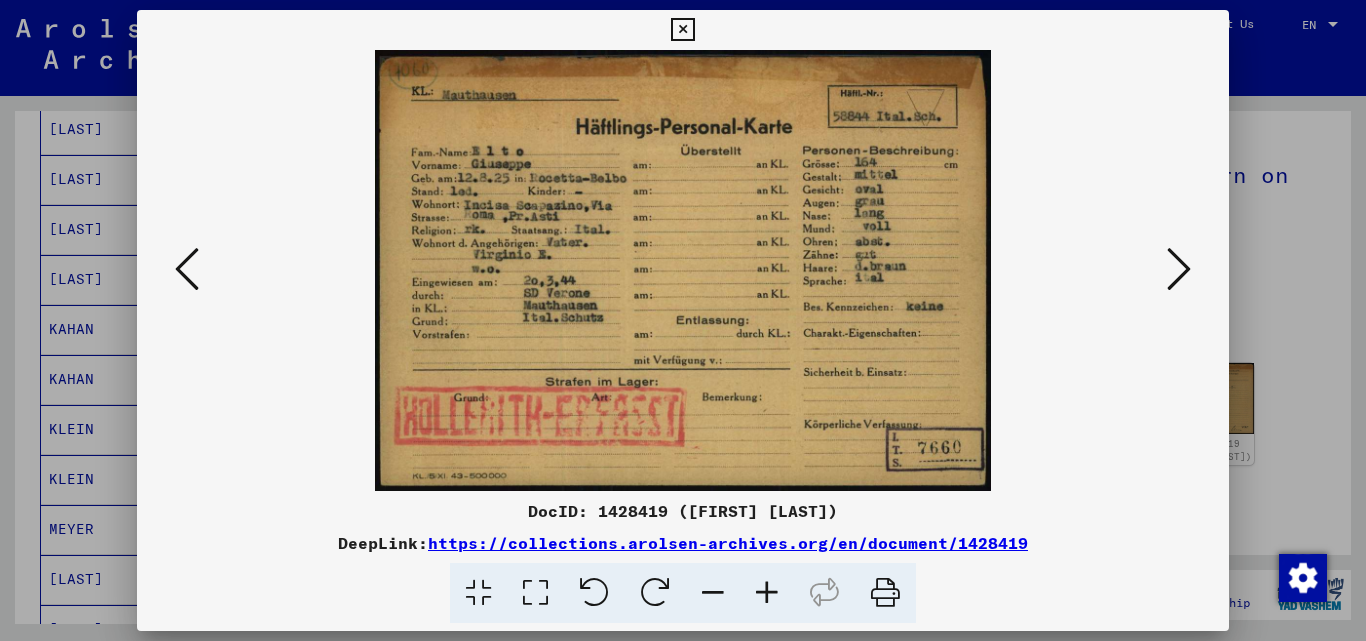 click at bounding box center [682, 30] 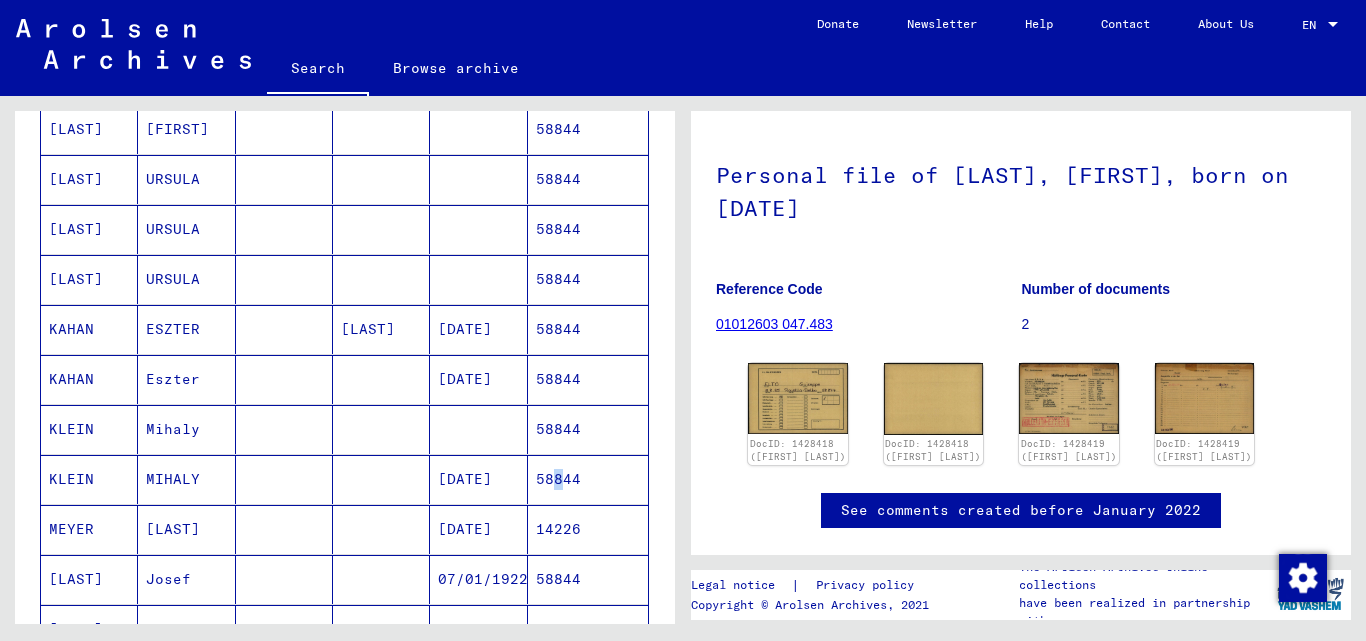 click on "58844" at bounding box center [588, 529] 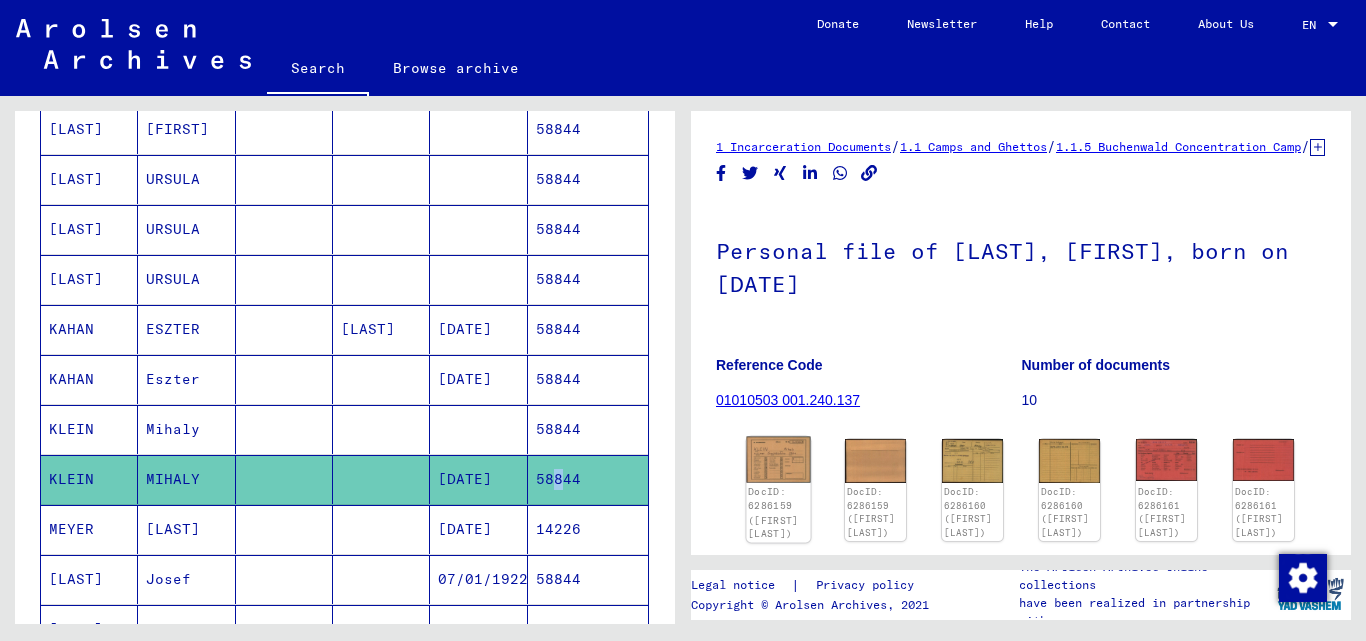 click 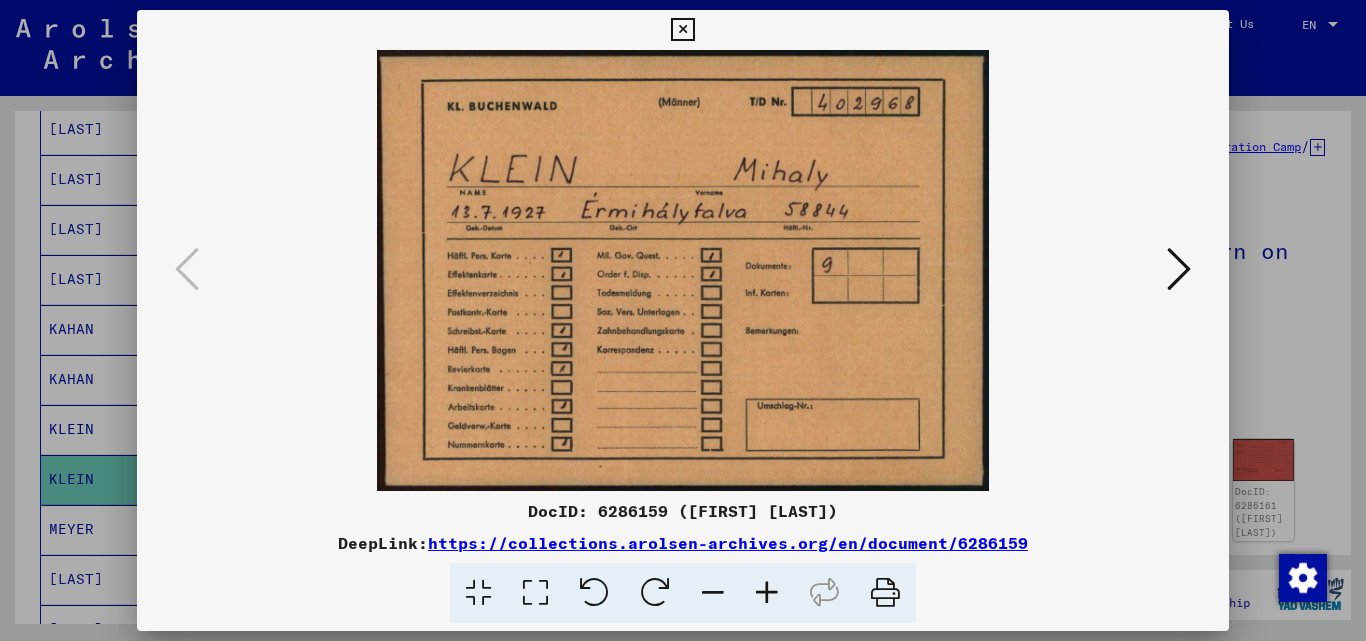 click at bounding box center [1179, 269] 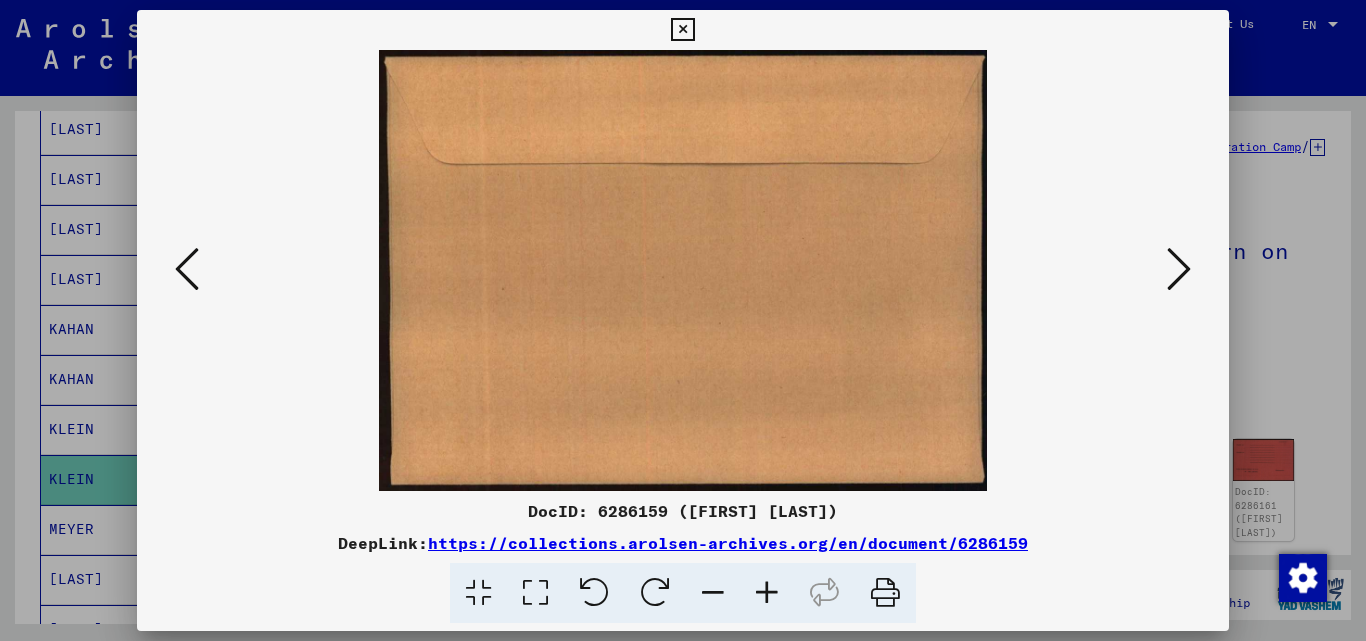 click at bounding box center [1179, 269] 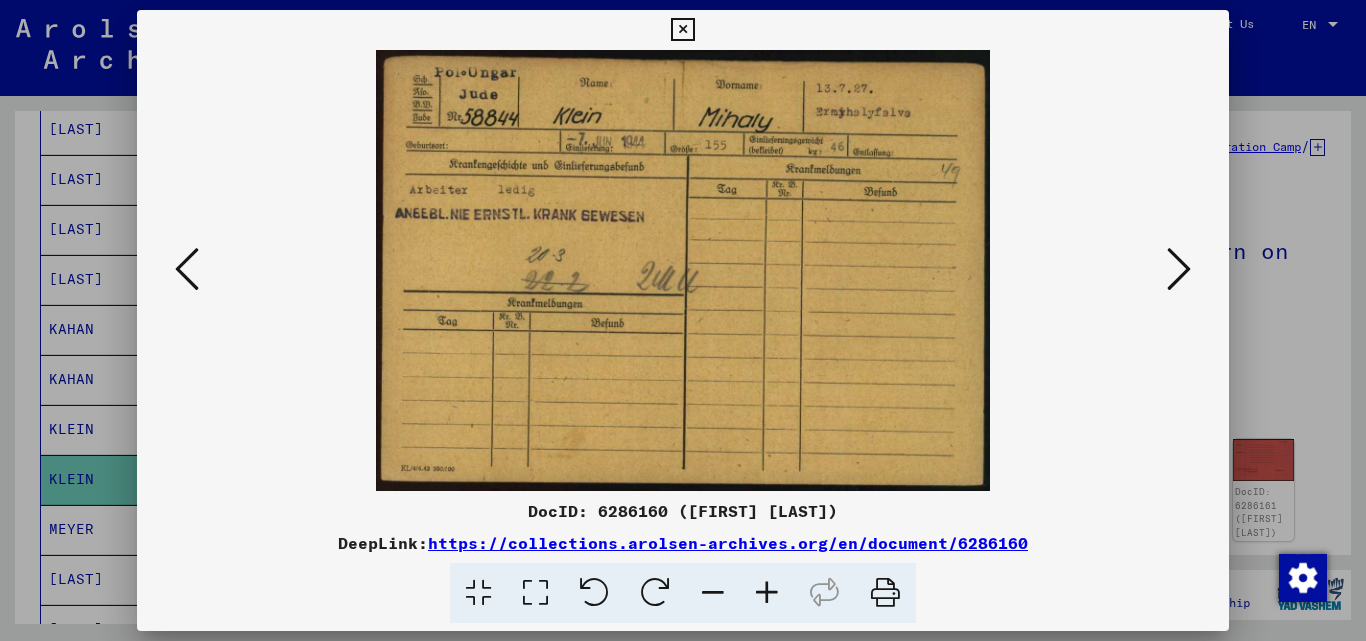 click at bounding box center (1179, 269) 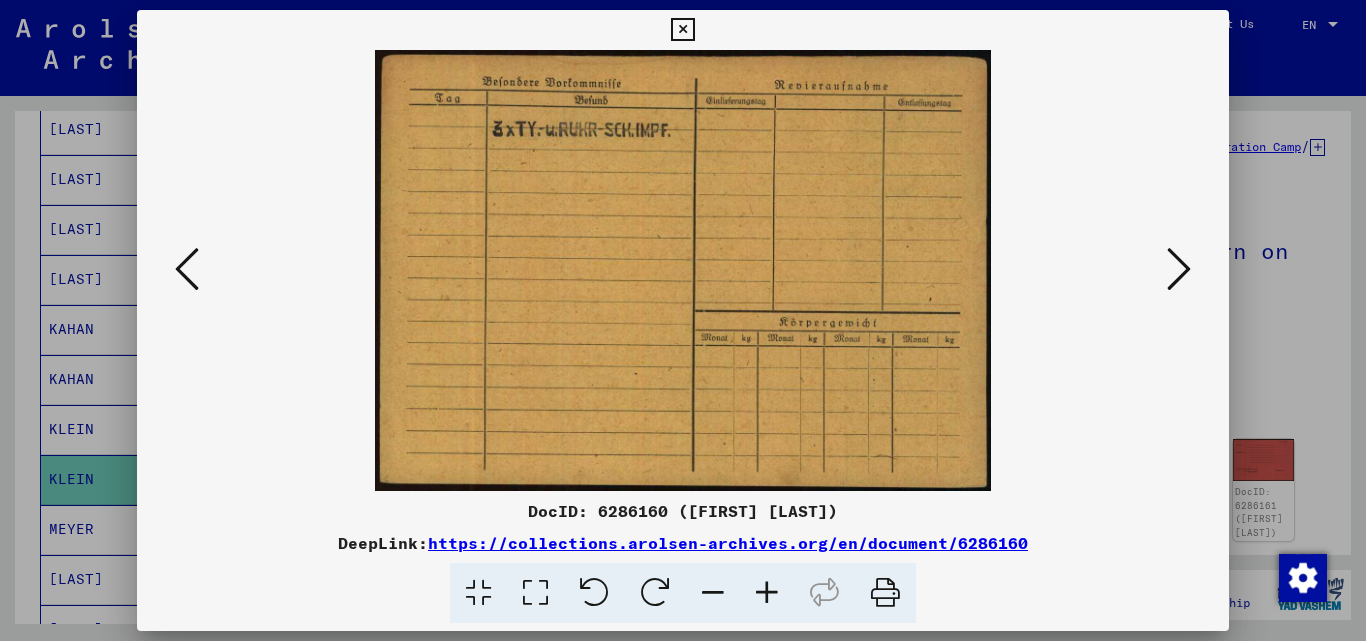 click at bounding box center (1179, 269) 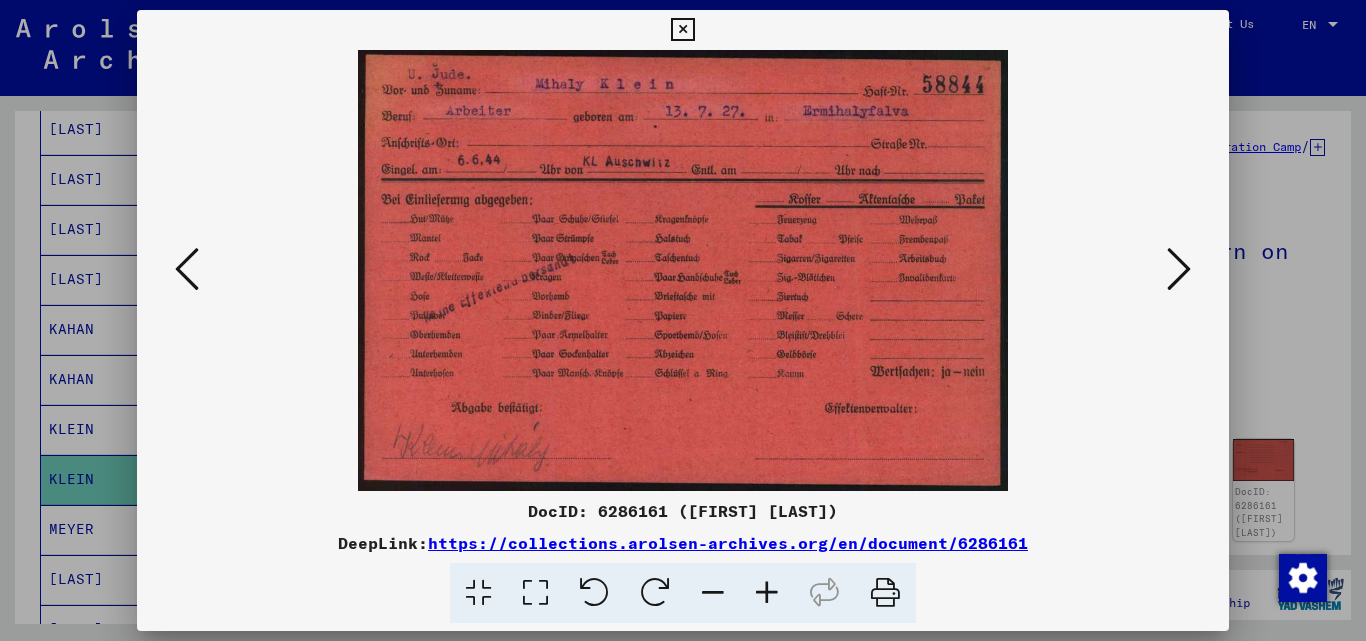 click at bounding box center (683, 270) 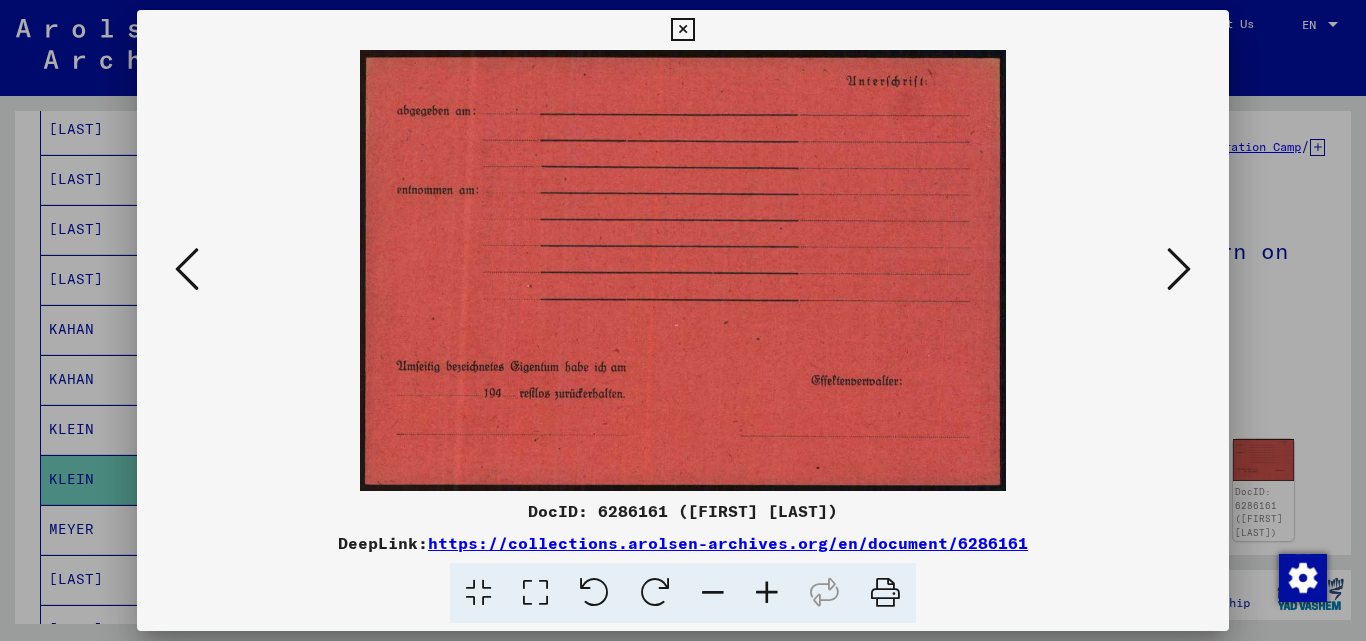 click at bounding box center [1179, 270] 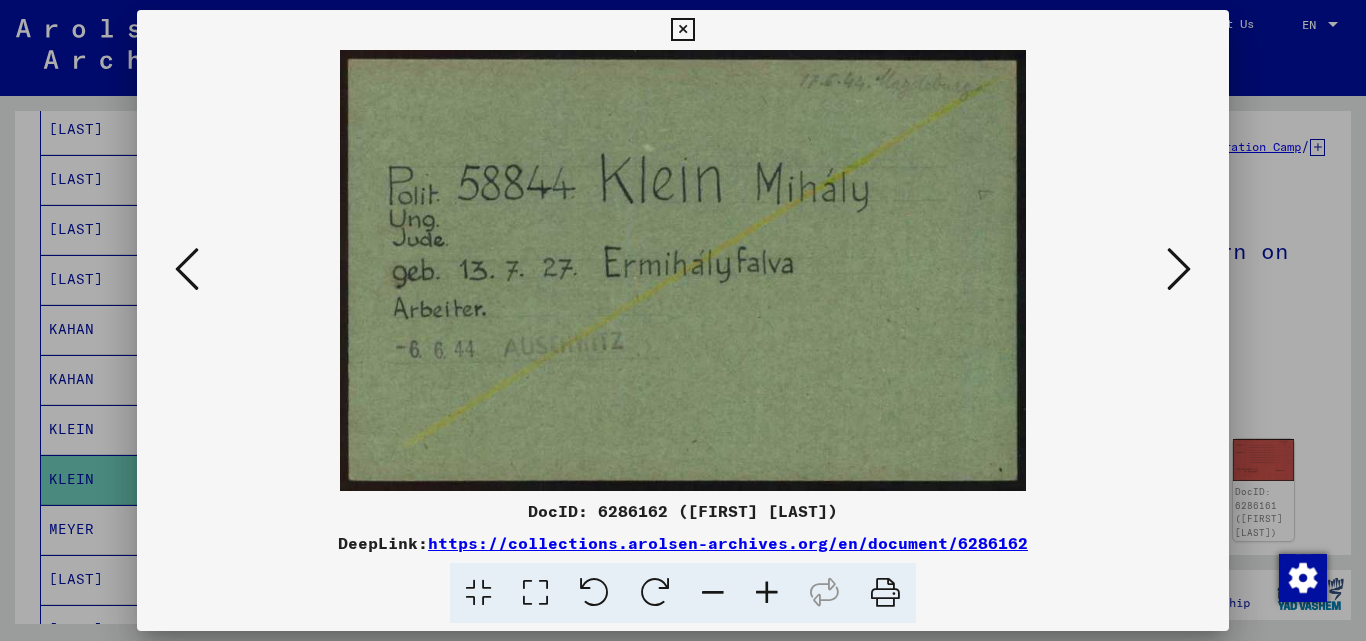 click at bounding box center [1179, 270] 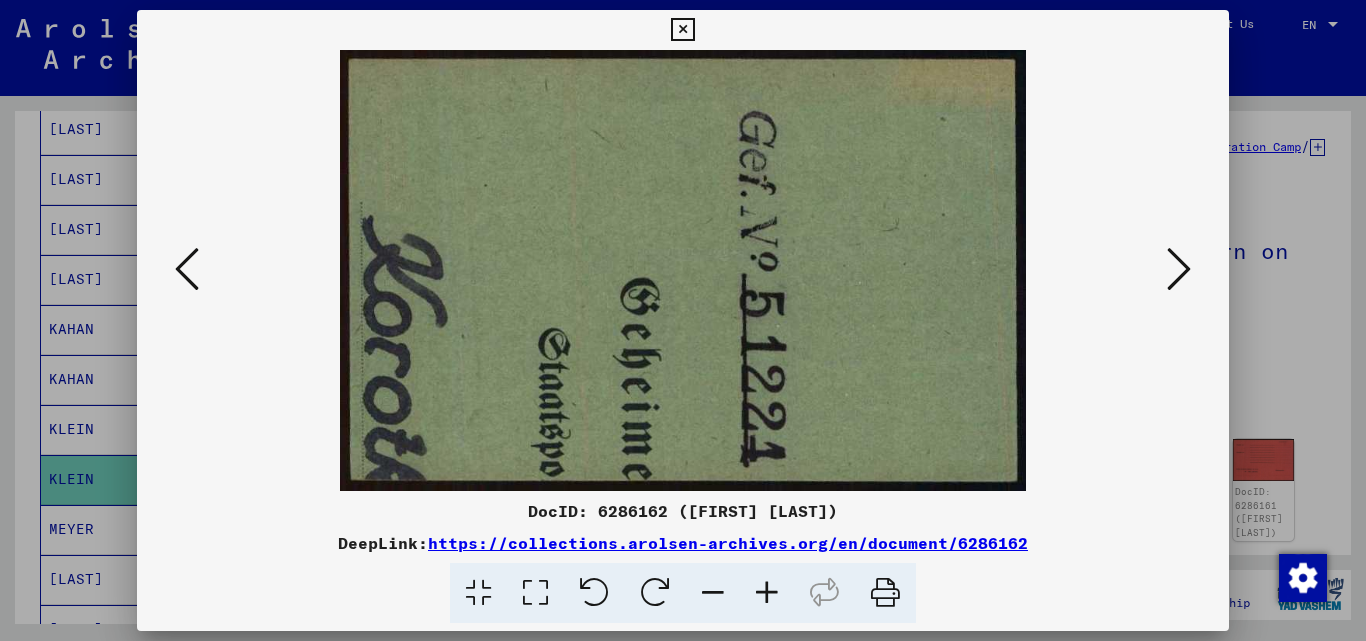 click at bounding box center [1179, 269] 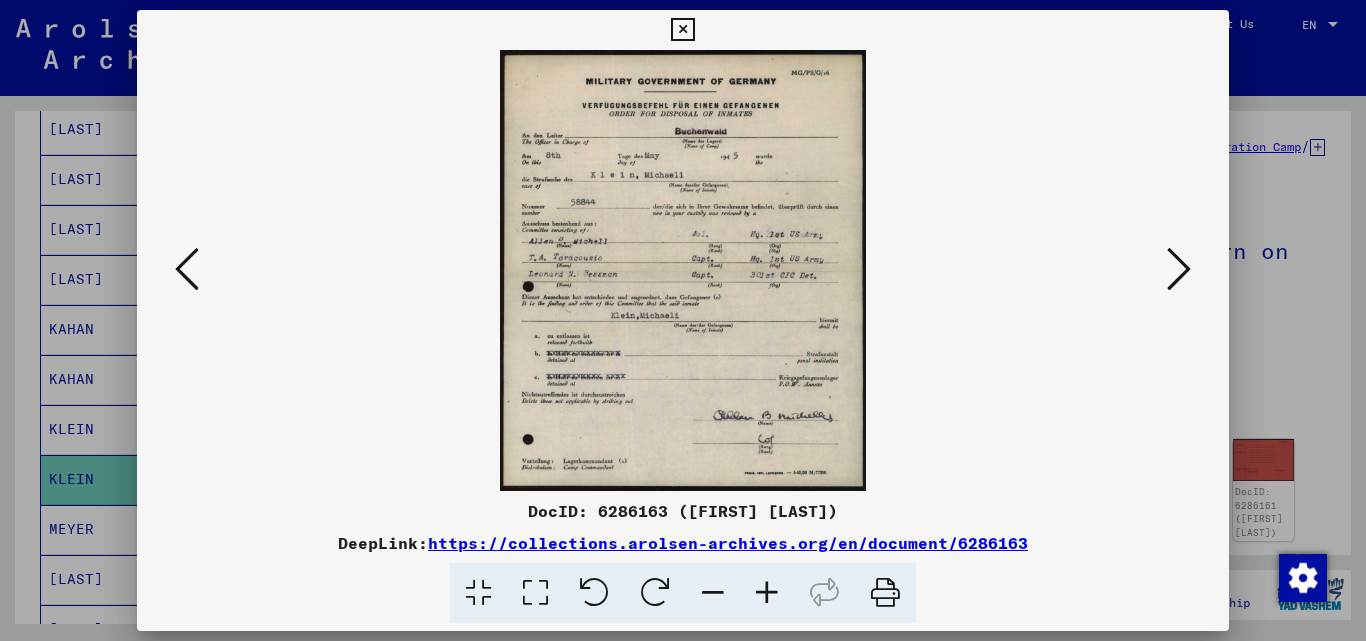 click at bounding box center (1179, 269) 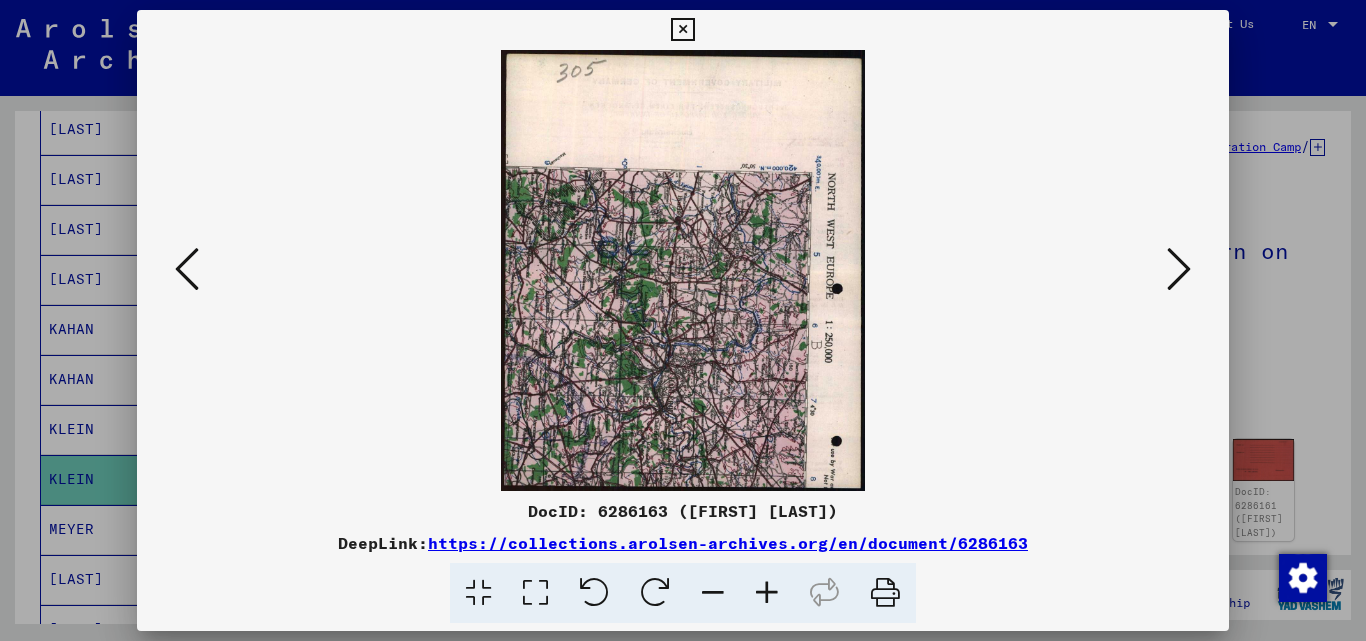 drag, startPoint x: 1173, startPoint y: 276, endPoint x: 1044, endPoint y: 216, distance: 142.27087 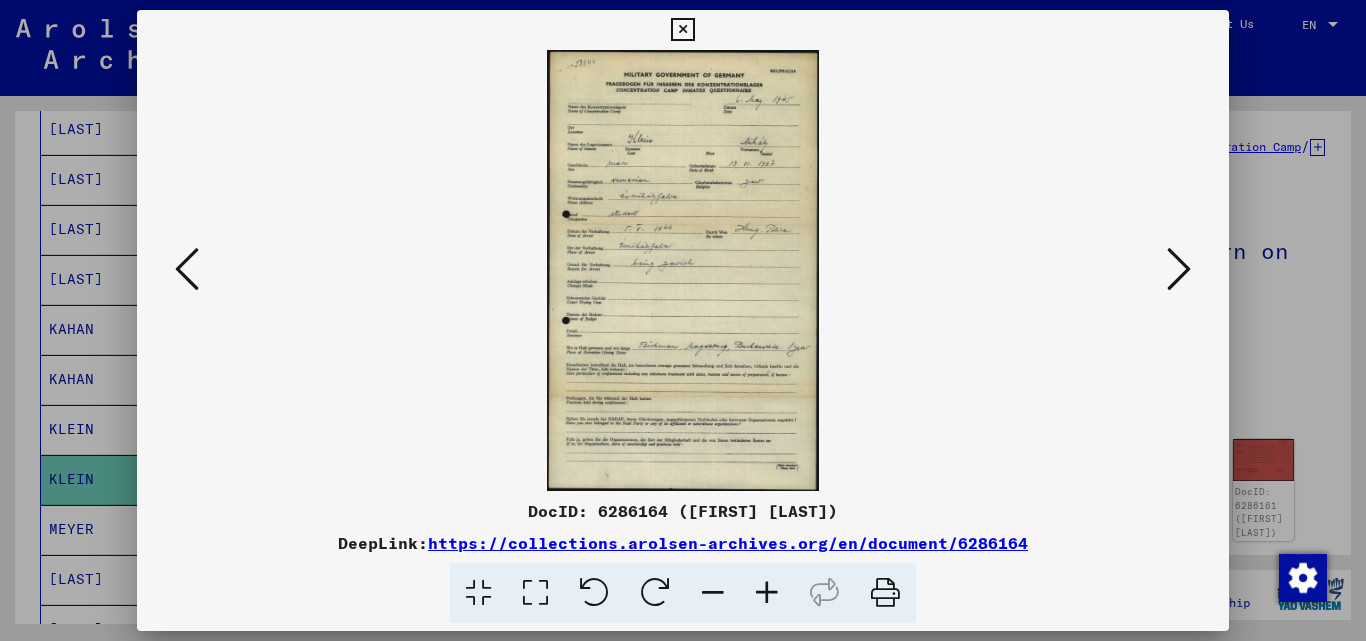 drag, startPoint x: 683, startPoint y: 28, endPoint x: 693, endPoint y: 349, distance: 321.15573 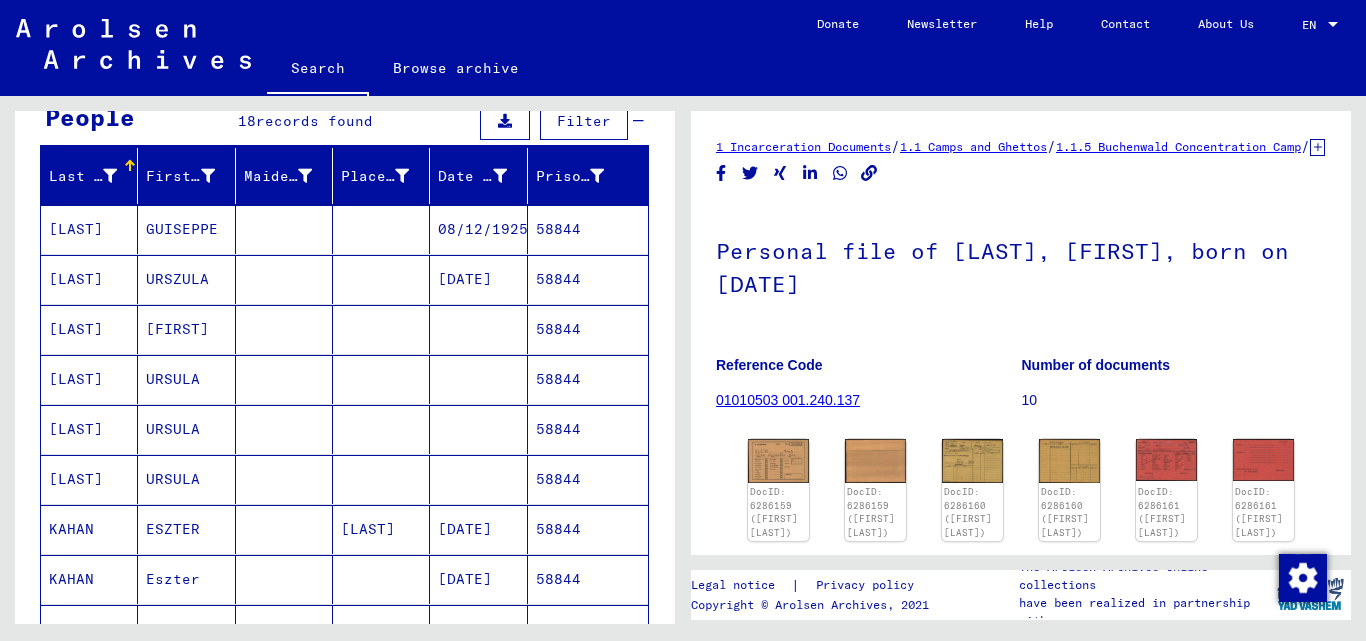 scroll, scrollTop: 0, scrollLeft: 0, axis: both 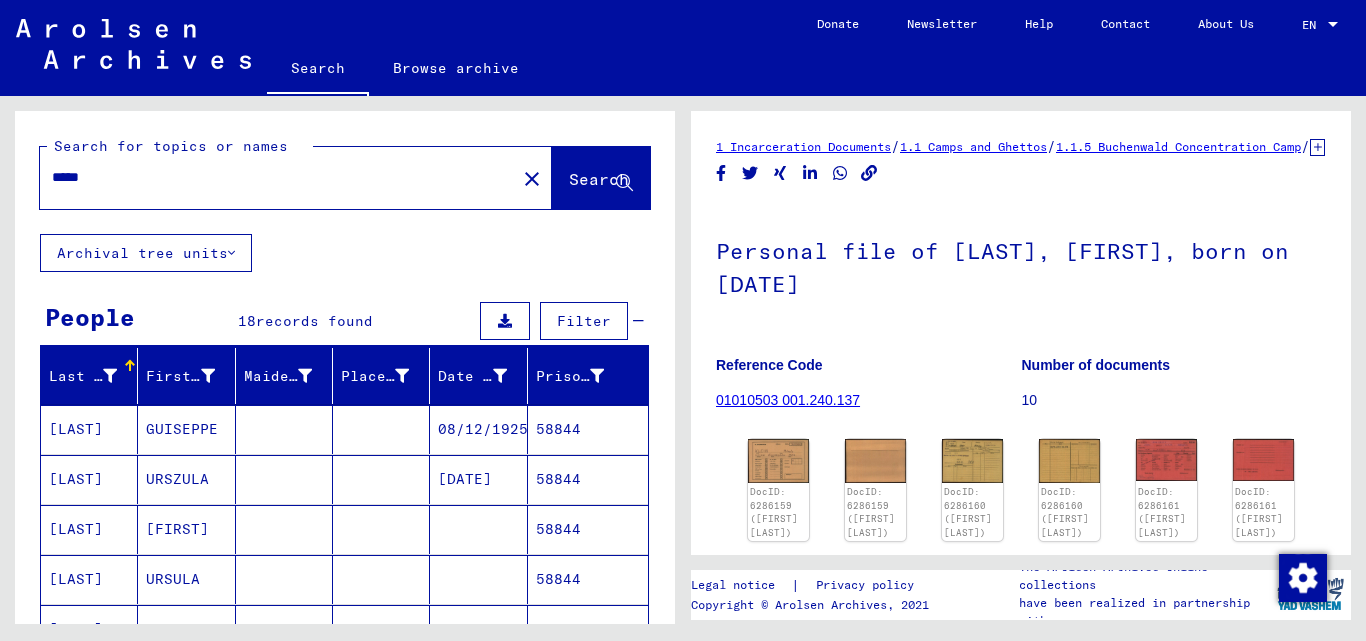 drag, startPoint x: 123, startPoint y: 163, endPoint x: 115, endPoint y: 177, distance: 16.124516 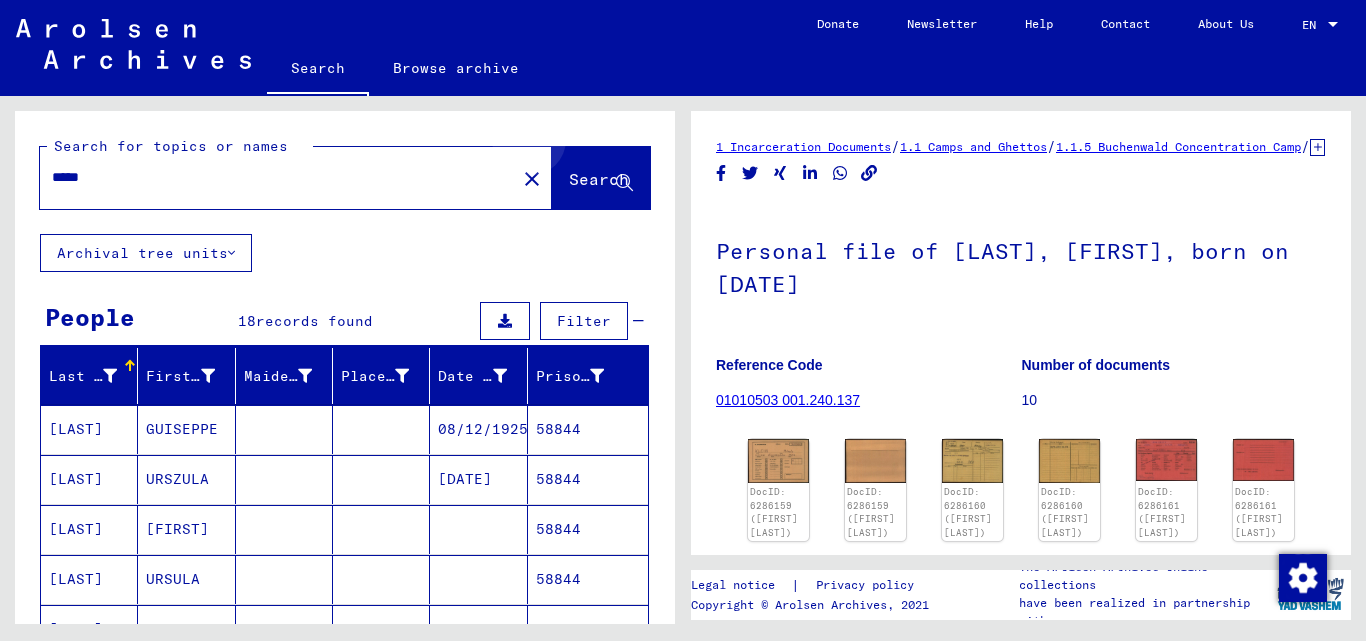 click on "Search" 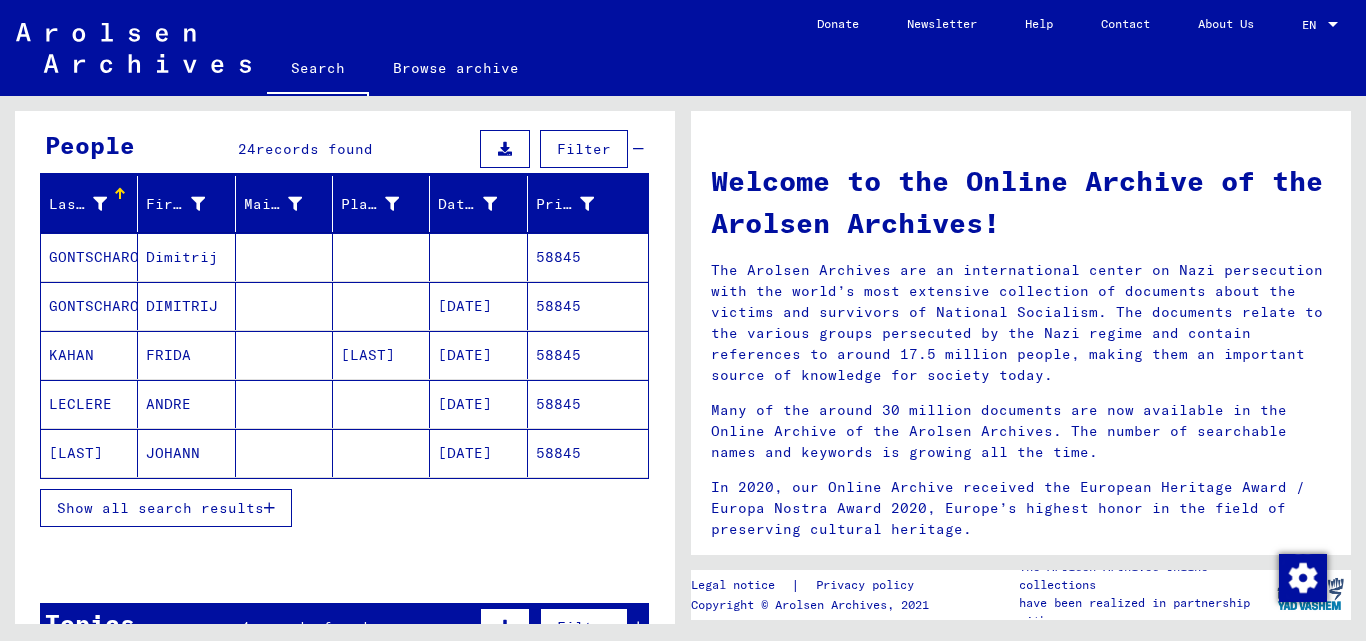 scroll, scrollTop: 200, scrollLeft: 0, axis: vertical 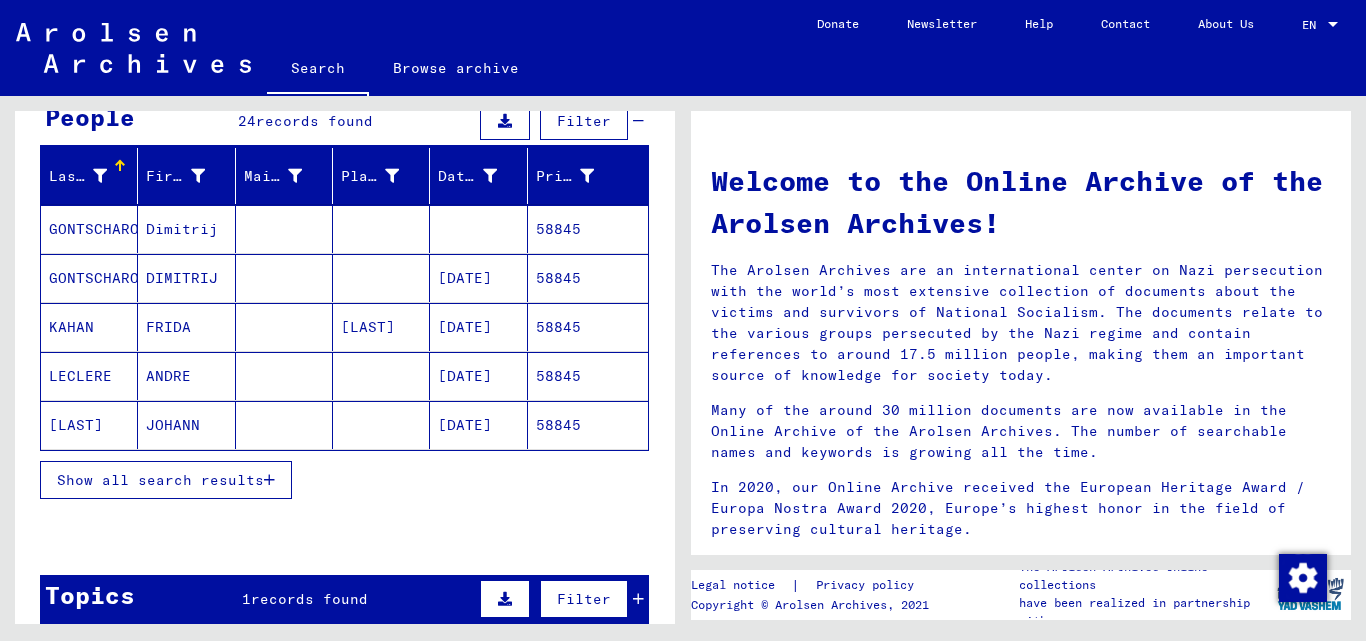 click on "Show all search results" at bounding box center [166, 480] 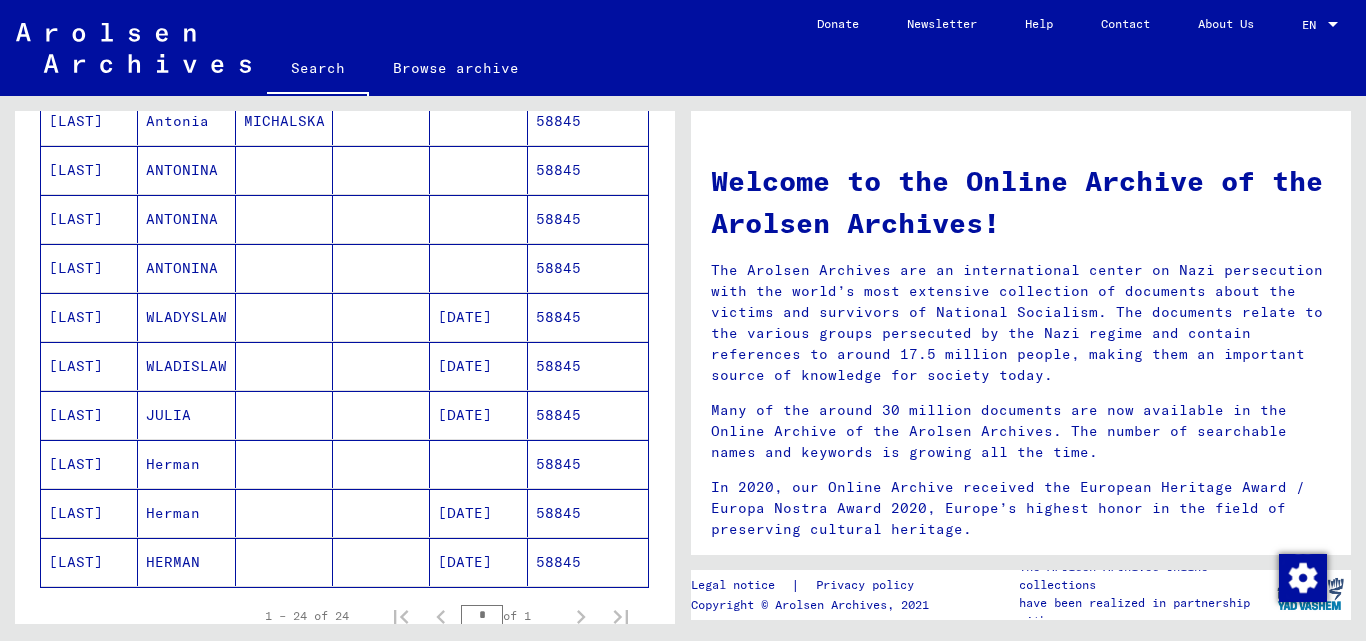 scroll, scrollTop: 1000, scrollLeft: 0, axis: vertical 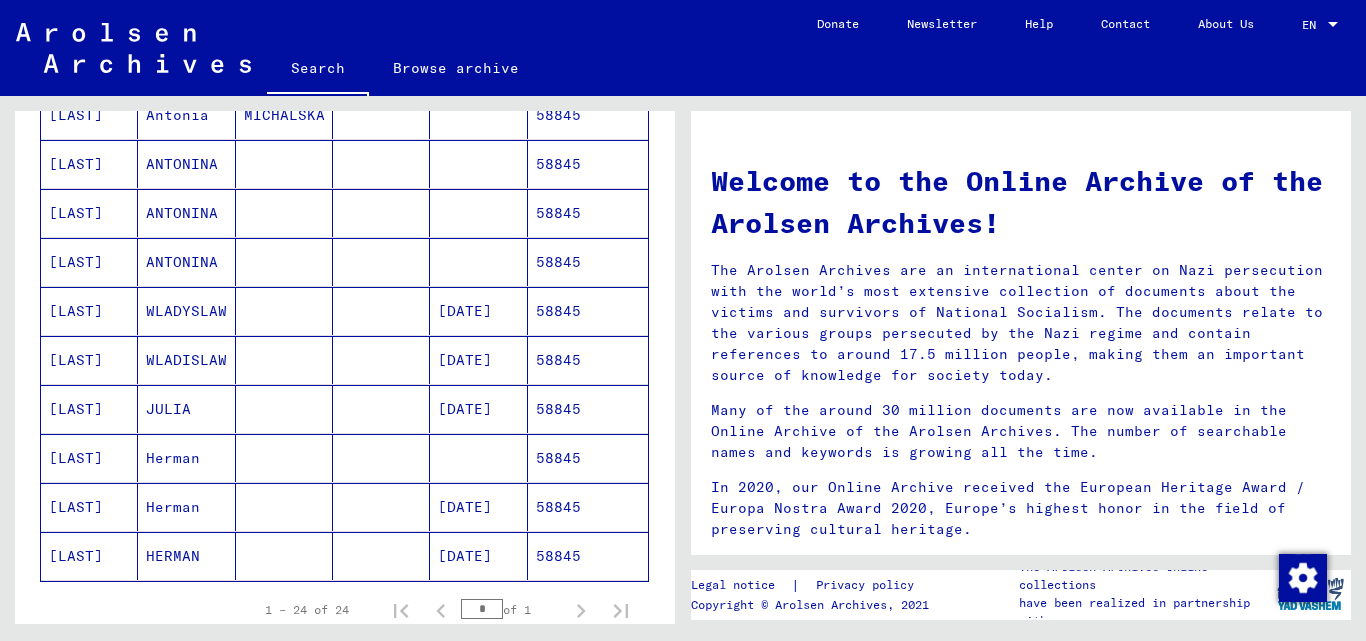 click on "58845" 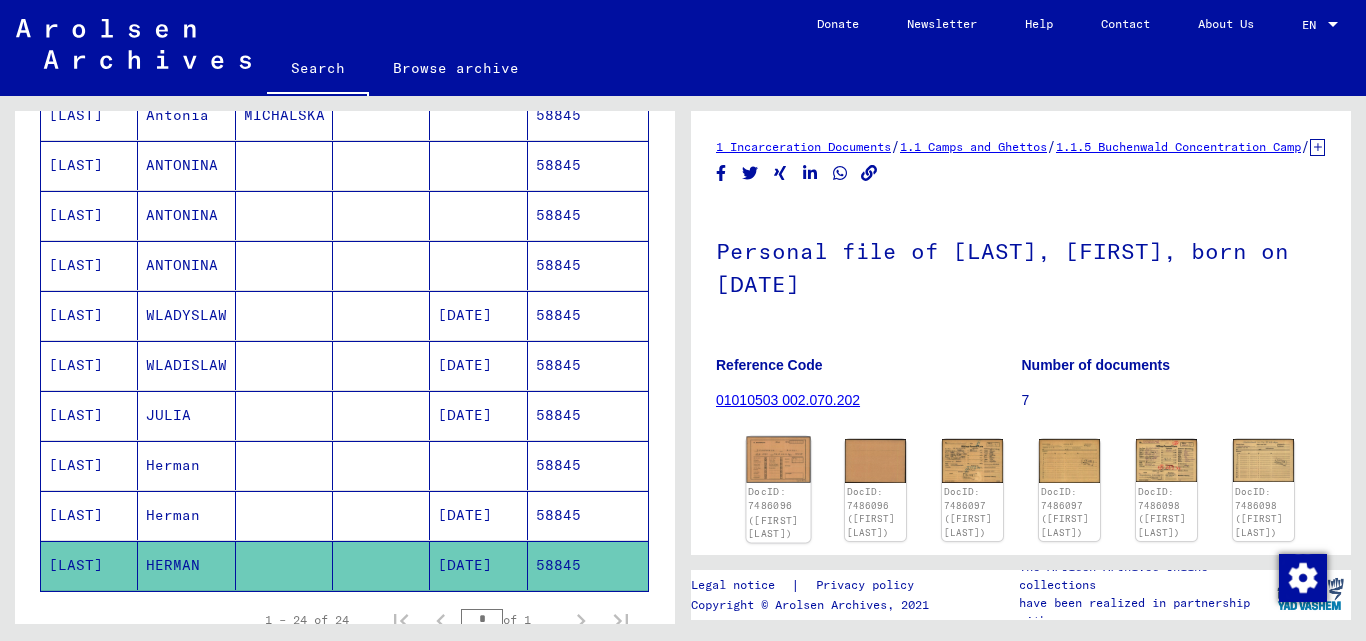 click 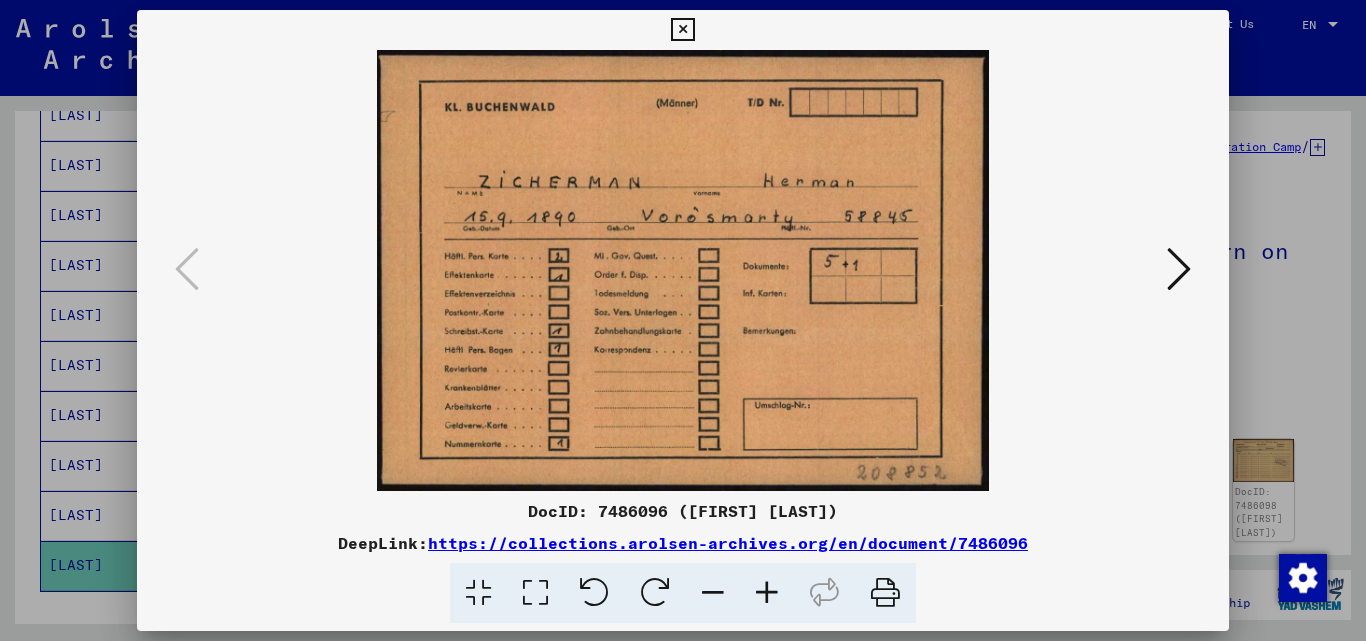 click at bounding box center (1179, 269) 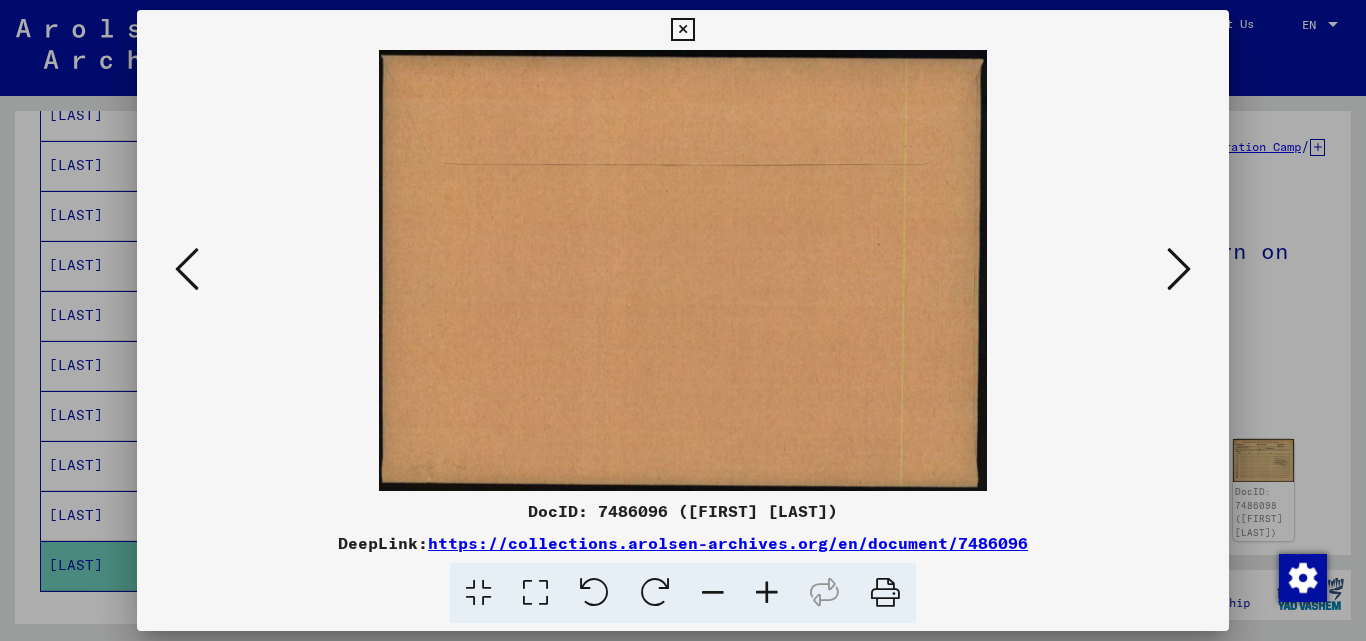 click at bounding box center (1179, 269) 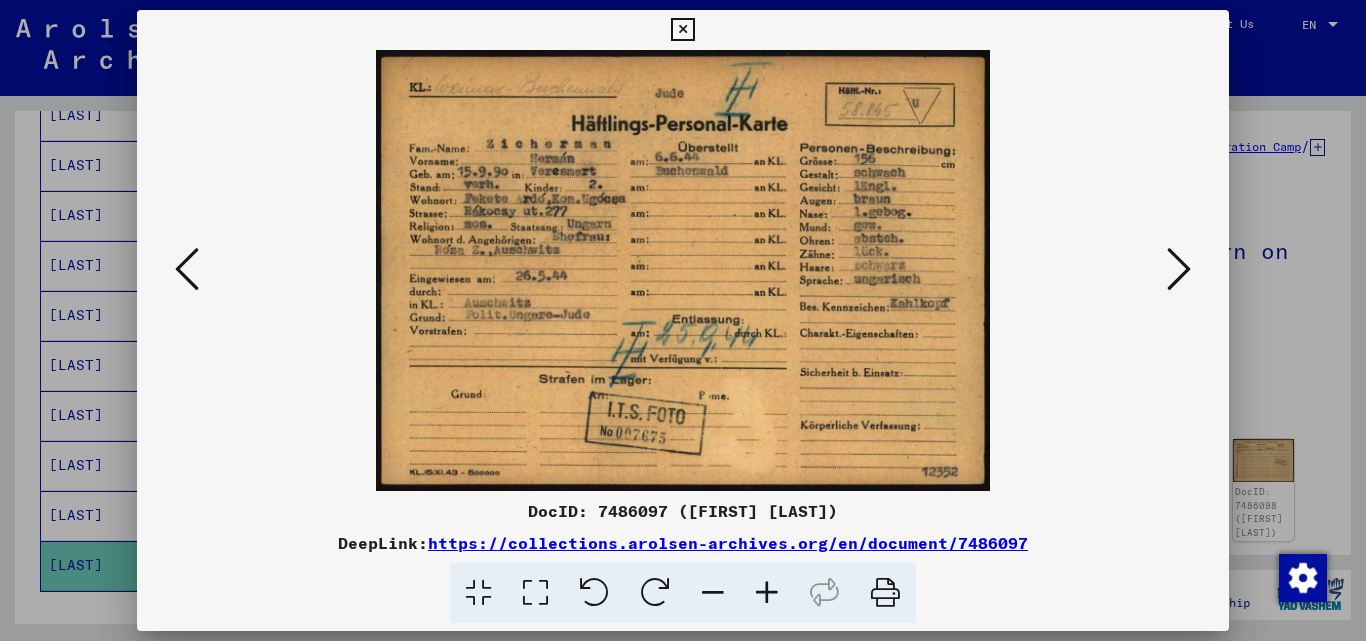 click at bounding box center [1179, 269] 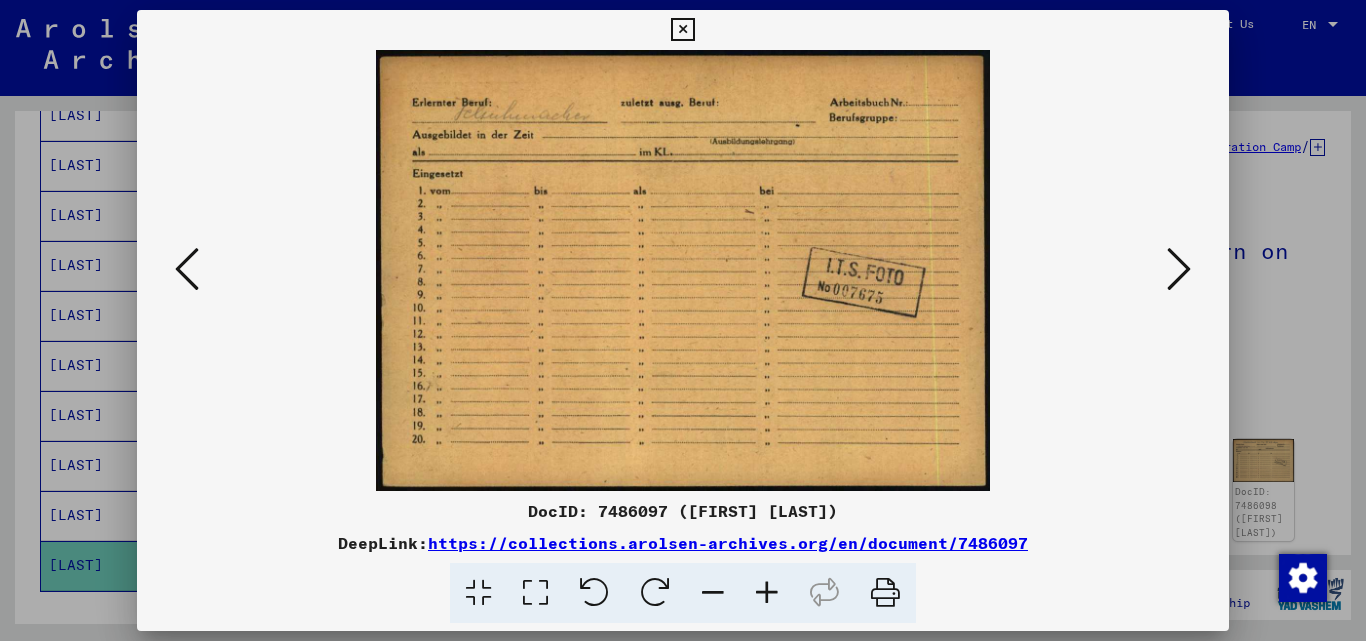 click at bounding box center [1179, 269] 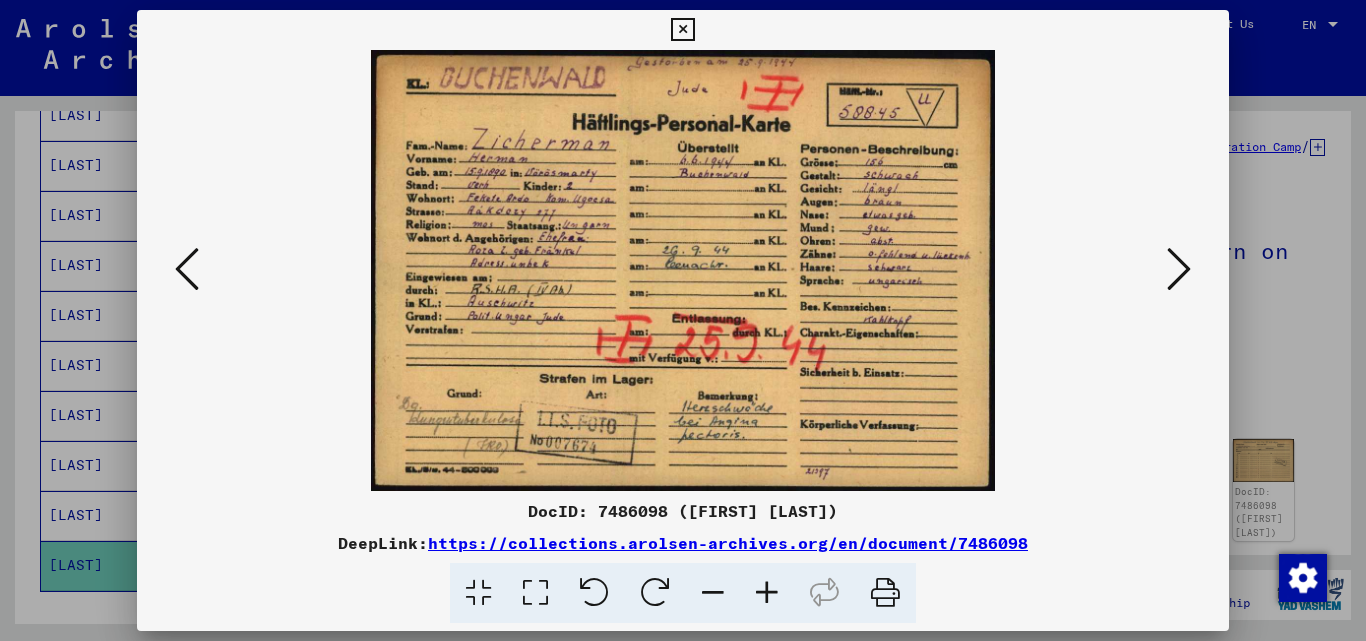 click at bounding box center [1179, 269] 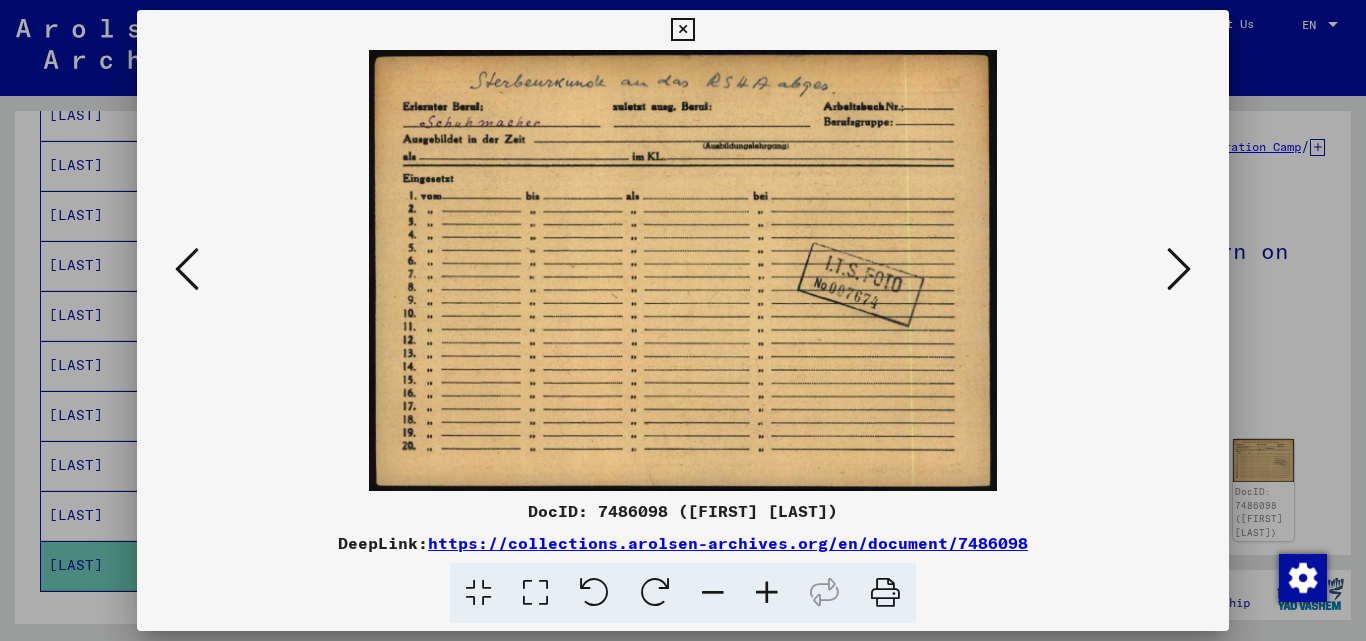 click at bounding box center (1179, 269) 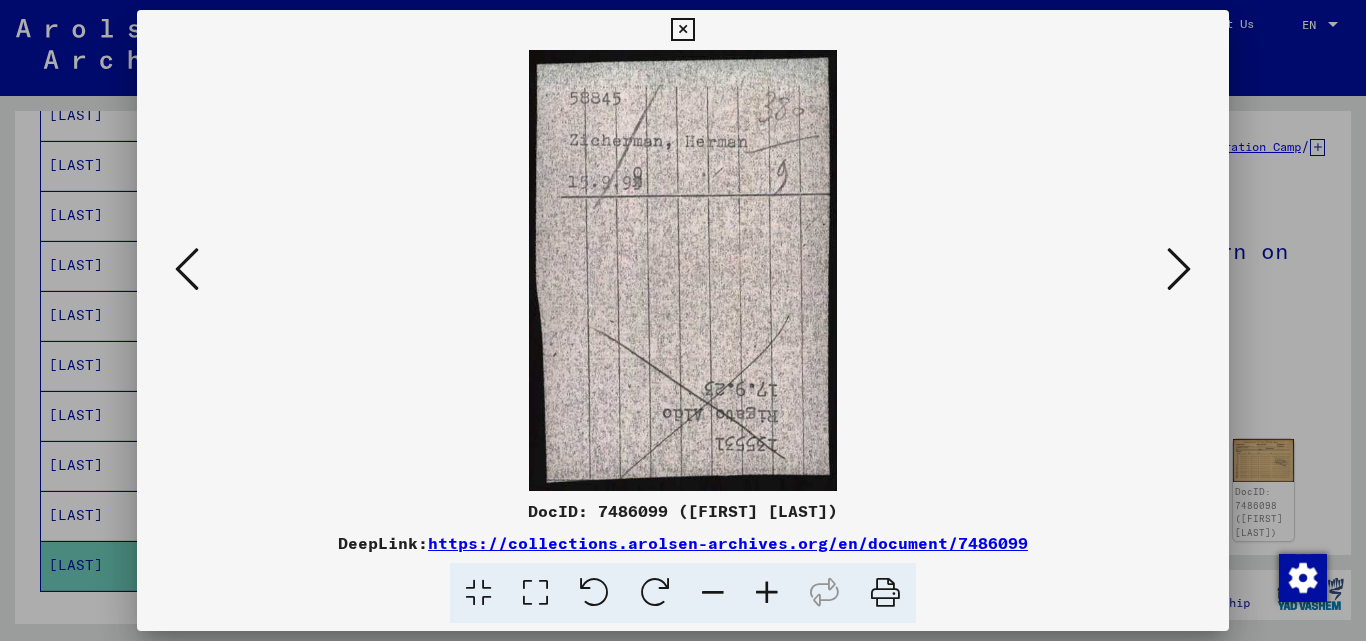 click at bounding box center (1179, 269) 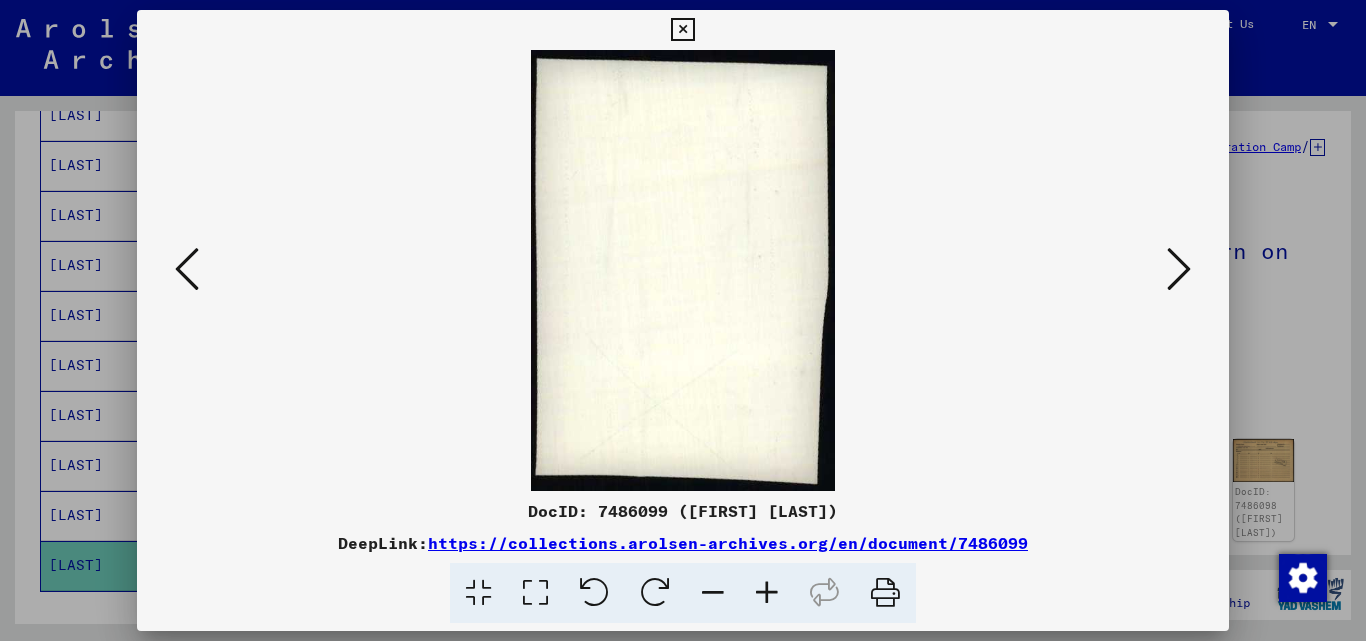 click at bounding box center (1179, 269) 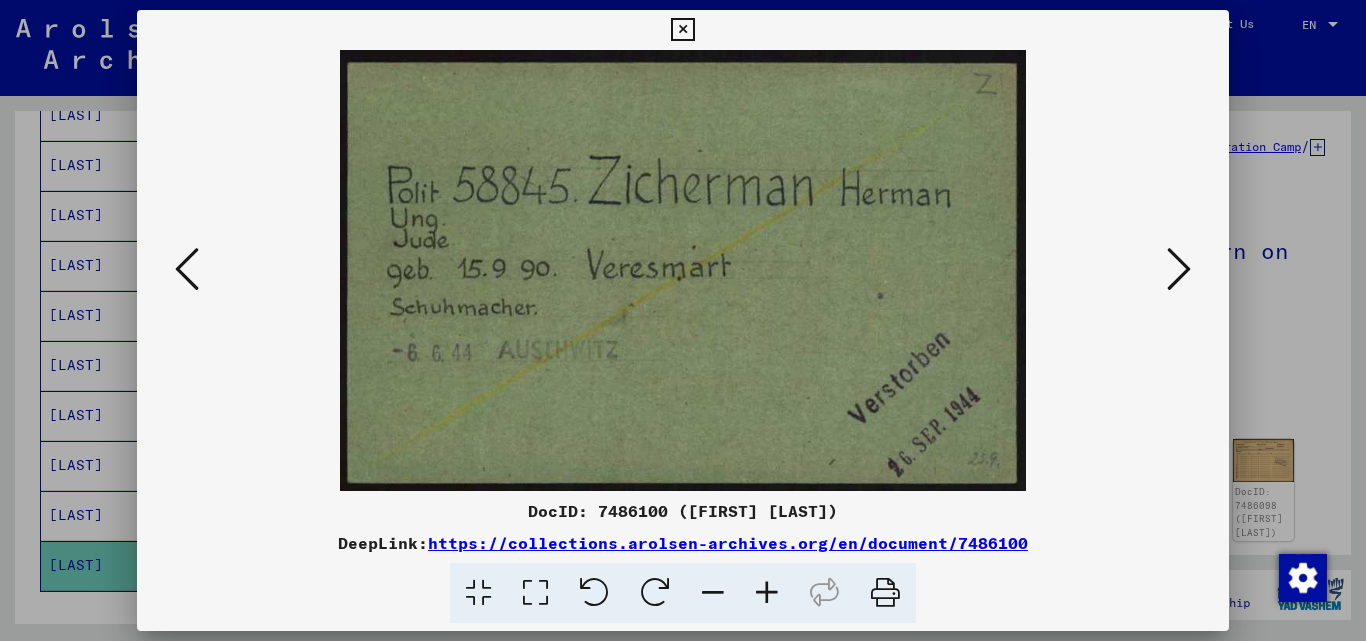 click at bounding box center (682, 30) 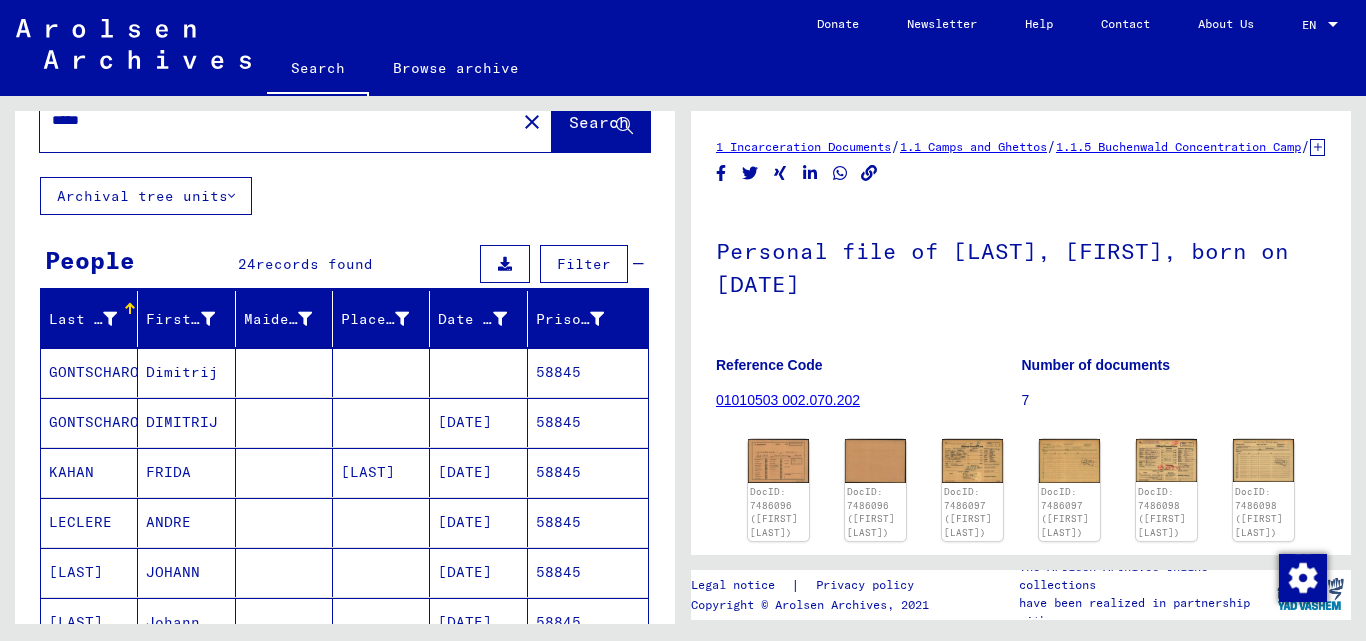 scroll, scrollTop: 0, scrollLeft: 0, axis: both 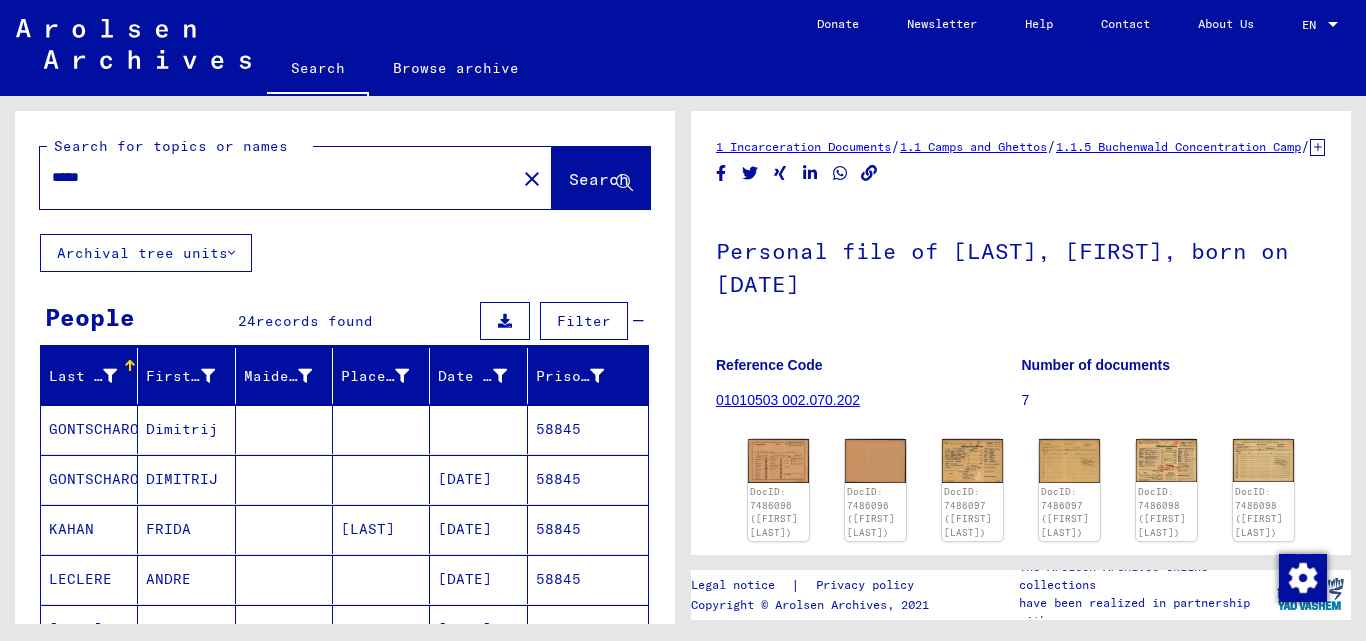 click on "*****" at bounding box center (278, 177) 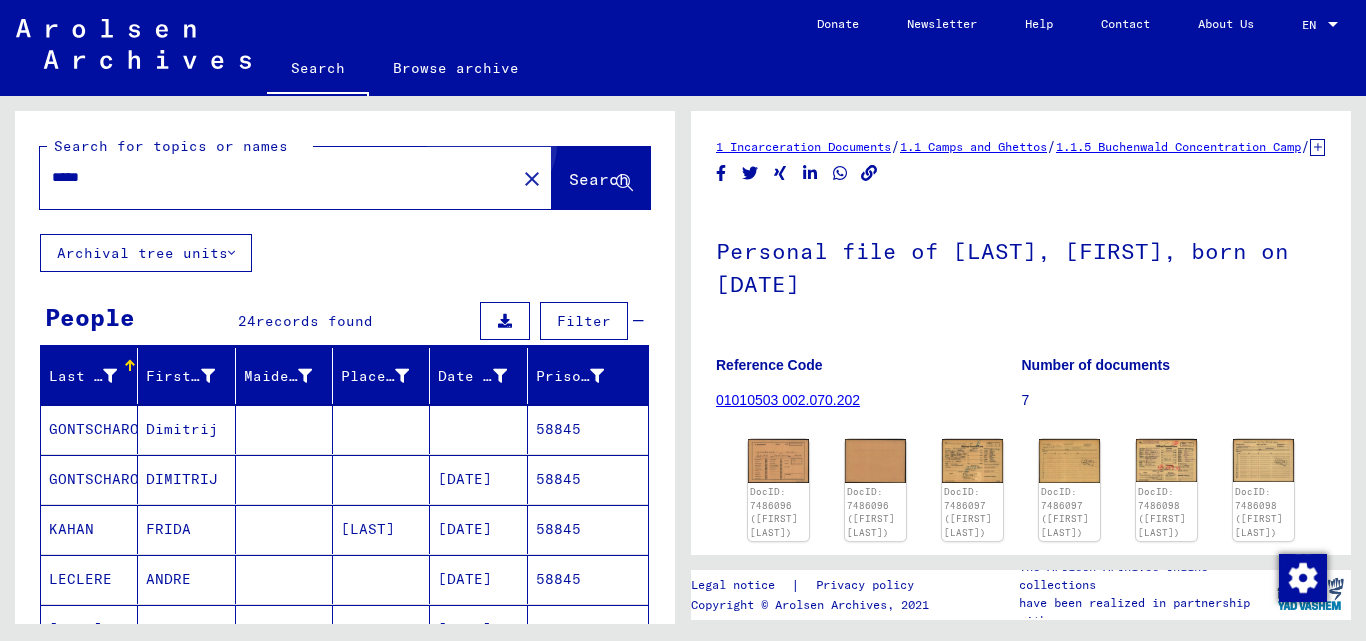 click on "Search" 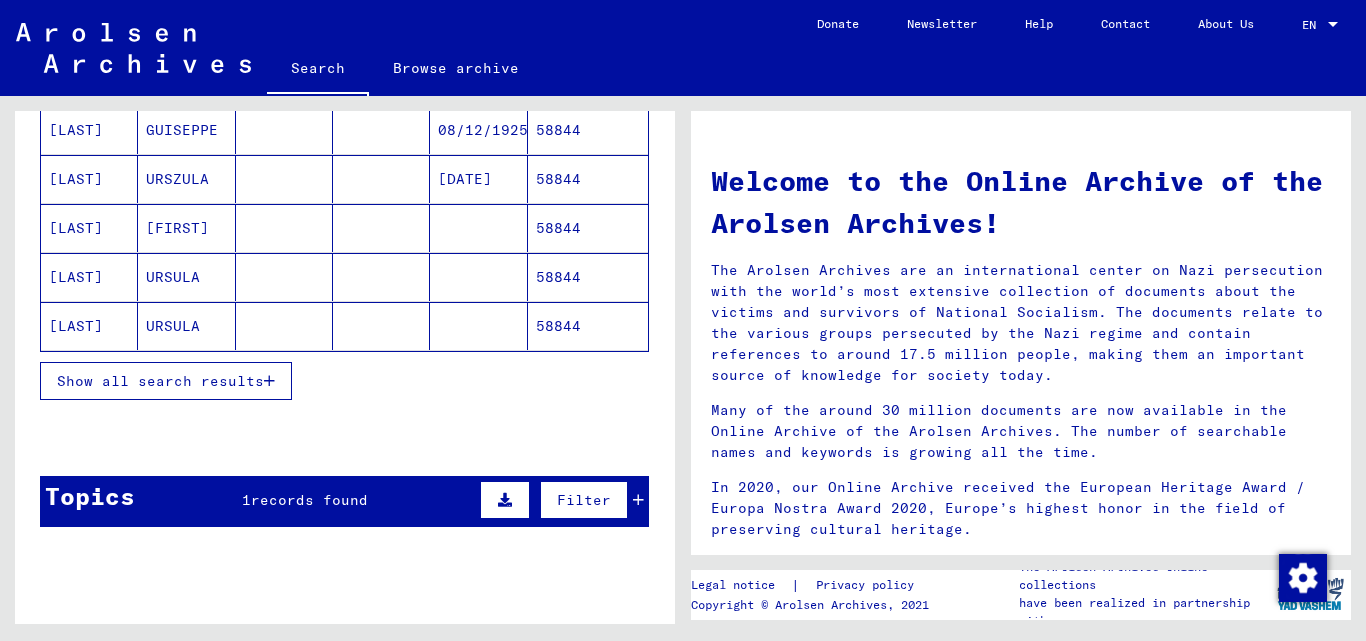 scroll, scrollTop: 300, scrollLeft: 0, axis: vertical 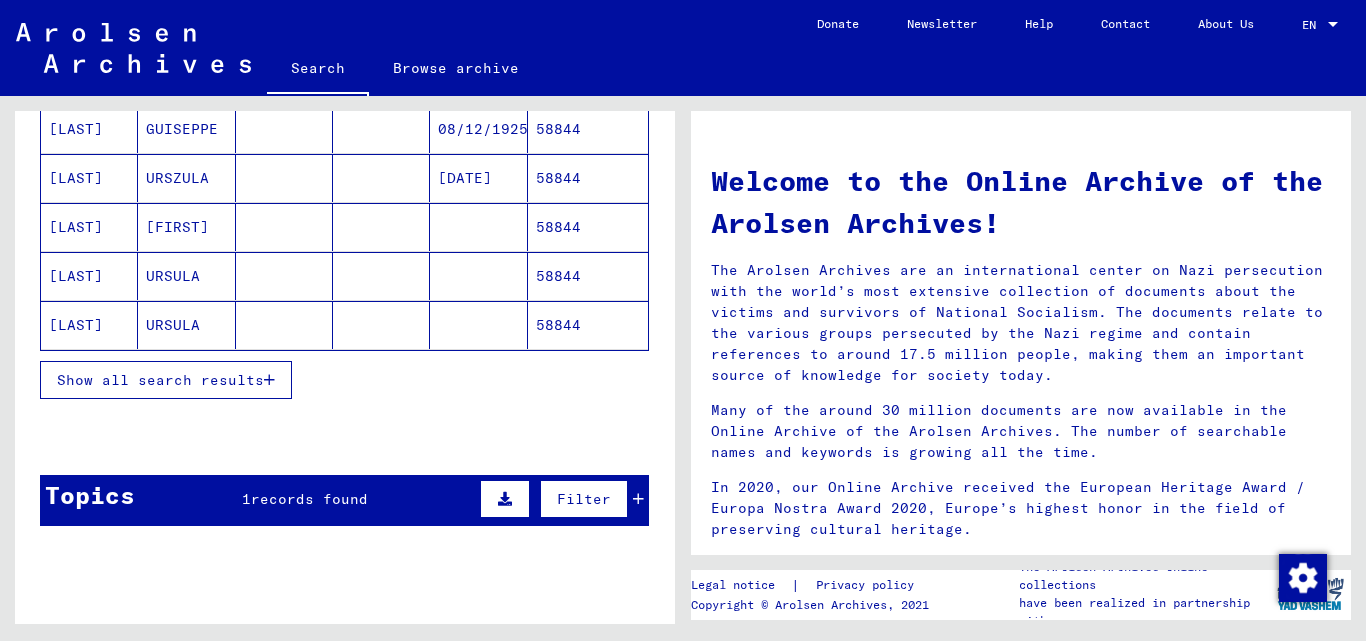 click on "Show all search results" at bounding box center [166, 380] 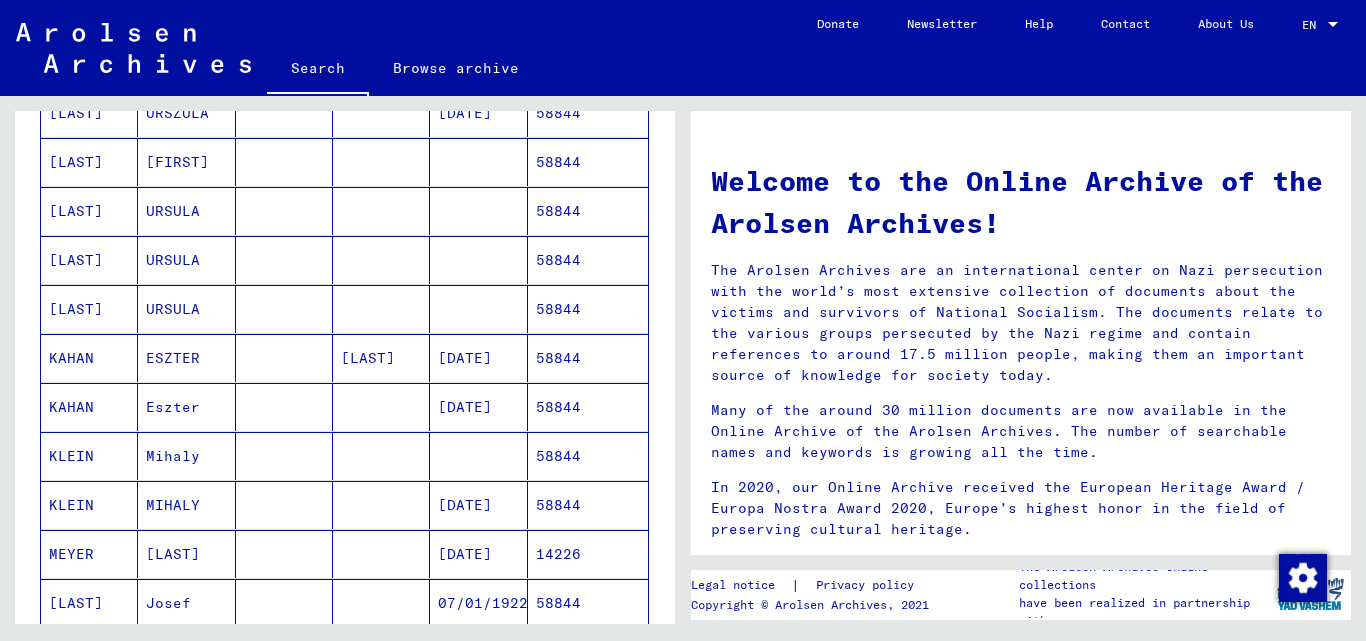 scroll, scrollTop: 400, scrollLeft: 0, axis: vertical 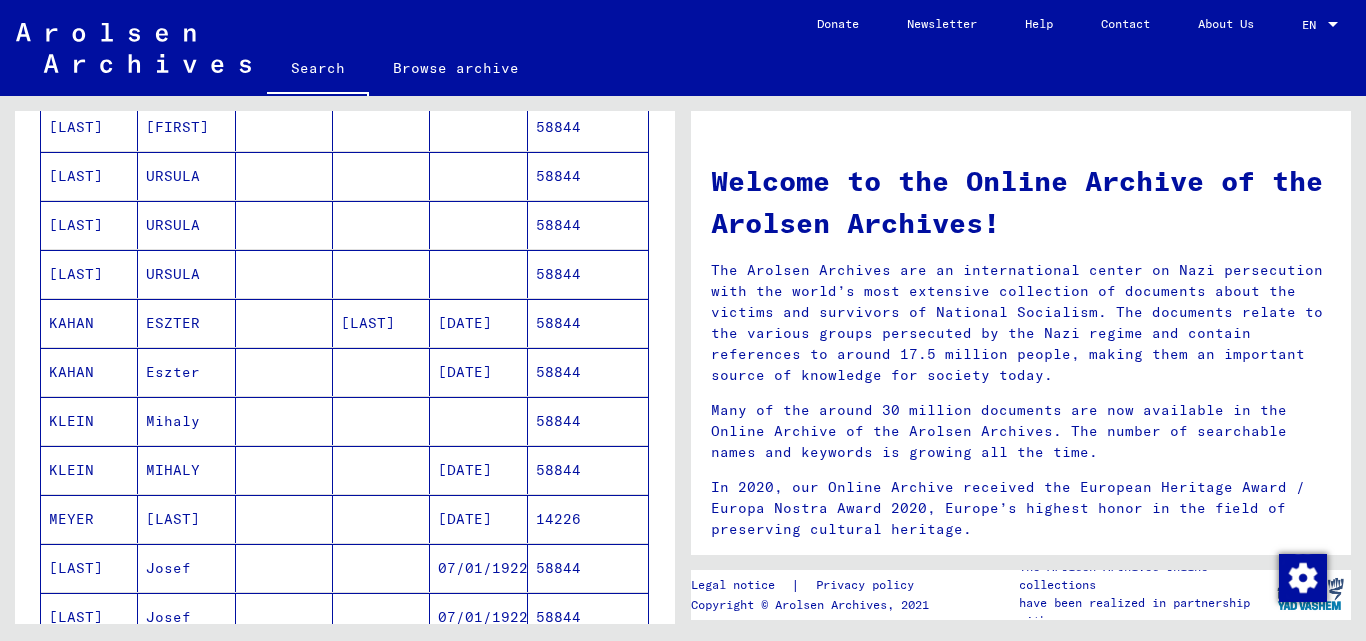 click on "58844" at bounding box center (588, 519) 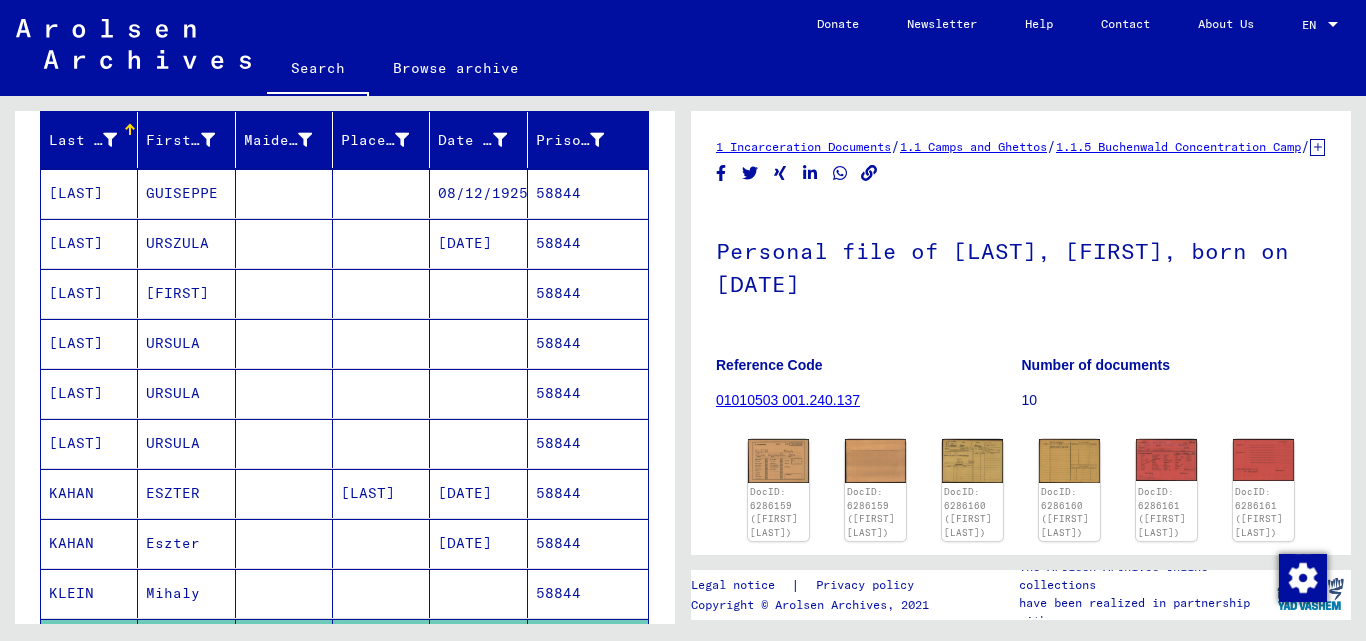 scroll, scrollTop: 2, scrollLeft: 0, axis: vertical 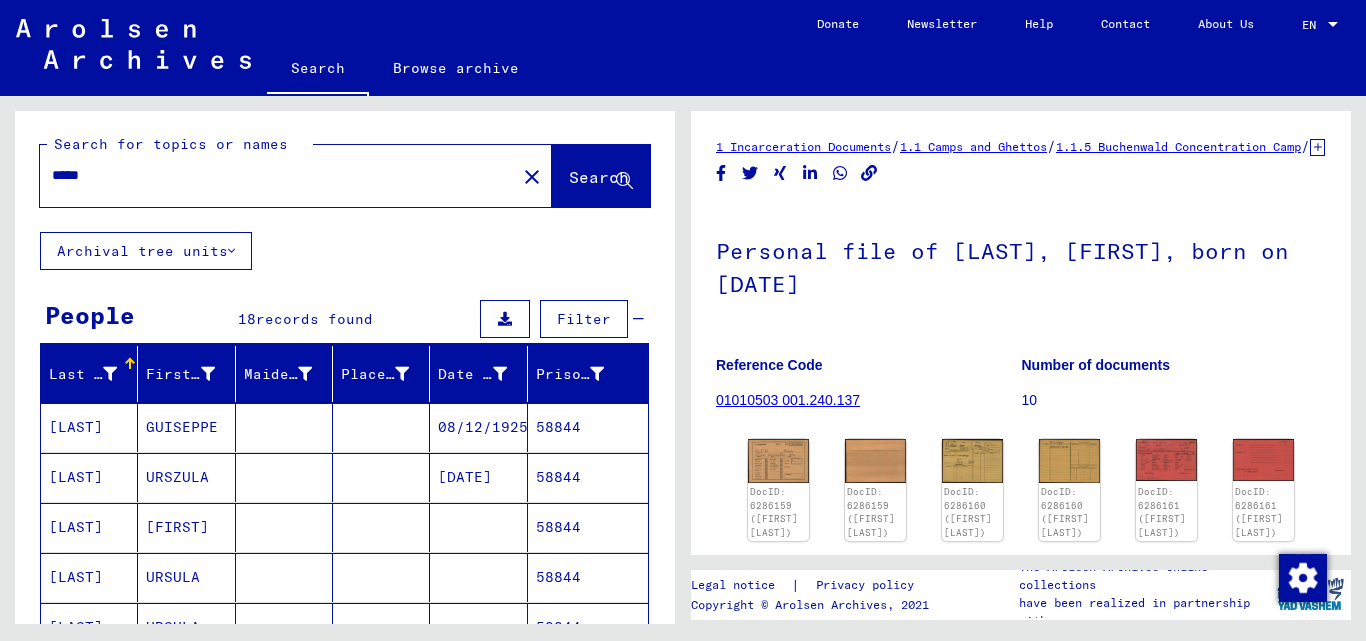 click on "*****" at bounding box center [278, 175] 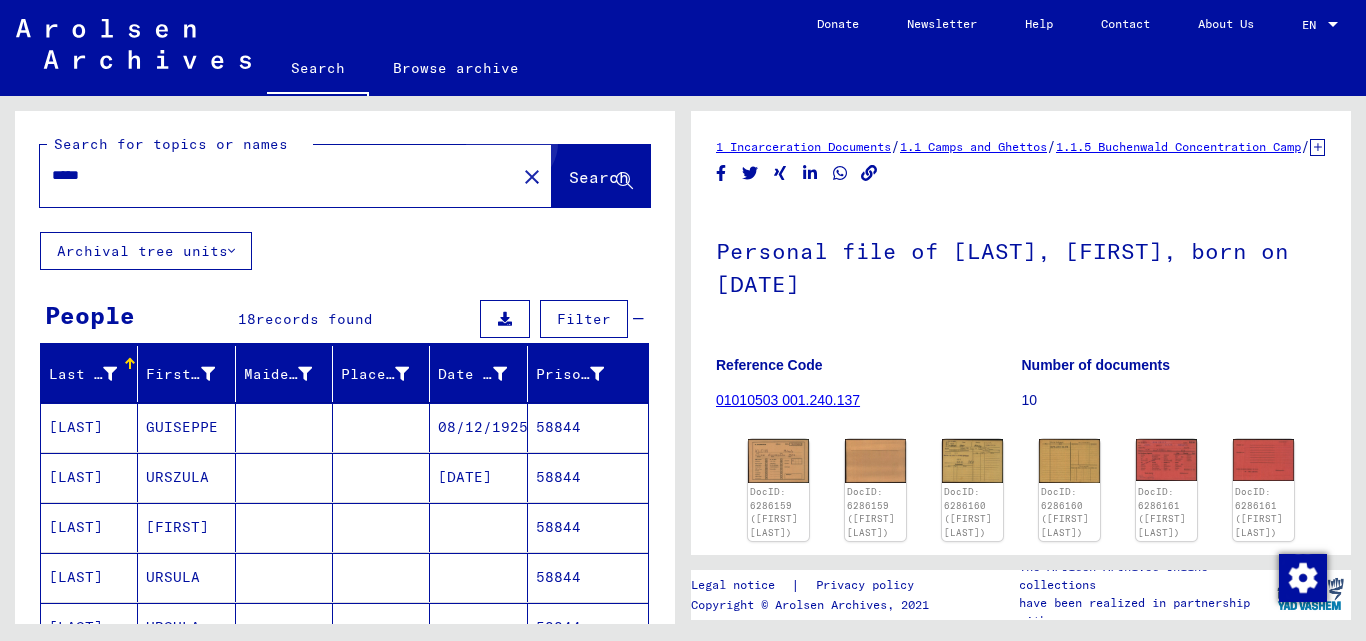 click on "Search" 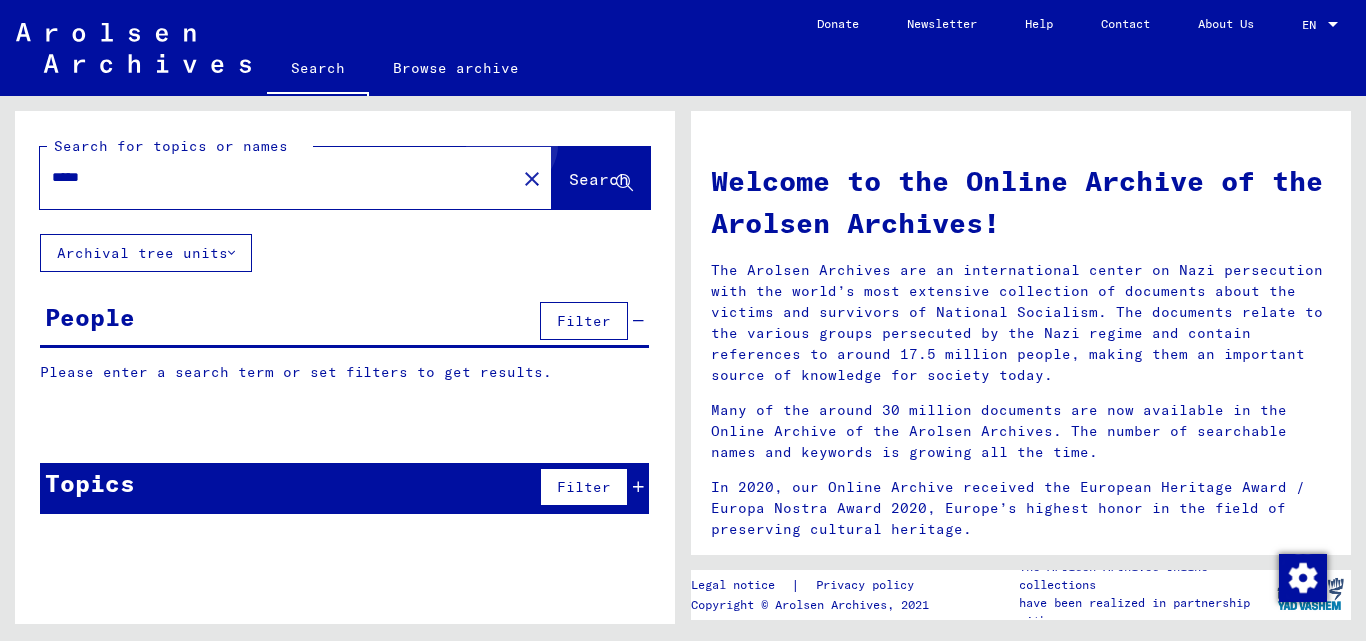 scroll, scrollTop: 0, scrollLeft: 0, axis: both 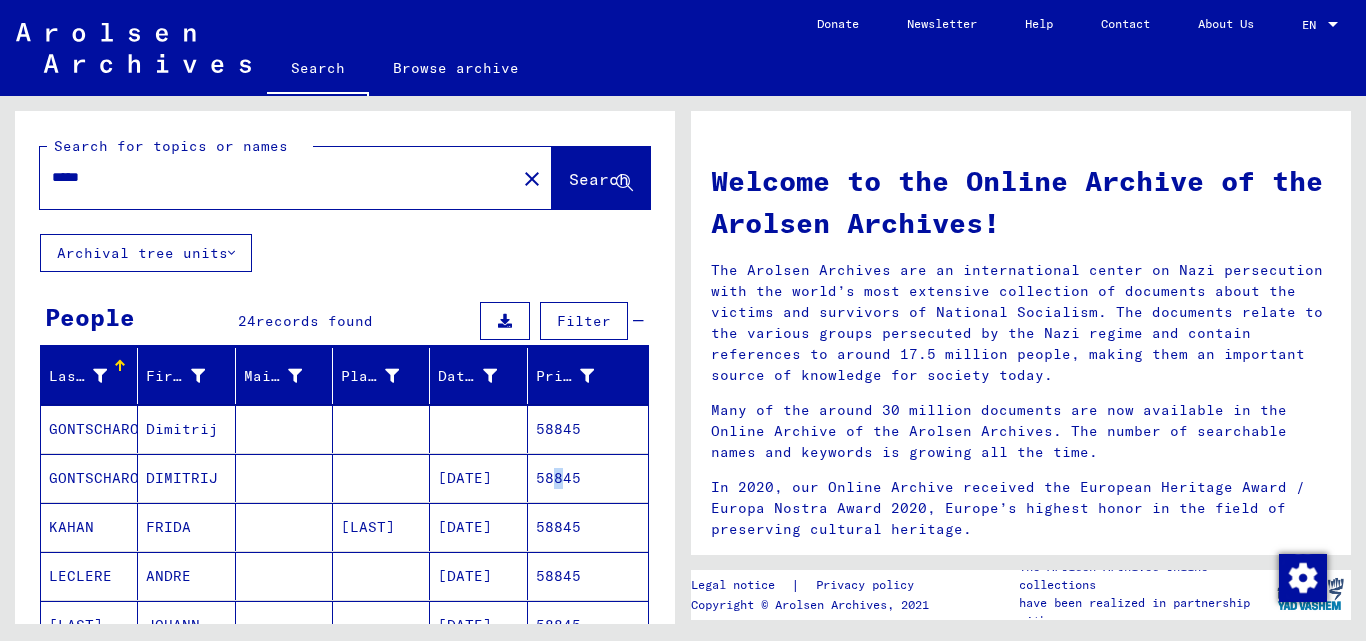 click on "58845" at bounding box center (588, 527) 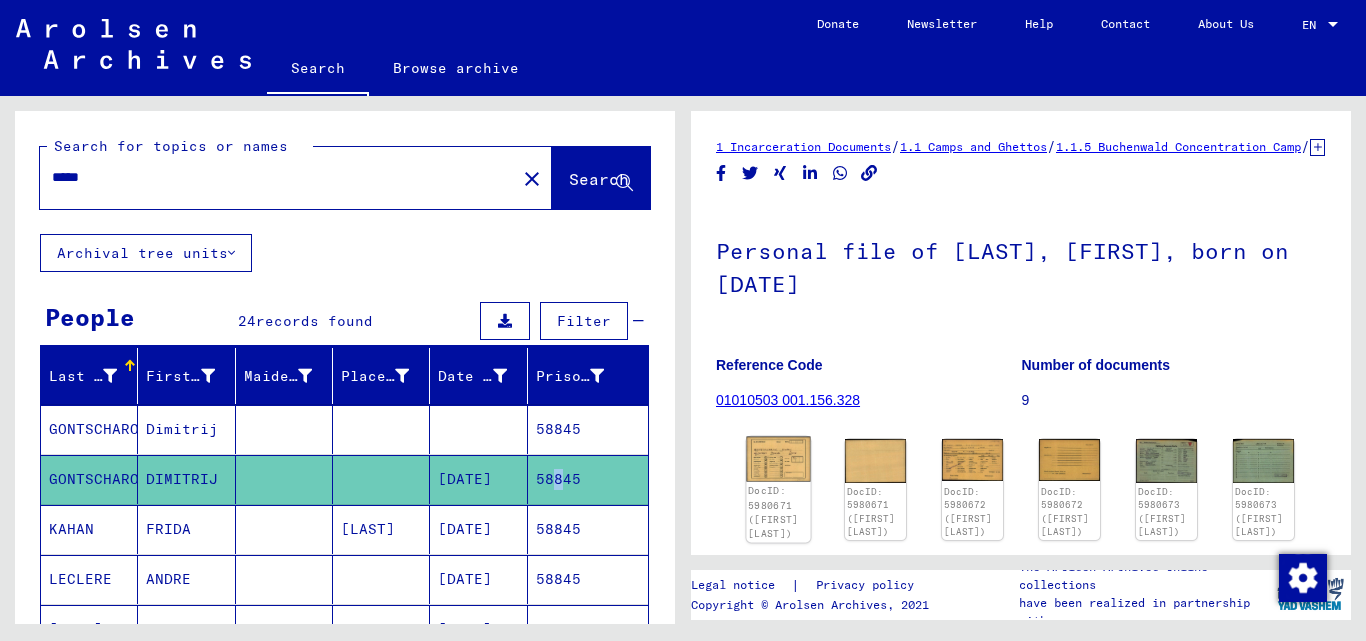 click 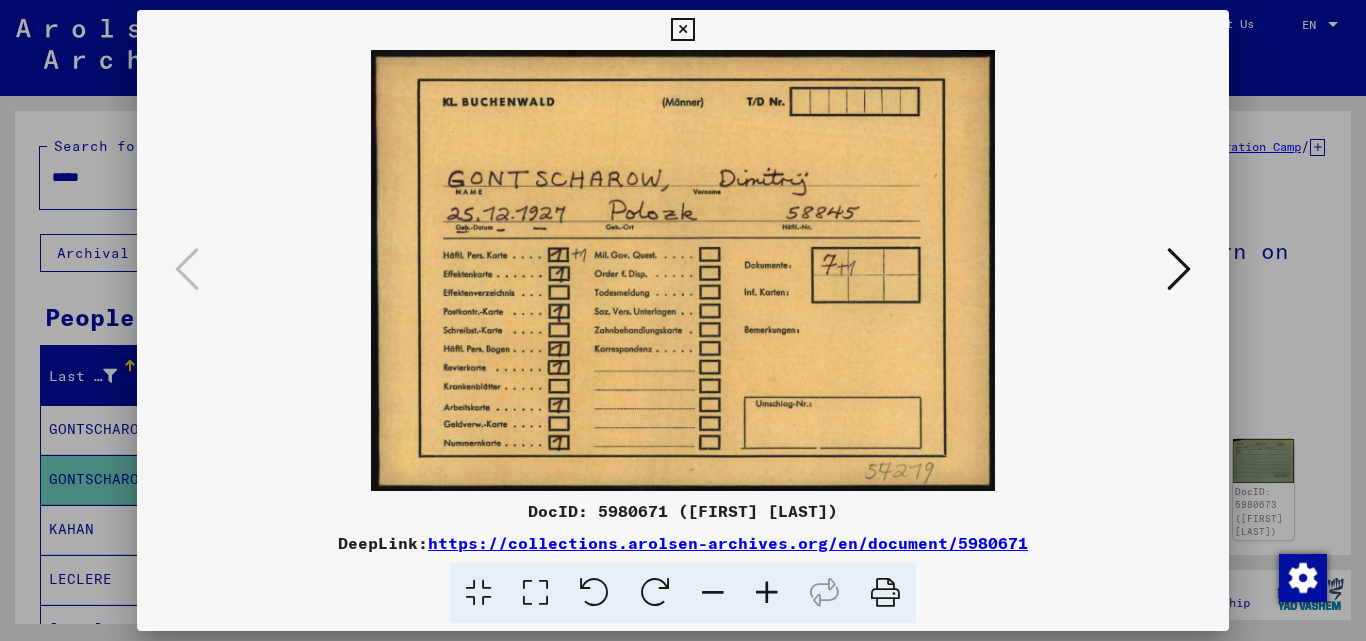 click at bounding box center (1179, 269) 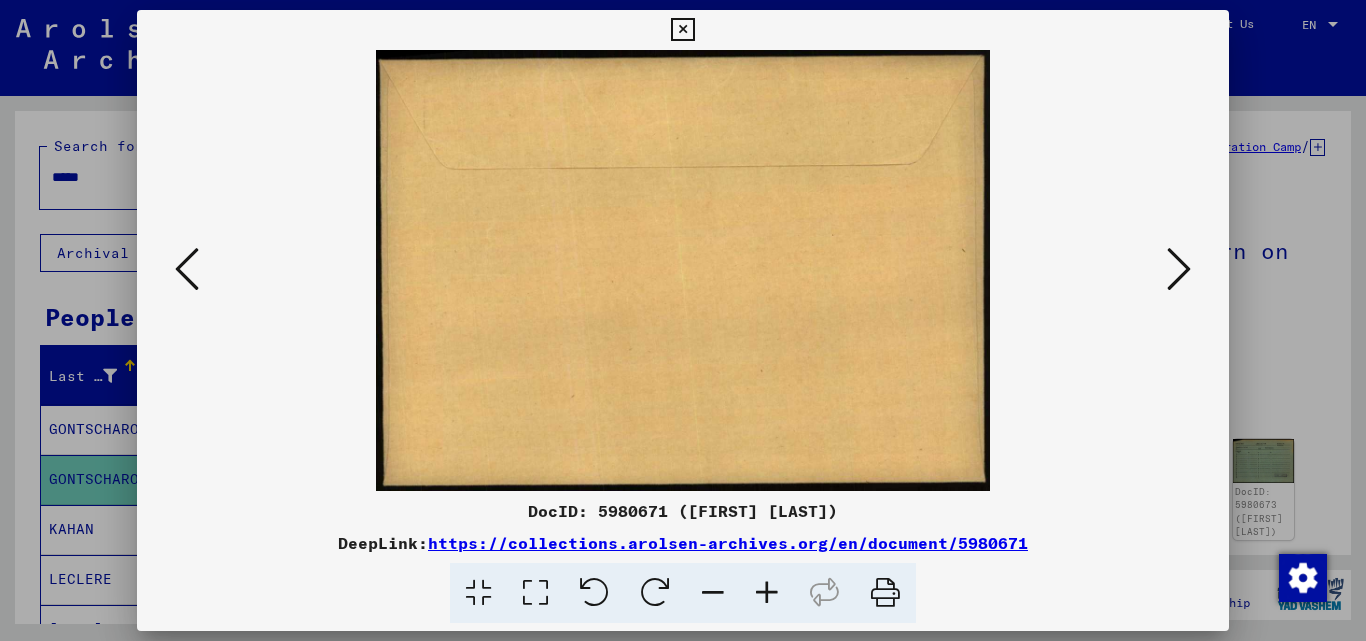 click at bounding box center [1179, 269] 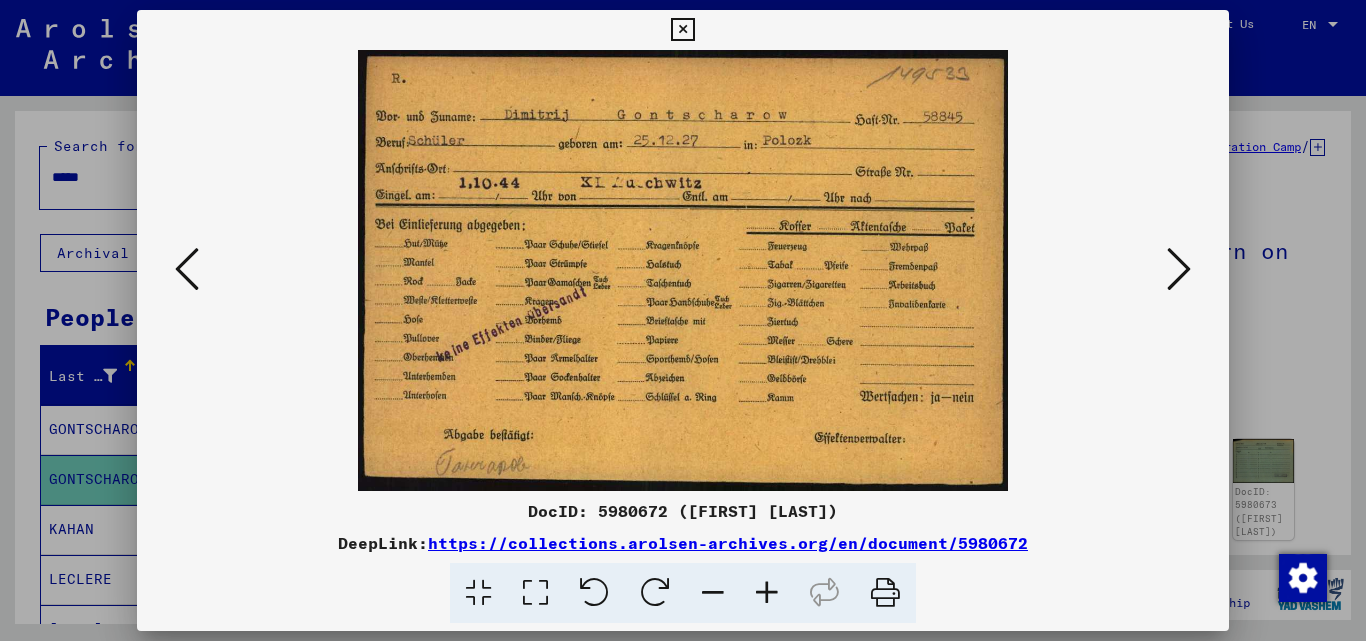 click at bounding box center [1179, 269] 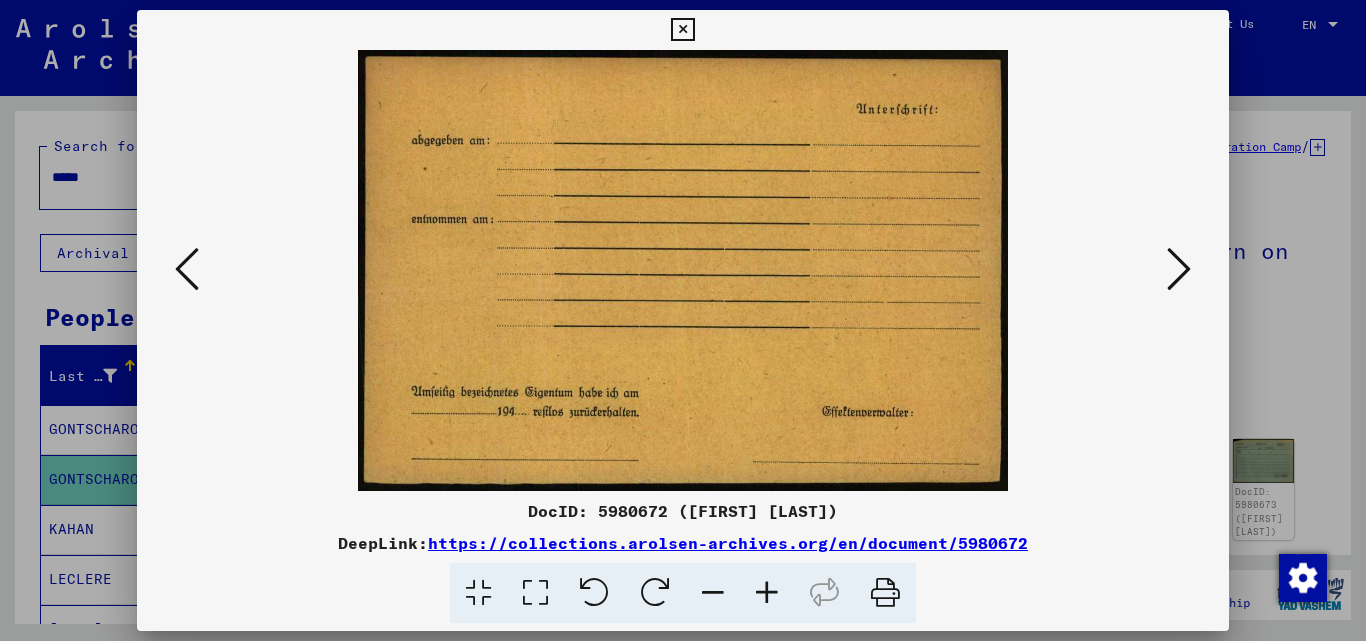 click at bounding box center (1179, 269) 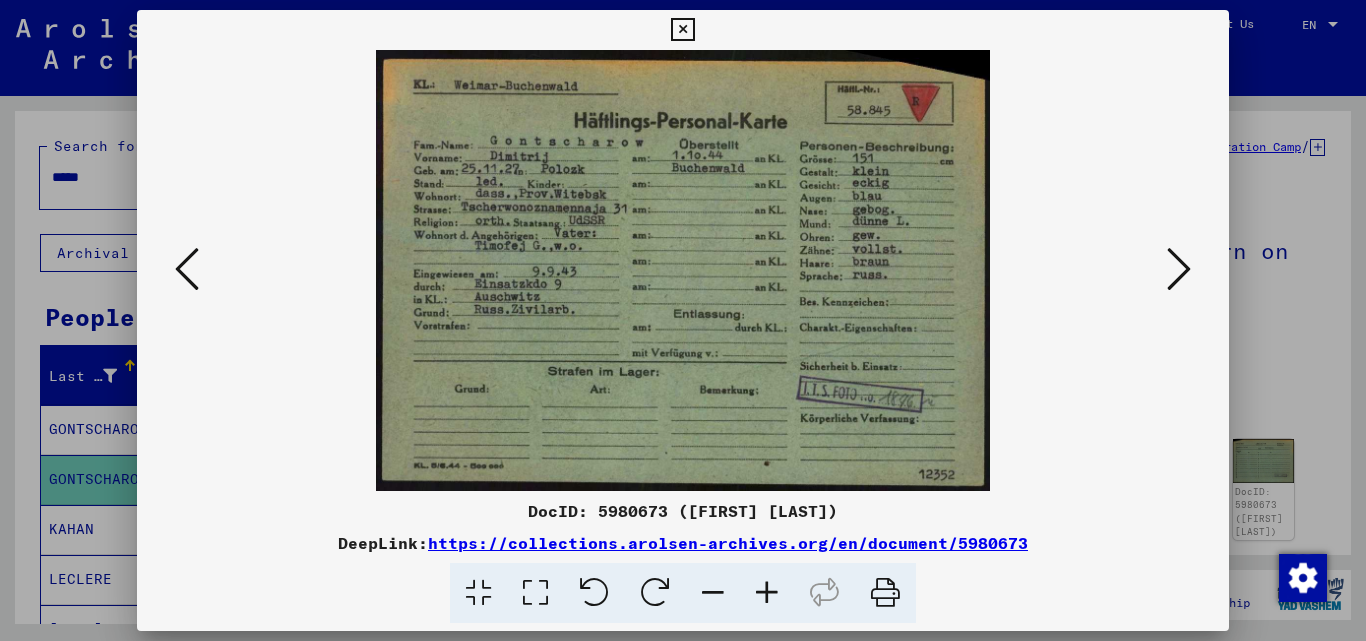 click at bounding box center [1179, 270] 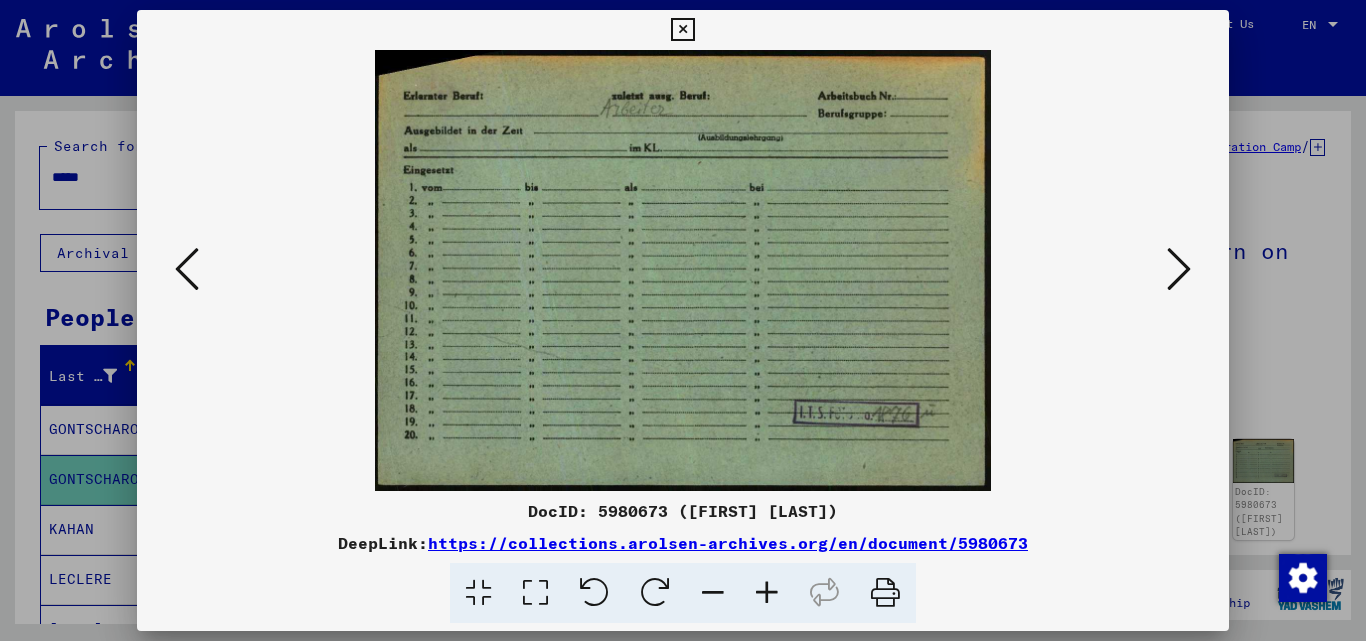 click at bounding box center (1179, 269) 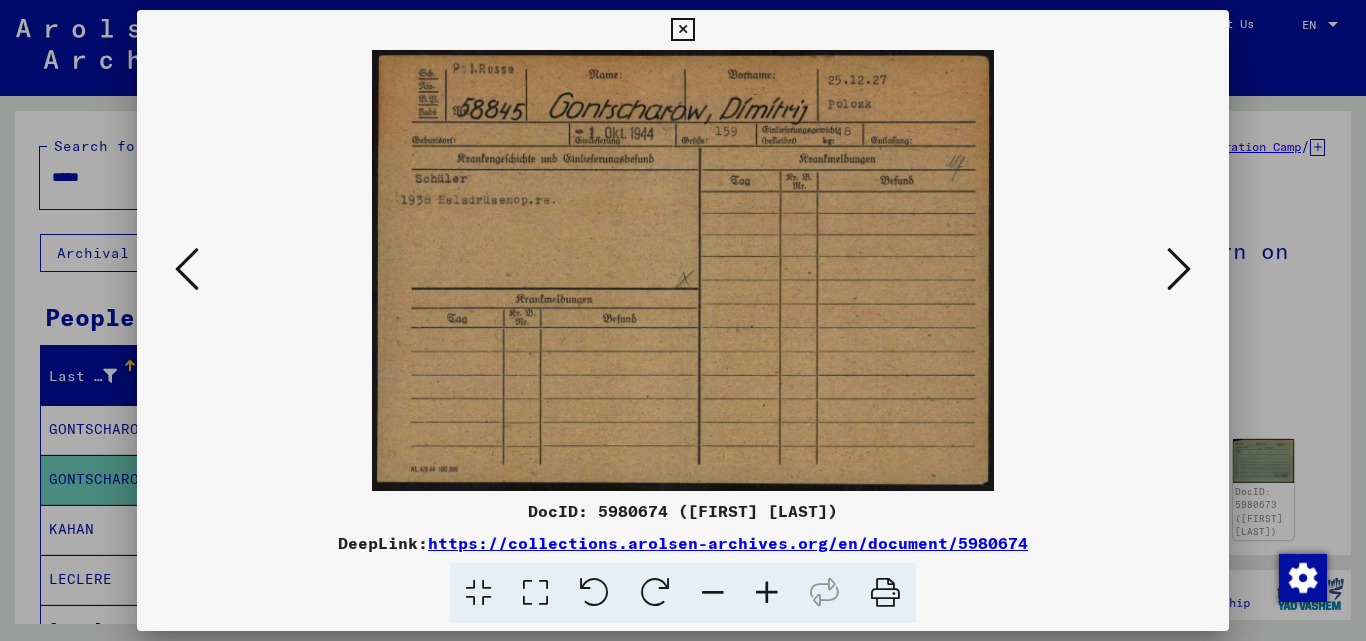 click at bounding box center (1179, 269) 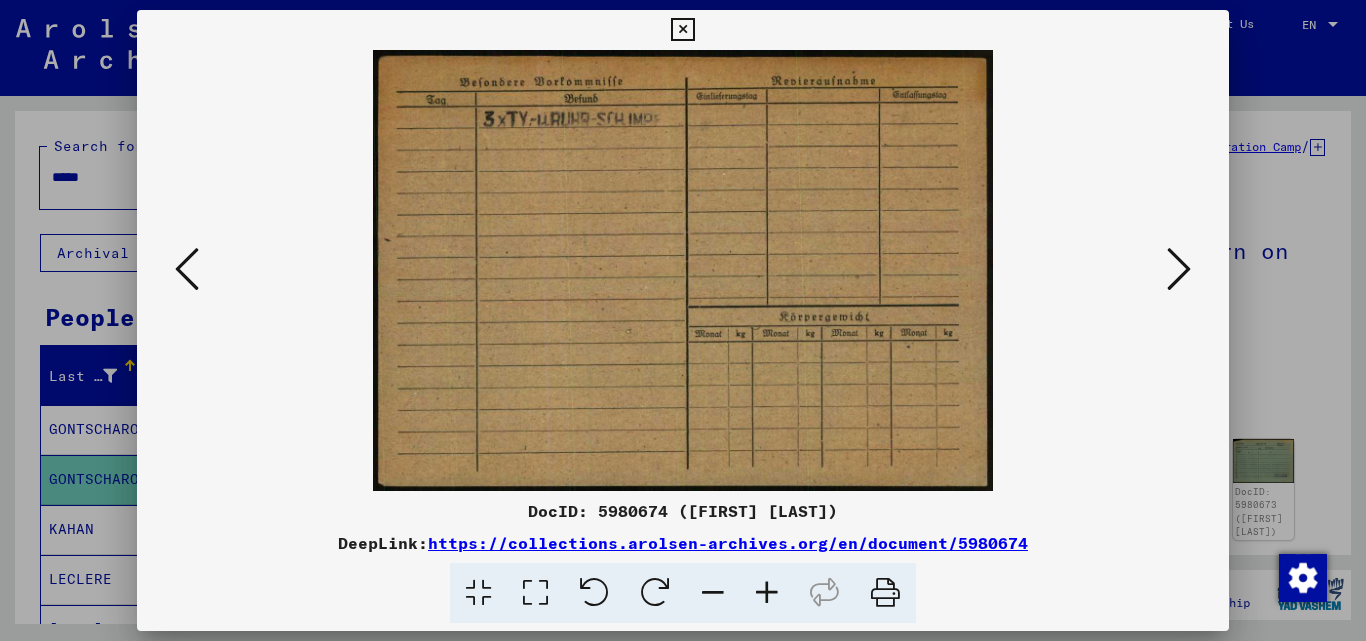 click at bounding box center (1179, 269) 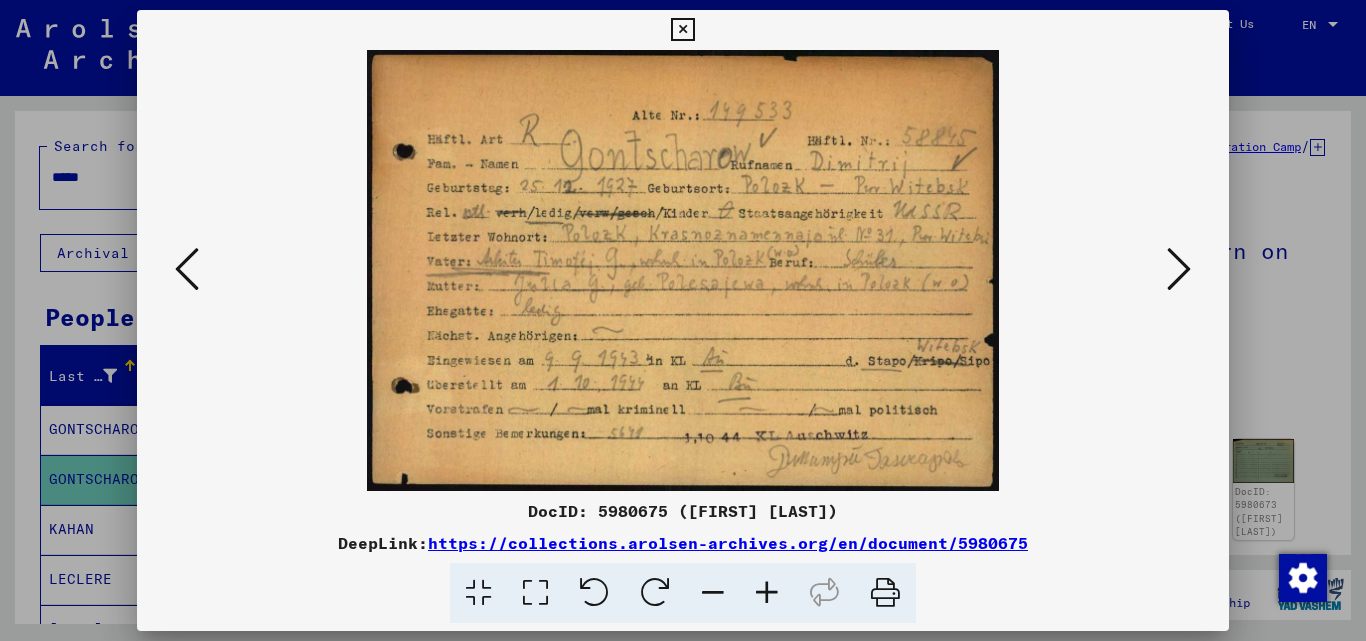 click at bounding box center (1179, 269) 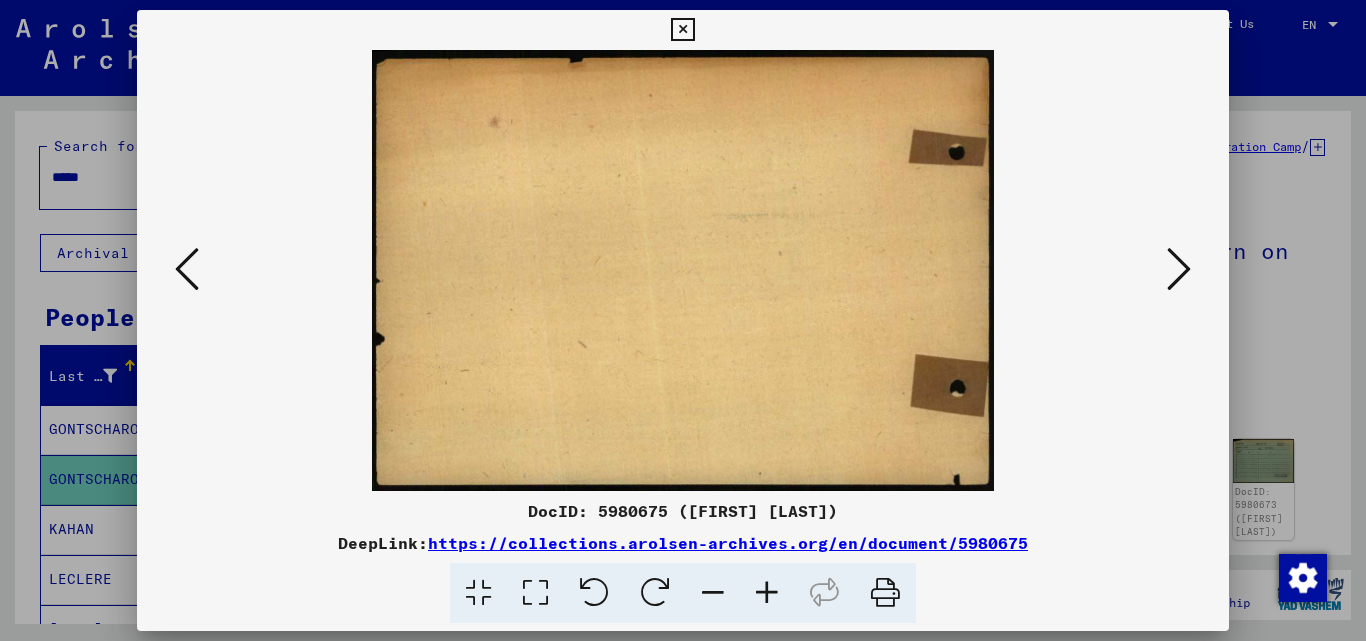 click at bounding box center [1179, 269] 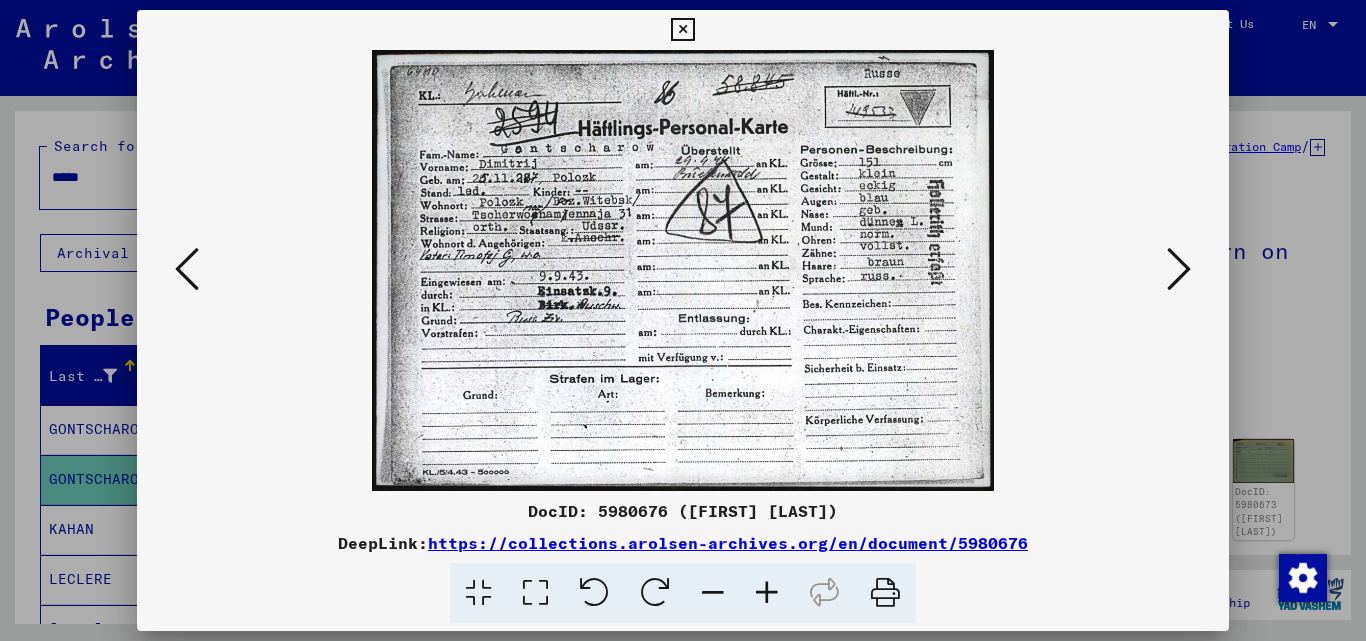 click at bounding box center (1179, 270) 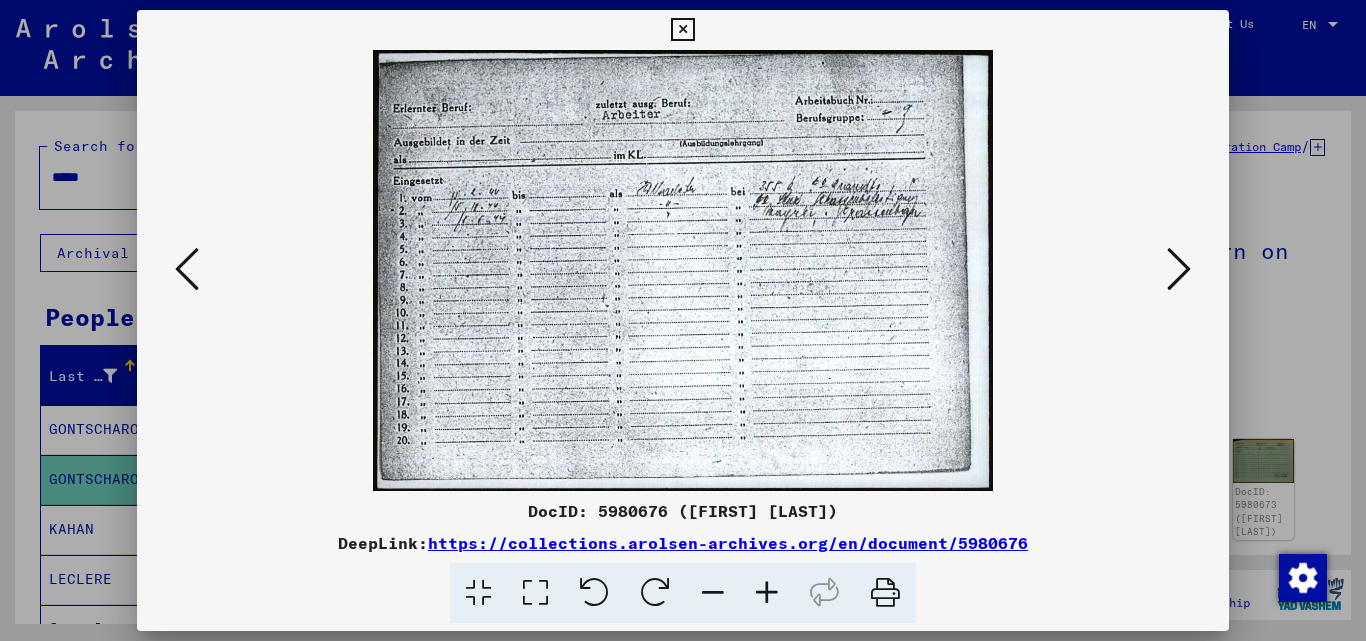 click at bounding box center (1179, 270) 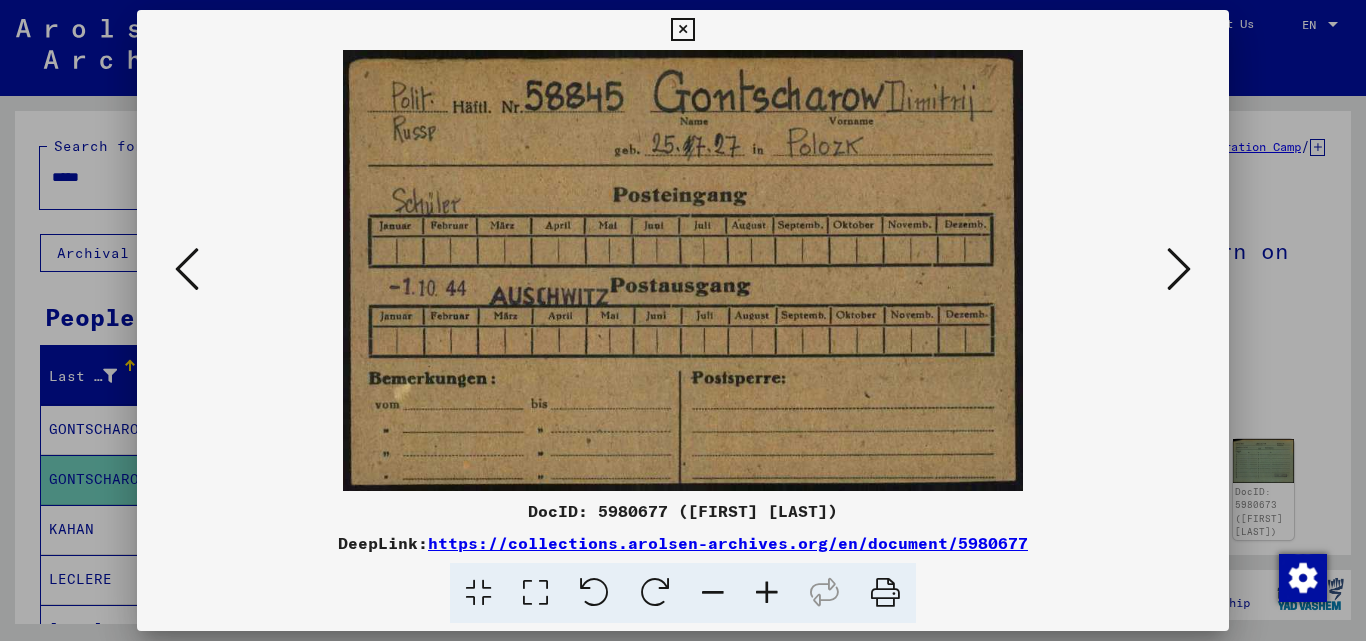 click at bounding box center [1179, 269] 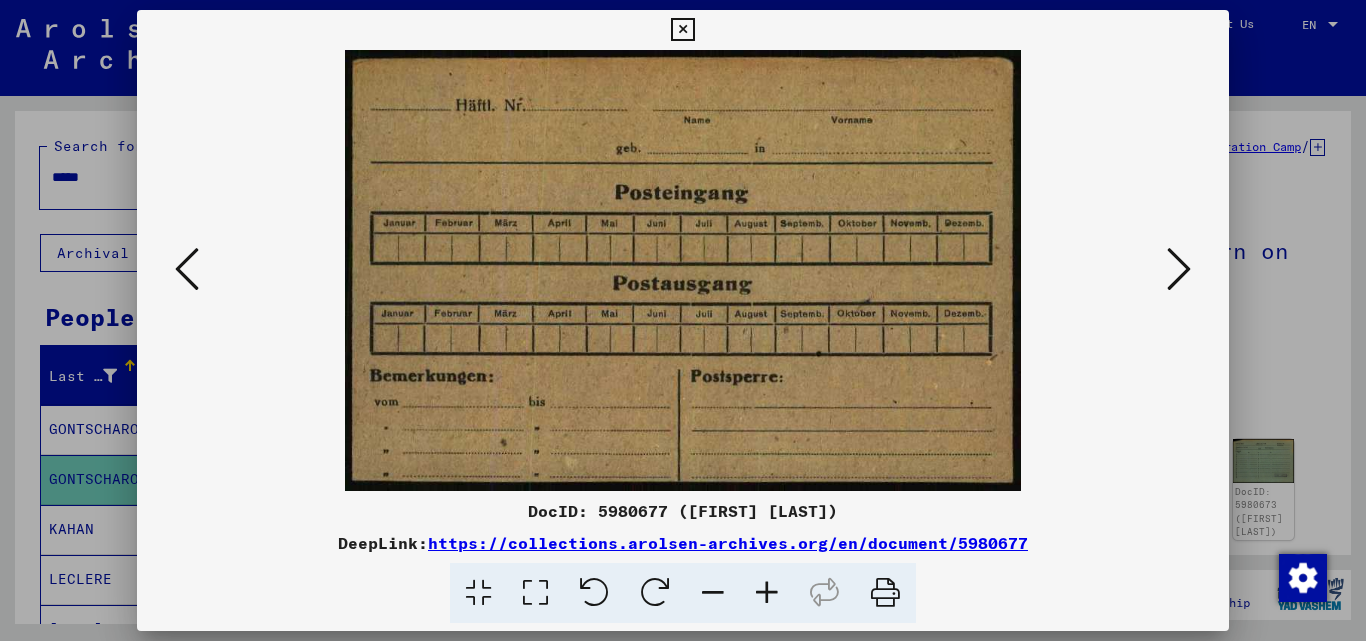 click at bounding box center [1179, 269] 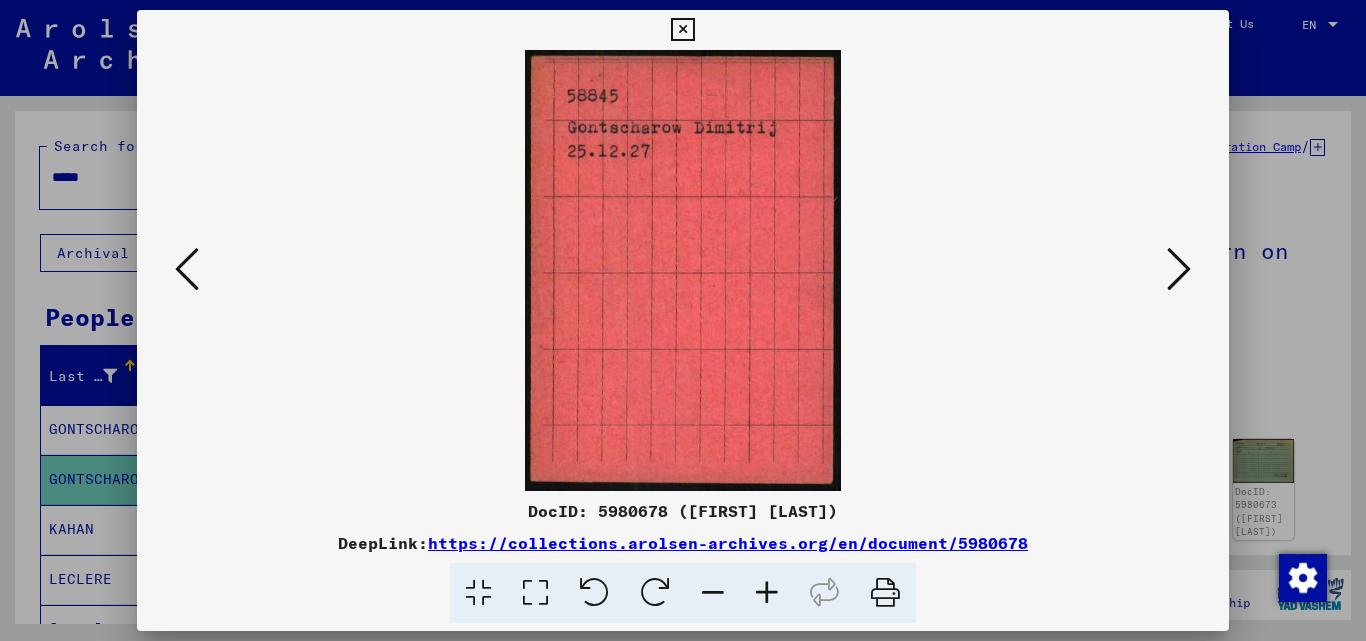 click at bounding box center (1179, 269) 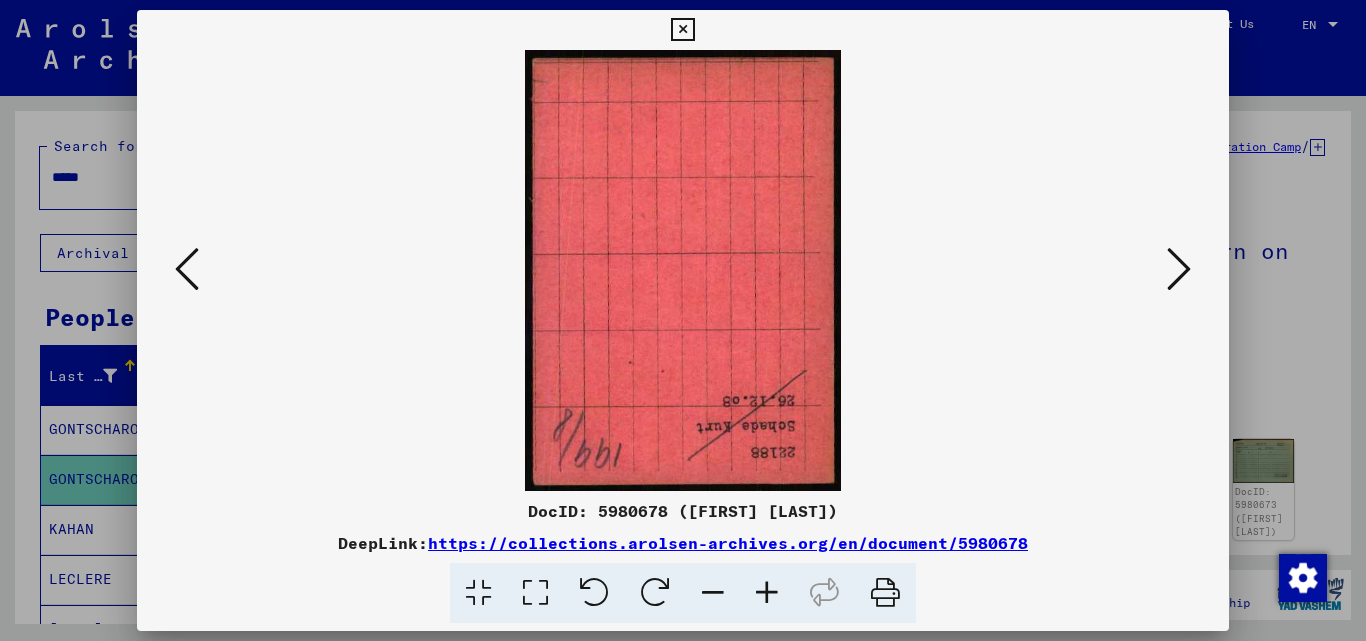 click at bounding box center (1179, 269) 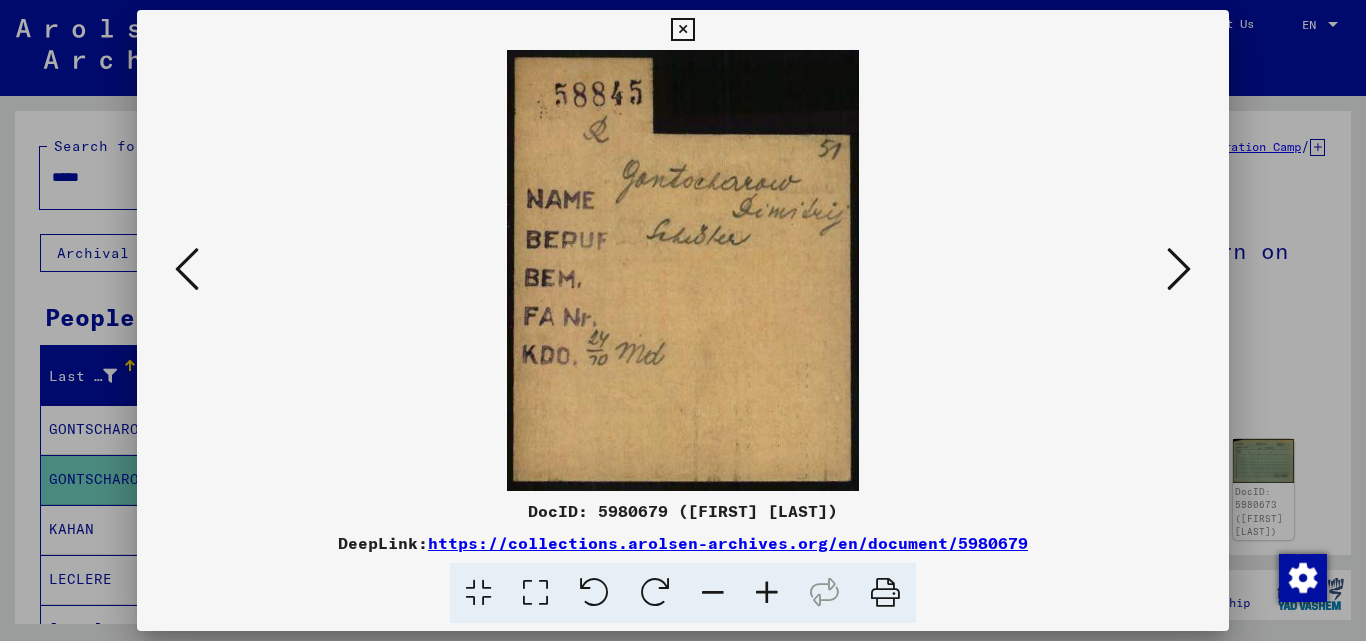 click at bounding box center [1179, 269] 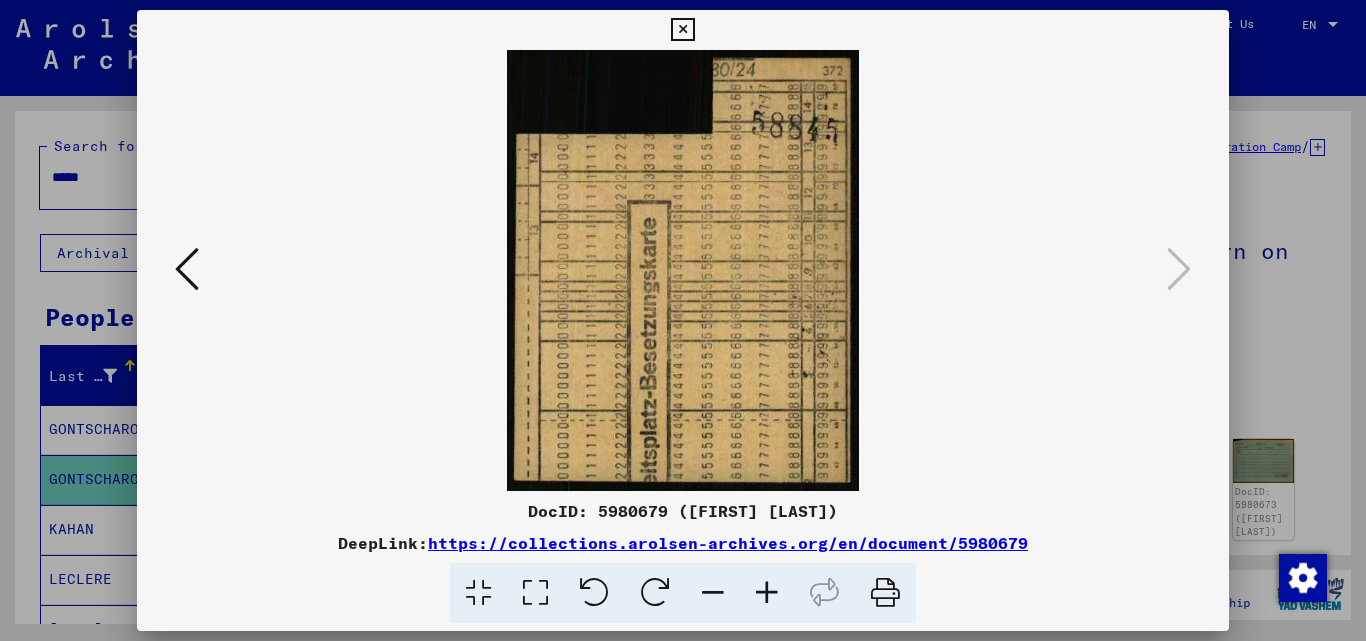 click at bounding box center [187, 269] 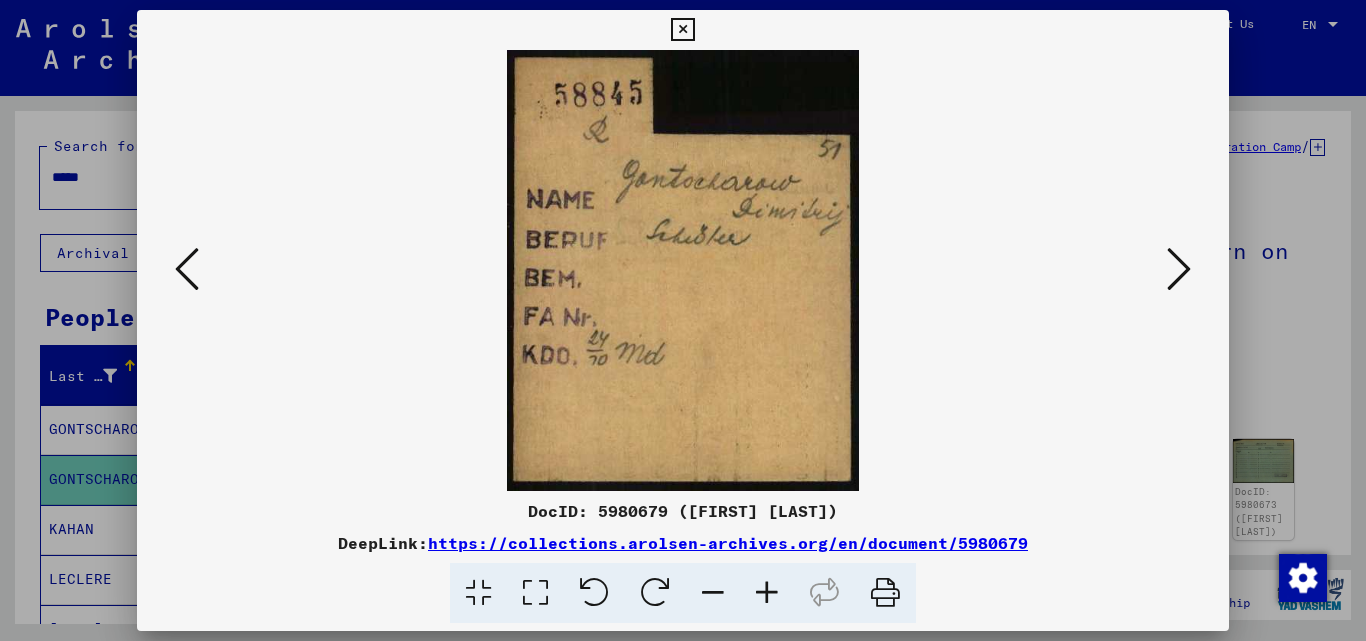 click at bounding box center (187, 269) 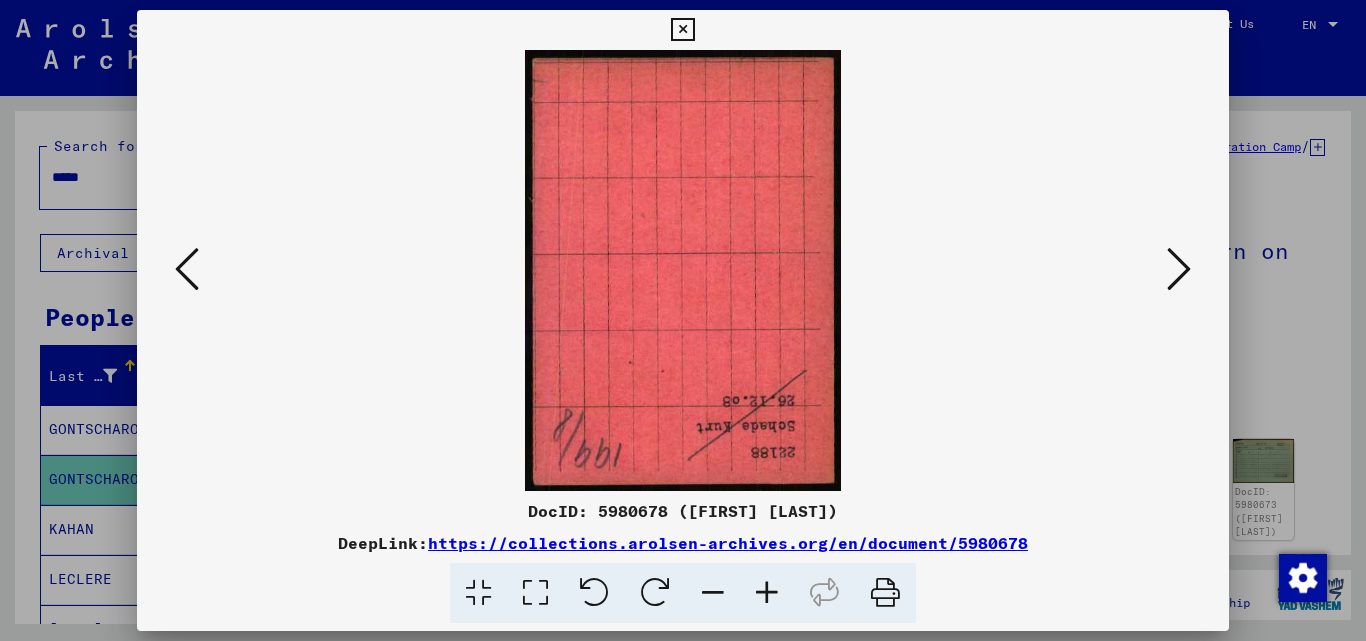 click at bounding box center (187, 269) 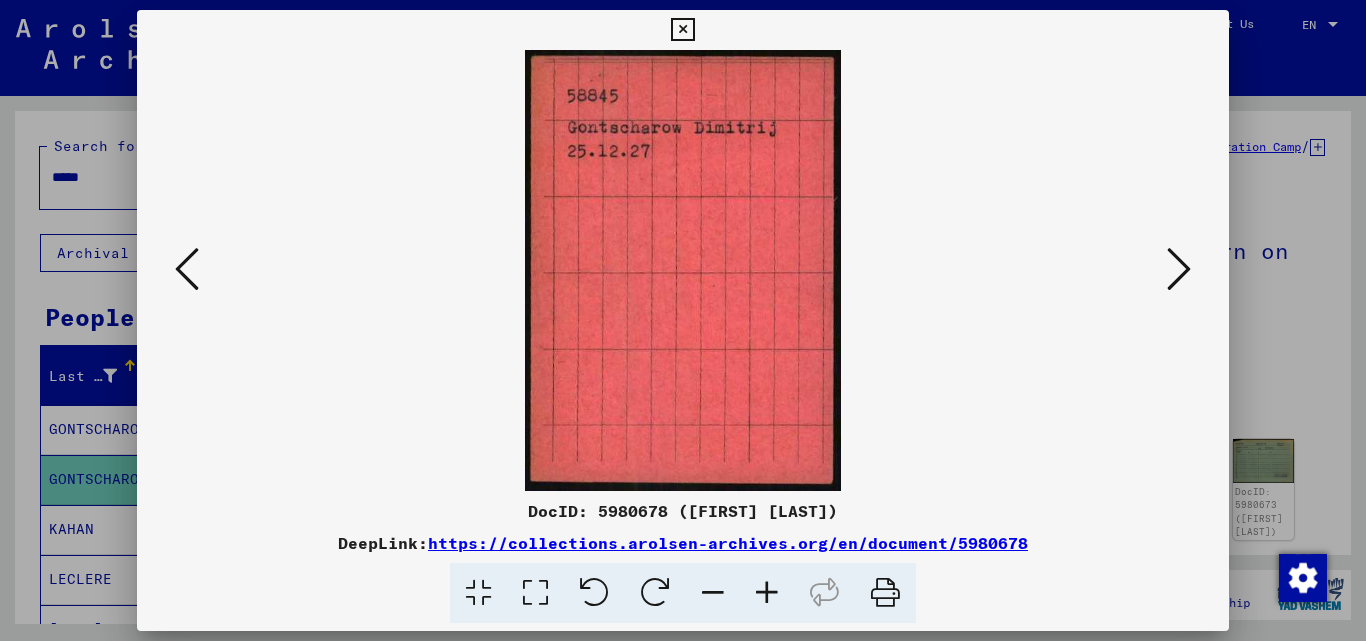 click at bounding box center [187, 269] 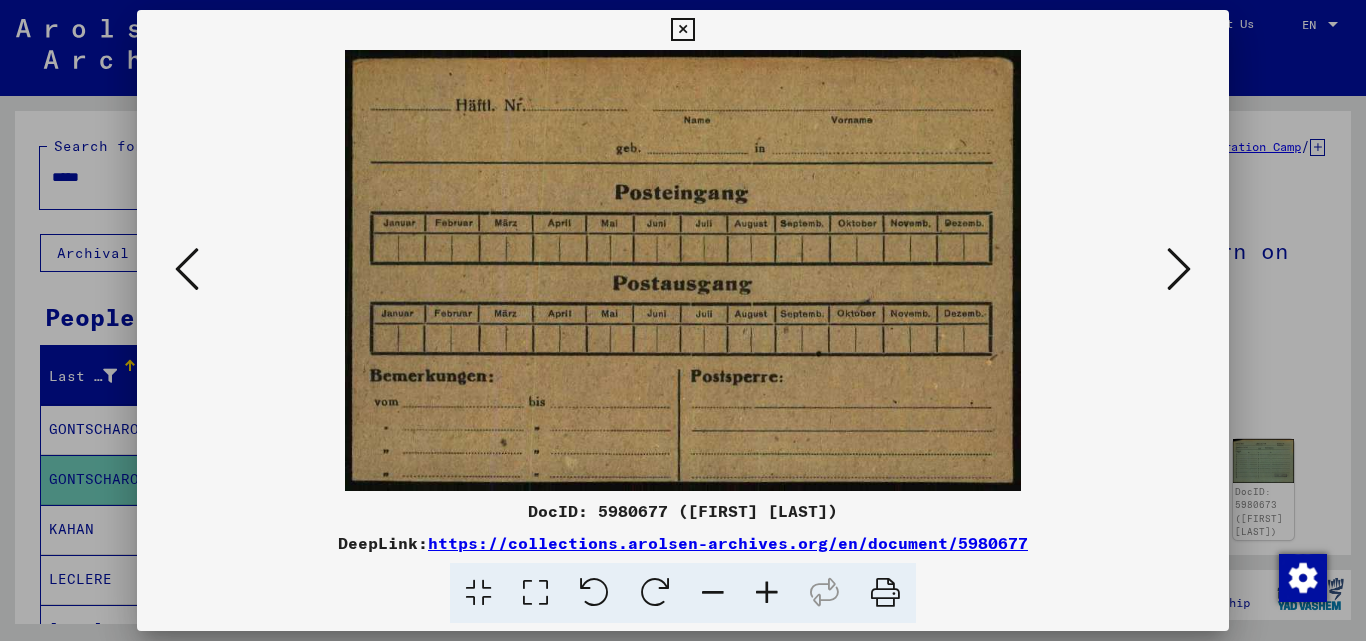 click at bounding box center [187, 269] 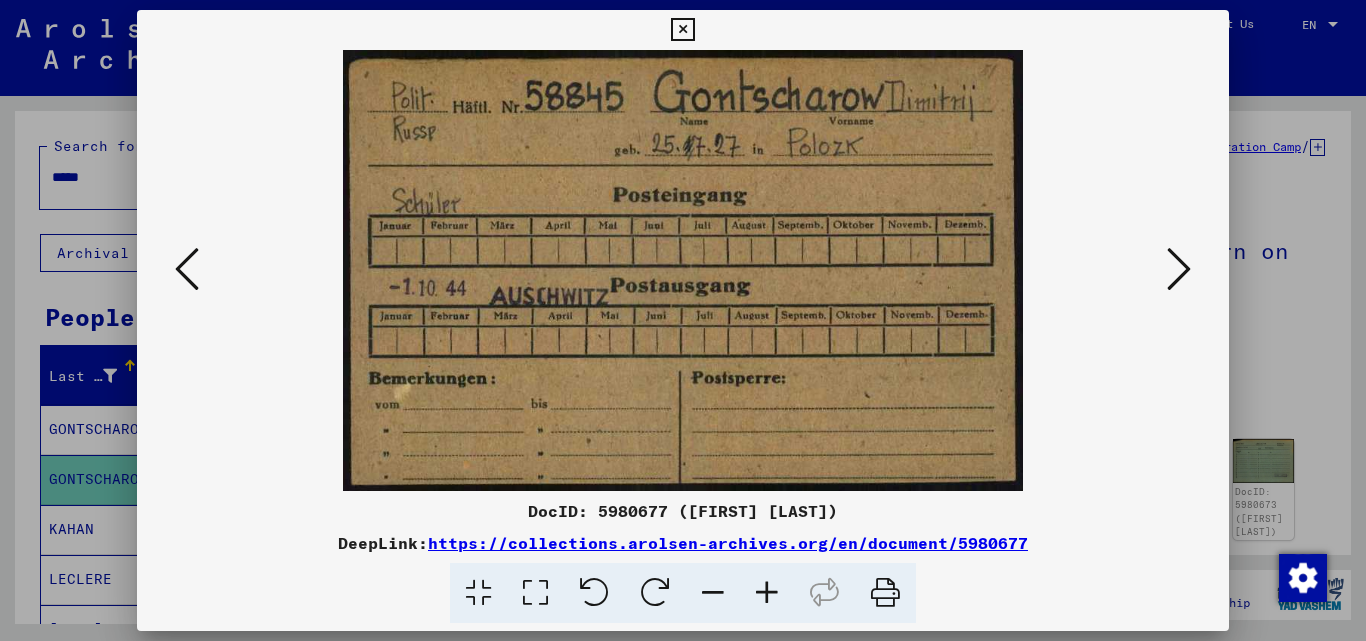 click at bounding box center [187, 269] 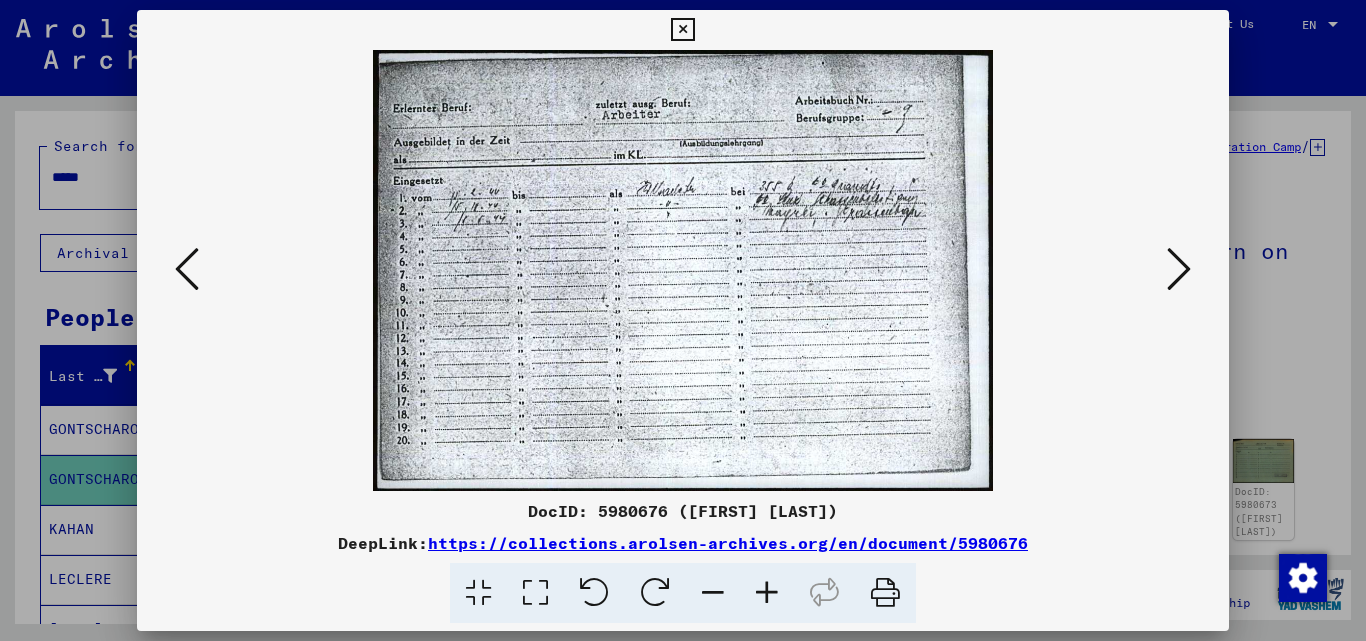 click at bounding box center [187, 269] 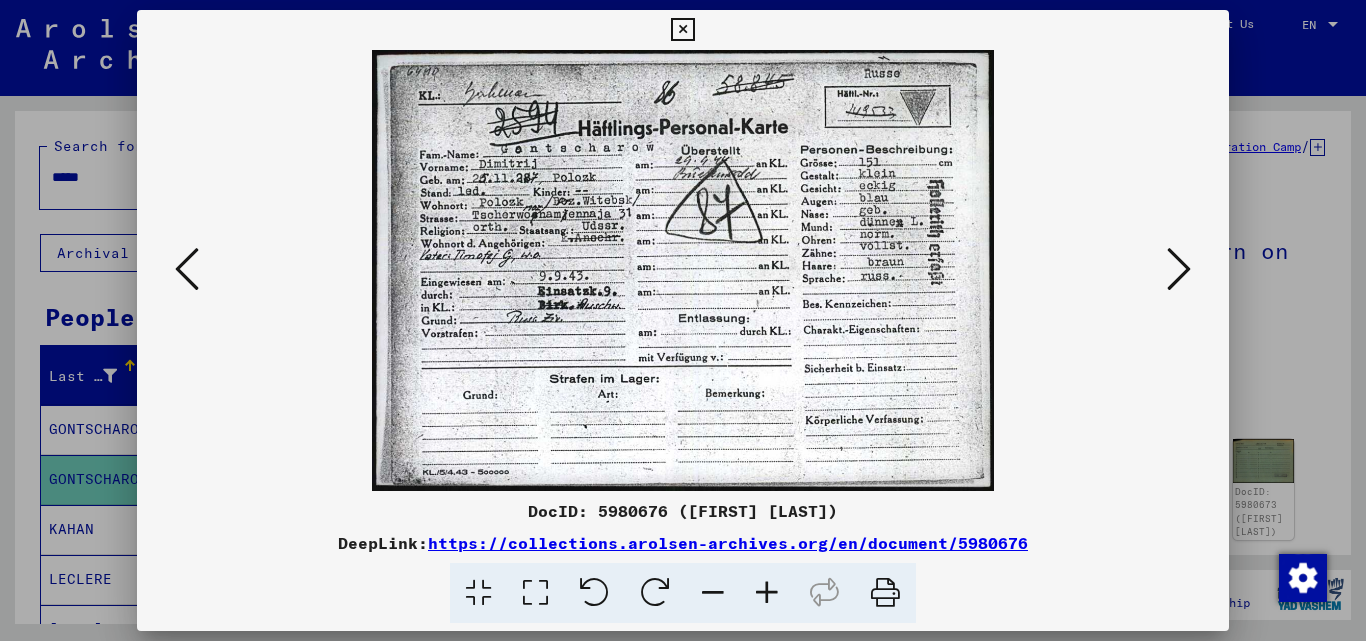 click at bounding box center (187, 269) 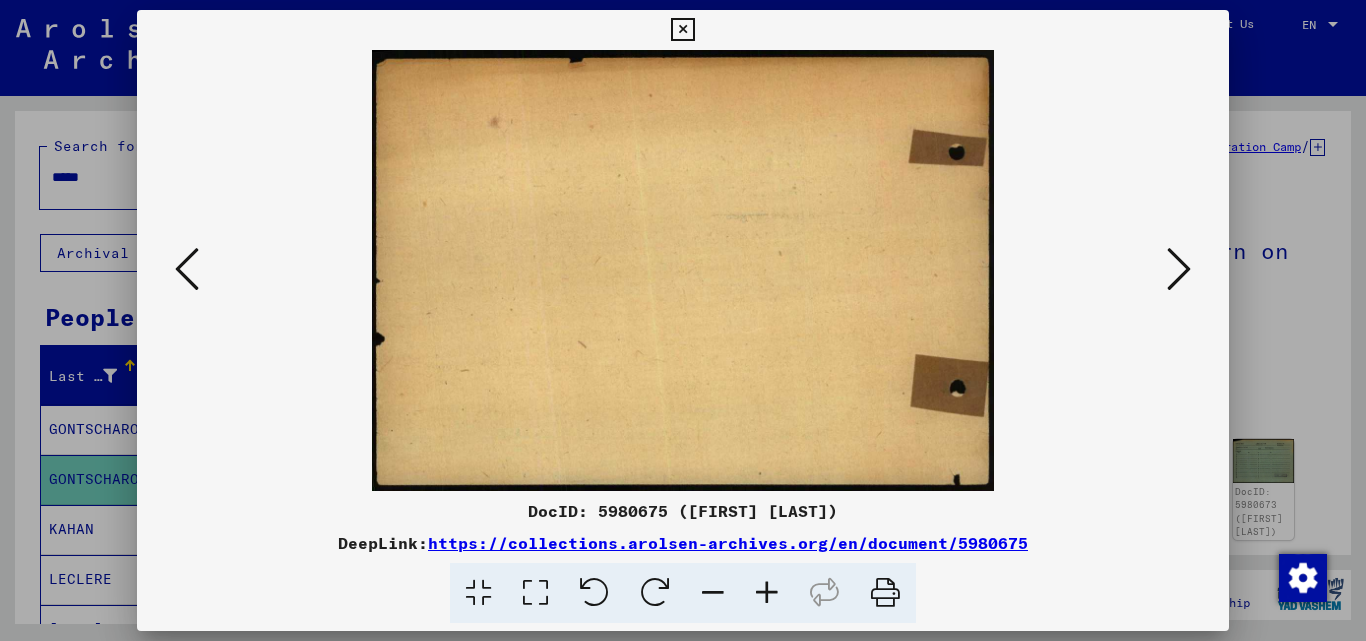 click at bounding box center (187, 269) 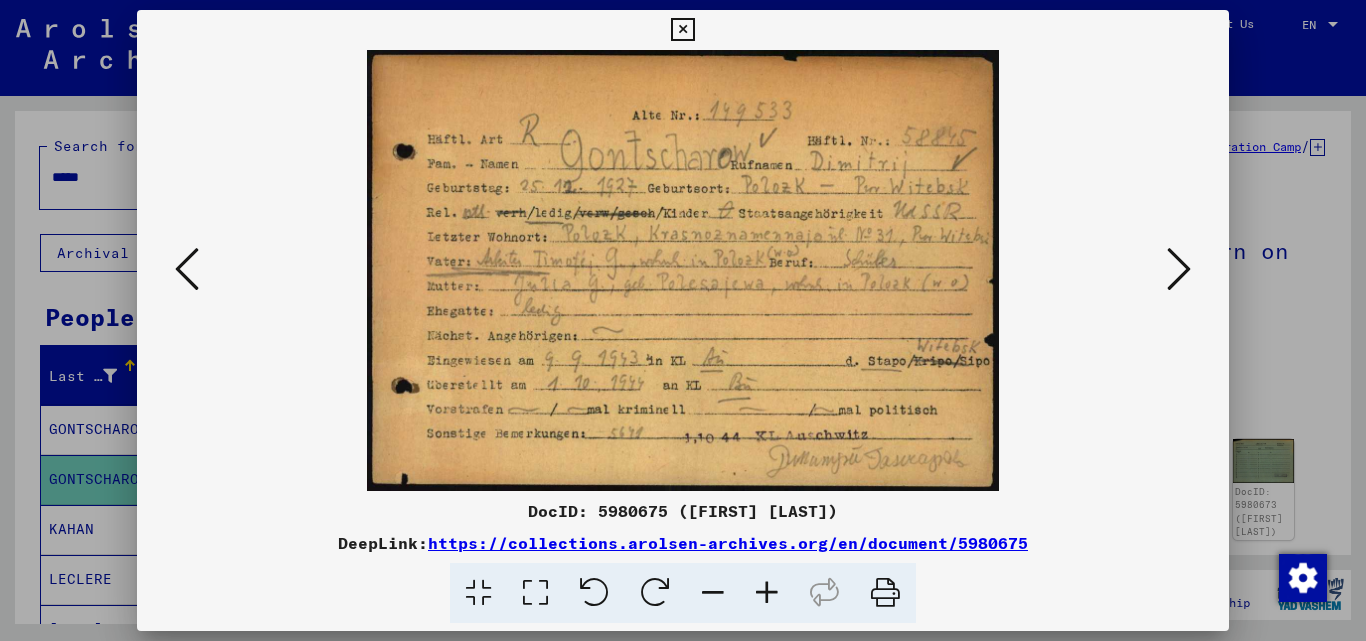 click at bounding box center (682, 30) 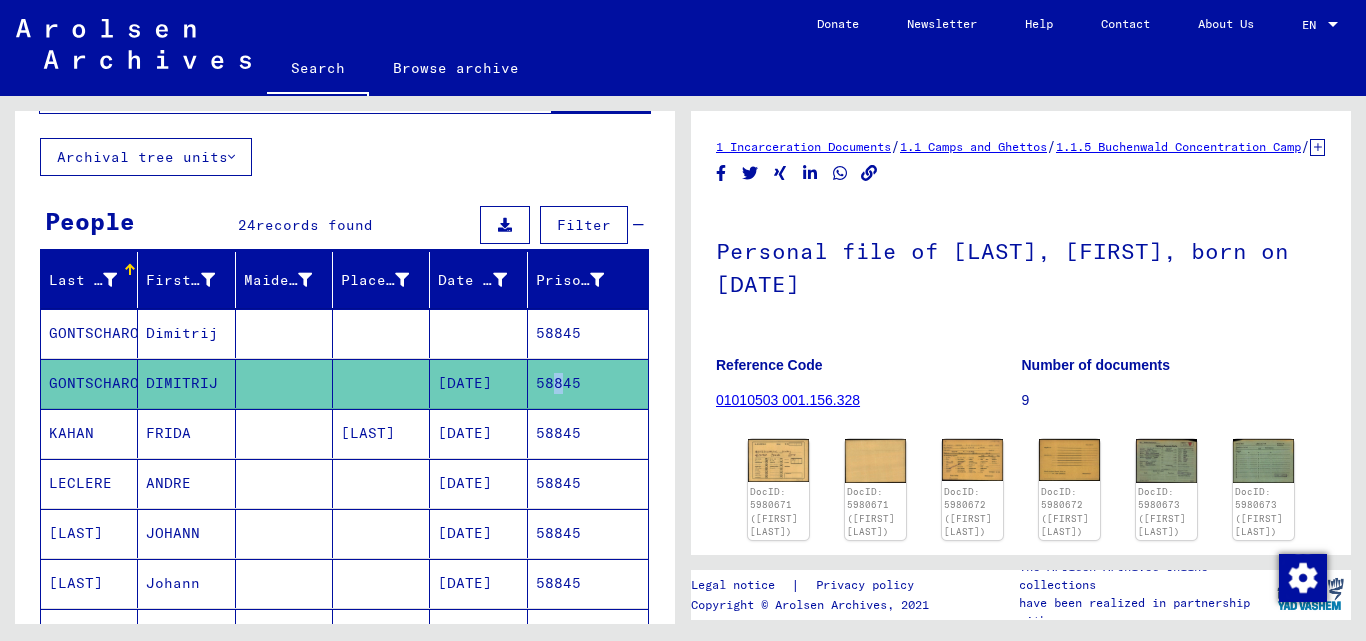 scroll, scrollTop: 0, scrollLeft: 0, axis: both 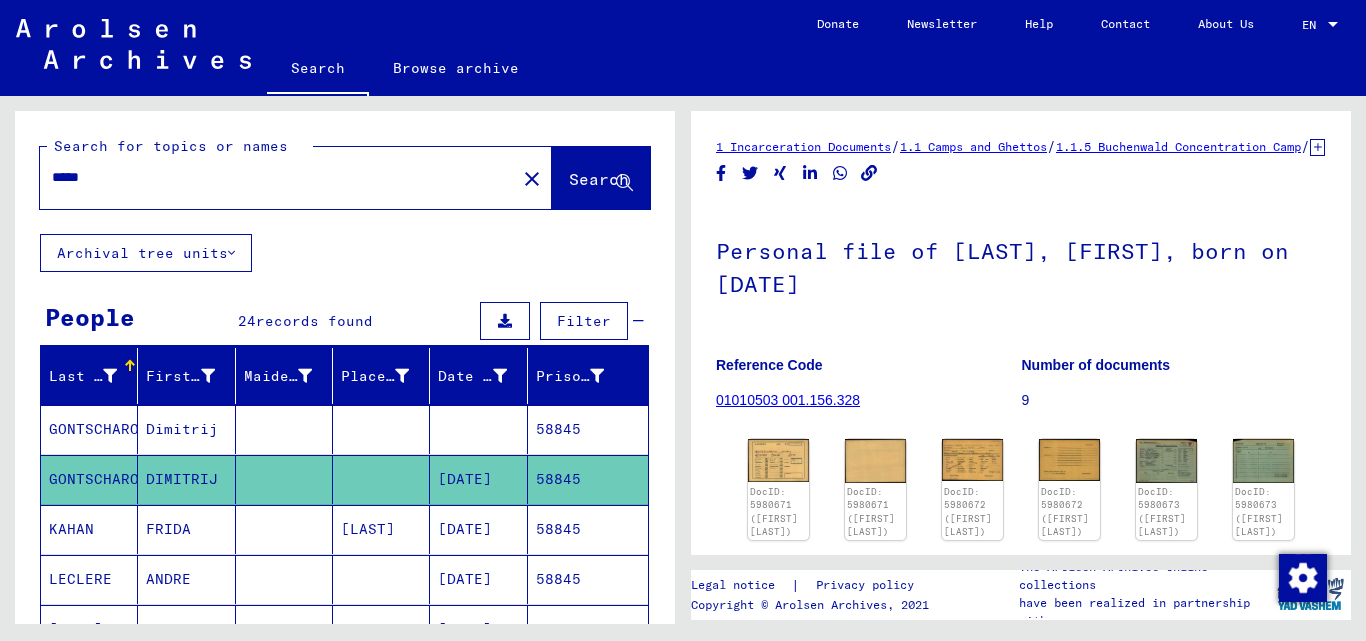 drag, startPoint x: 138, startPoint y: 178, endPoint x: 150, endPoint y: 171, distance: 13.892444 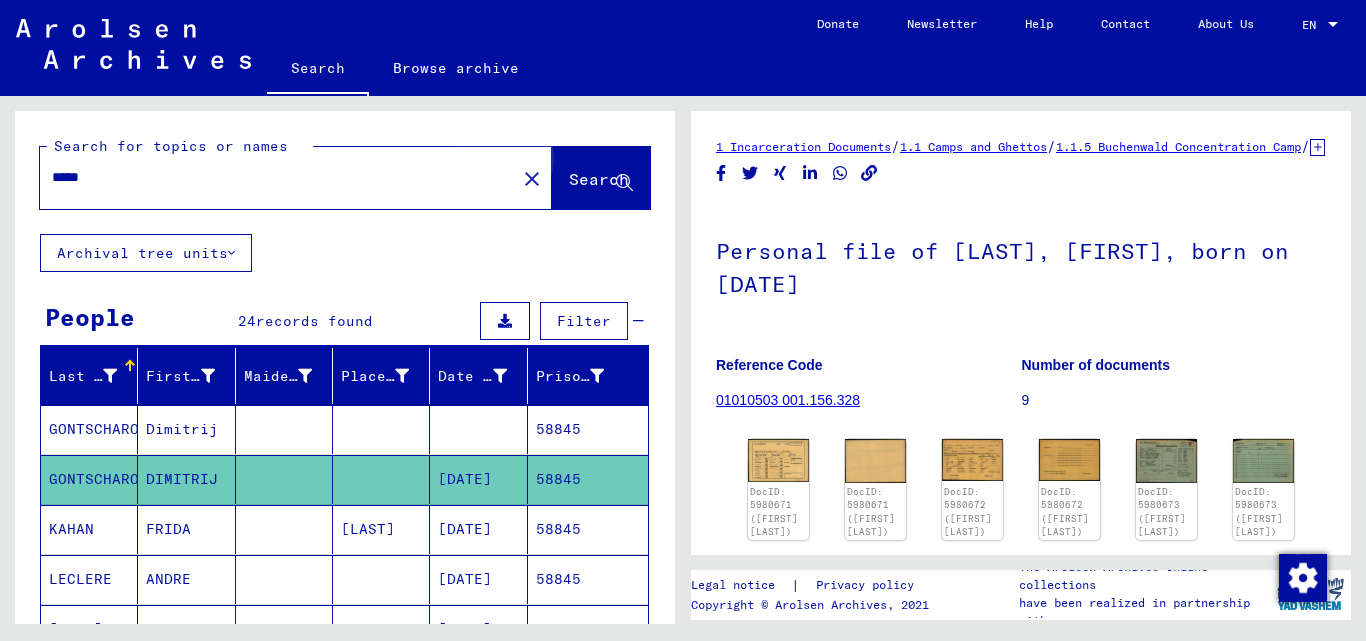 click on "Search" 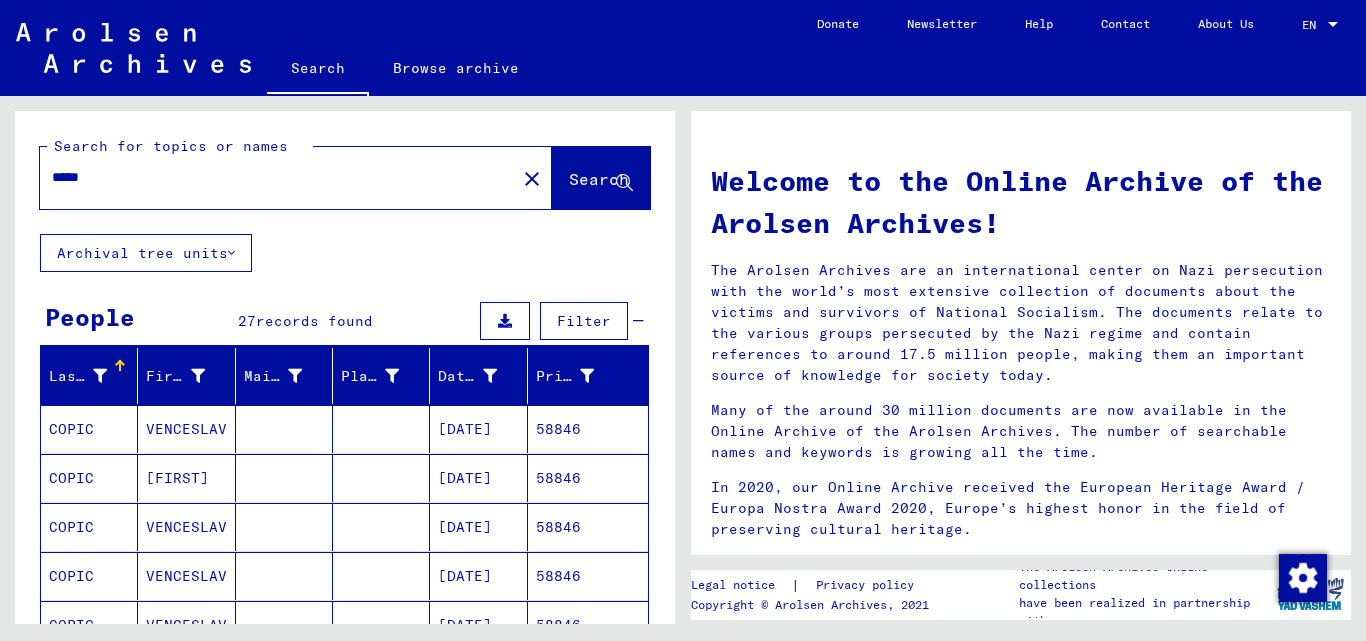 scroll, scrollTop: 100, scrollLeft: 0, axis: vertical 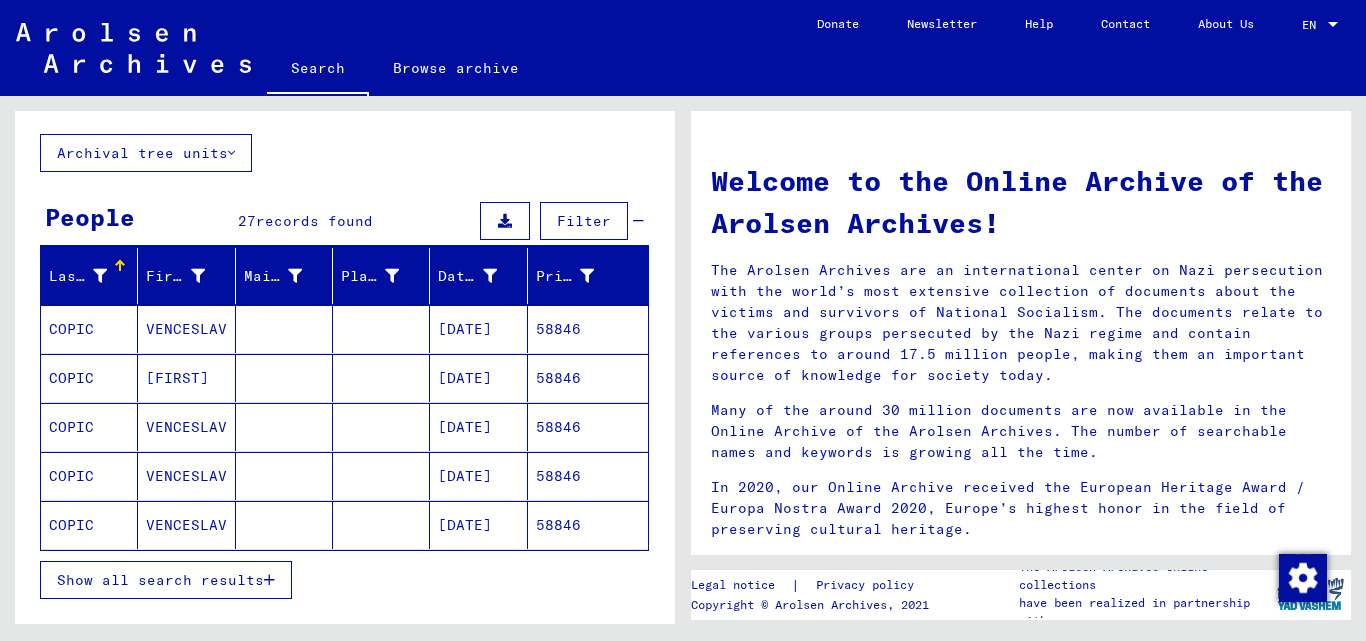 click on "Show all search results" at bounding box center [166, 580] 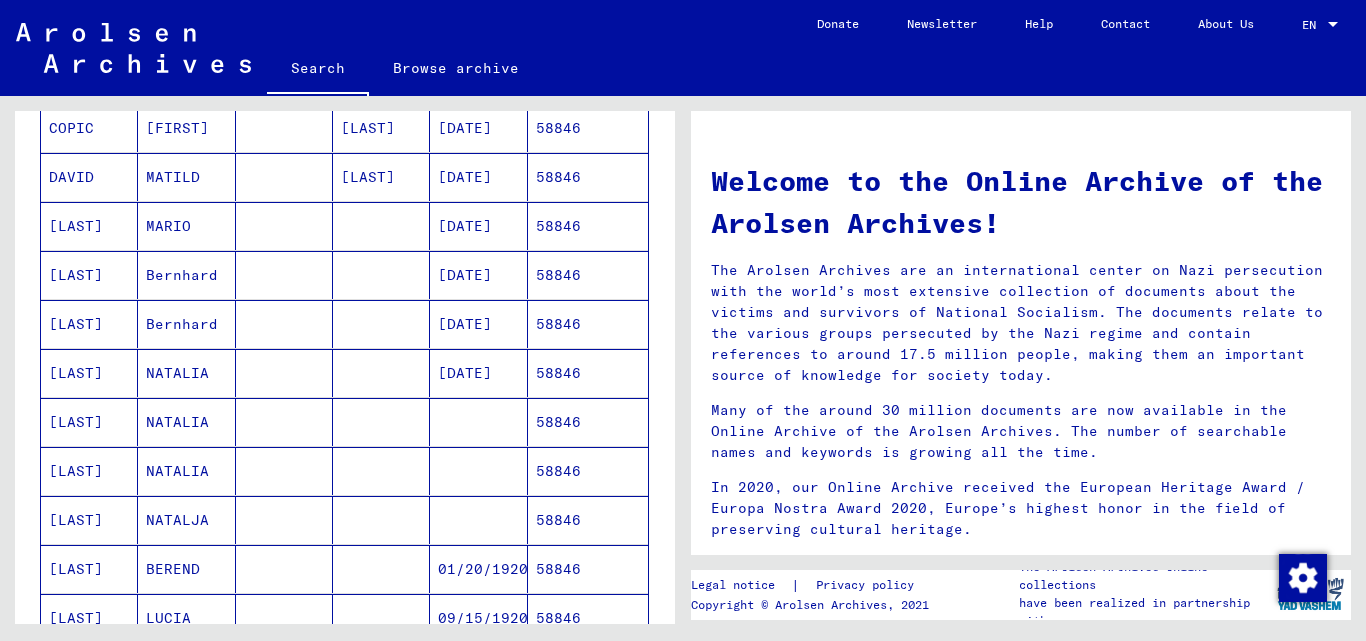 scroll, scrollTop: 800, scrollLeft: 0, axis: vertical 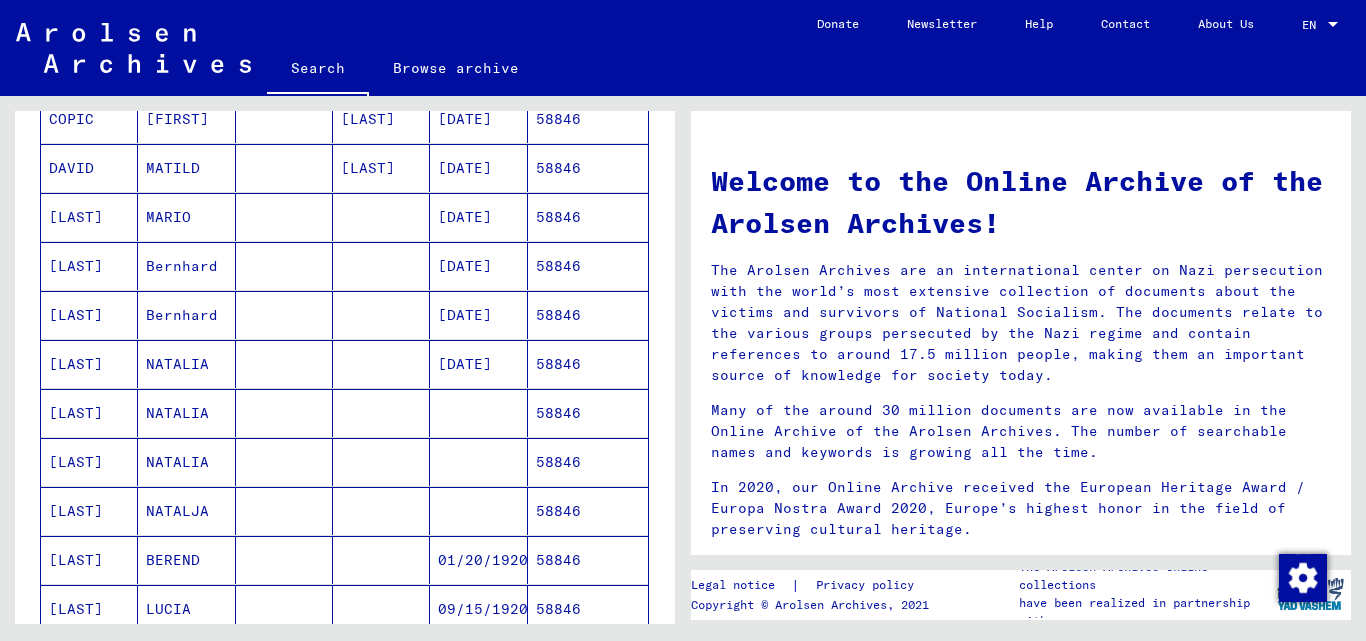 click on "58846" at bounding box center [588, 364] 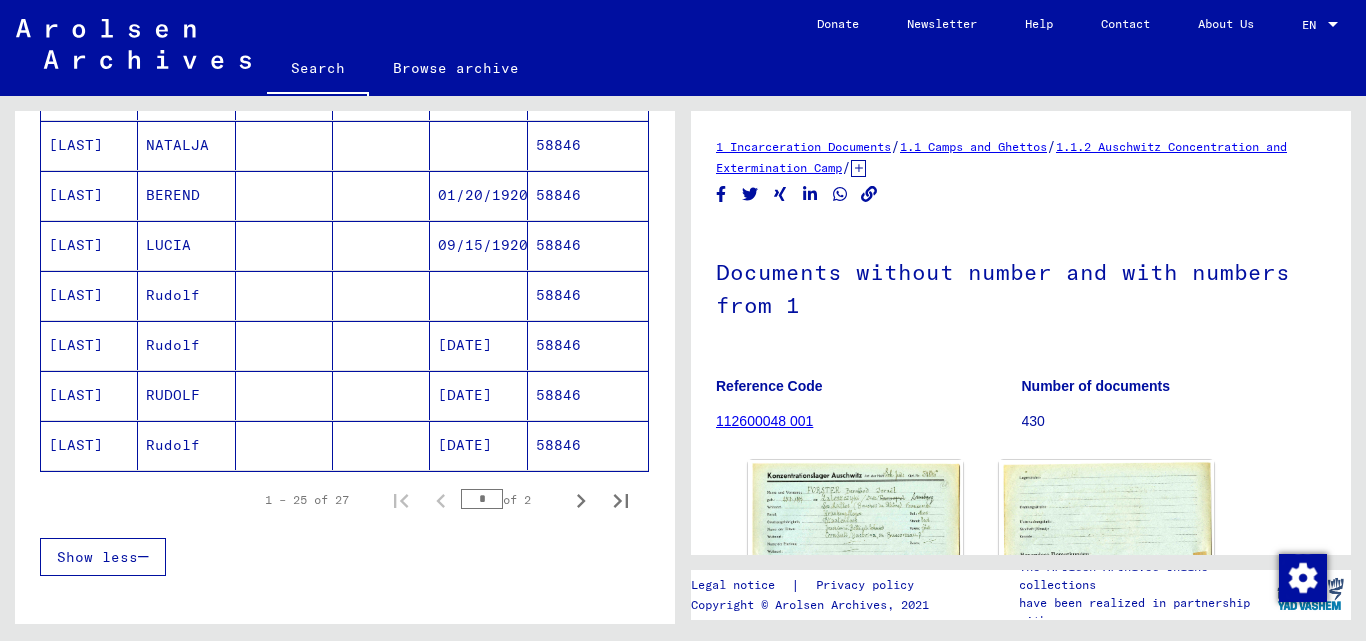 scroll, scrollTop: 1210, scrollLeft: 0, axis: vertical 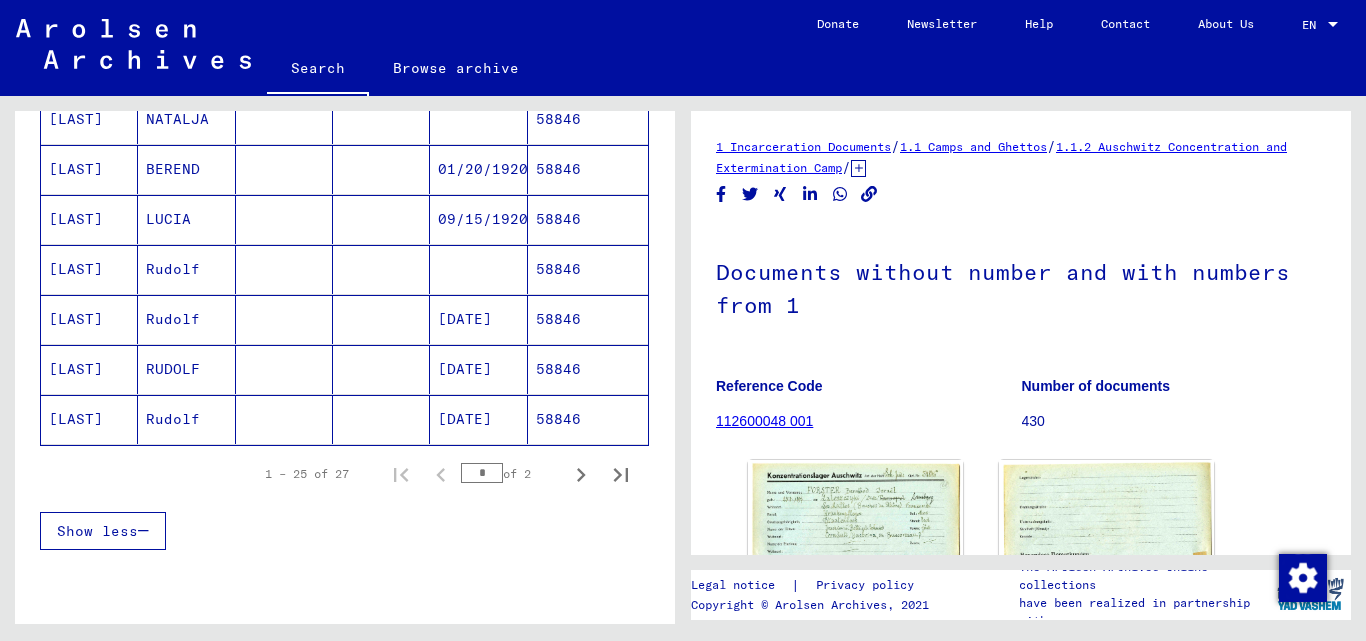 click on "58846" at bounding box center (588, 269) 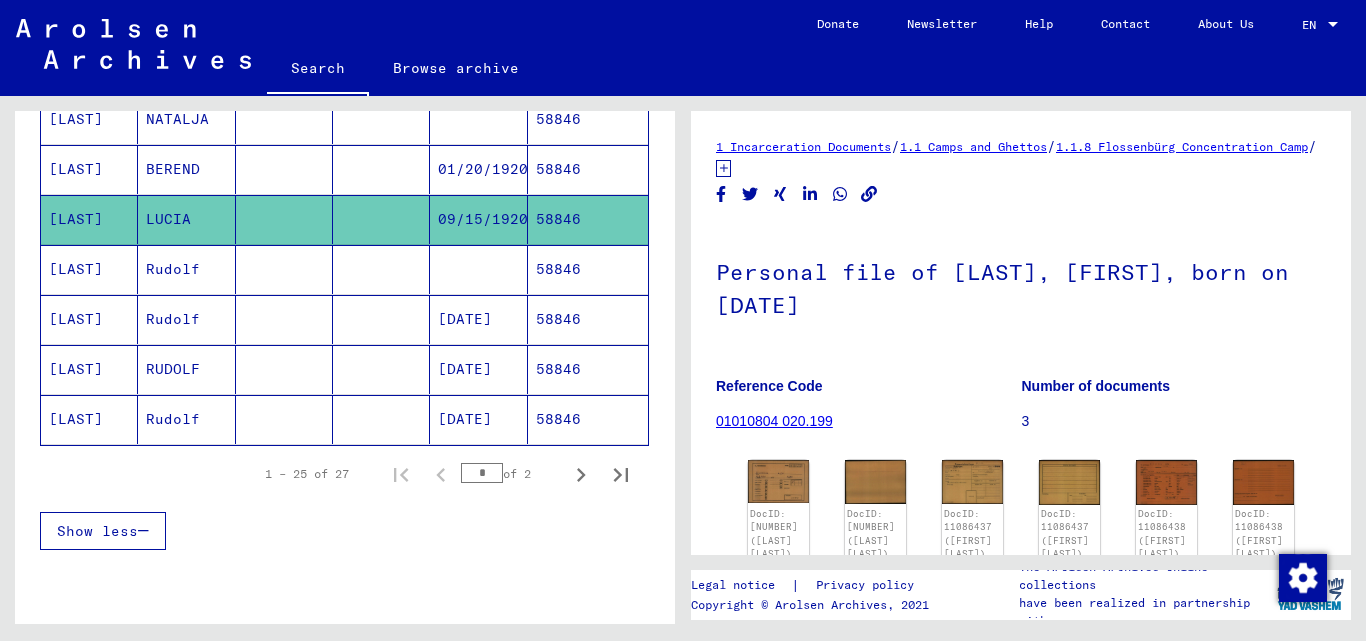 scroll, scrollTop: 100, scrollLeft: 0, axis: vertical 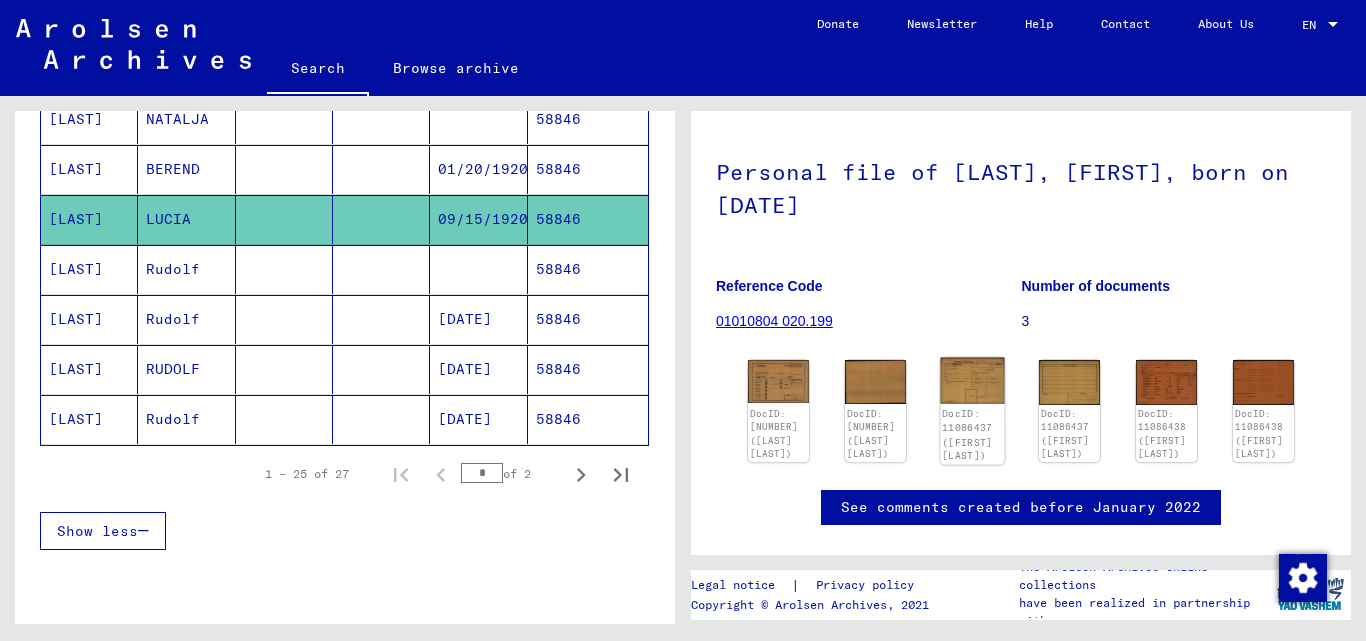 click 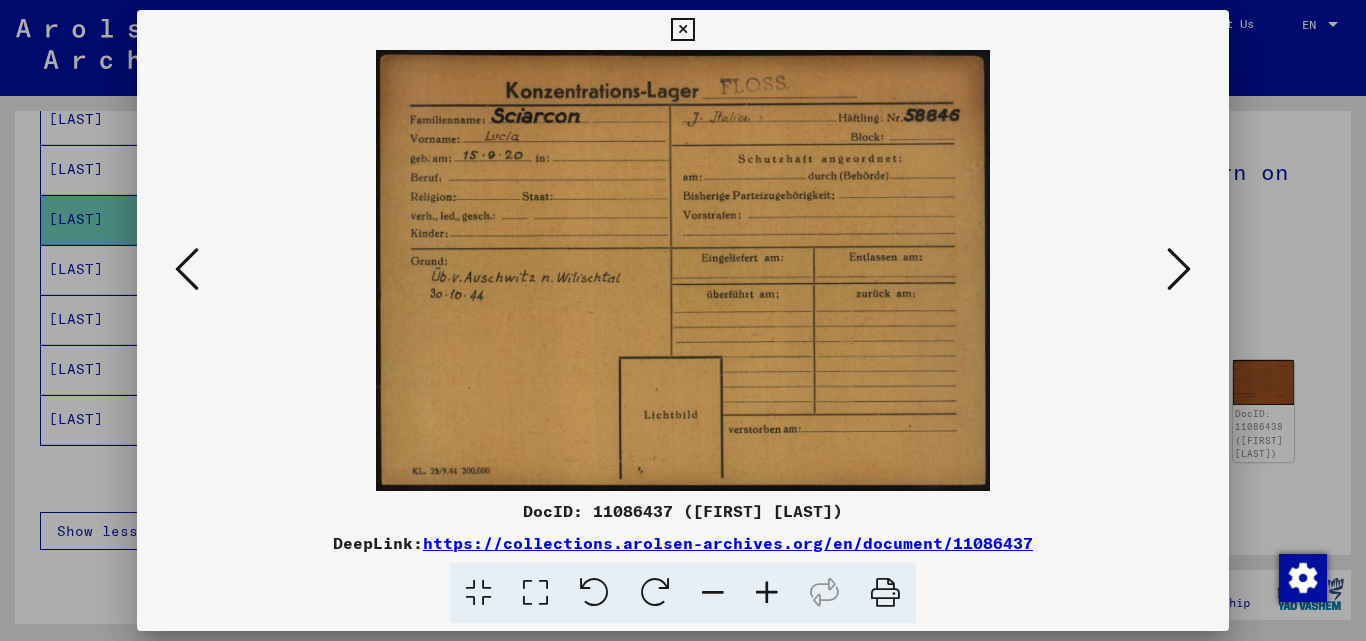 click at bounding box center [1179, 269] 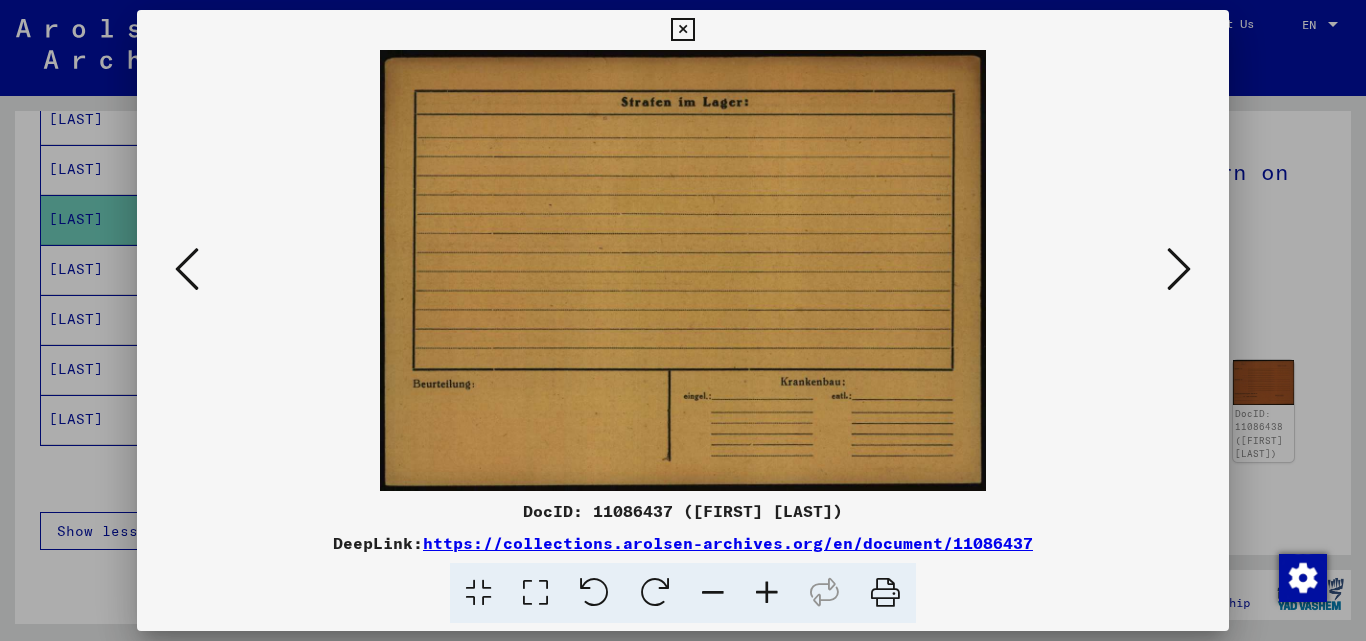 click at bounding box center (1179, 269) 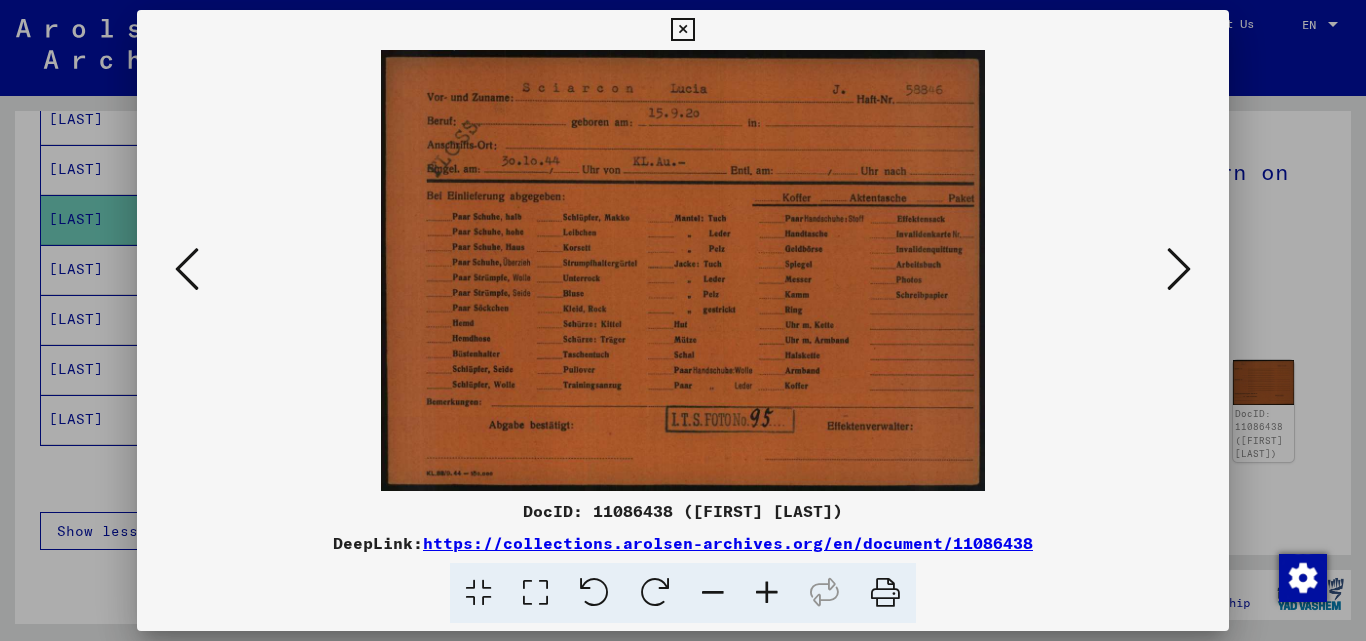 click at bounding box center [187, 269] 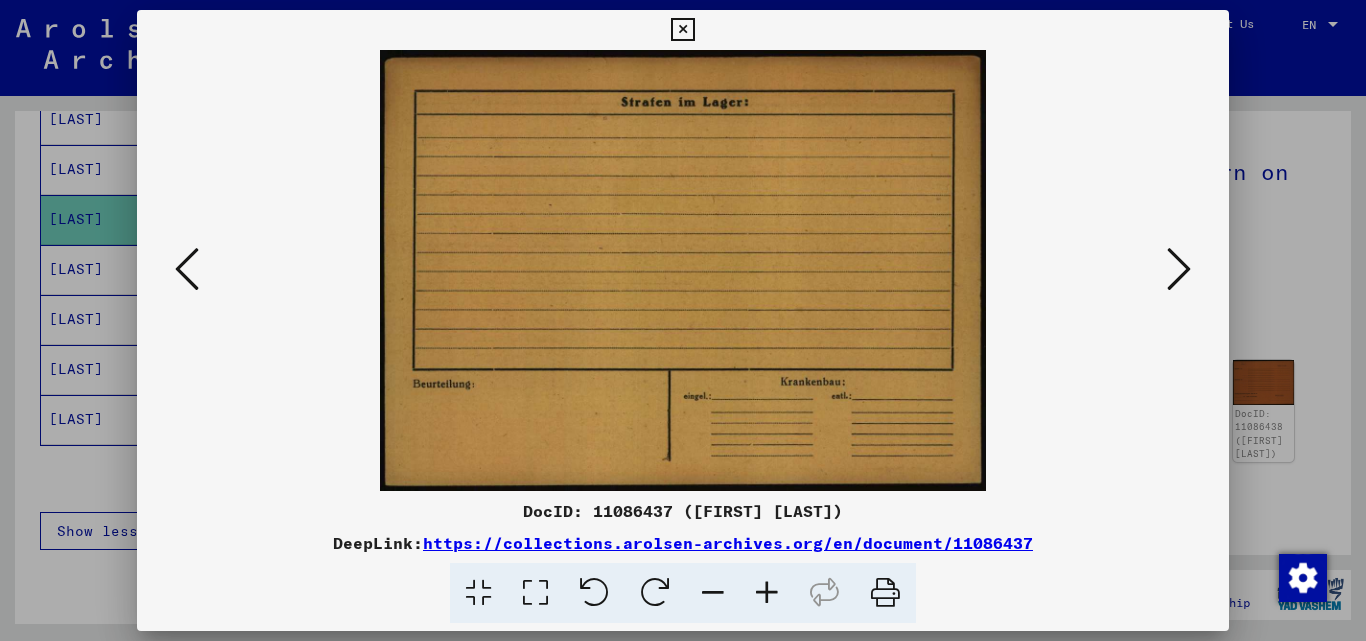 click at bounding box center (187, 269) 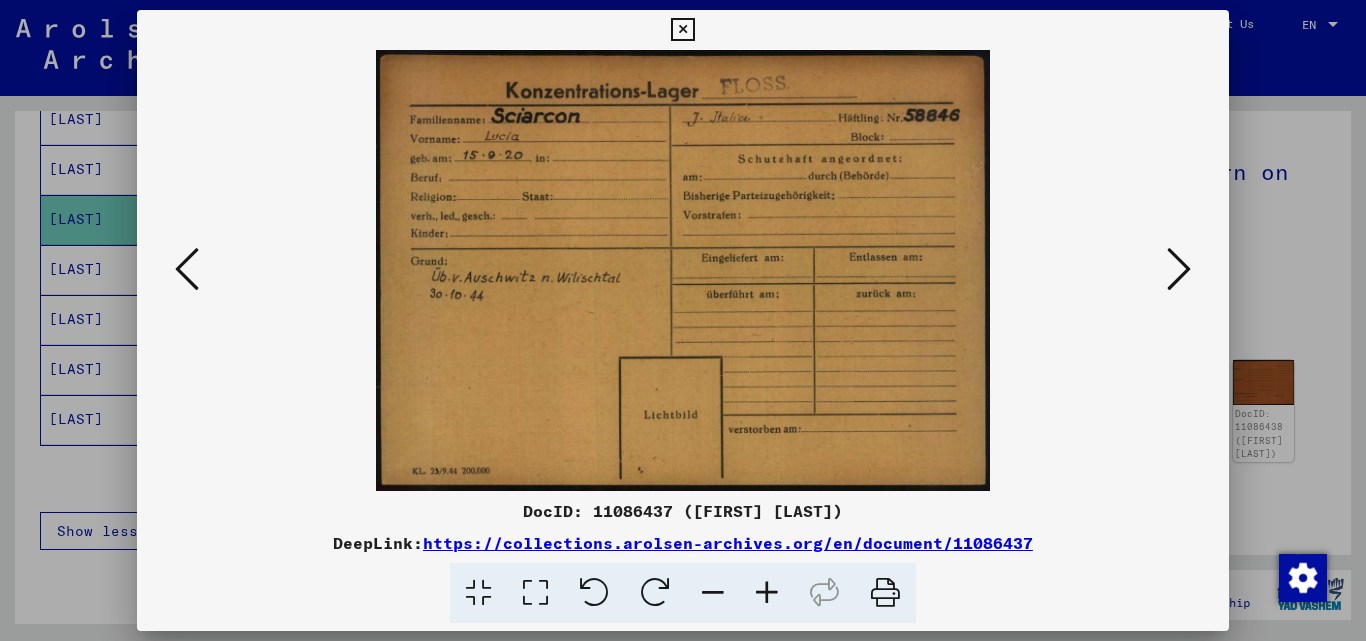 click at bounding box center (187, 269) 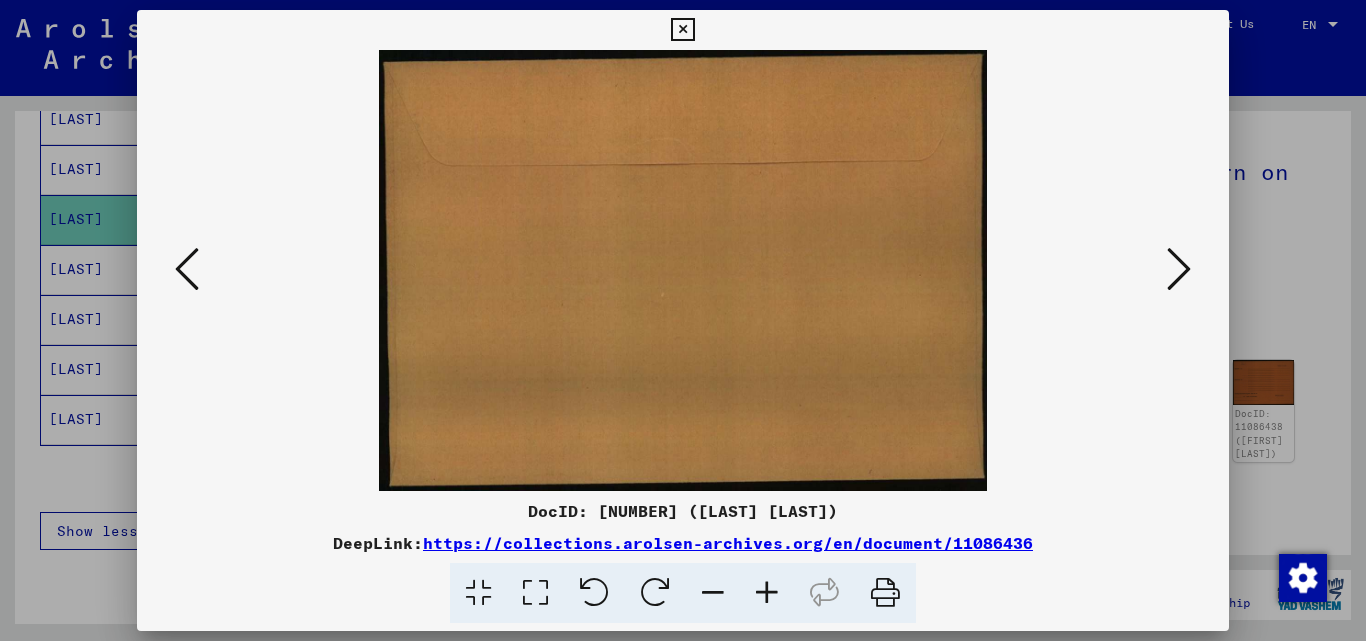 click at bounding box center [187, 269] 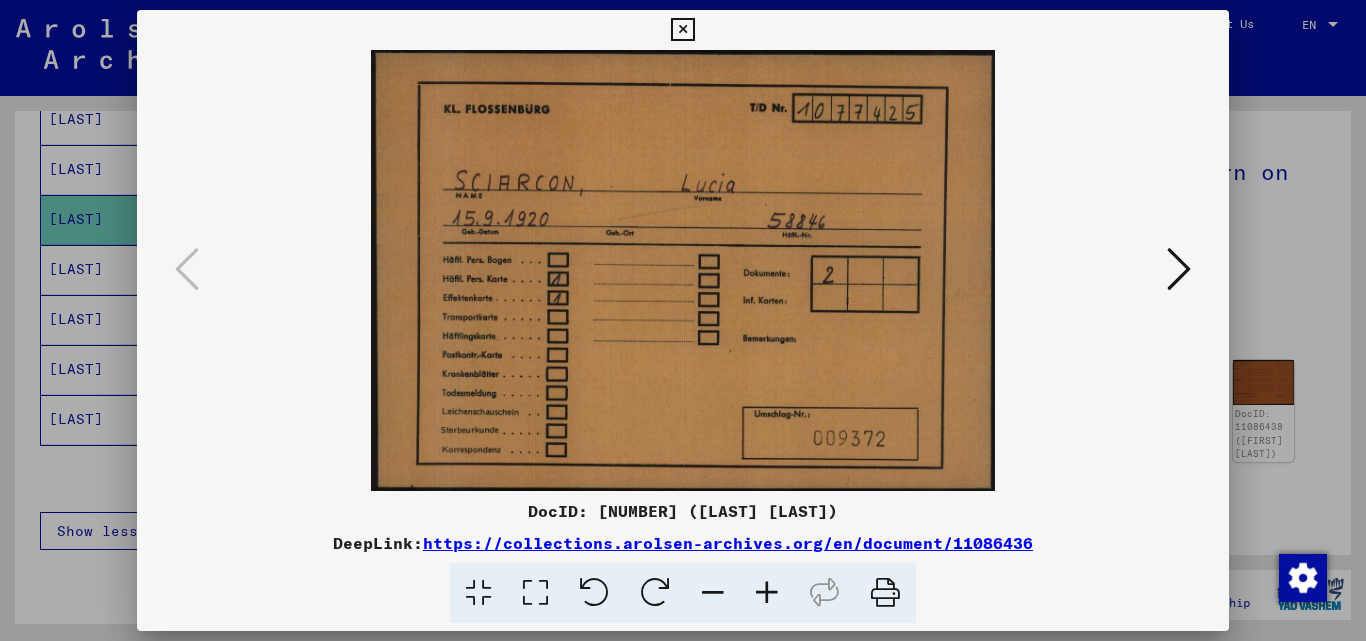 click at bounding box center (682, 30) 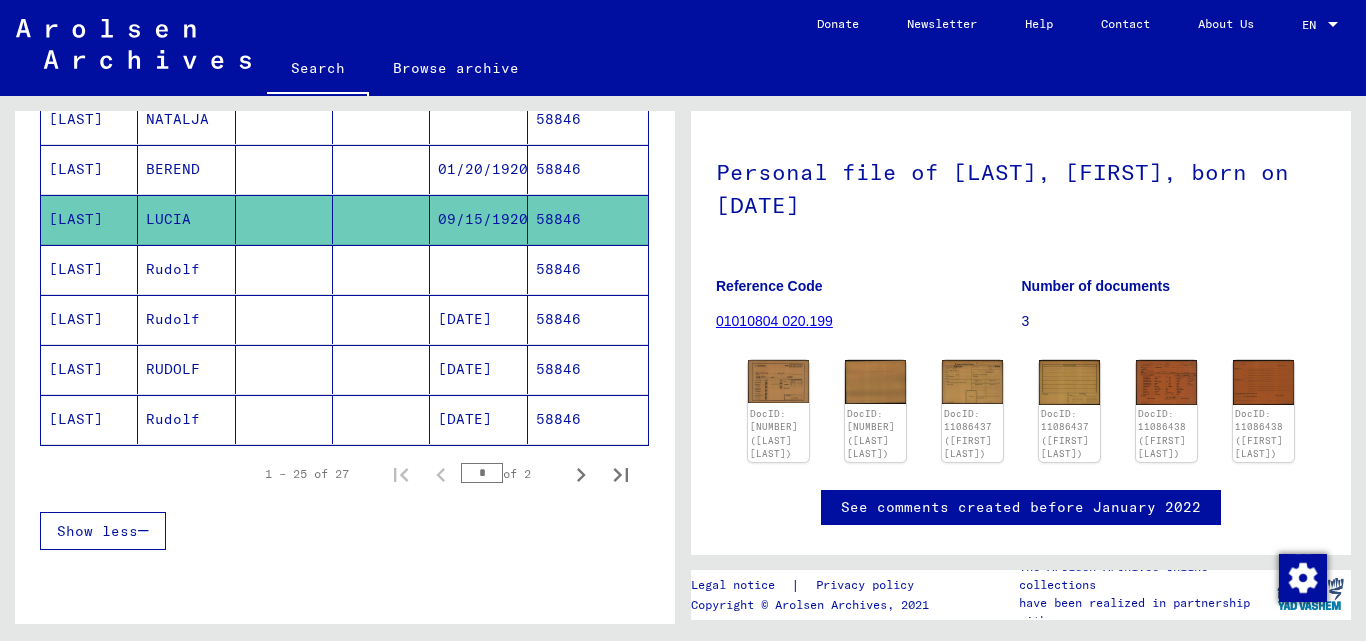 click on "58846" at bounding box center [588, 419] 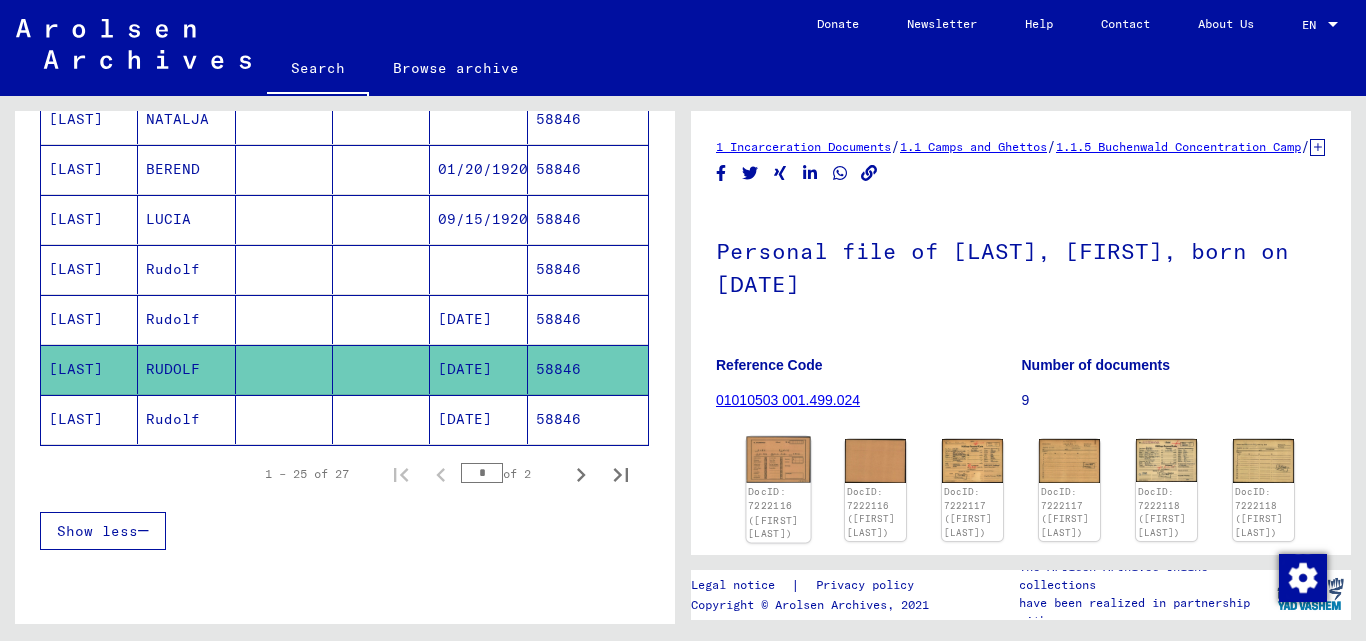 click 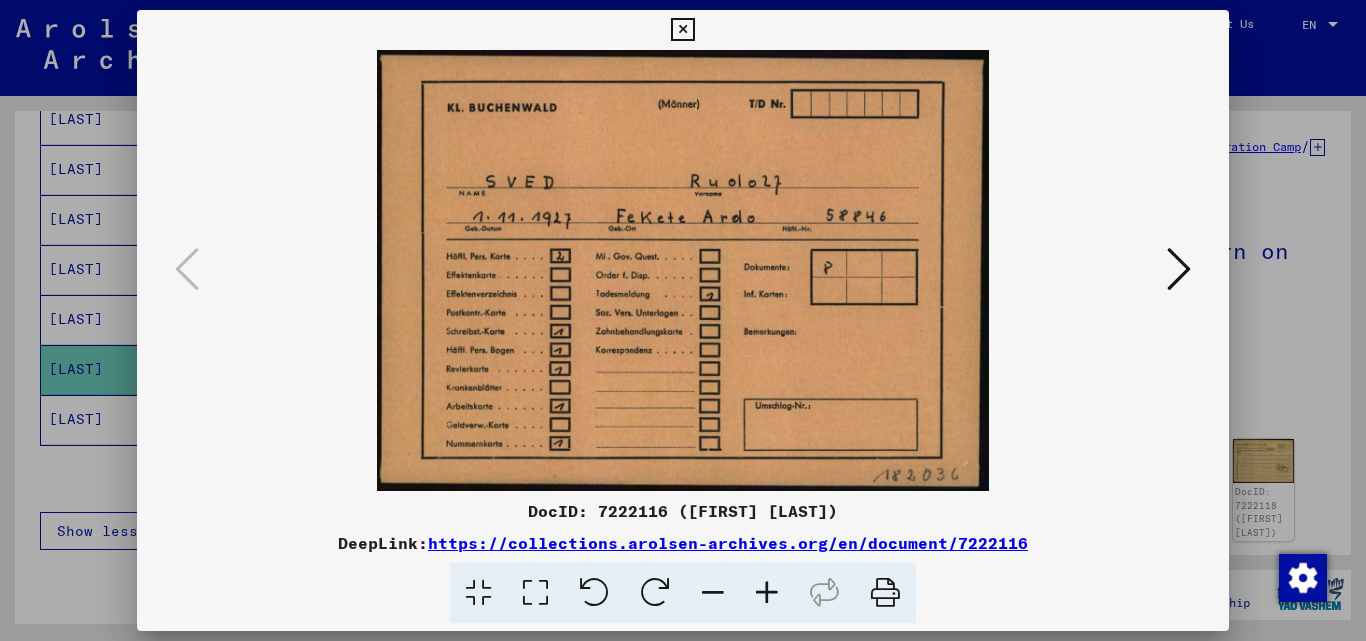 click at bounding box center (1179, 269) 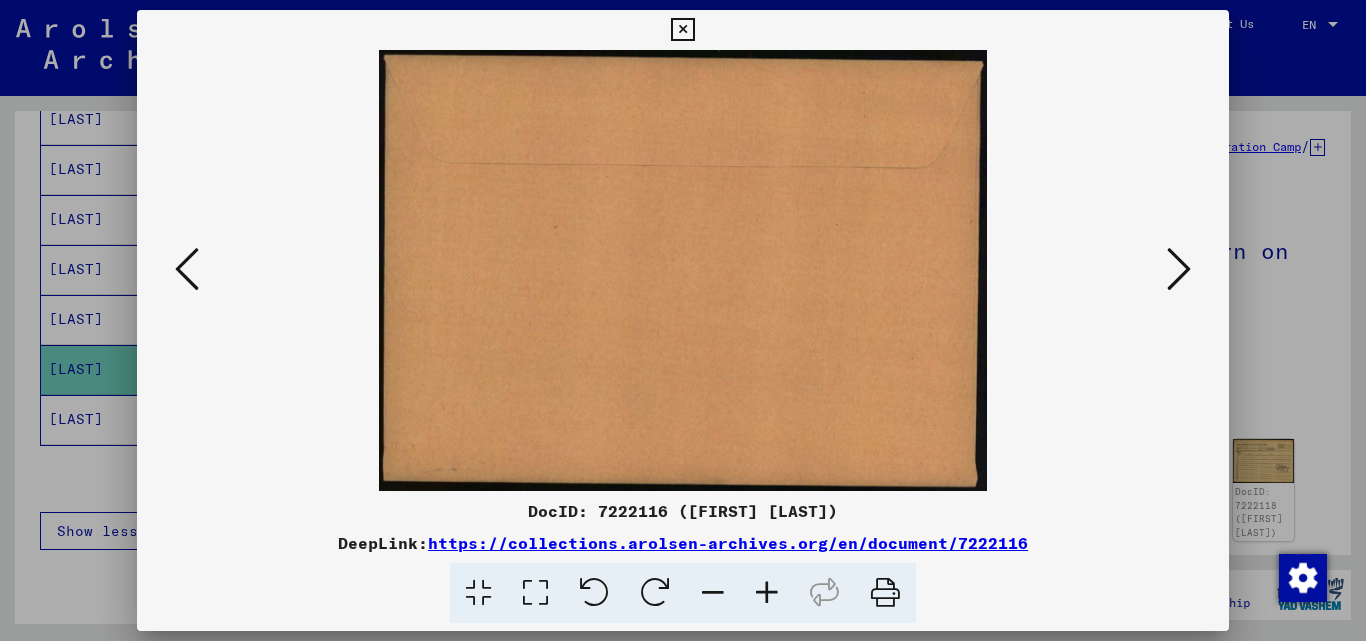 click at bounding box center (1179, 269) 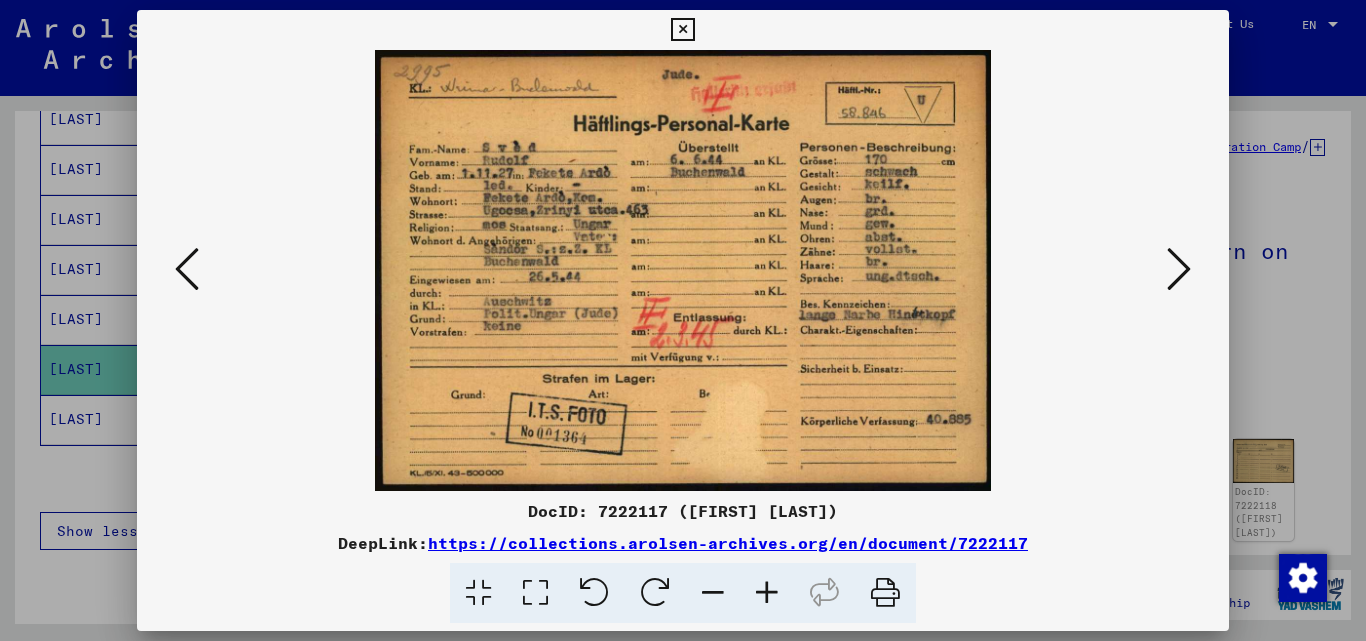 click at bounding box center [683, 270] 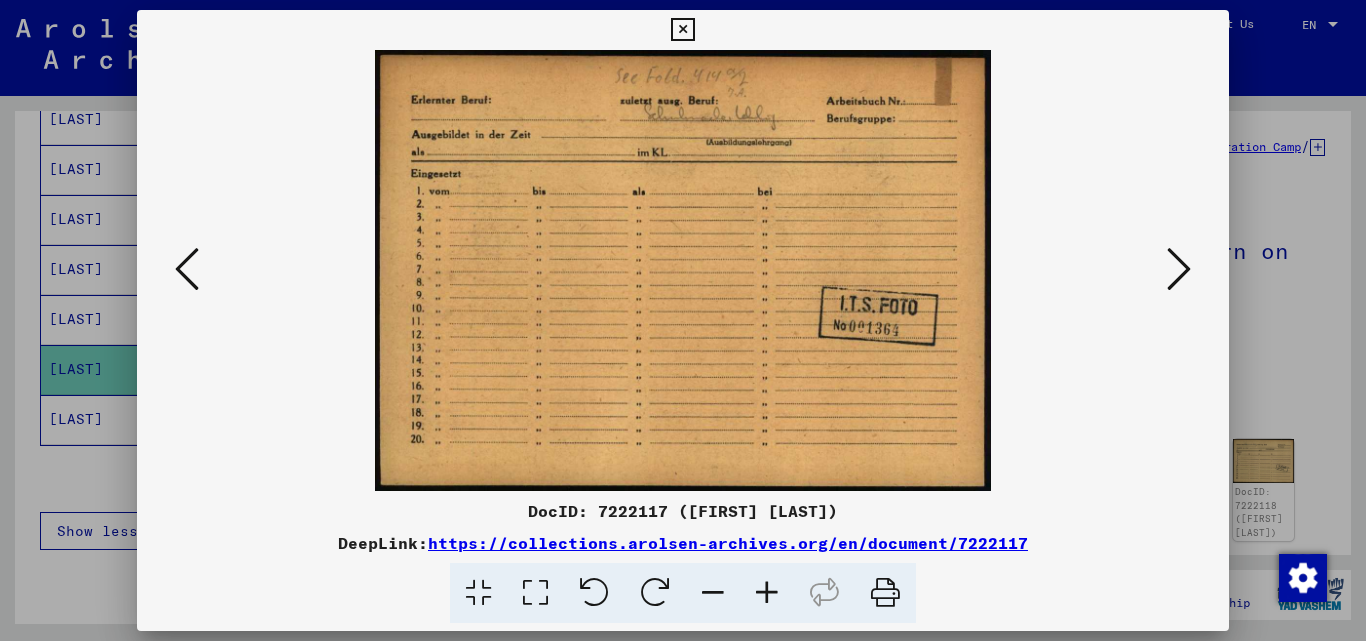 click at bounding box center (1179, 270) 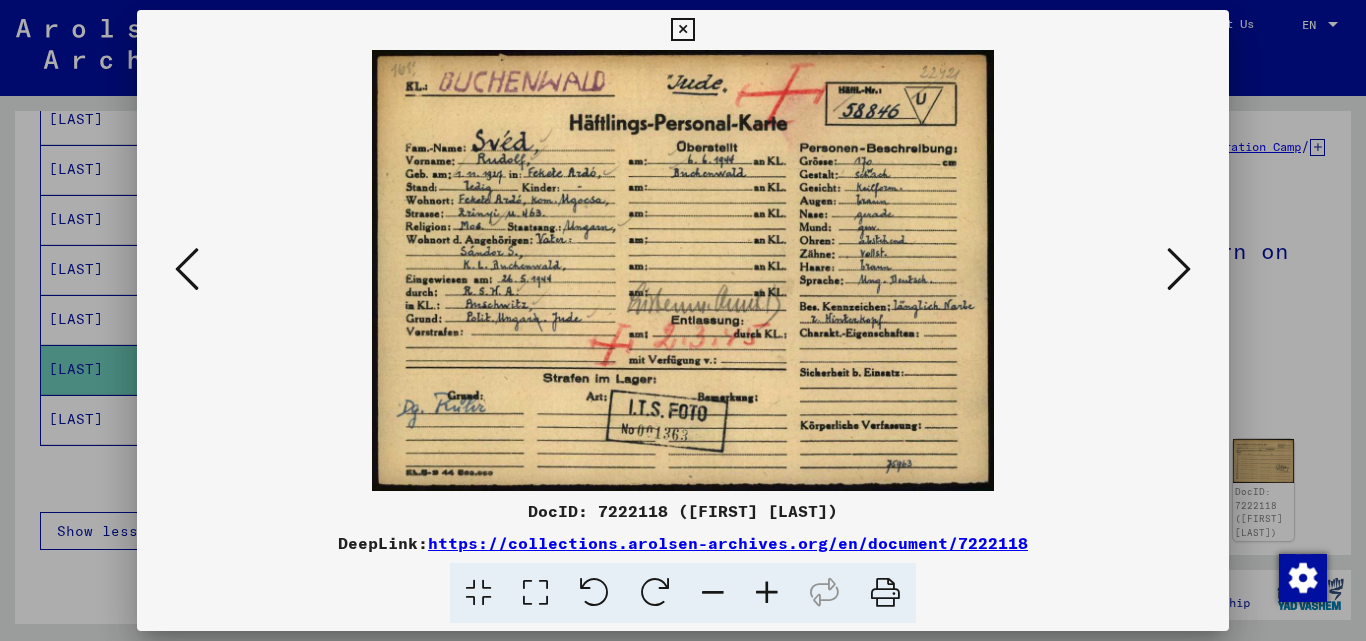 click at bounding box center [1179, 269] 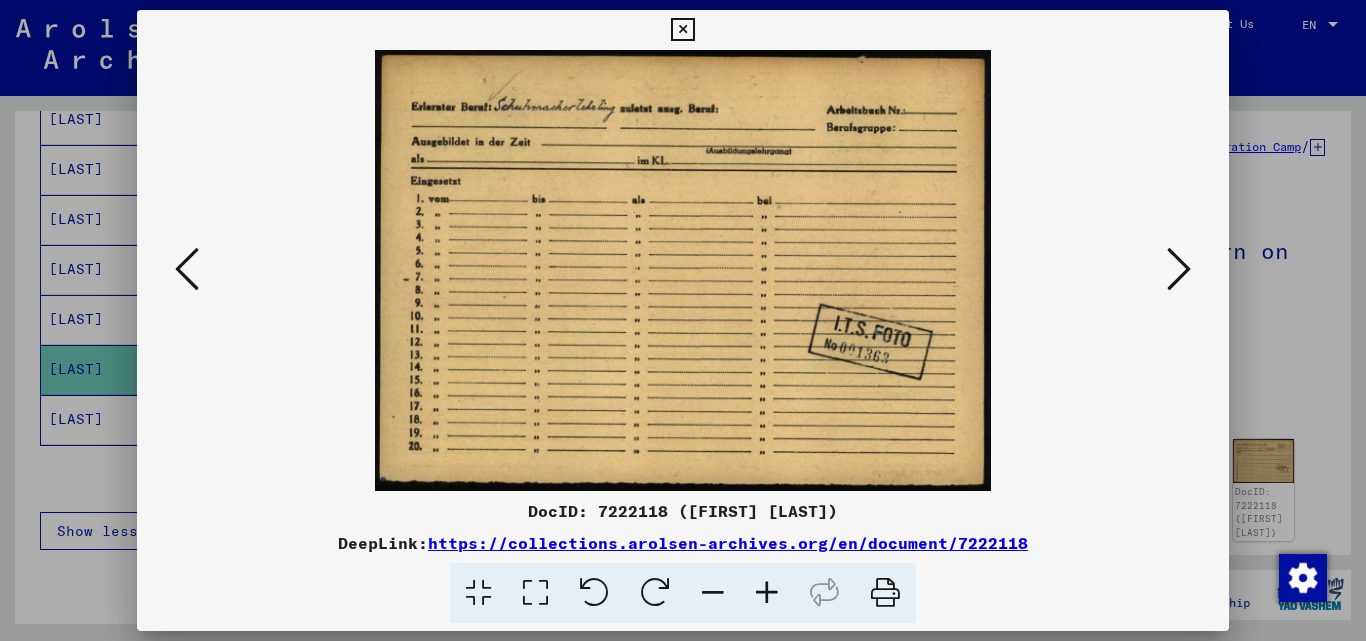 click at bounding box center [1179, 269] 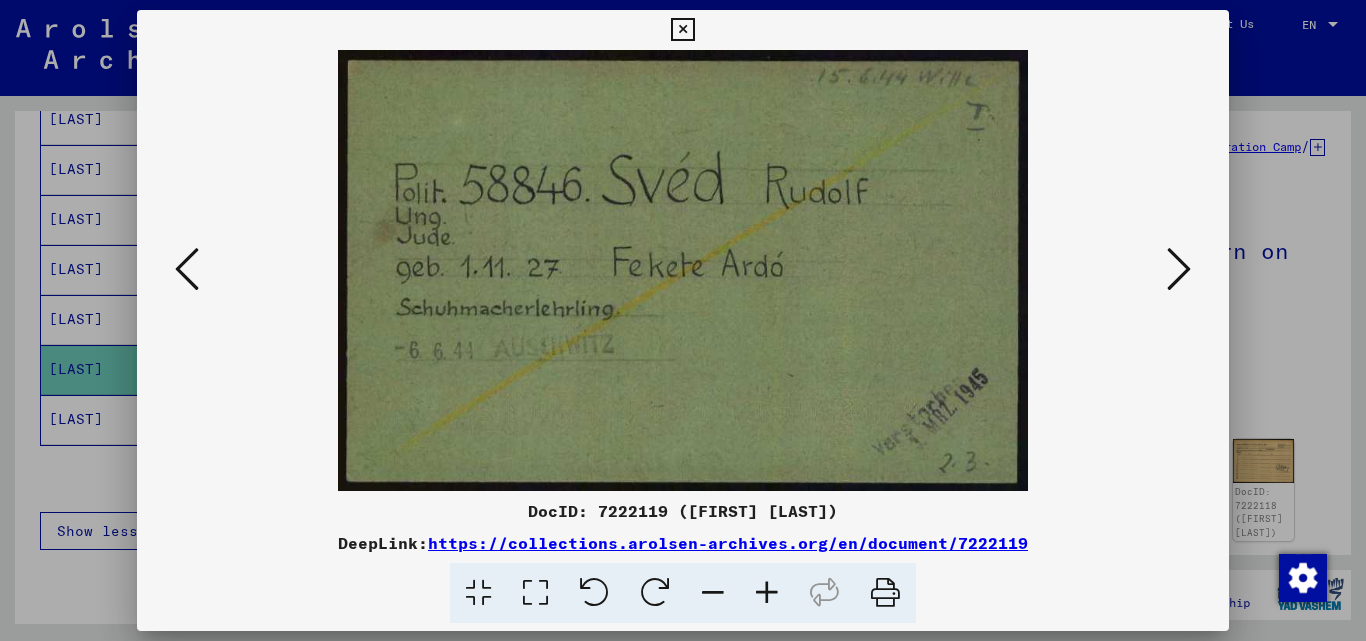 click at bounding box center [1179, 269] 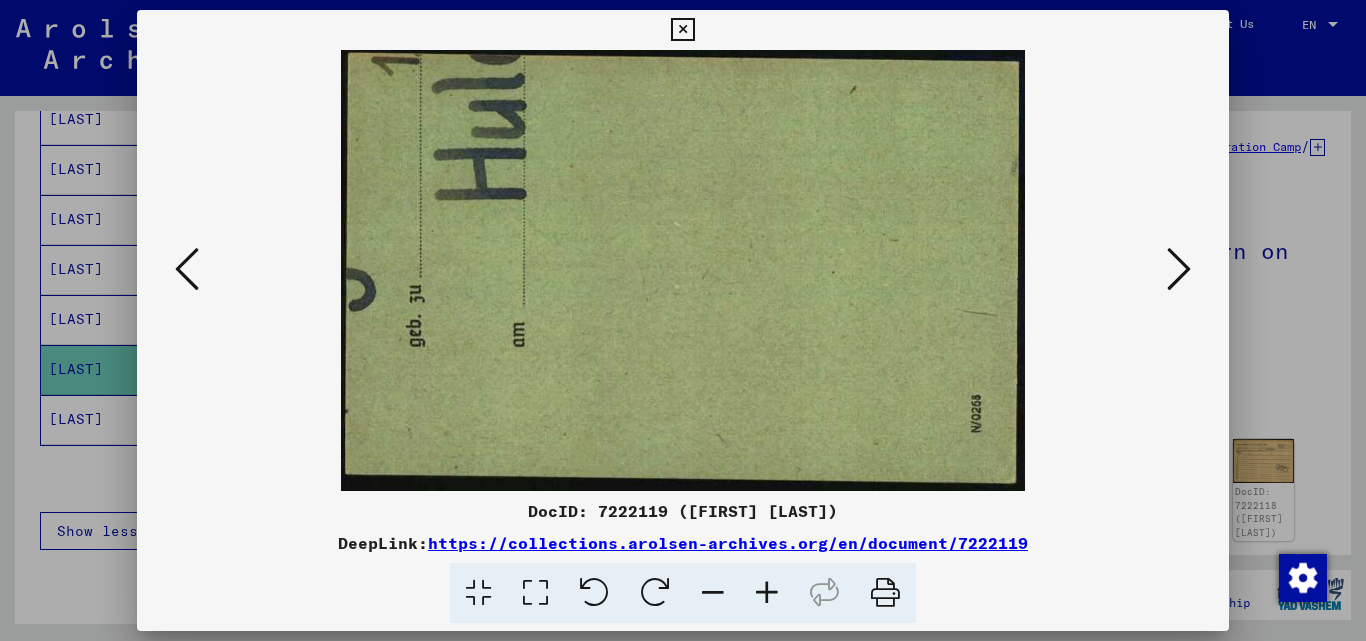 click at bounding box center [187, 269] 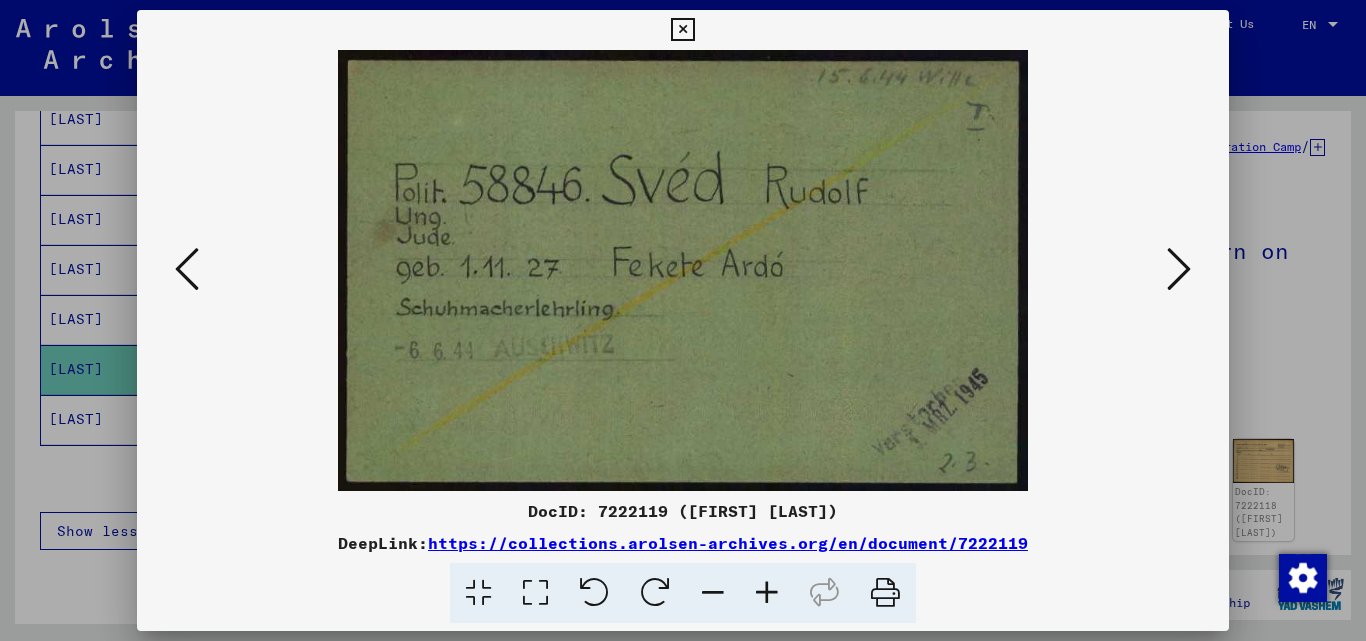 click at bounding box center [1179, 269] 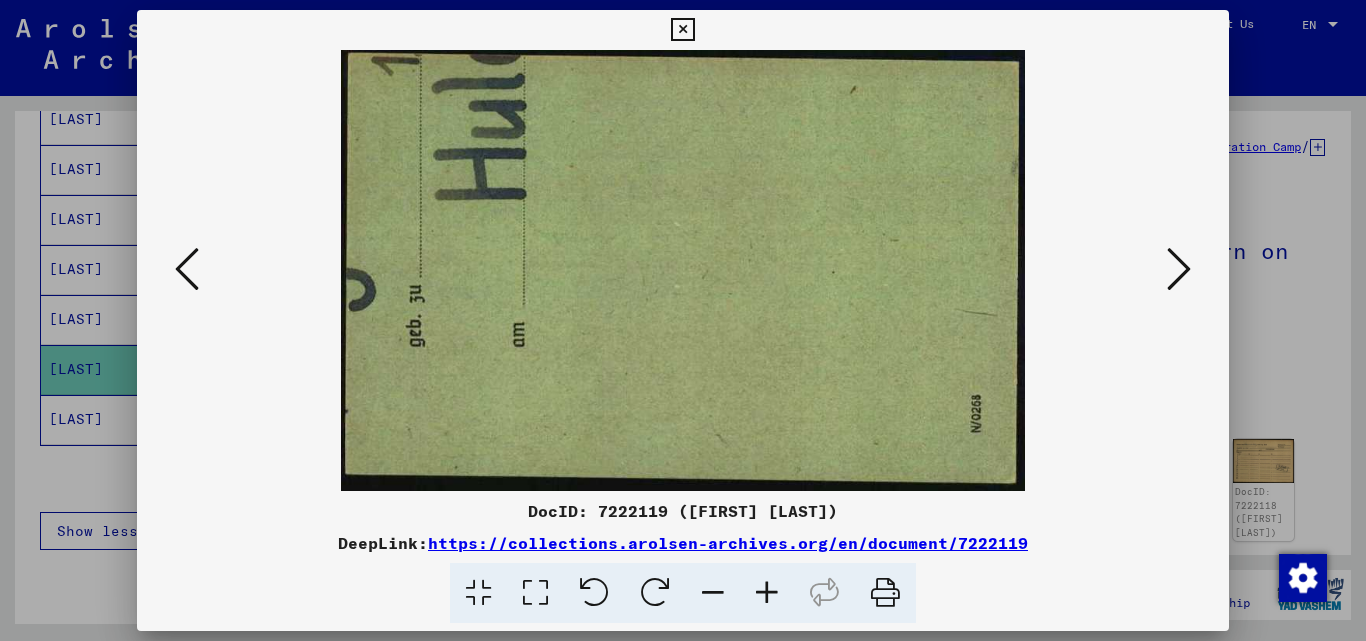 click at bounding box center [1179, 269] 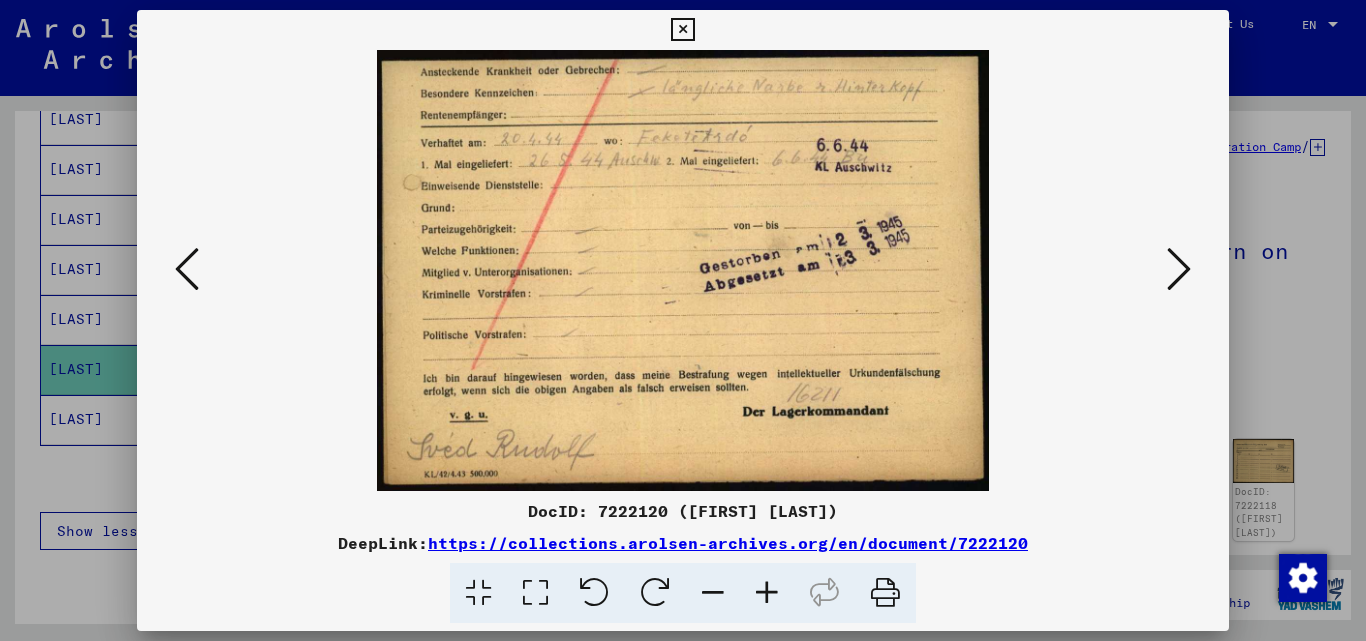 click at bounding box center [683, 270] 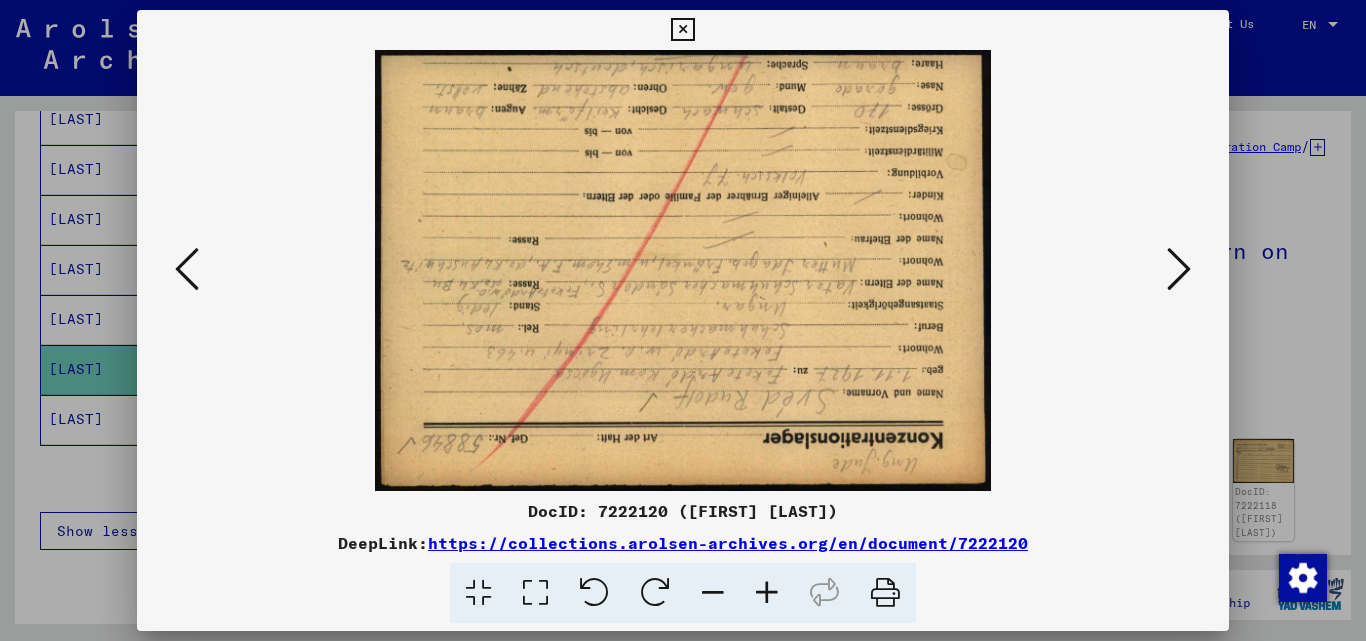 click at bounding box center (1179, 270) 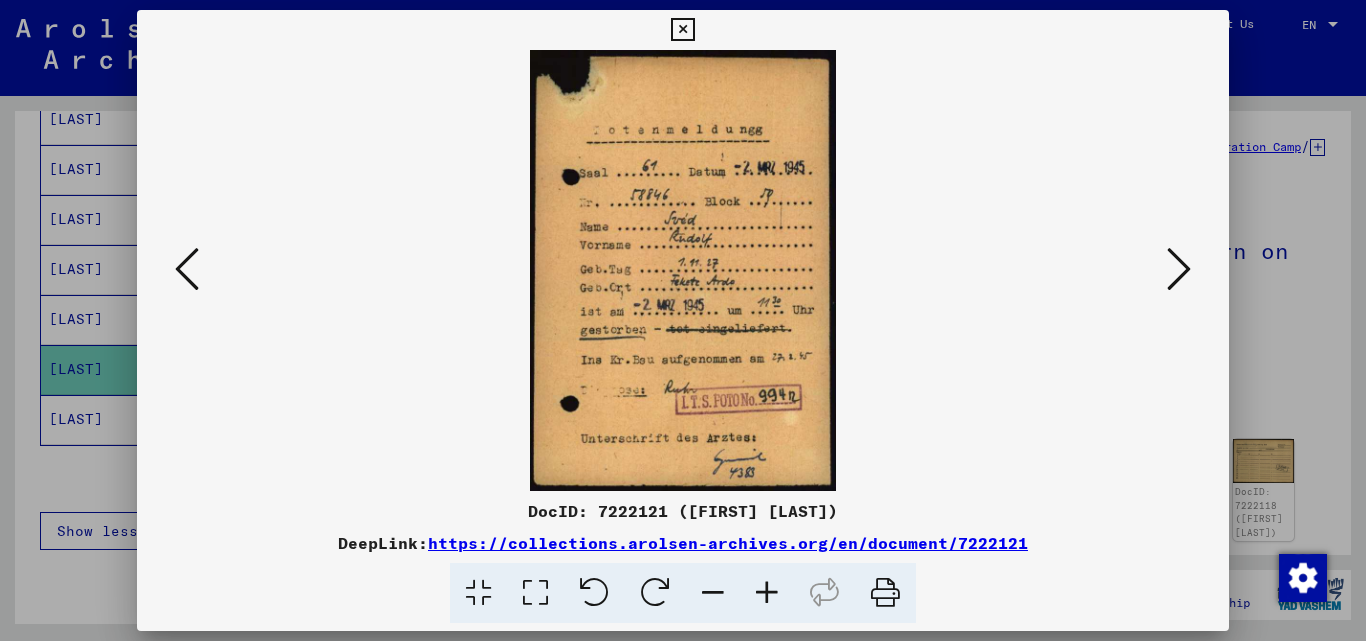 drag, startPoint x: 676, startPoint y: 19, endPoint x: 684, endPoint y: 44, distance: 26.24881 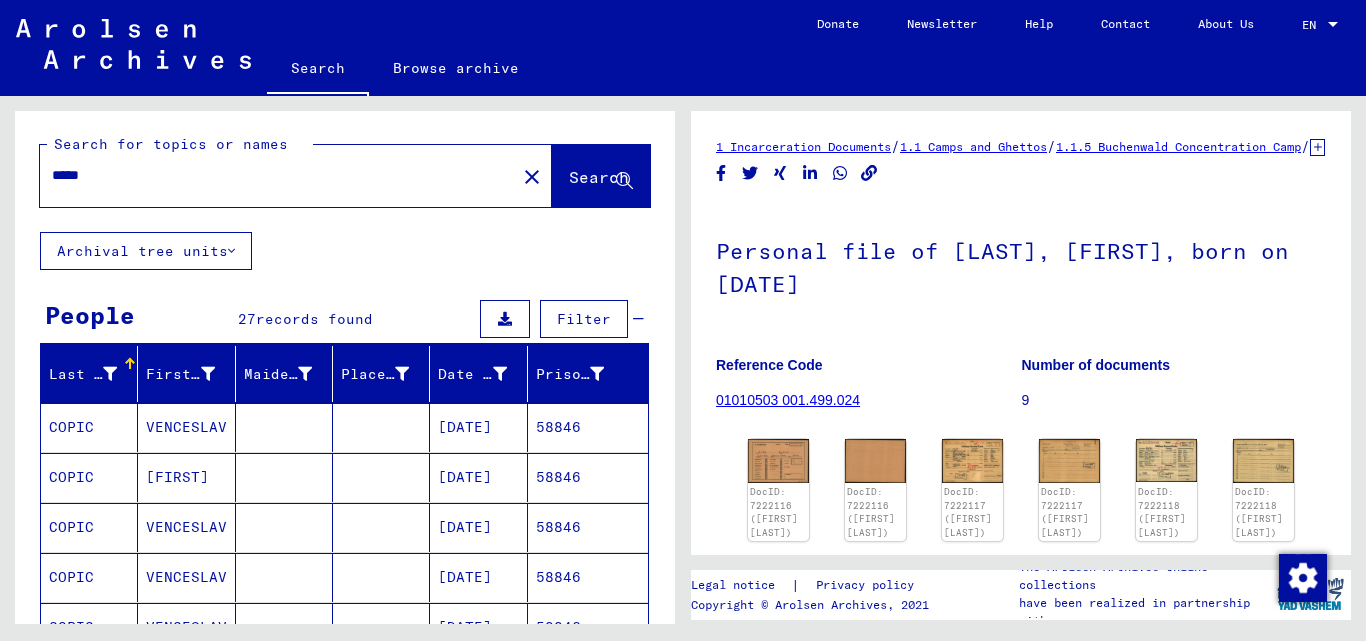 scroll, scrollTop: 0, scrollLeft: 0, axis: both 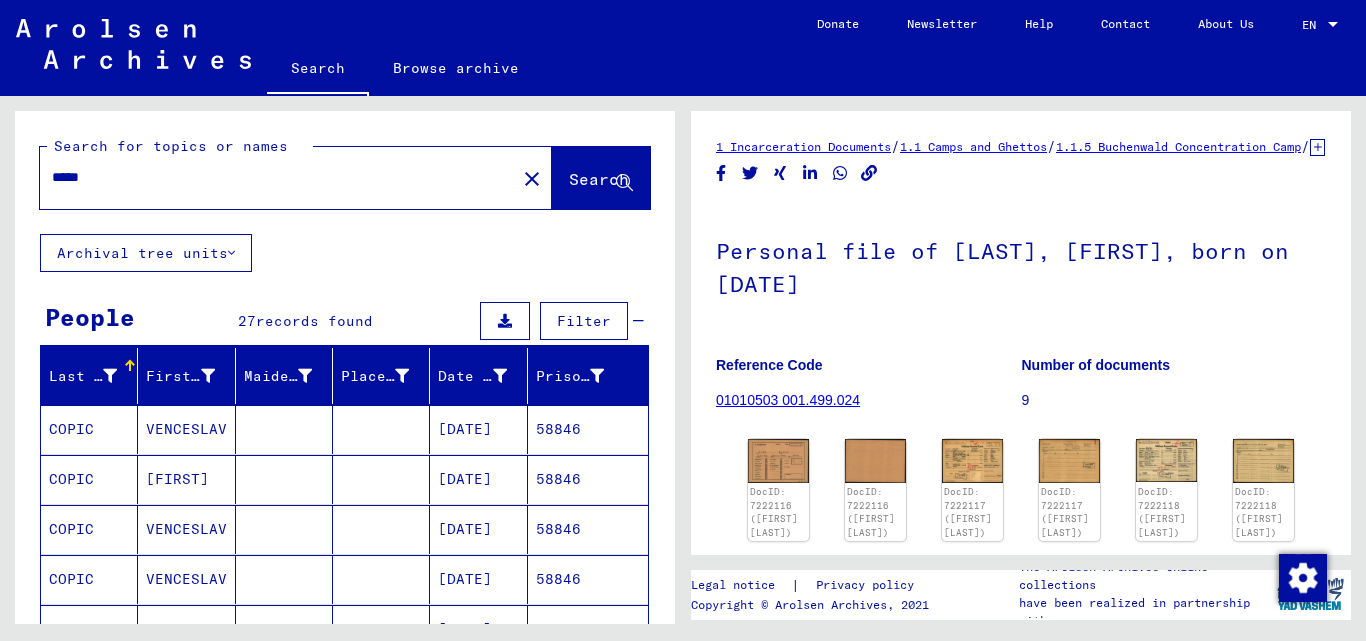 drag, startPoint x: 130, startPoint y: 177, endPoint x: 138, endPoint y: 169, distance: 11.313708 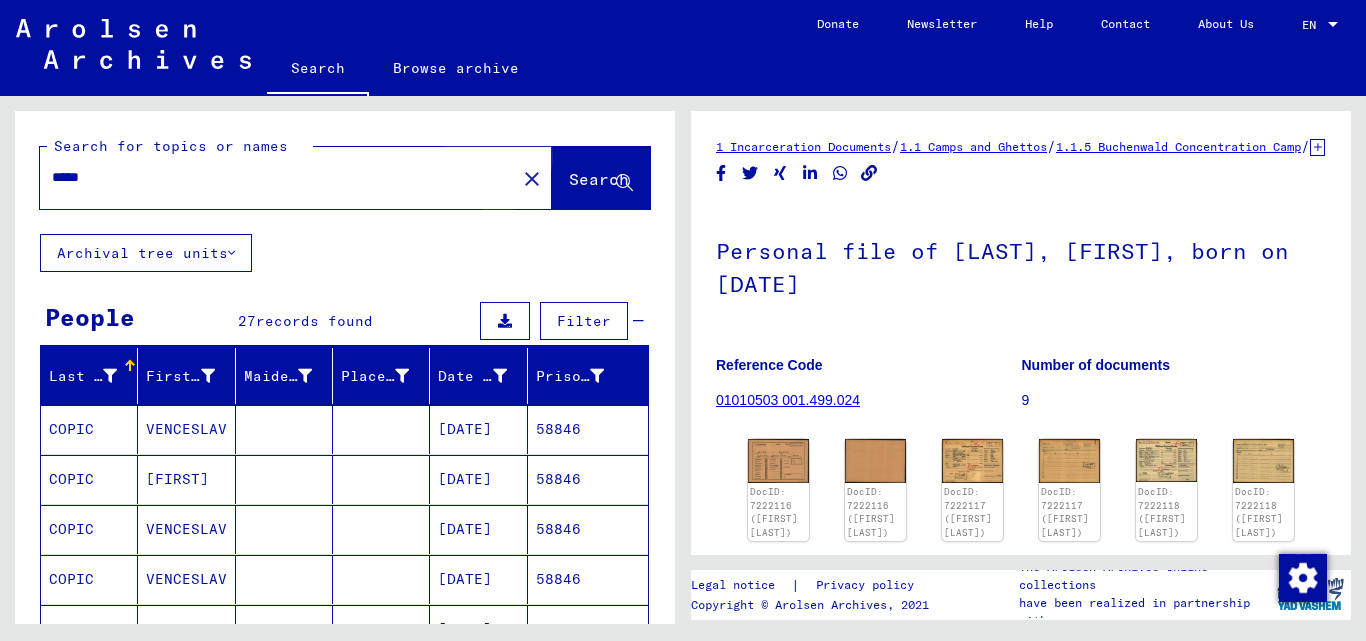 click on "Search" 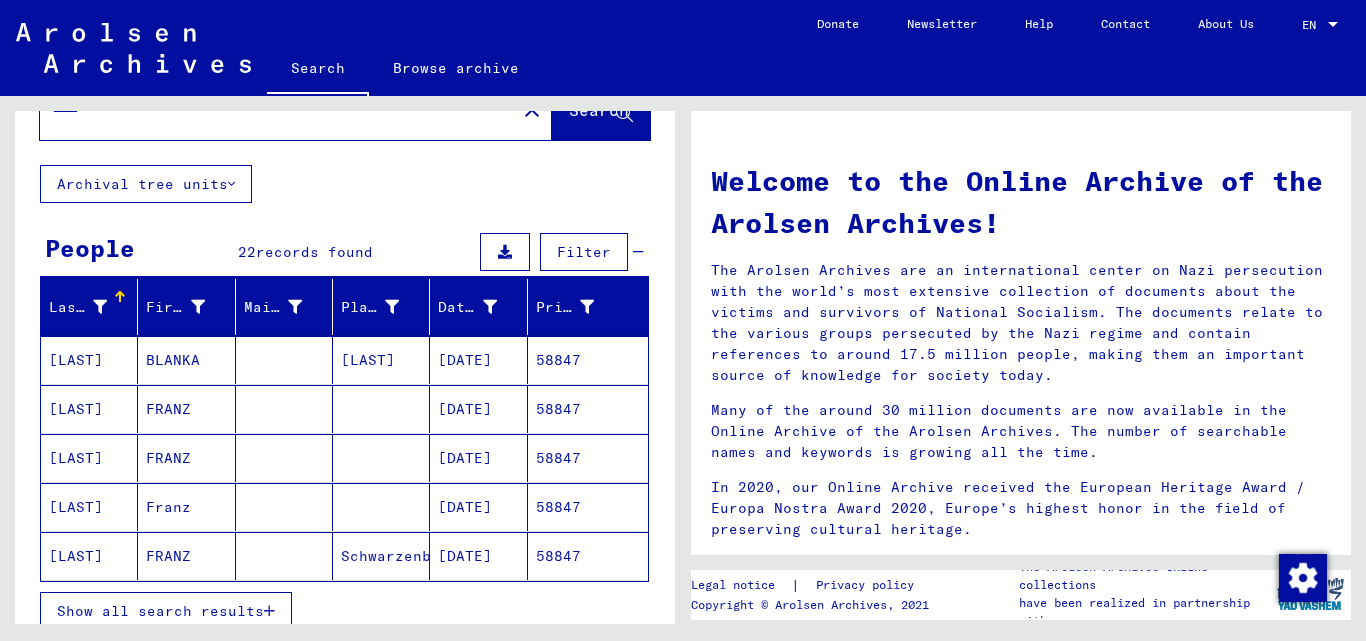 scroll, scrollTop: 100, scrollLeft: 0, axis: vertical 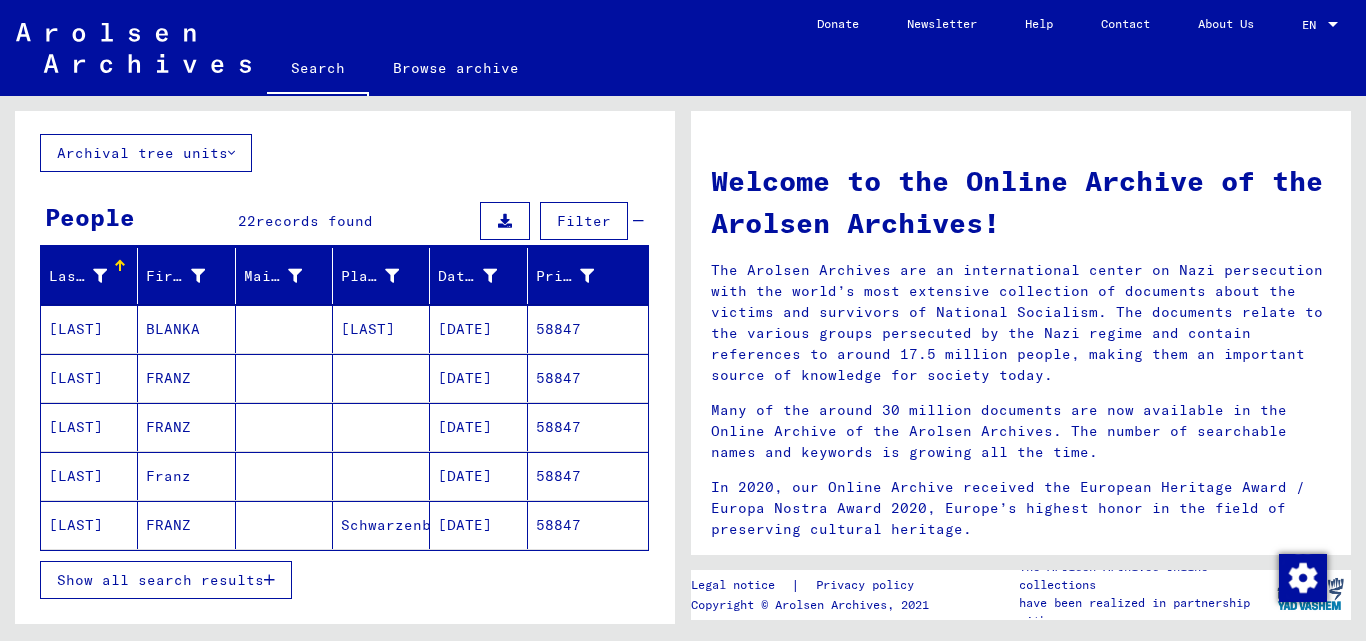 click on "Show all search results" at bounding box center [166, 580] 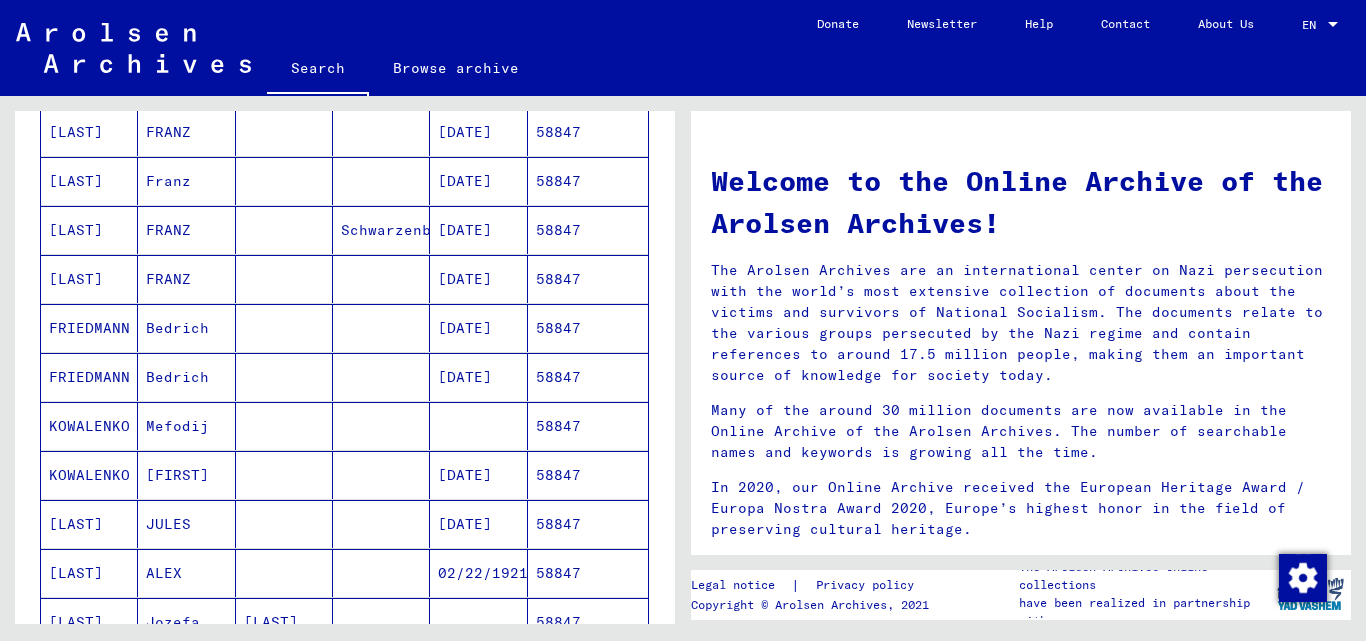 scroll, scrollTop: 500, scrollLeft: 0, axis: vertical 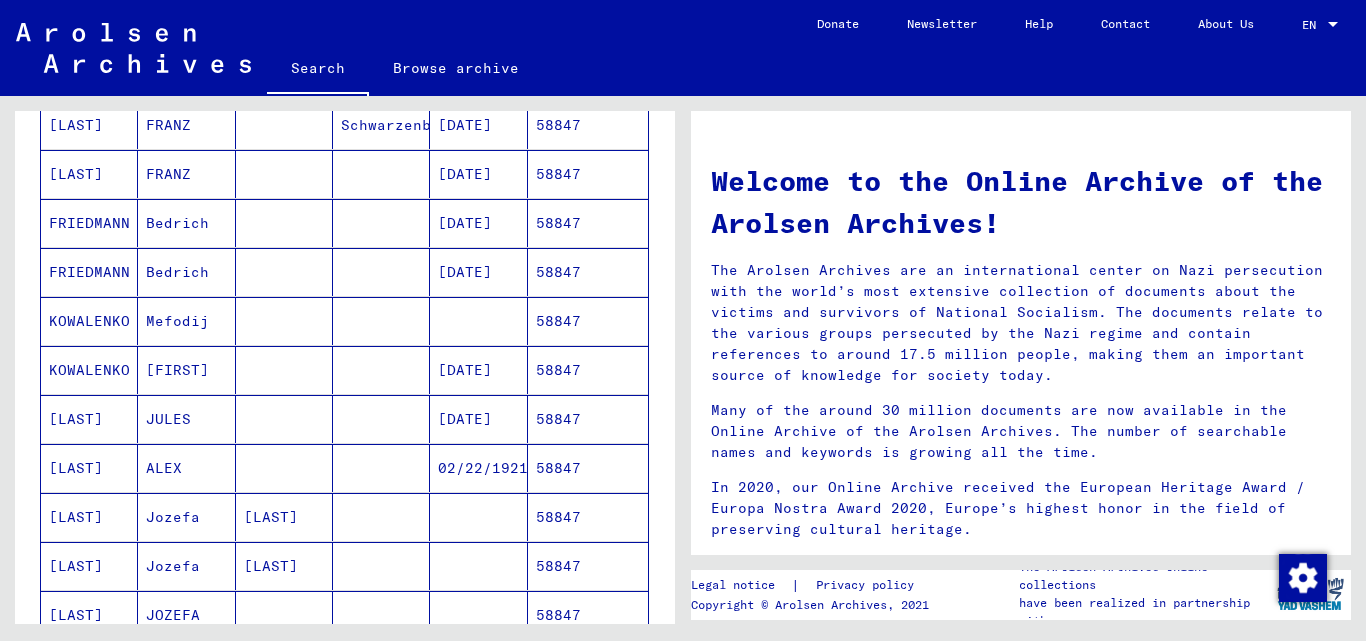 click on "58847" at bounding box center [588, 321] 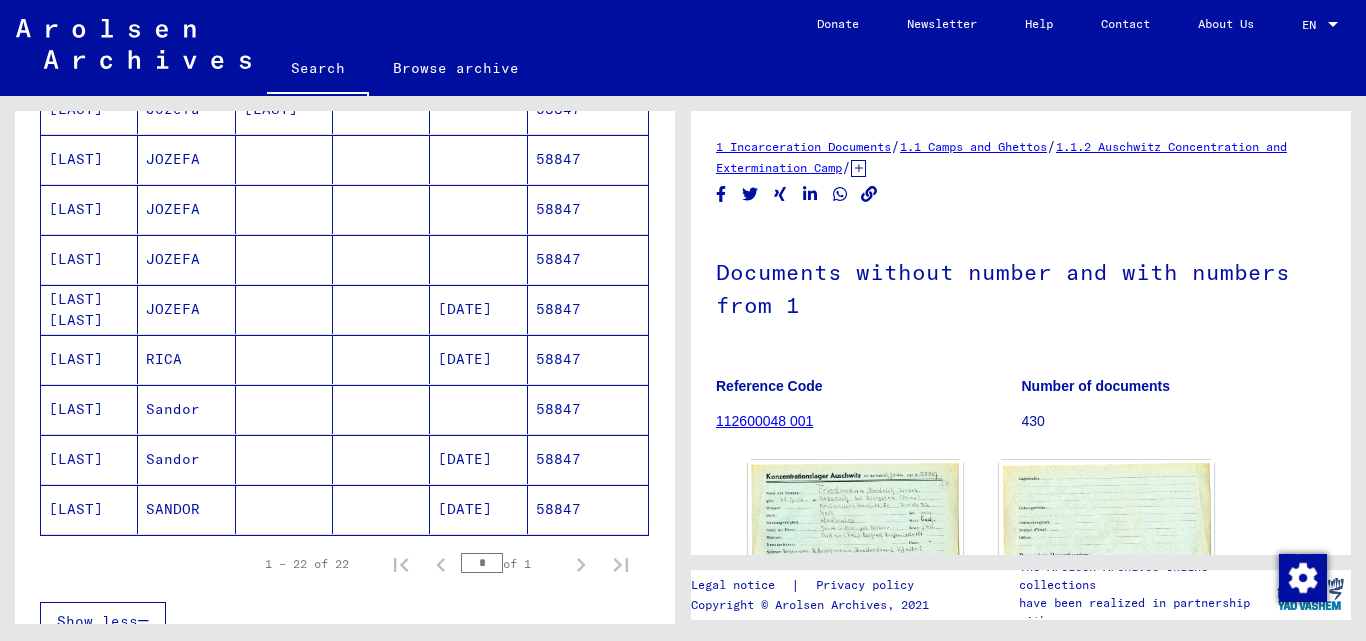 scroll, scrollTop: 1004, scrollLeft: 0, axis: vertical 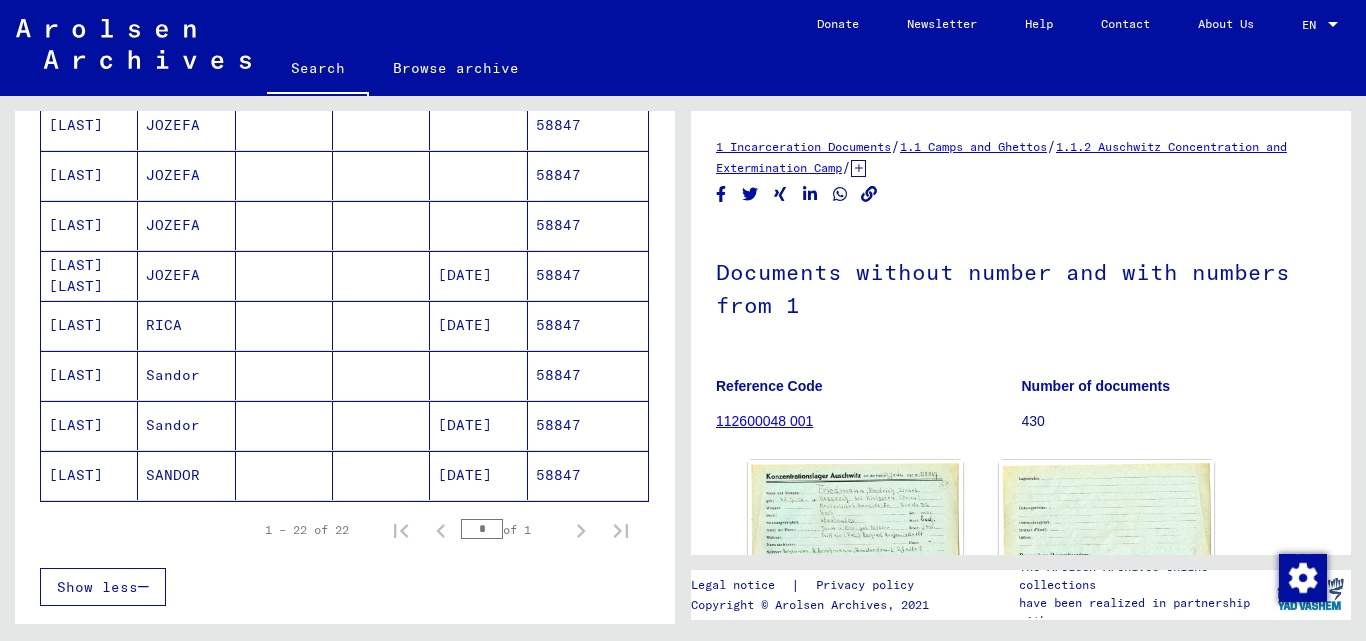 click on "58847" 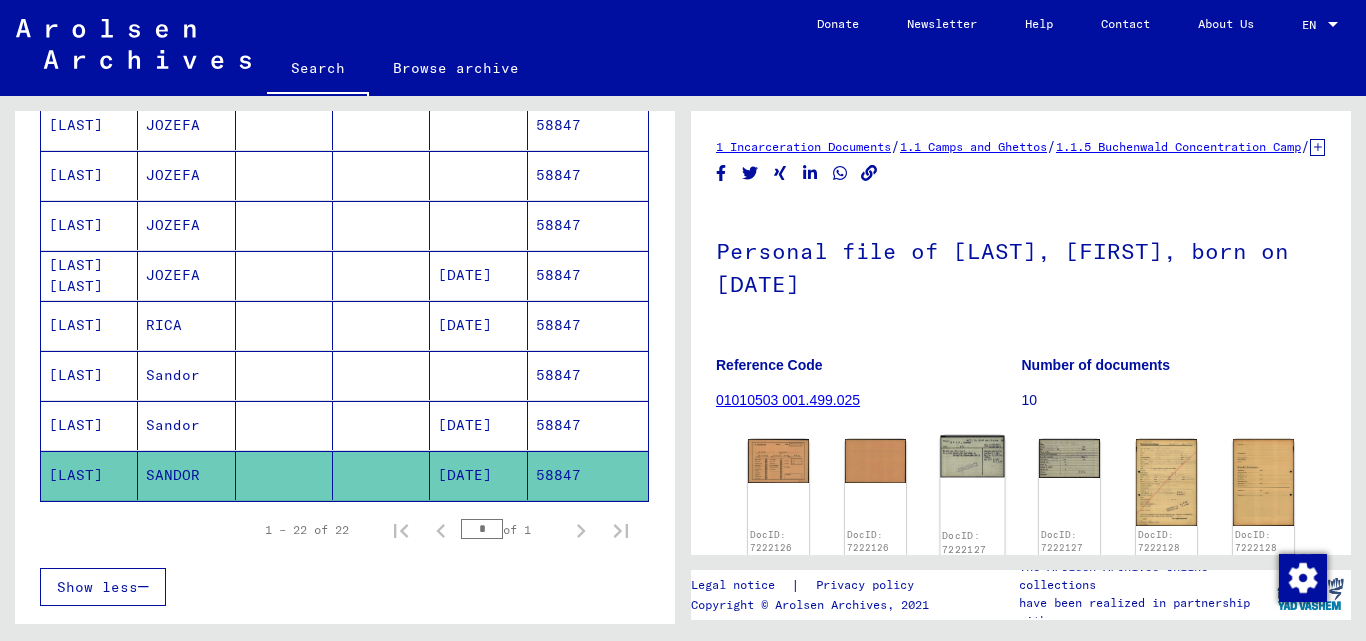 click 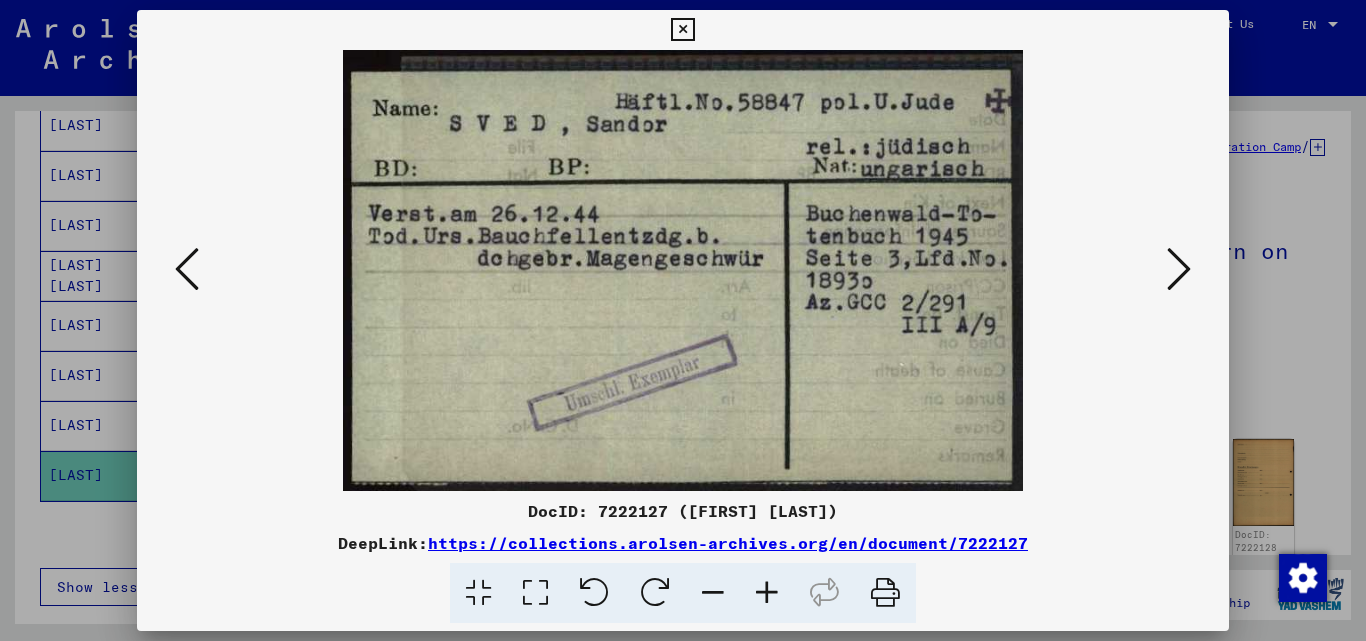 click at bounding box center [682, 30] 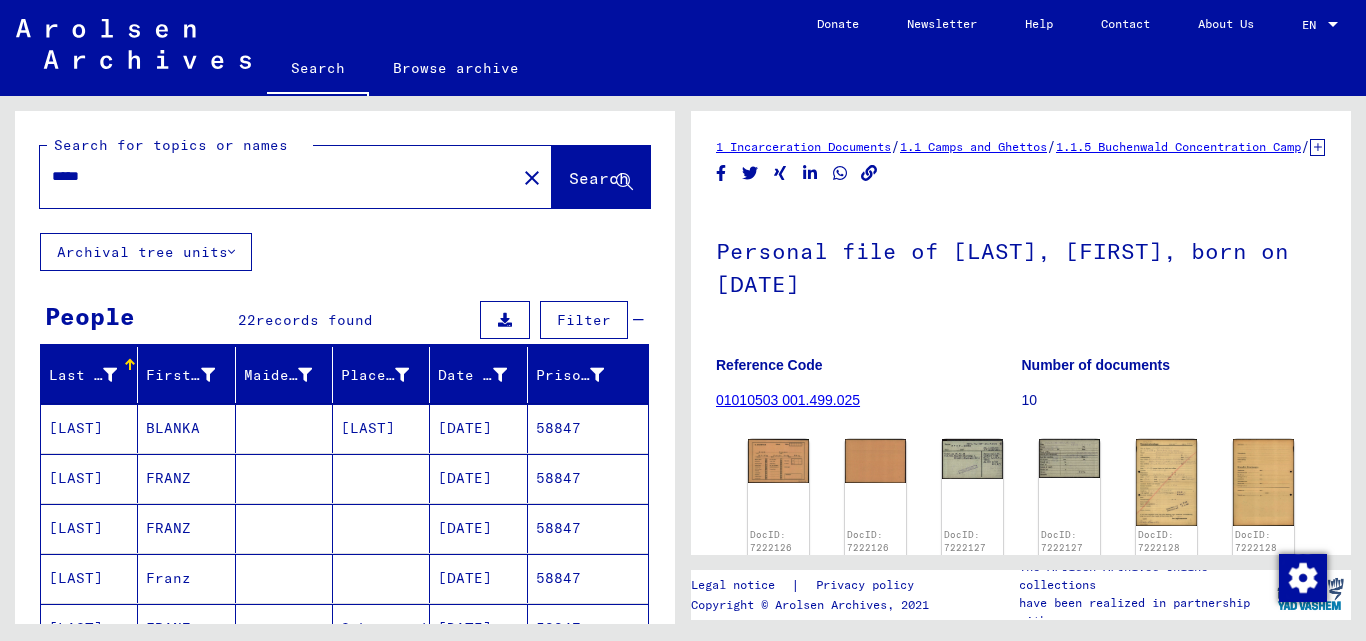 scroll, scrollTop: 0, scrollLeft: 0, axis: both 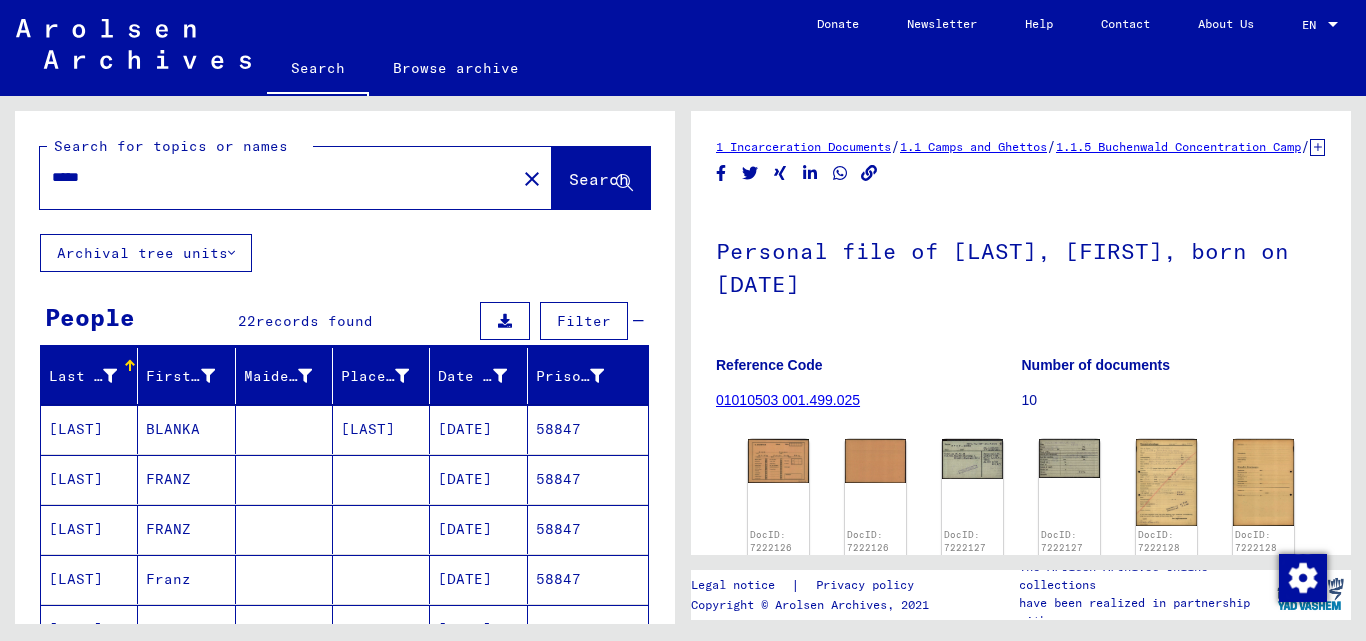 click on "*****" at bounding box center [278, 177] 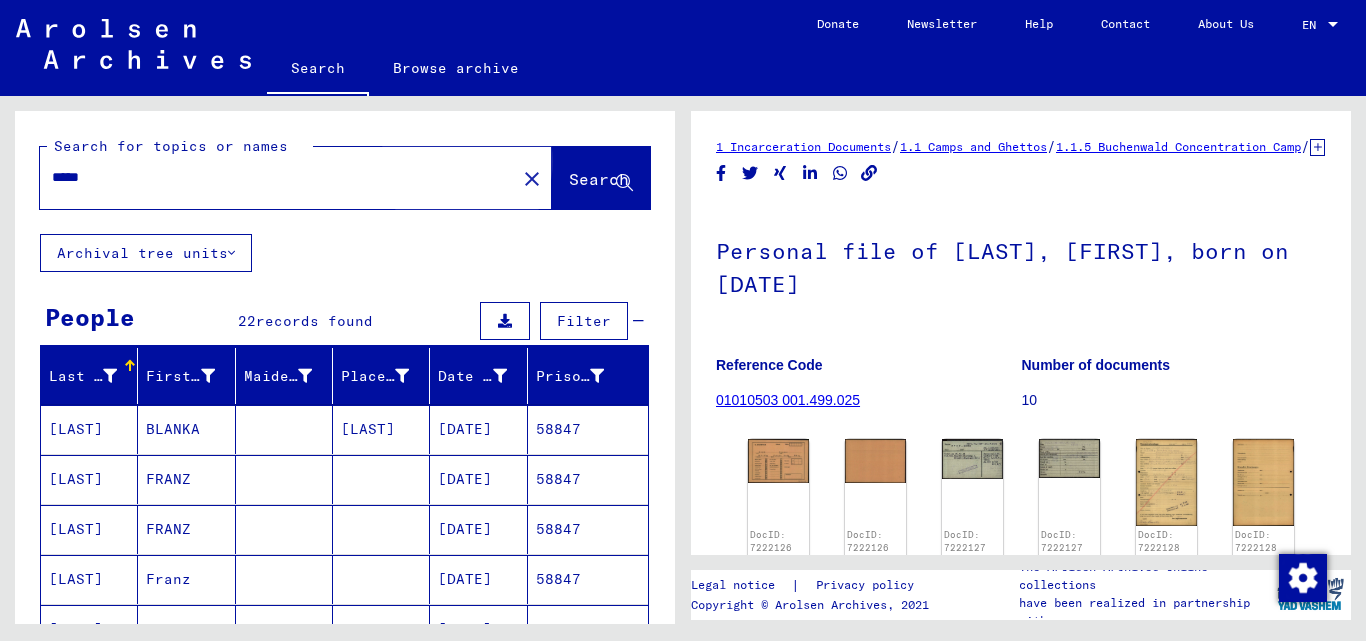 click on "Search" 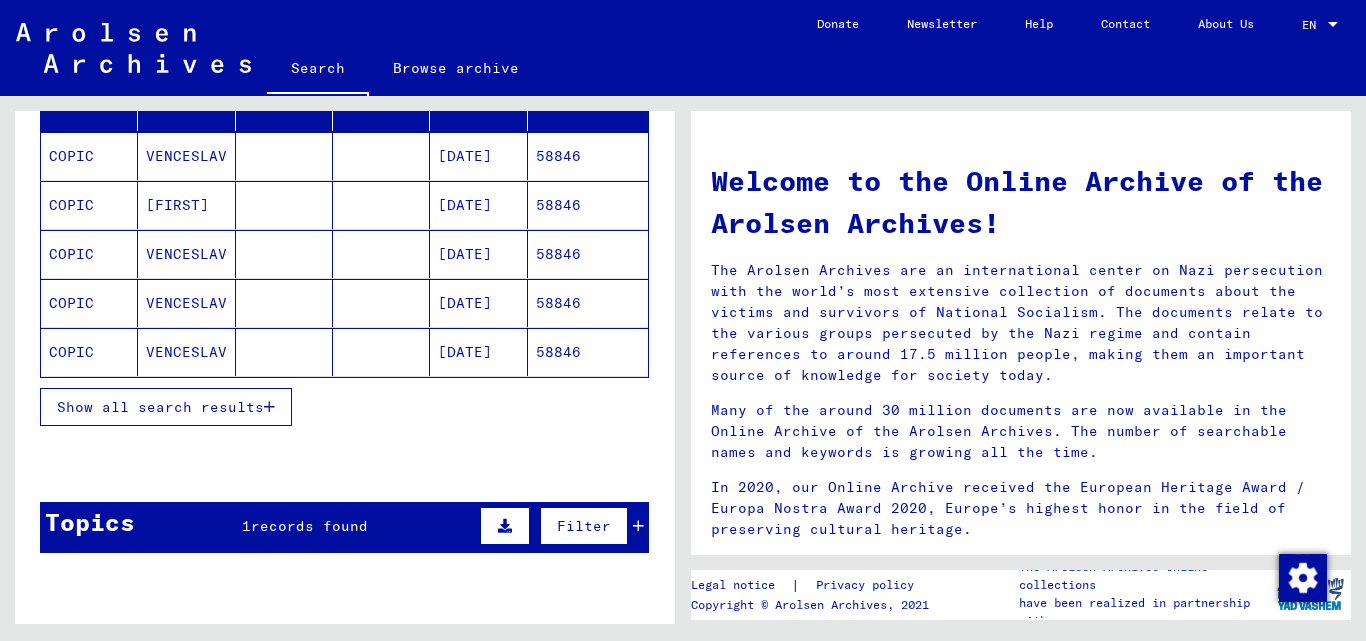 scroll, scrollTop: 300, scrollLeft: 0, axis: vertical 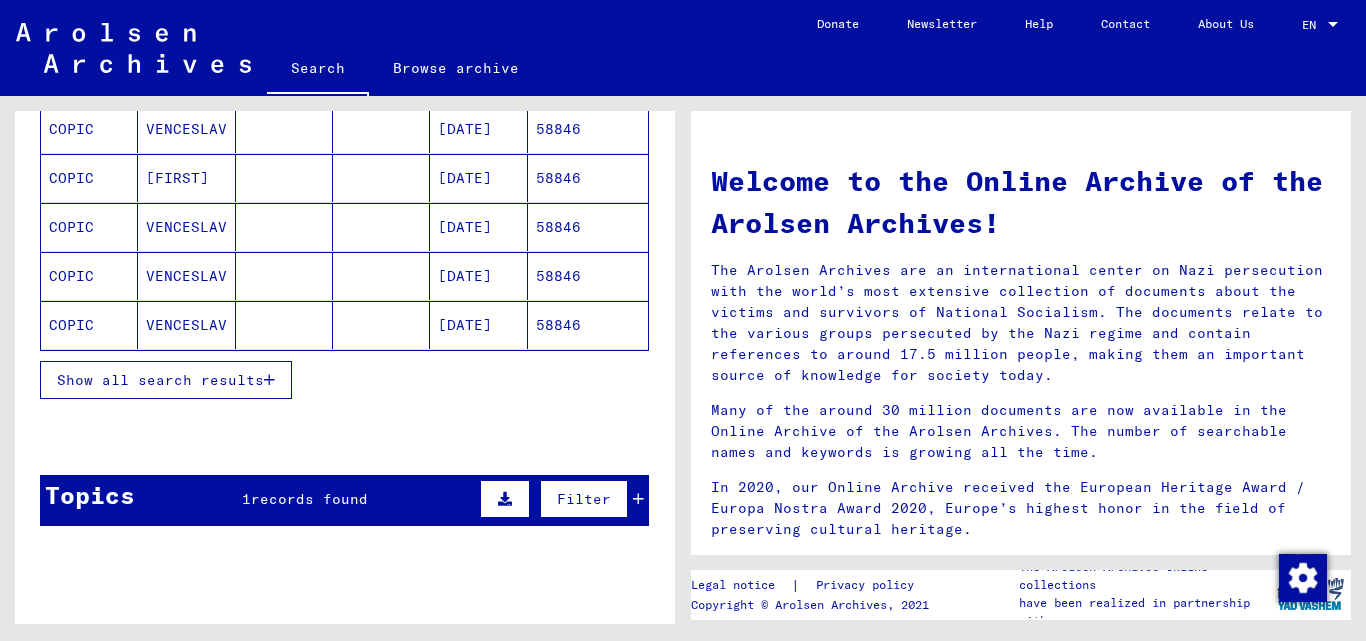 click at bounding box center (269, 380) 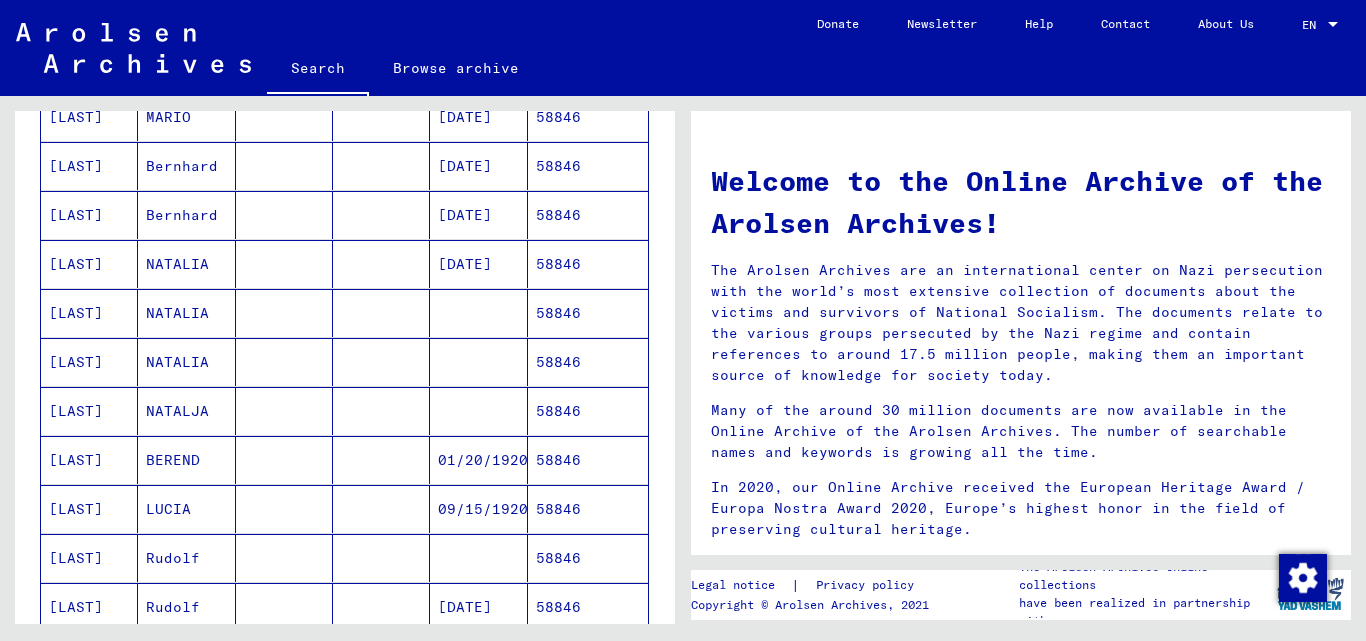 scroll, scrollTop: 1100, scrollLeft: 0, axis: vertical 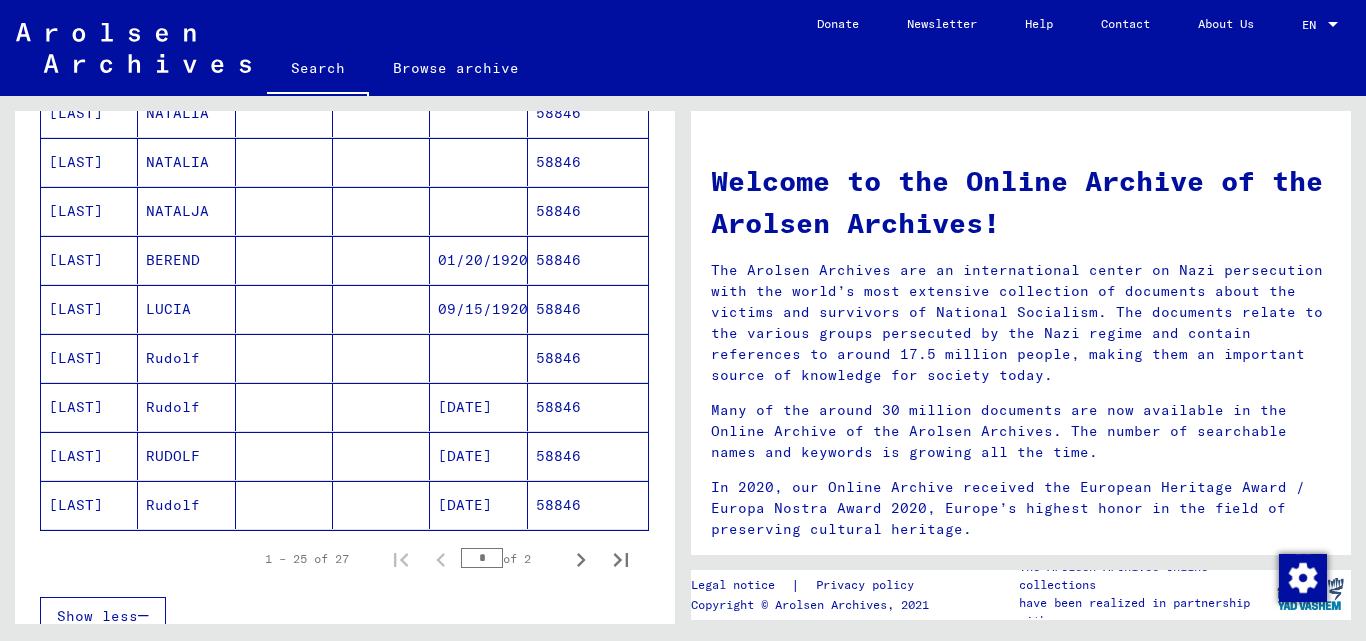 click on "58846" at bounding box center [588, 505] 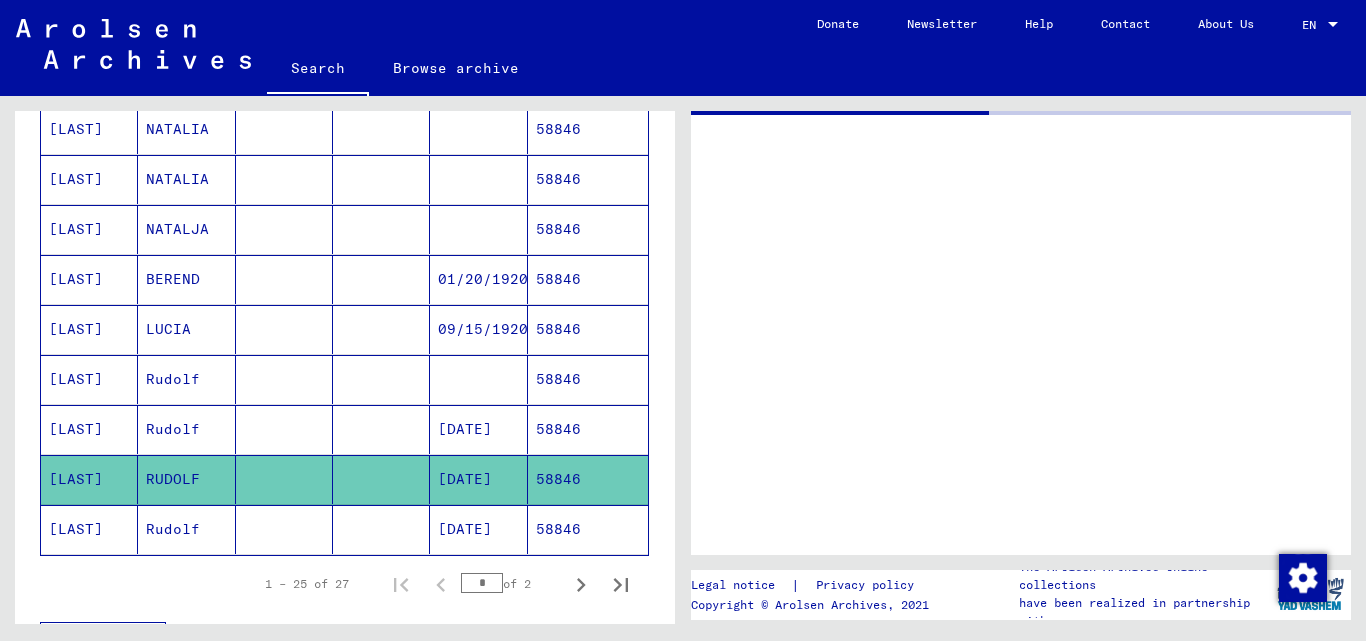 scroll, scrollTop: 1116, scrollLeft: 0, axis: vertical 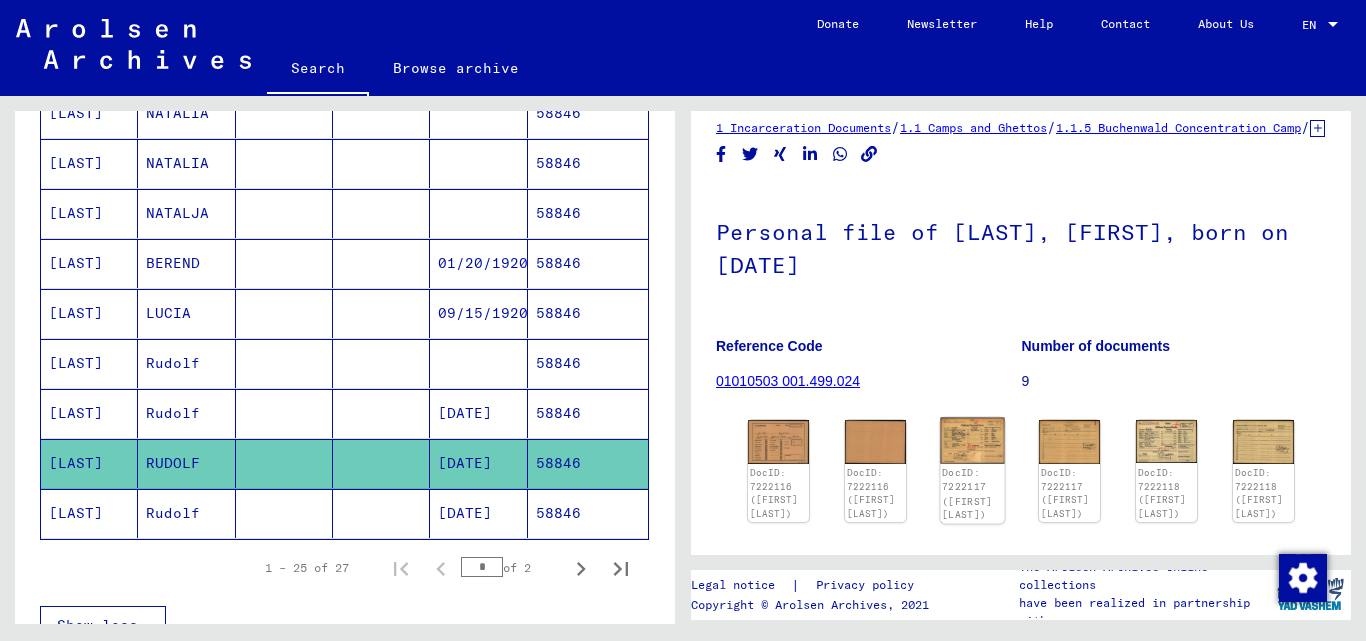 click 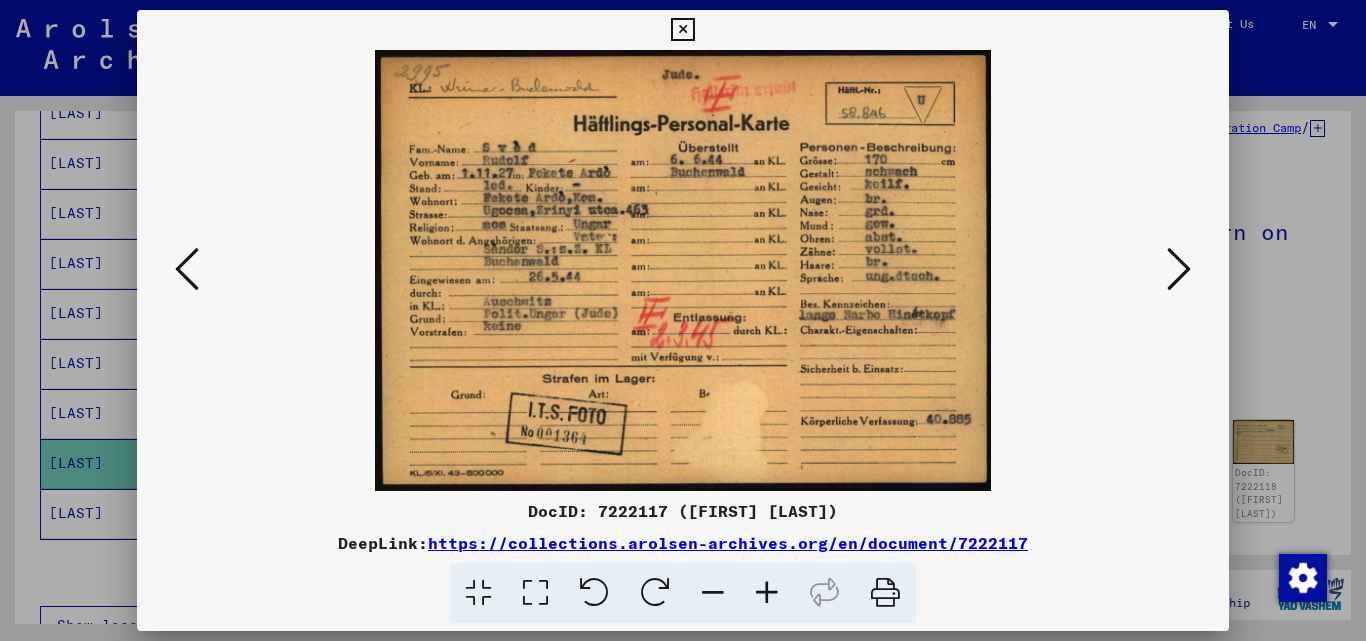 click at bounding box center (682, 30) 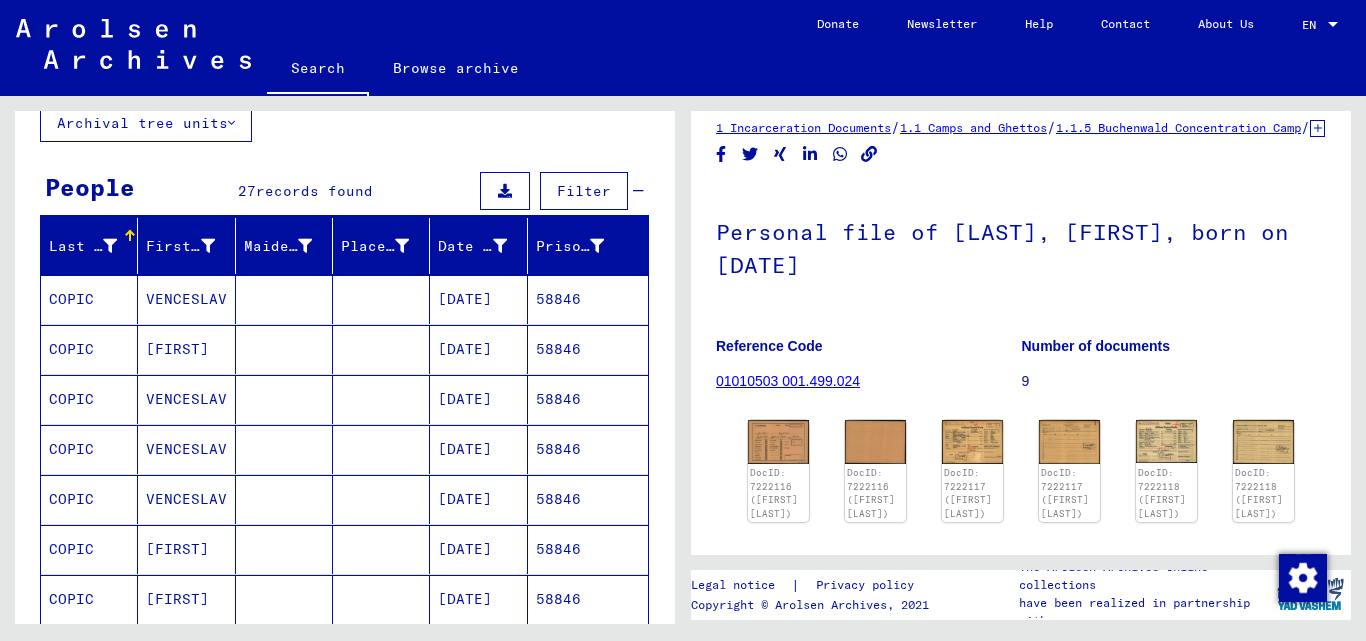 scroll, scrollTop: 116, scrollLeft: 0, axis: vertical 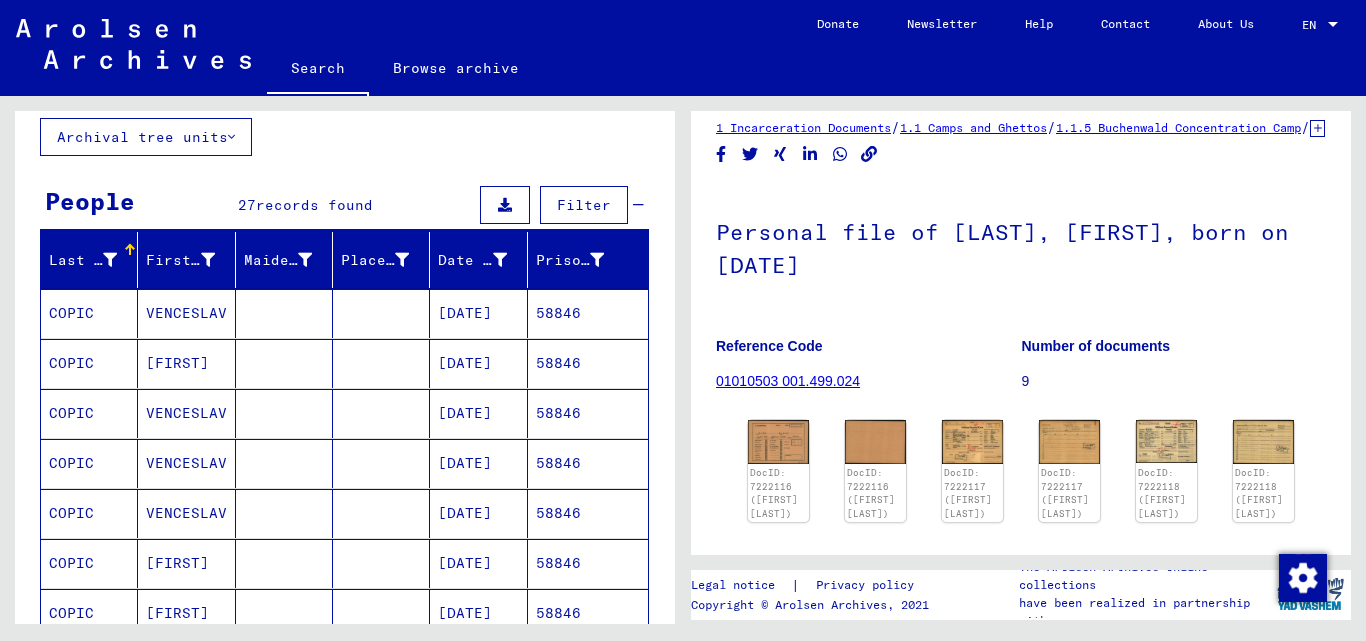 click on "58846" at bounding box center (588, 363) 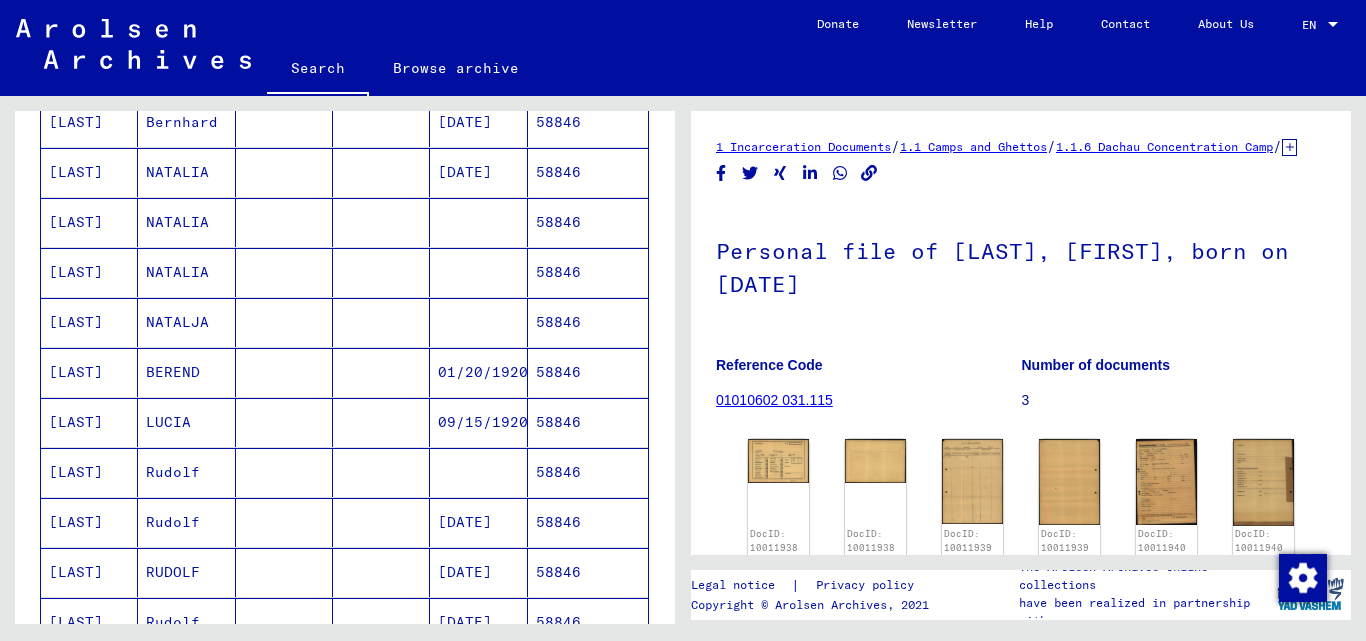 scroll, scrollTop: 1016, scrollLeft: 0, axis: vertical 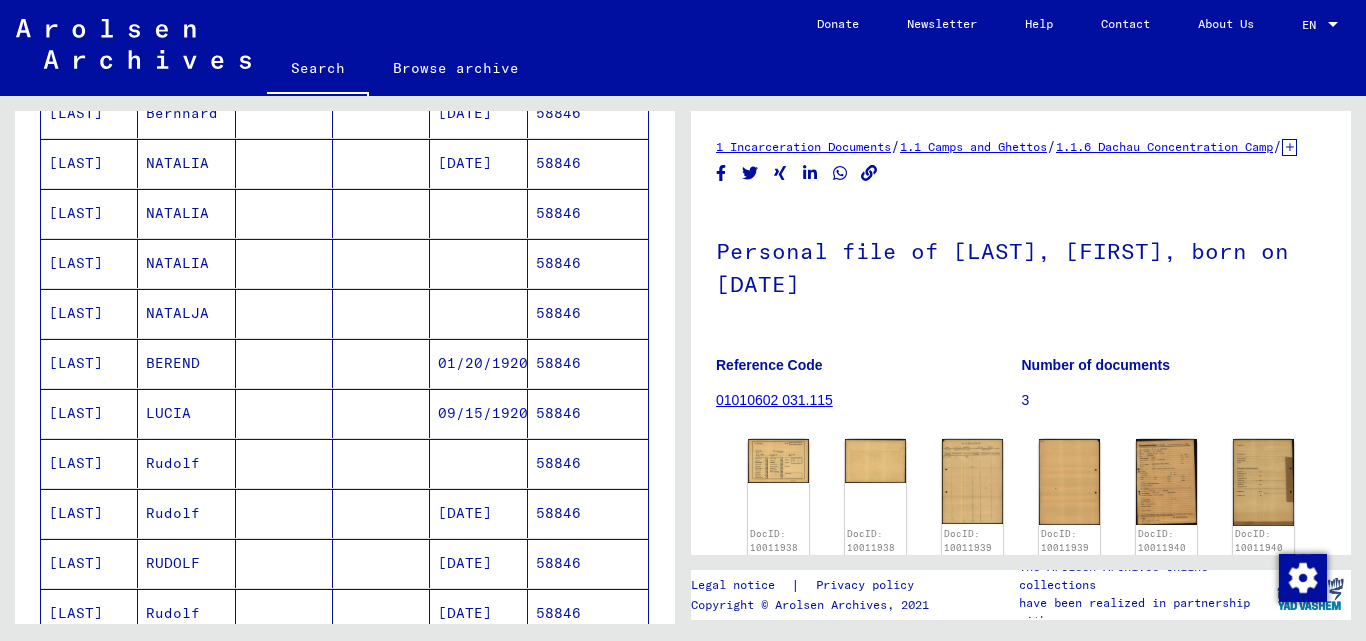 click on "58846" at bounding box center [588, 413] 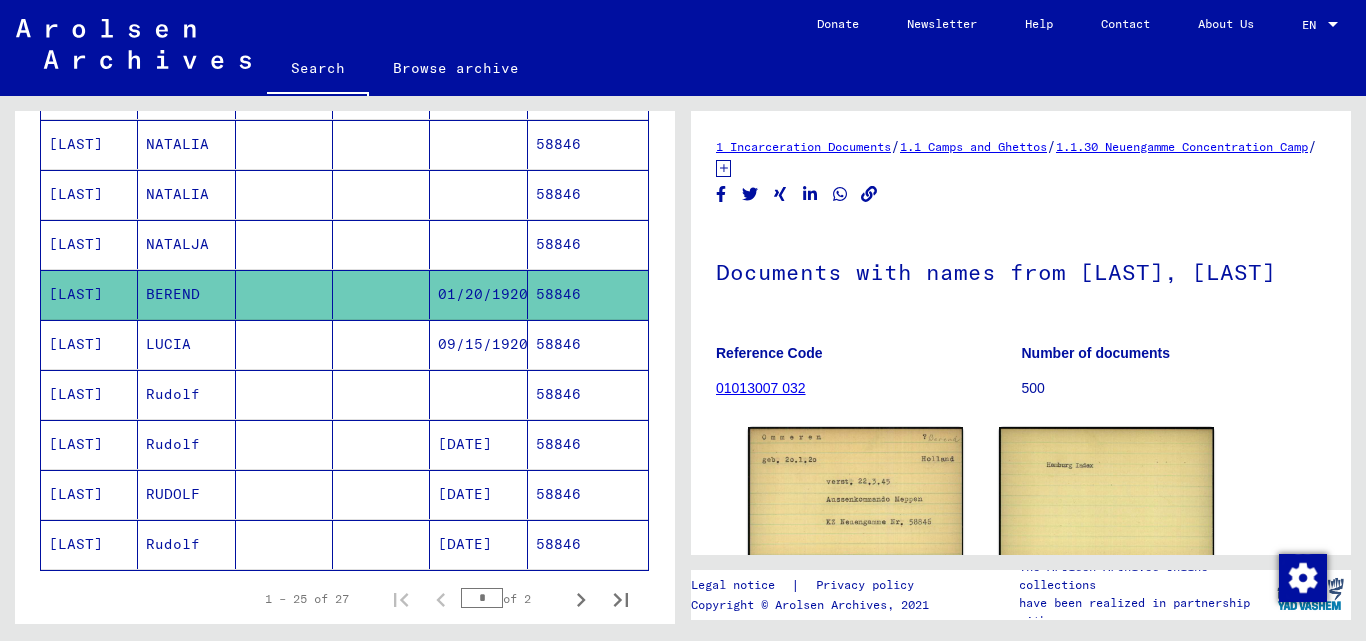 scroll, scrollTop: 1216, scrollLeft: 0, axis: vertical 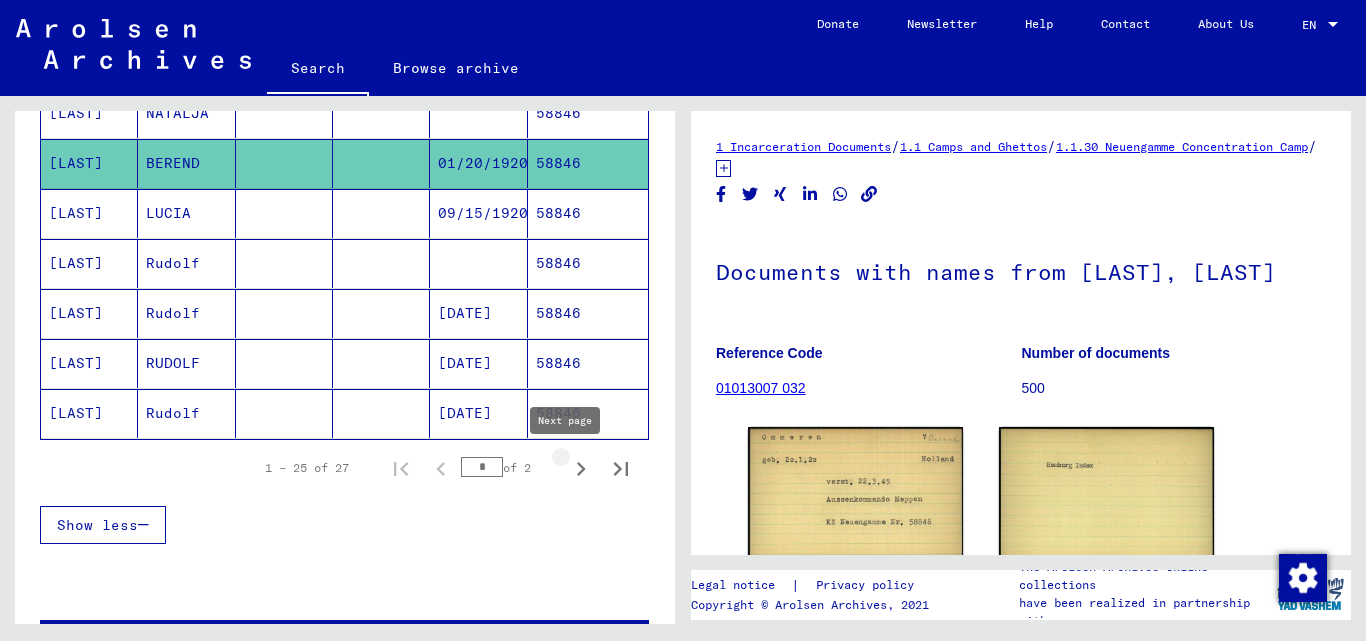 click 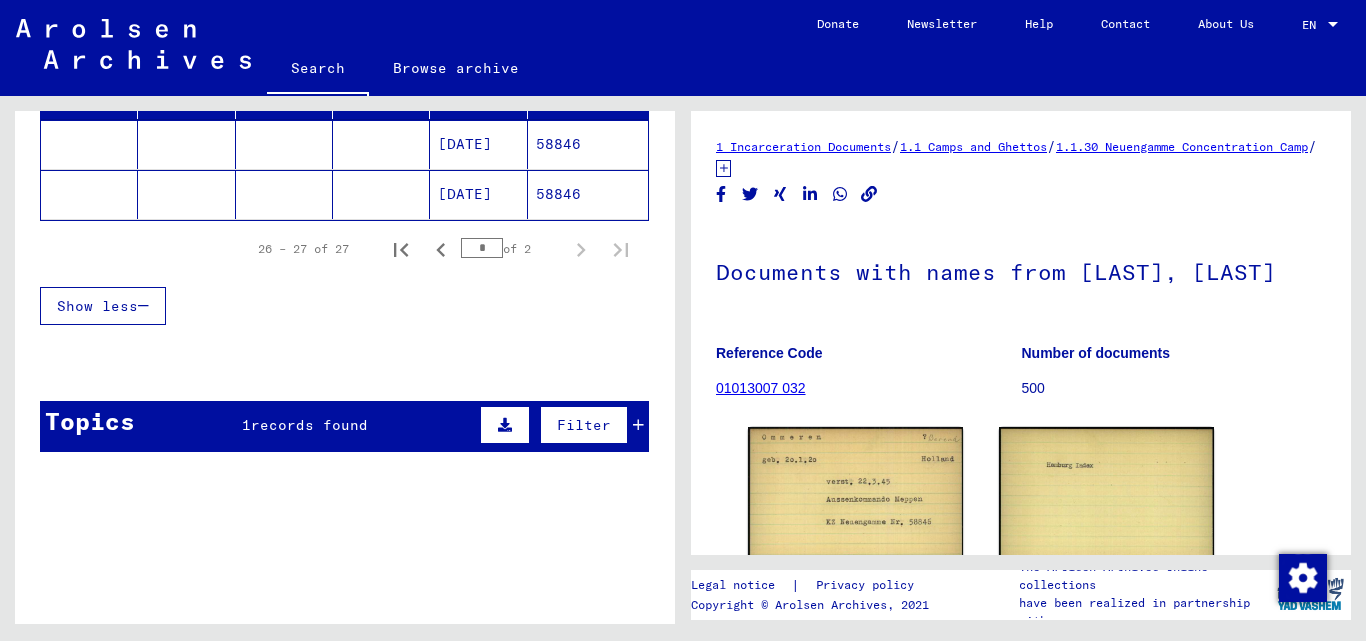 scroll, scrollTop: 0, scrollLeft: 0, axis: both 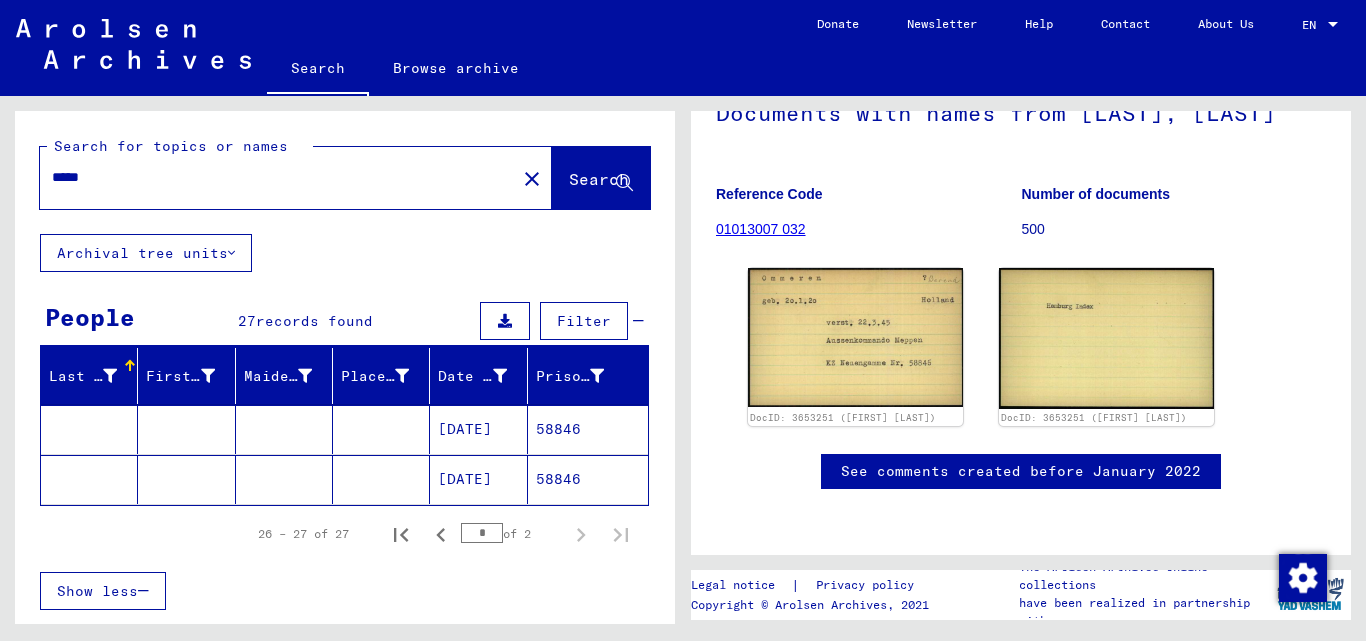 click on "*****" at bounding box center [278, 177] 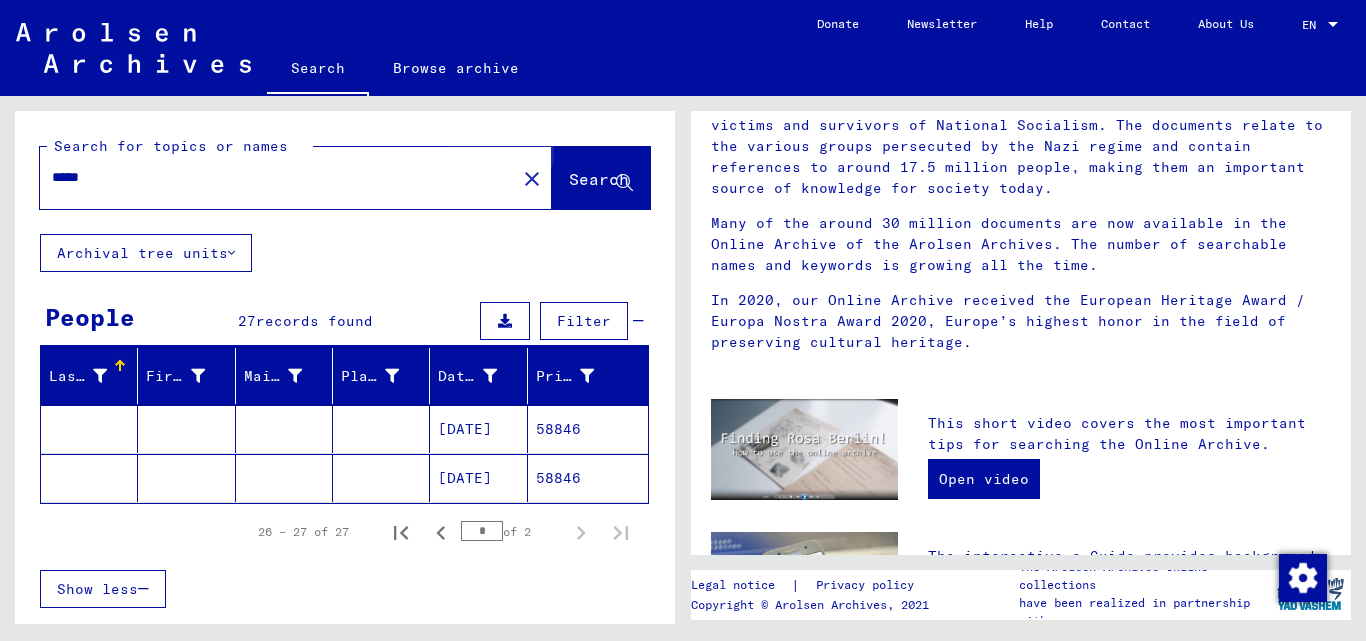 scroll, scrollTop: 0, scrollLeft: 0, axis: both 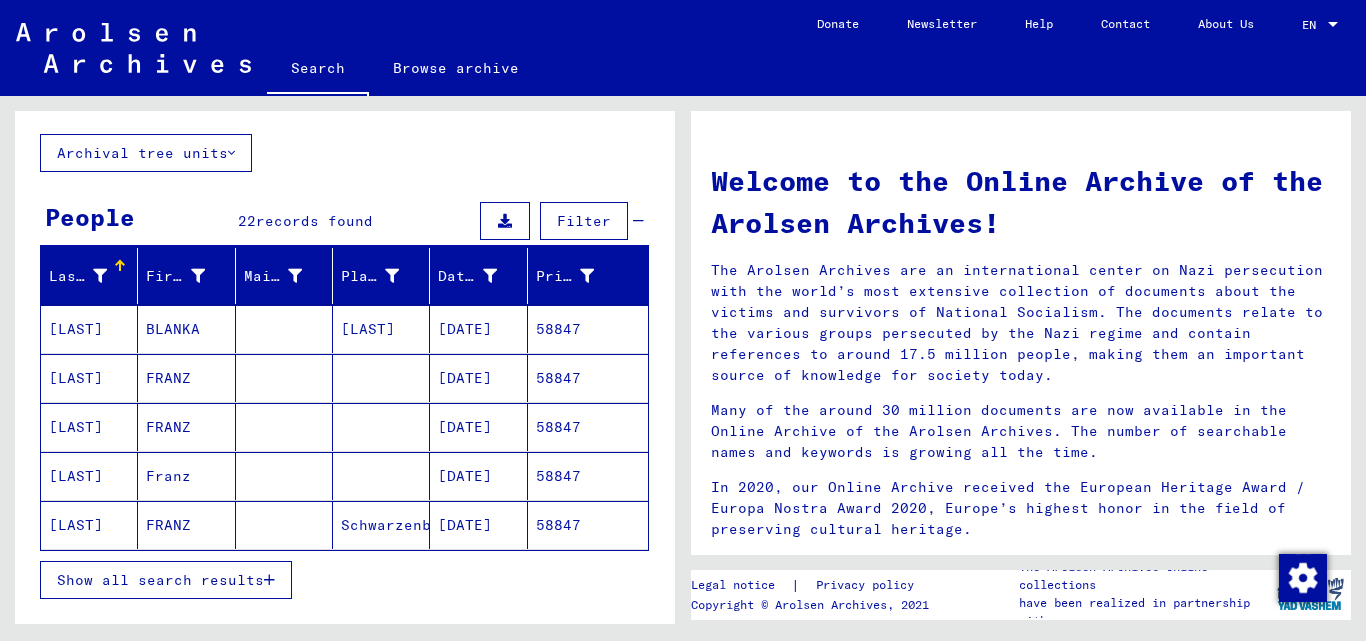 click on "58847" at bounding box center (588, 427) 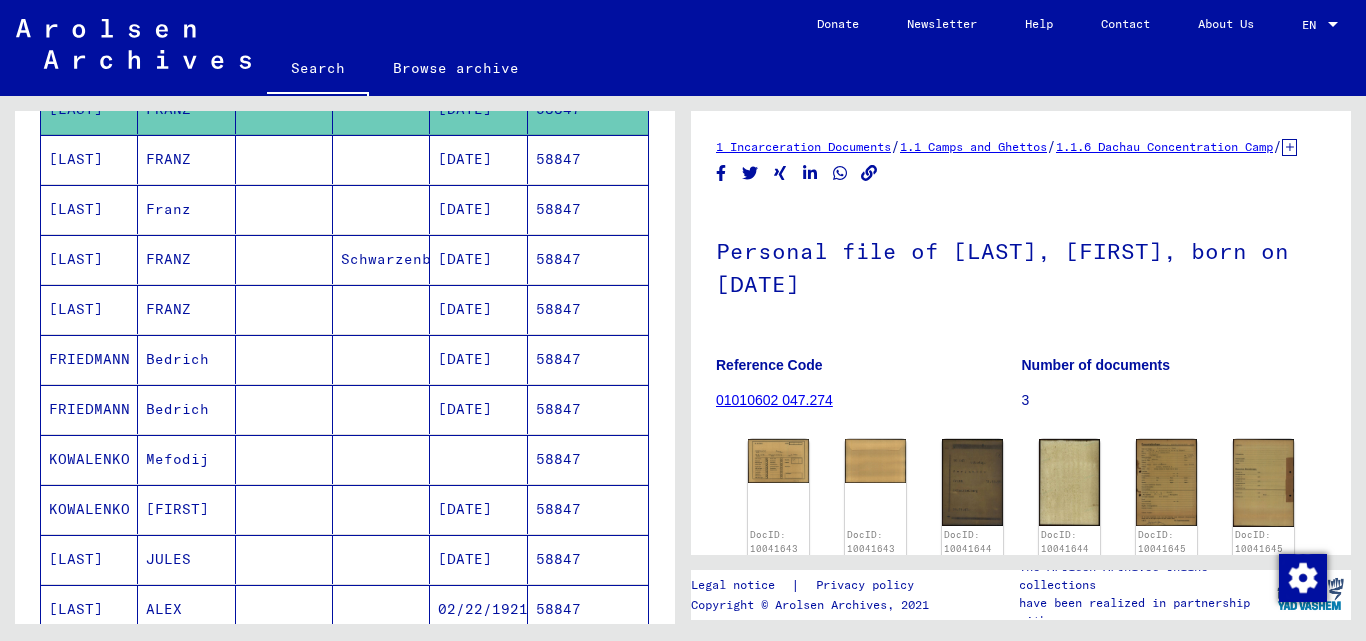 scroll, scrollTop: 400, scrollLeft: 0, axis: vertical 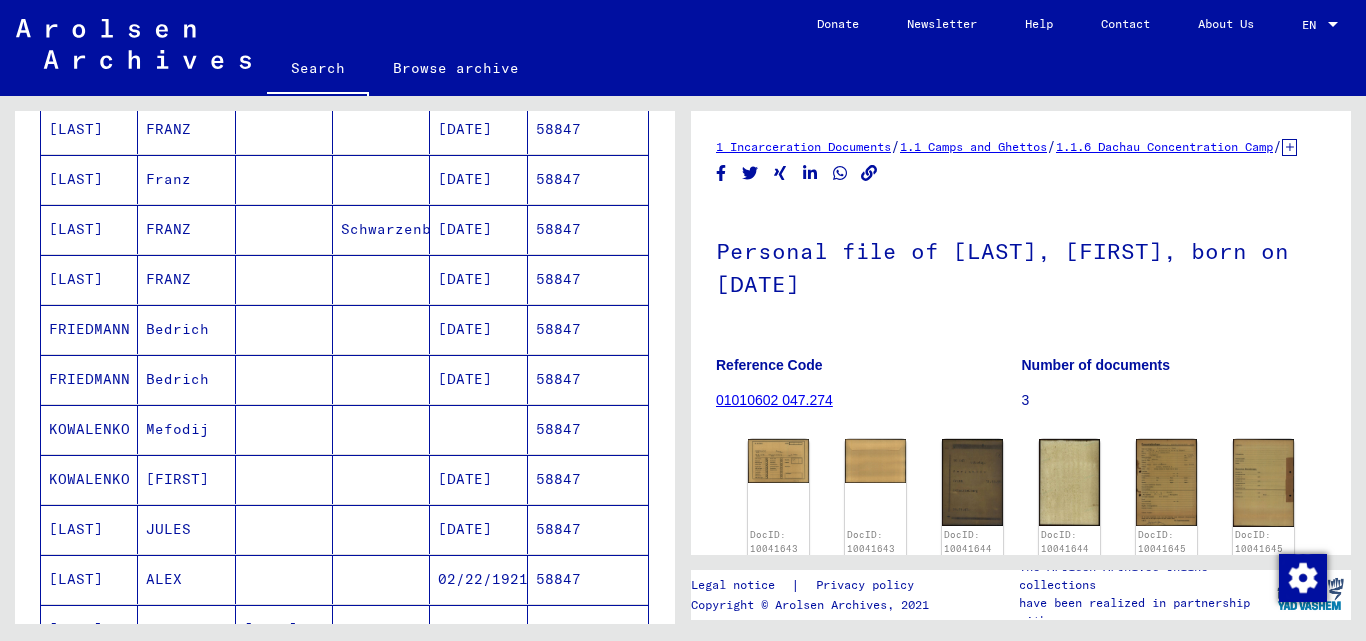 click on "58847" at bounding box center [588, 529] 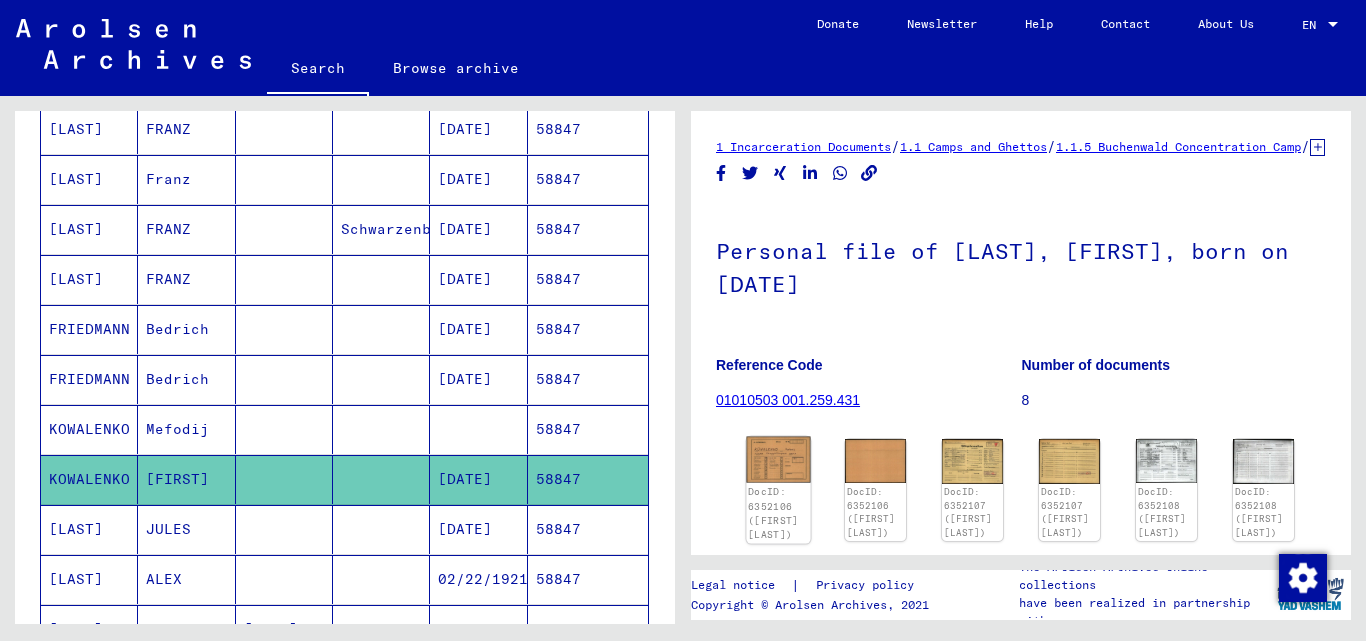 click 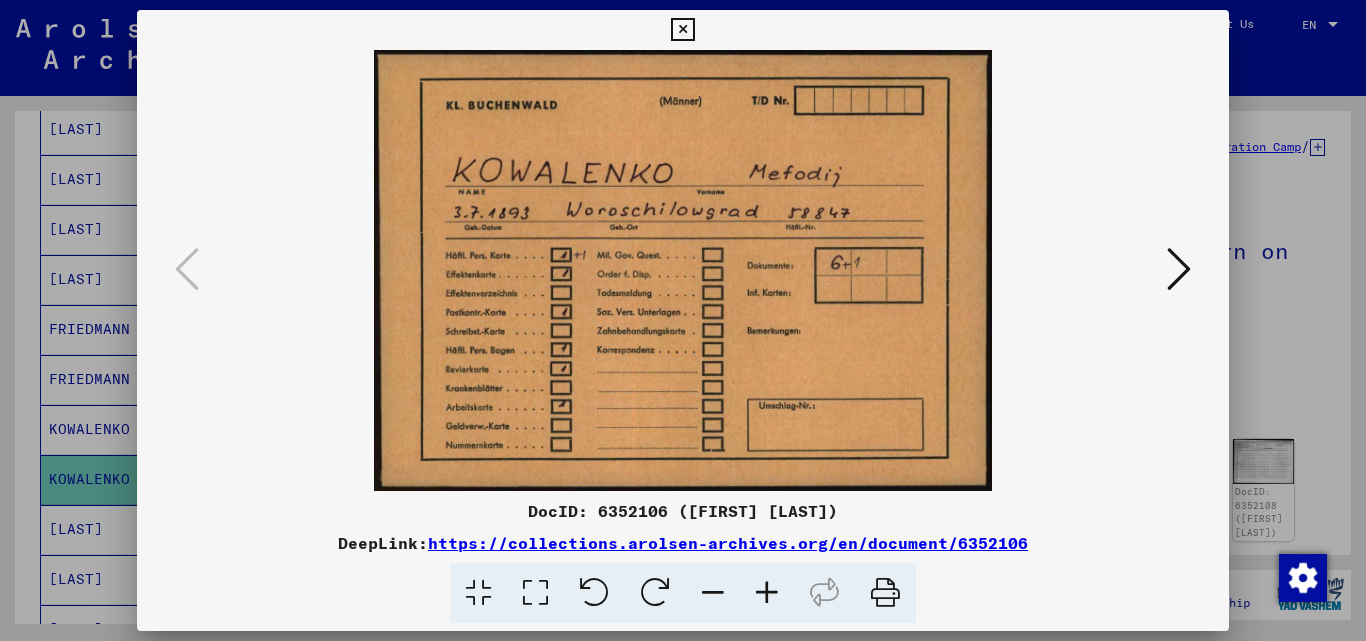 click at bounding box center (1179, 269) 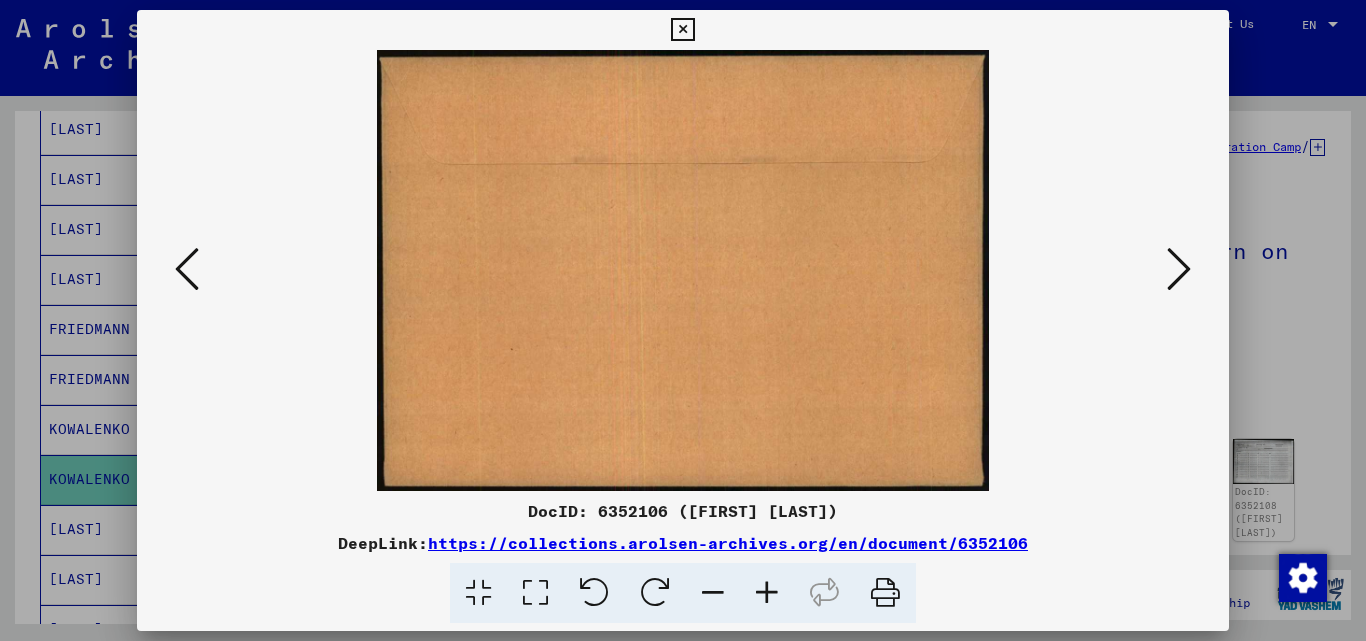 click at bounding box center (1179, 269) 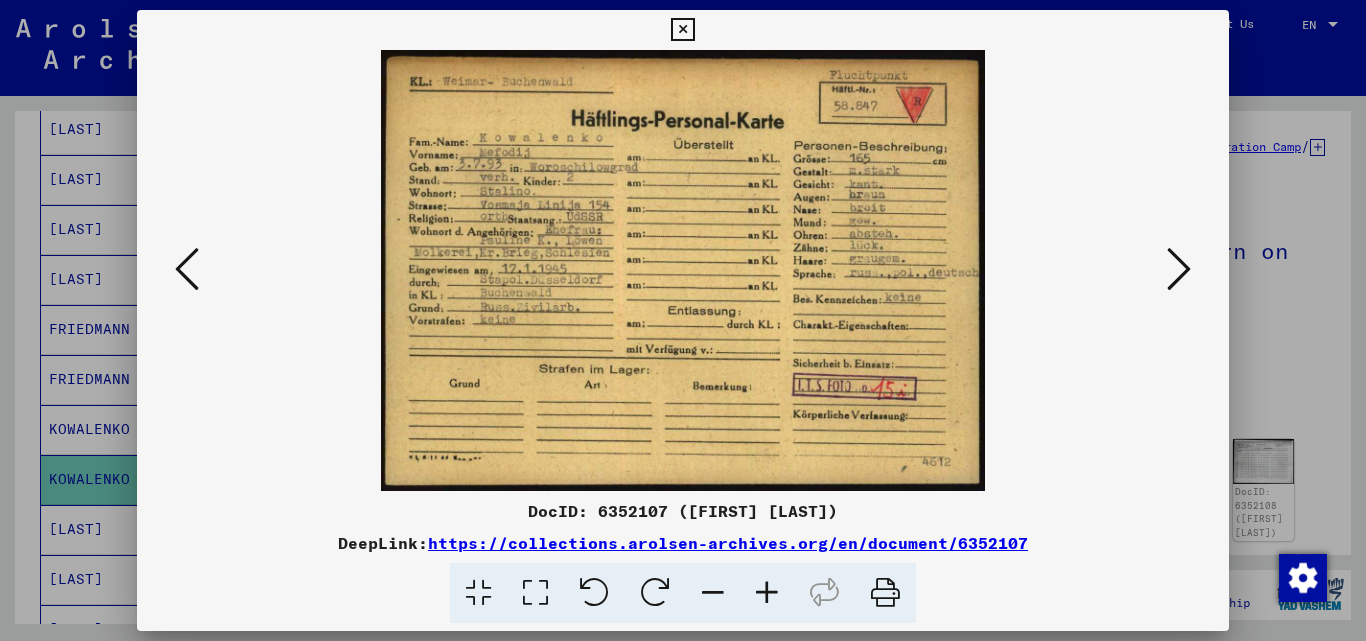 click at bounding box center [1179, 269] 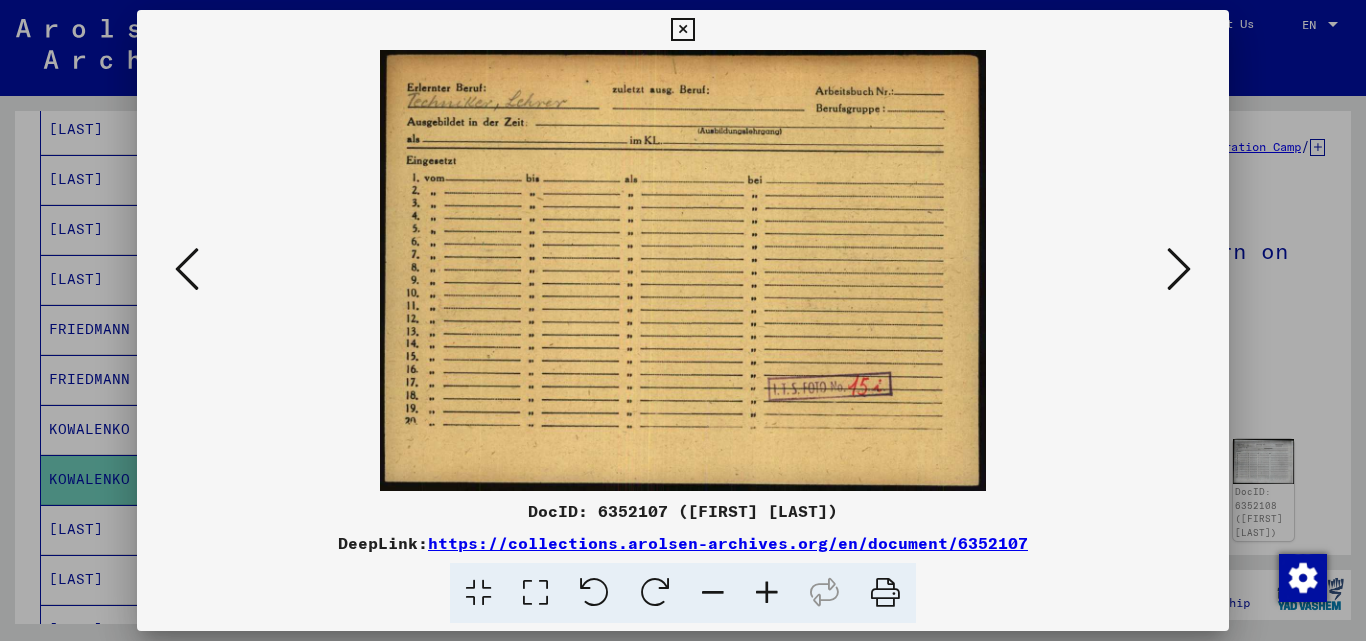 click at bounding box center [1179, 269] 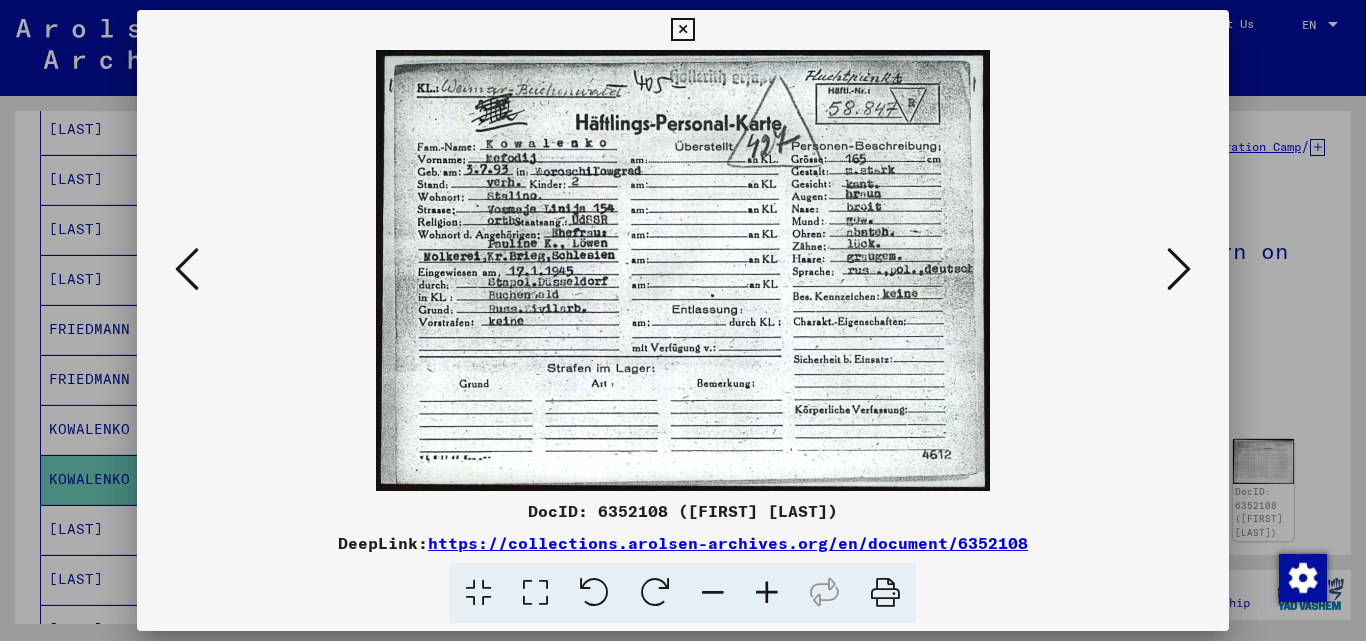 click at bounding box center (1179, 269) 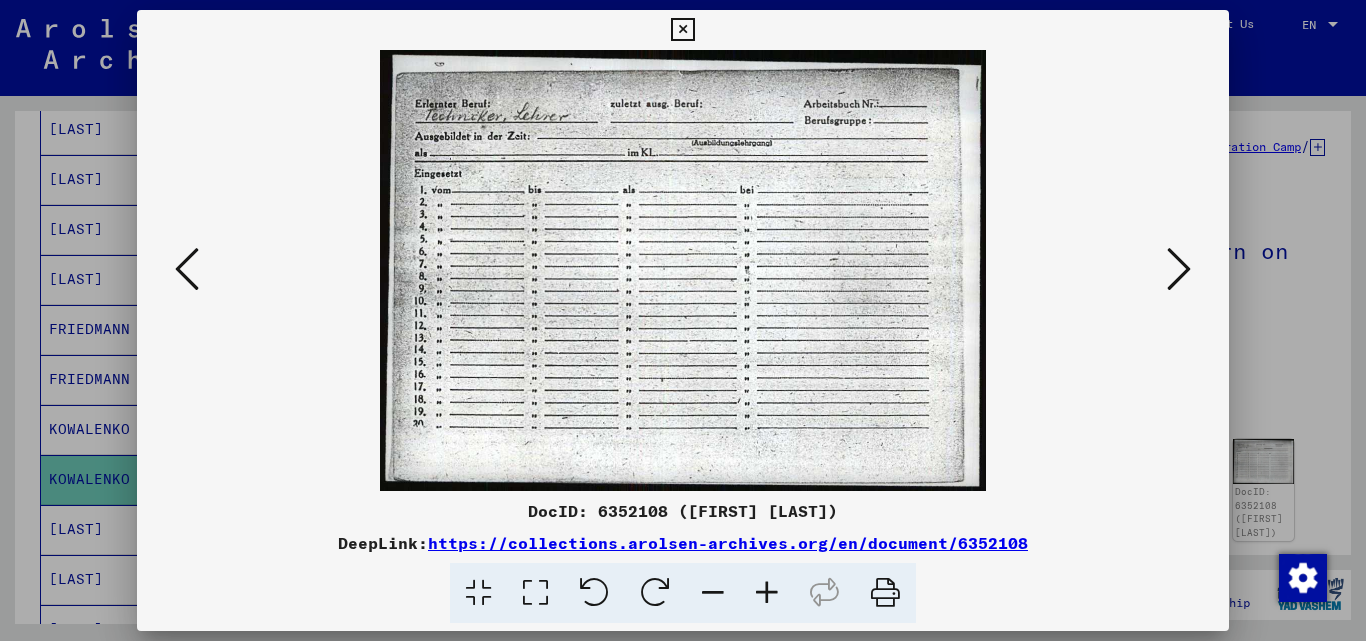 click at bounding box center (1179, 269) 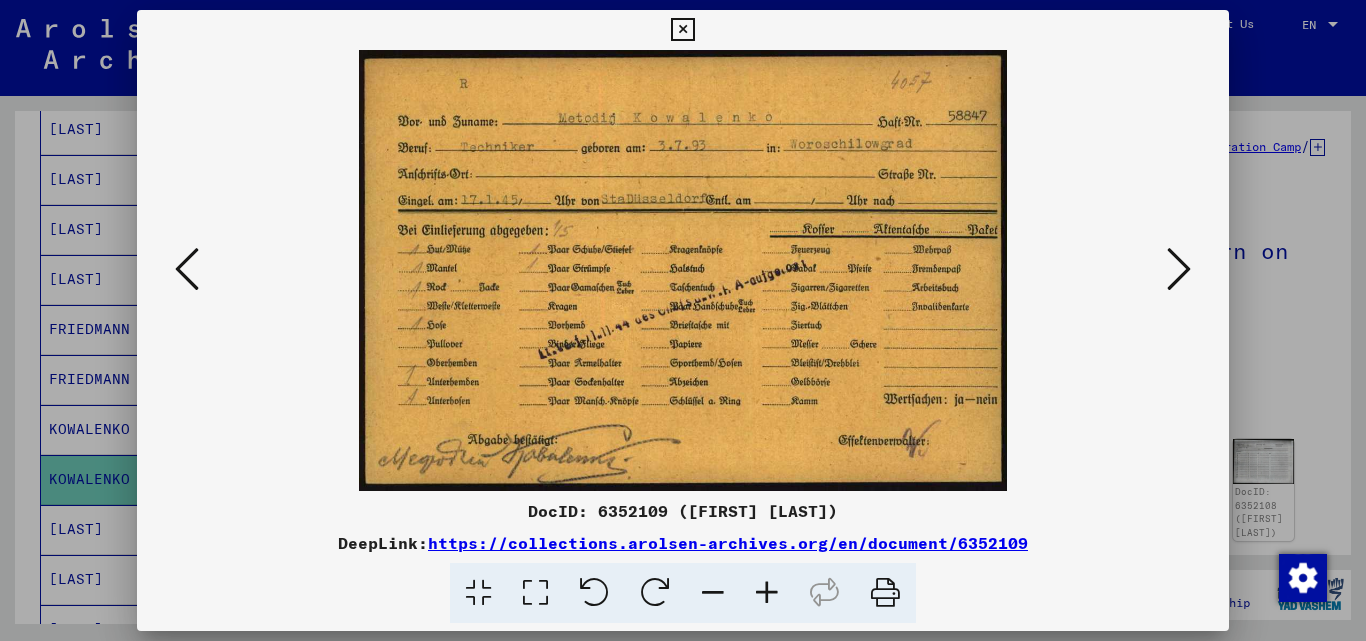 click at bounding box center [1179, 269] 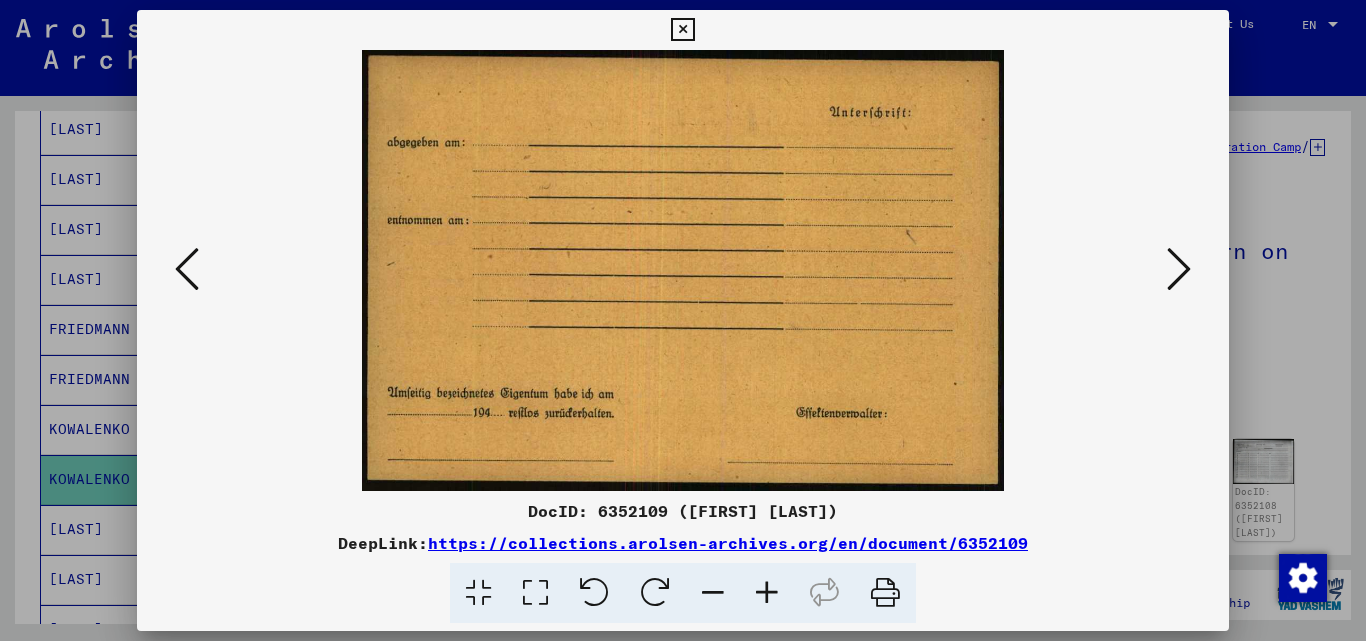 click at bounding box center [1179, 269] 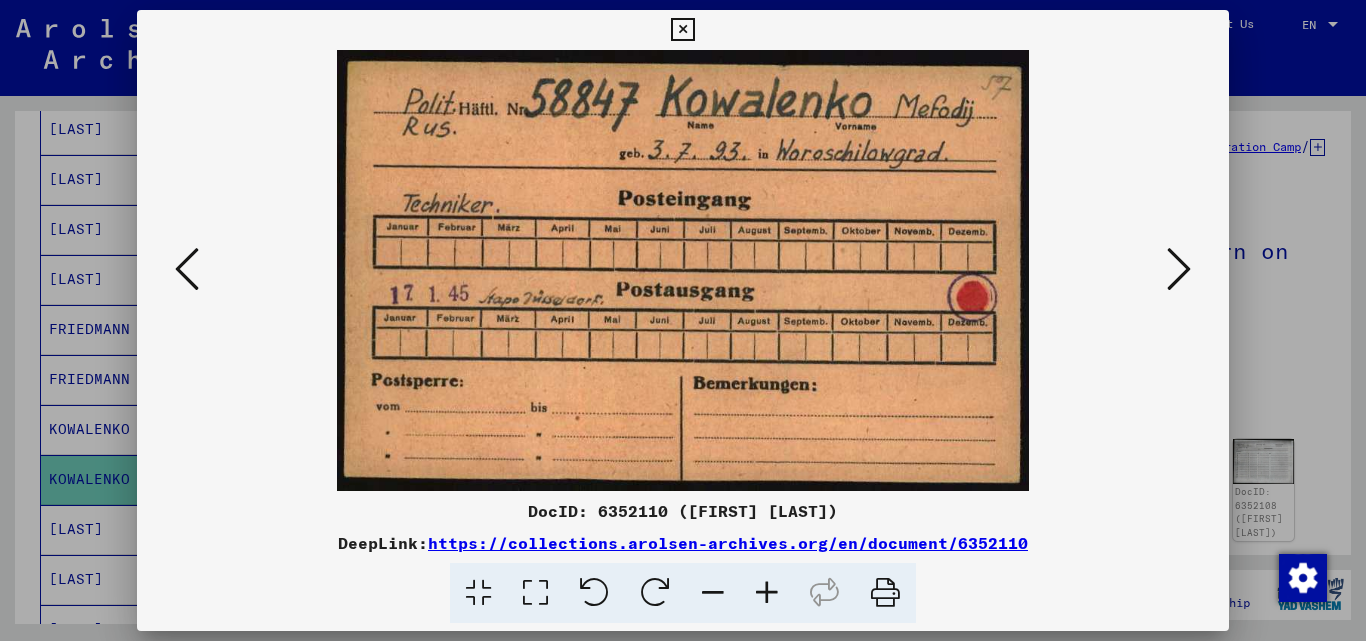 click at bounding box center (1179, 269) 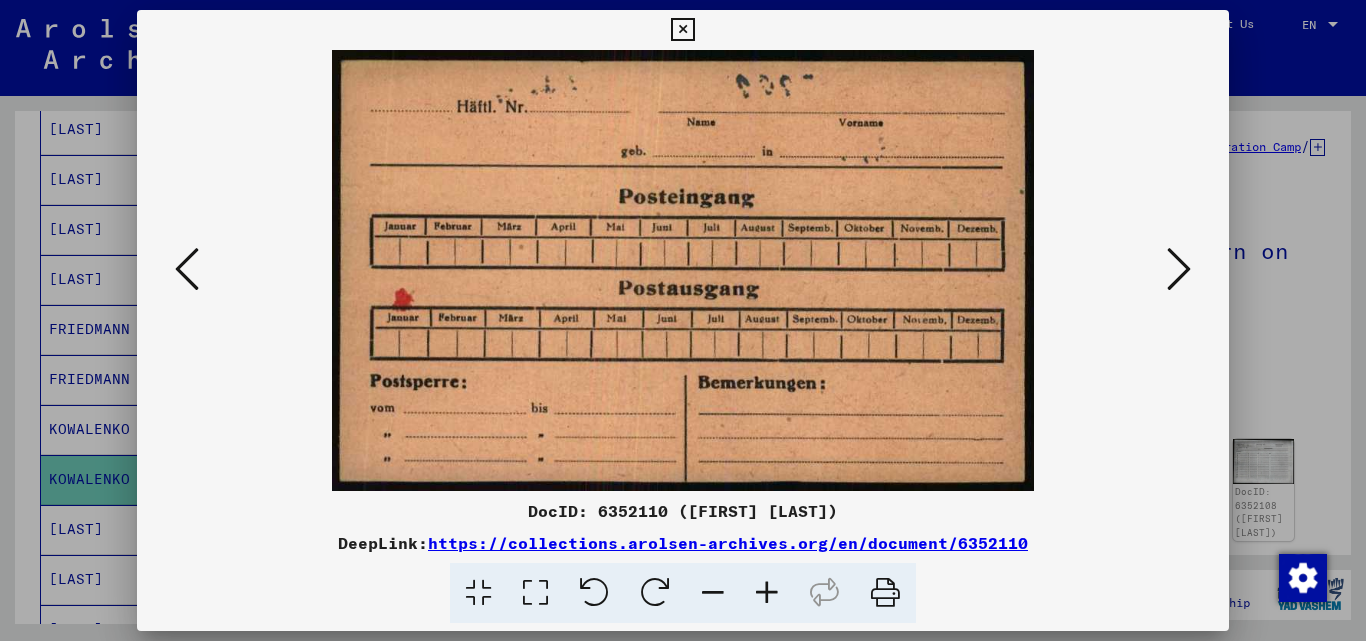 click at bounding box center (1179, 269) 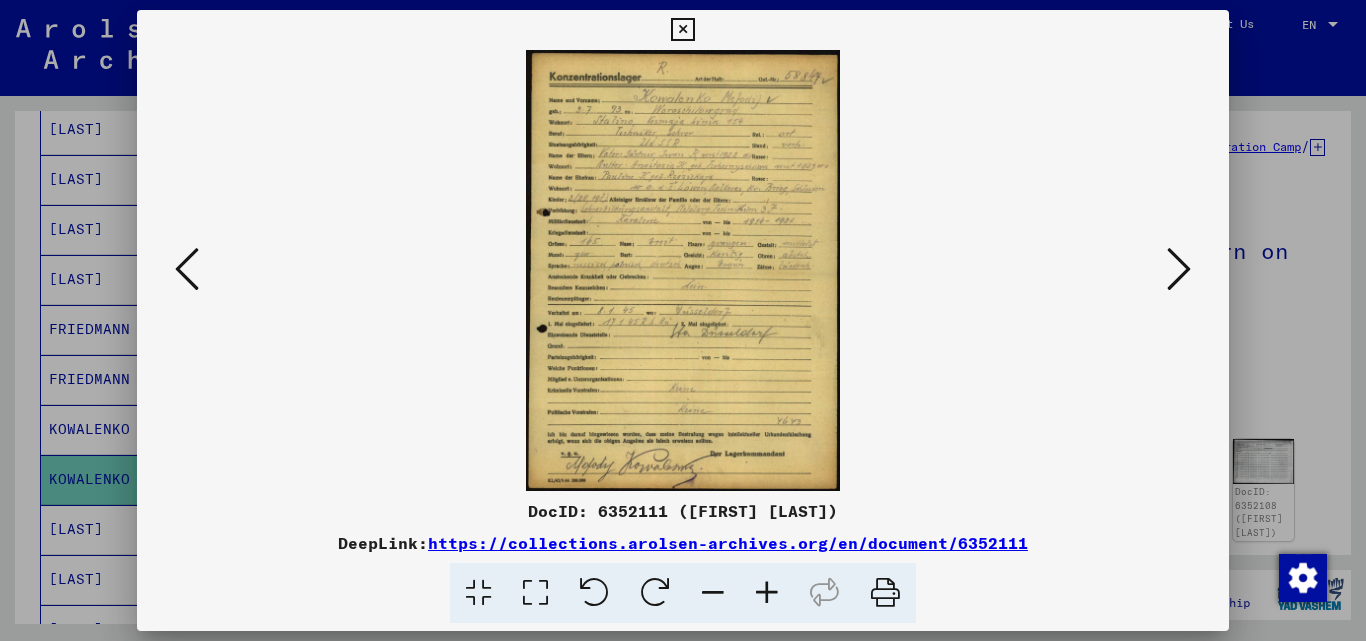 click at bounding box center [1179, 269] 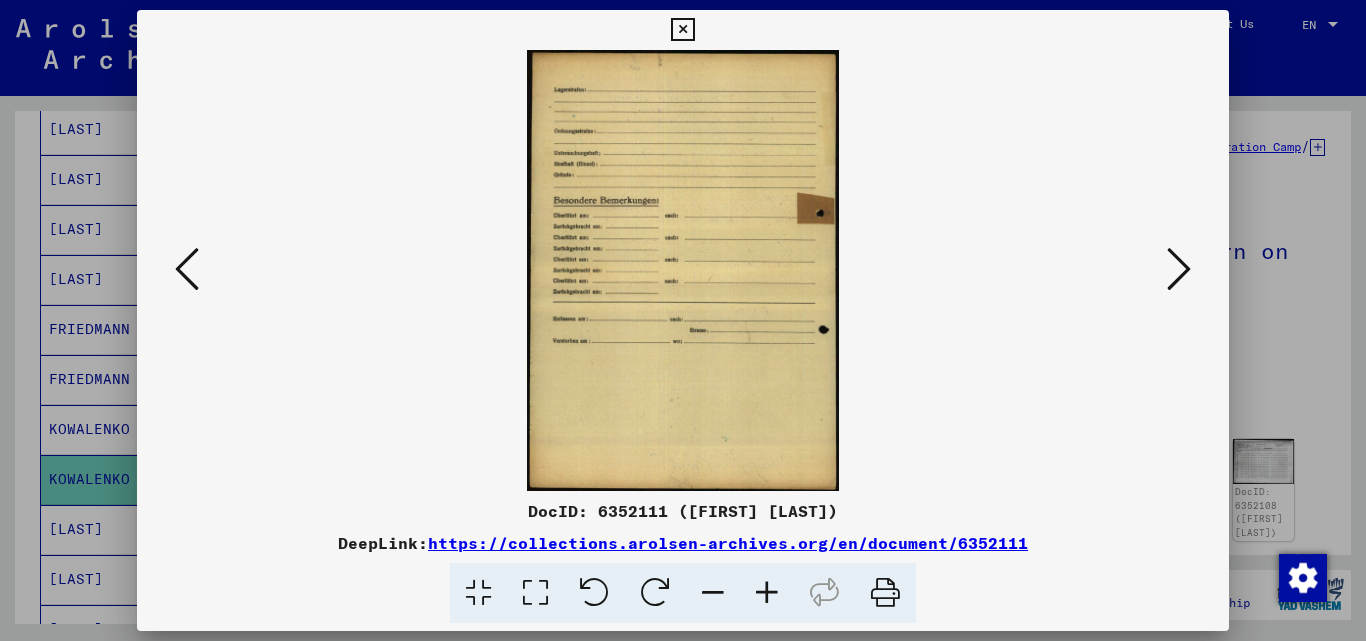 click at bounding box center [1179, 269] 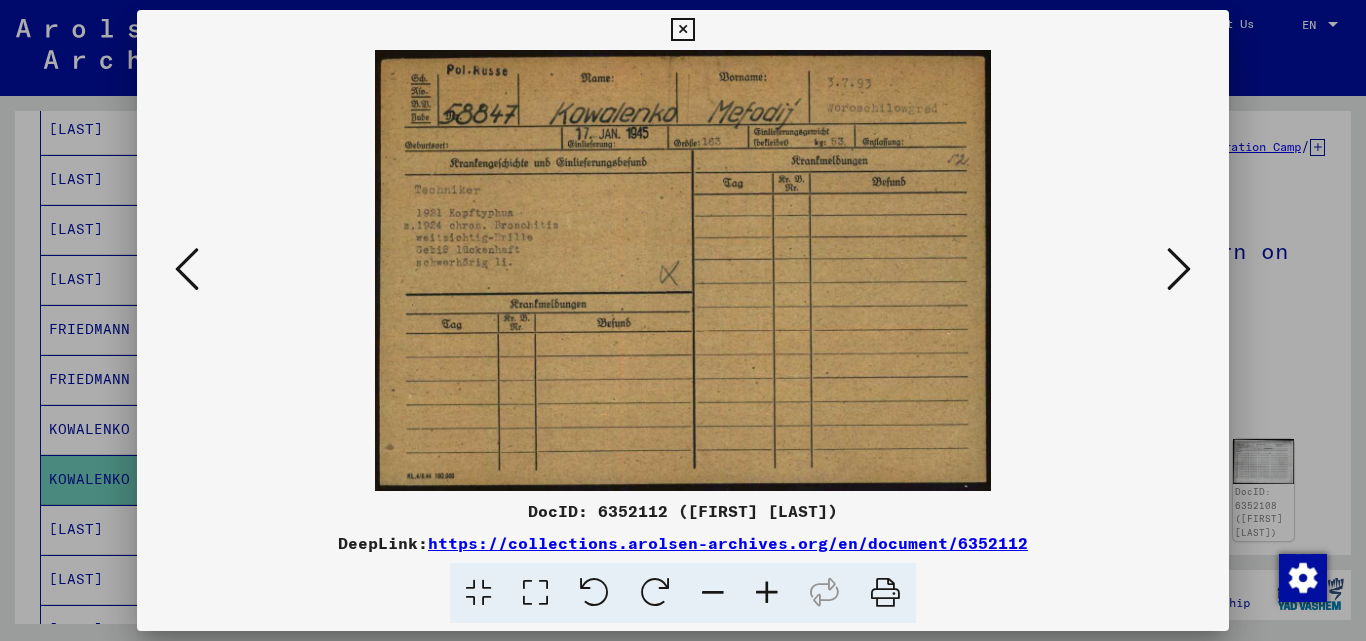 click at bounding box center (1179, 269) 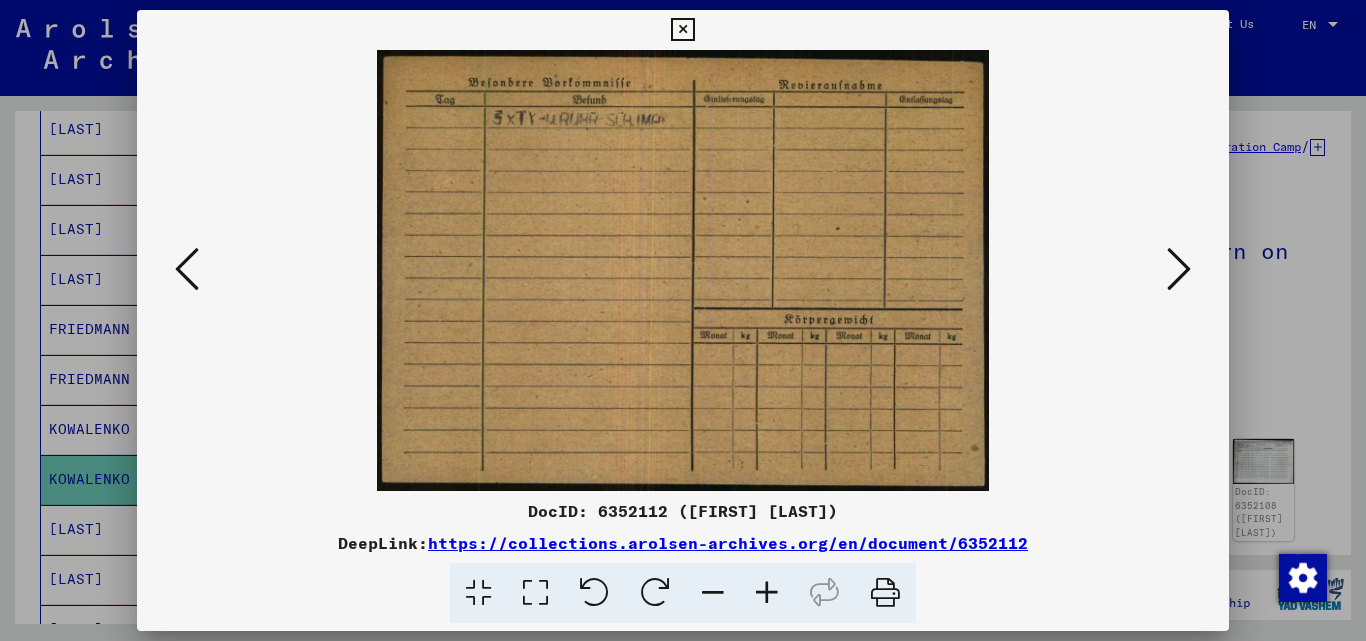 click at bounding box center (1179, 269) 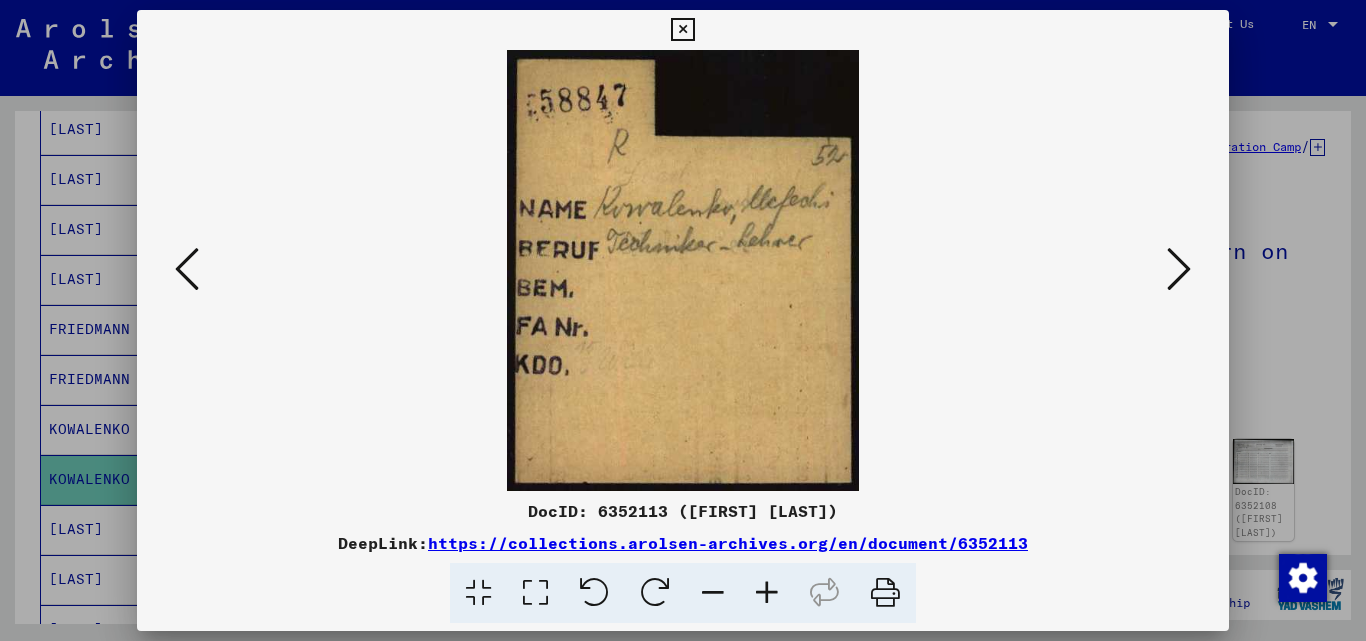 click at bounding box center [1179, 269] 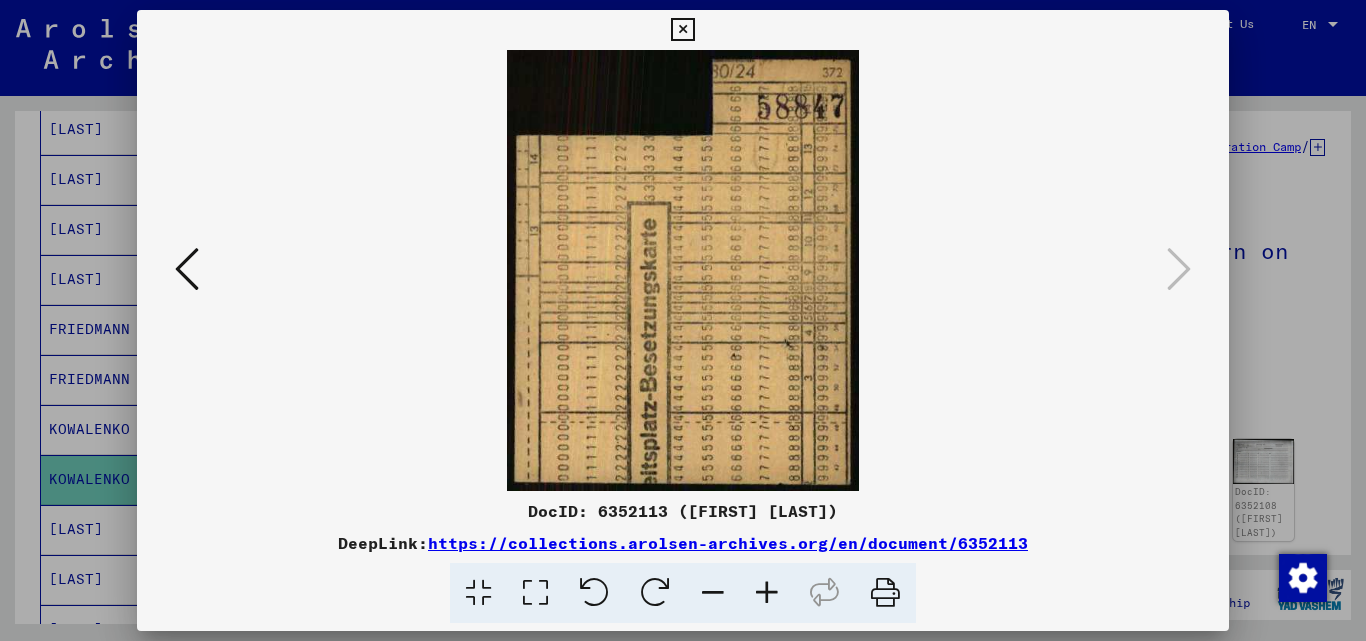 drag, startPoint x: 683, startPoint y: 24, endPoint x: 683, endPoint y: 37, distance: 13 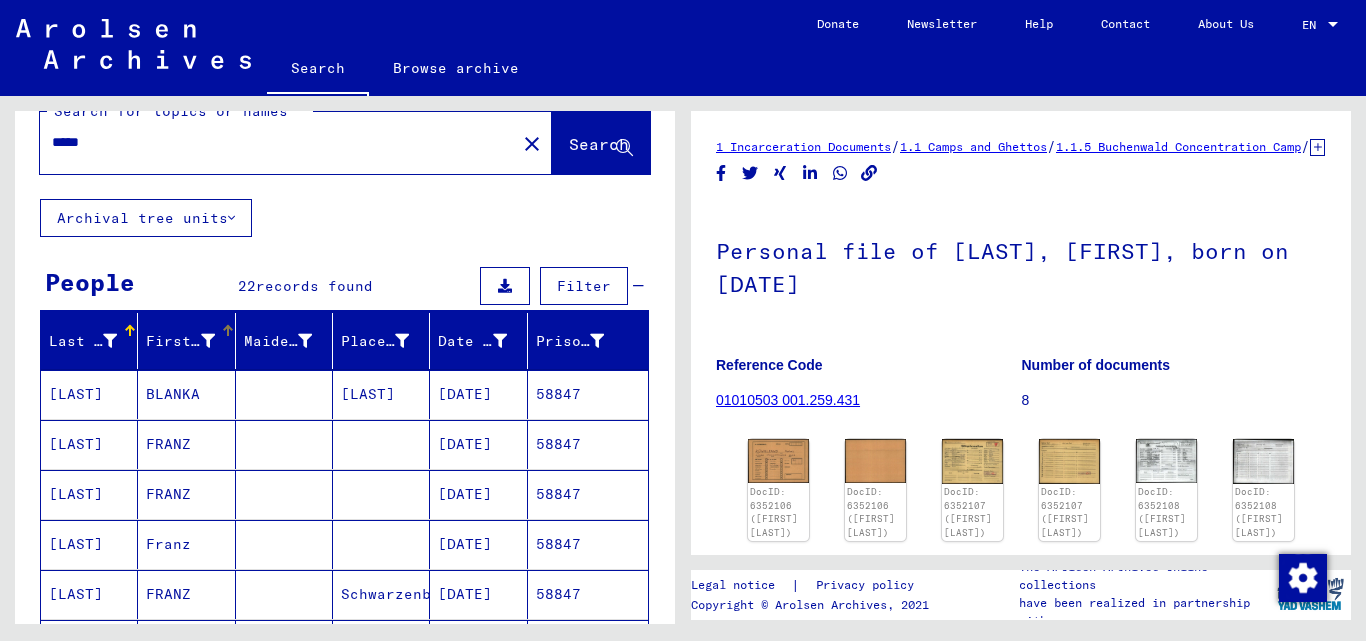 scroll, scrollTop: 0, scrollLeft: 0, axis: both 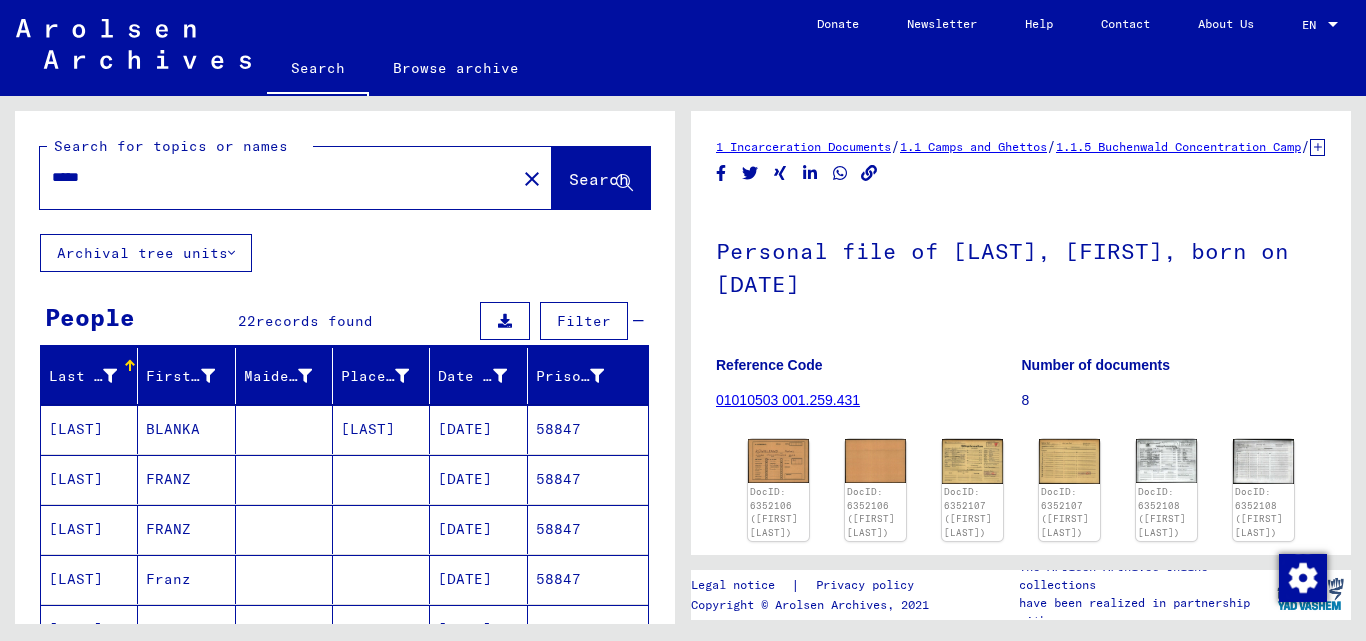 click on "*****" at bounding box center (278, 177) 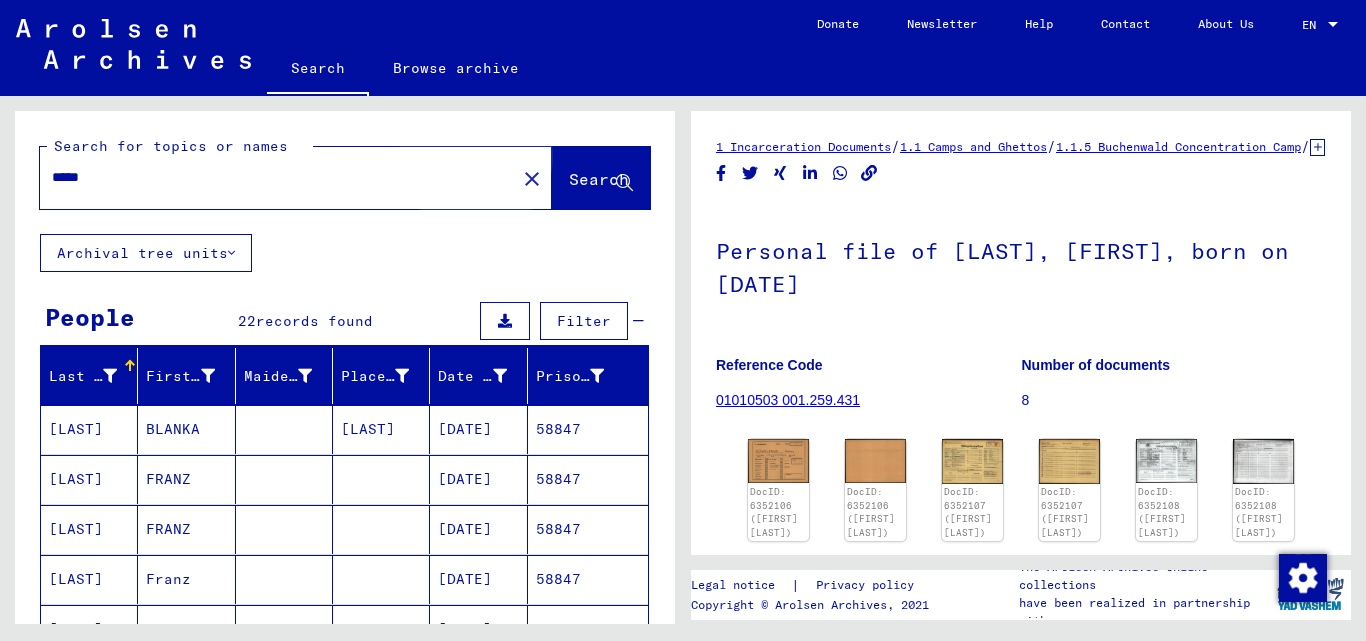 click on "Search" 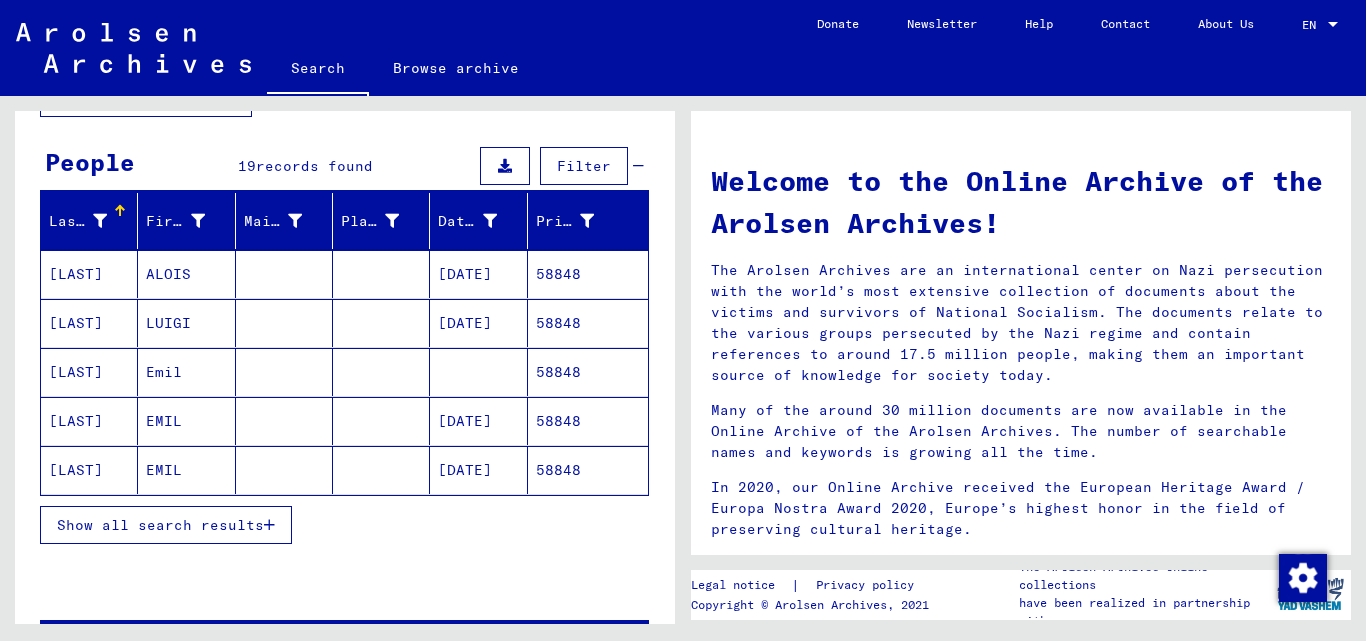 scroll, scrollTop: 200, scrollLeft: 0, axis: vertical 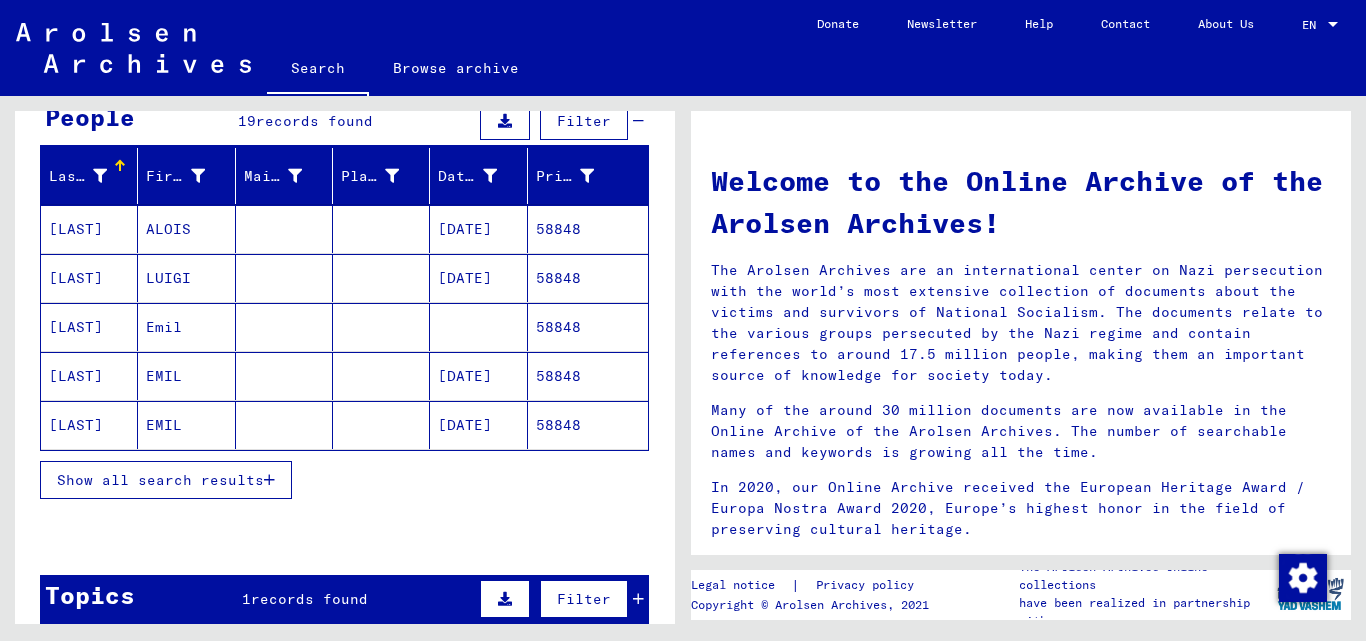 click at bounding box center [269, 480] 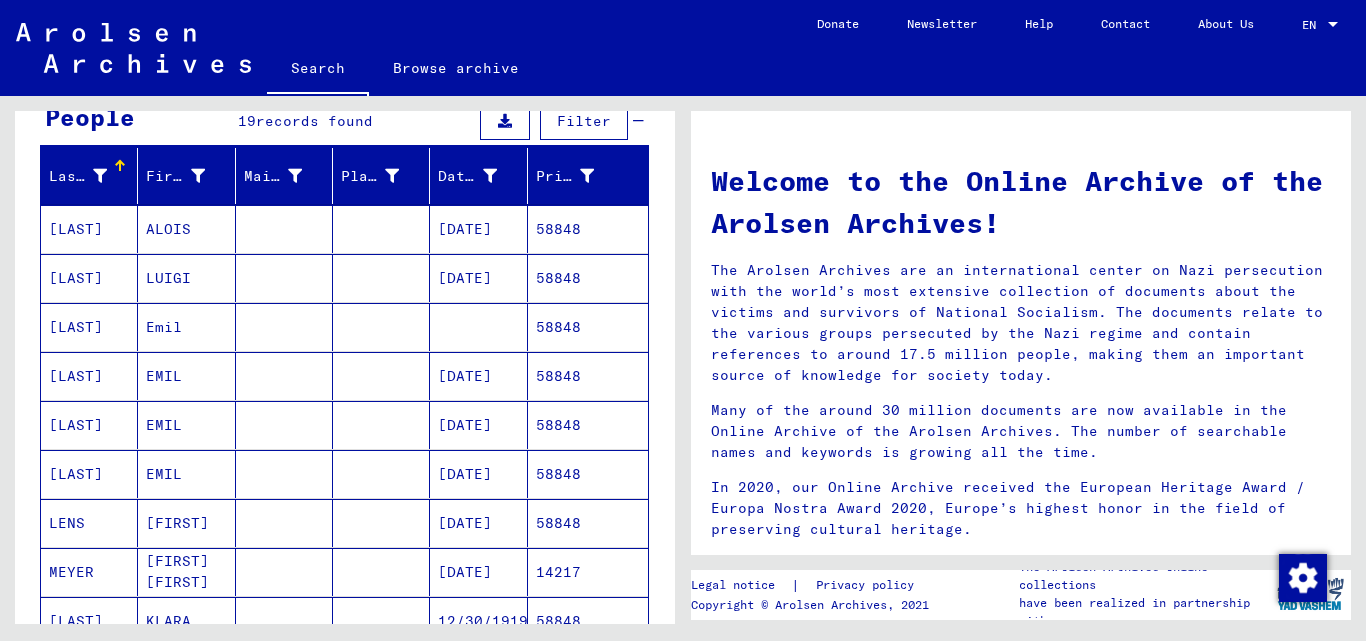 click on "58848" at bounding box center [588, 523] 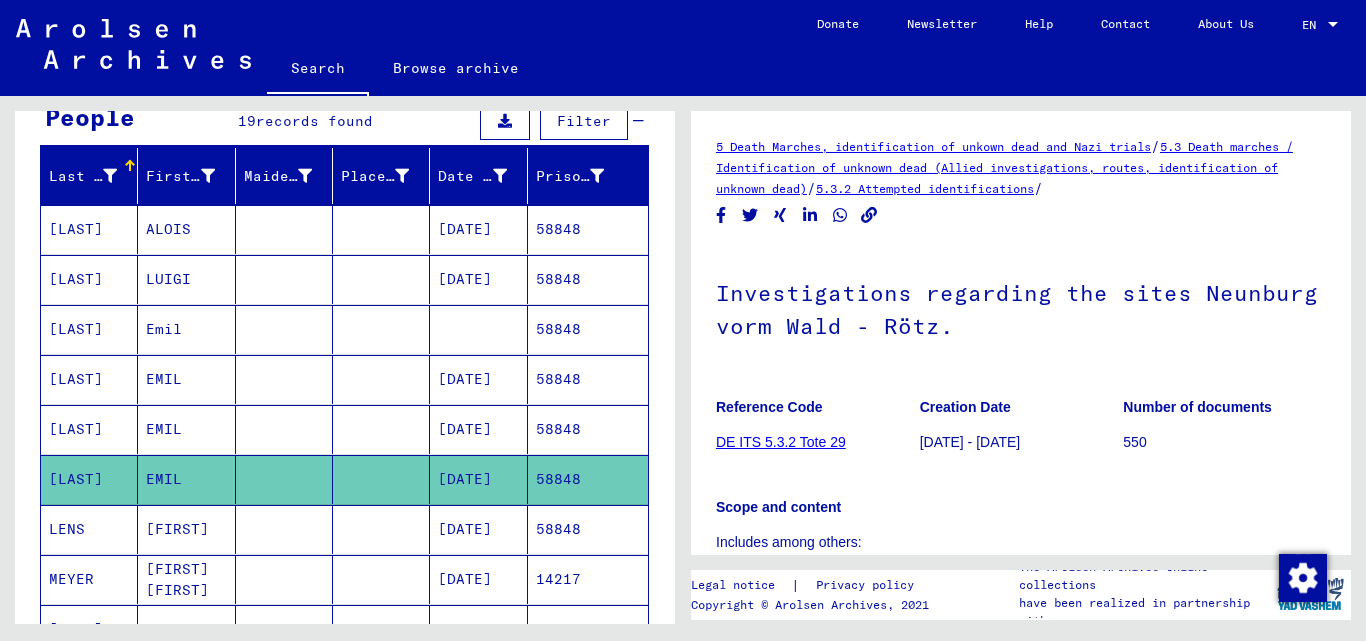 click on "58848" at bounding box center [588, 479] 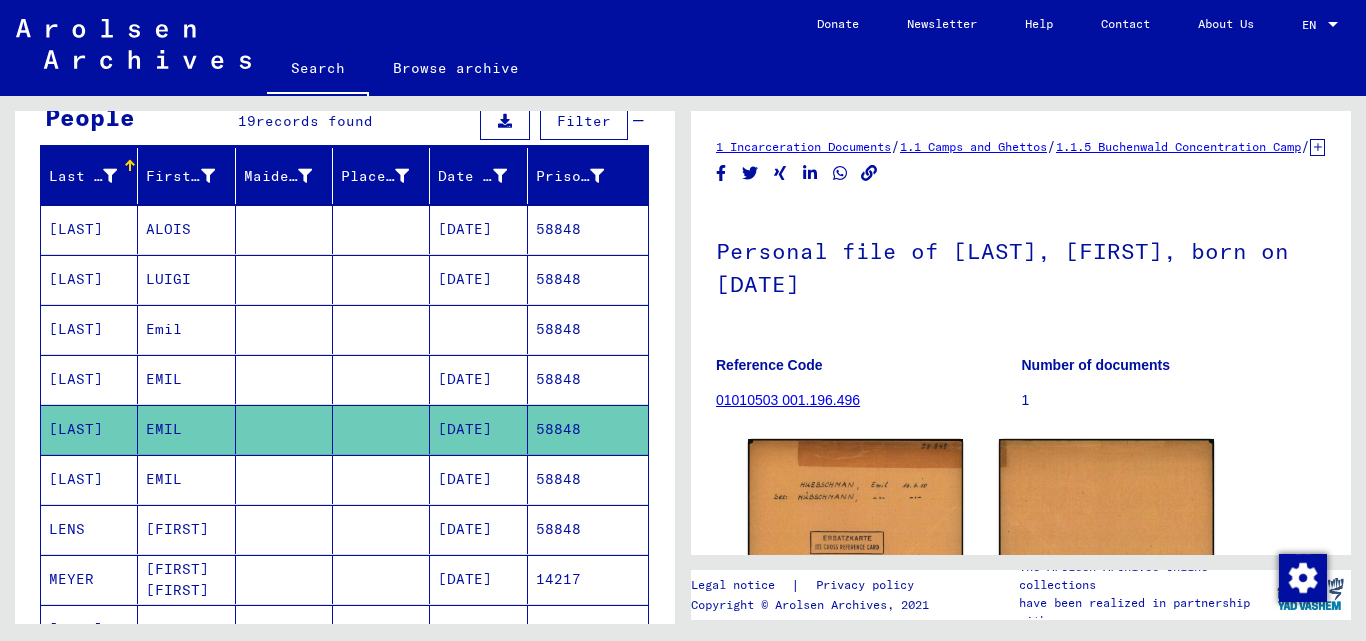 click on "58848" at bounding box center (588, 429) 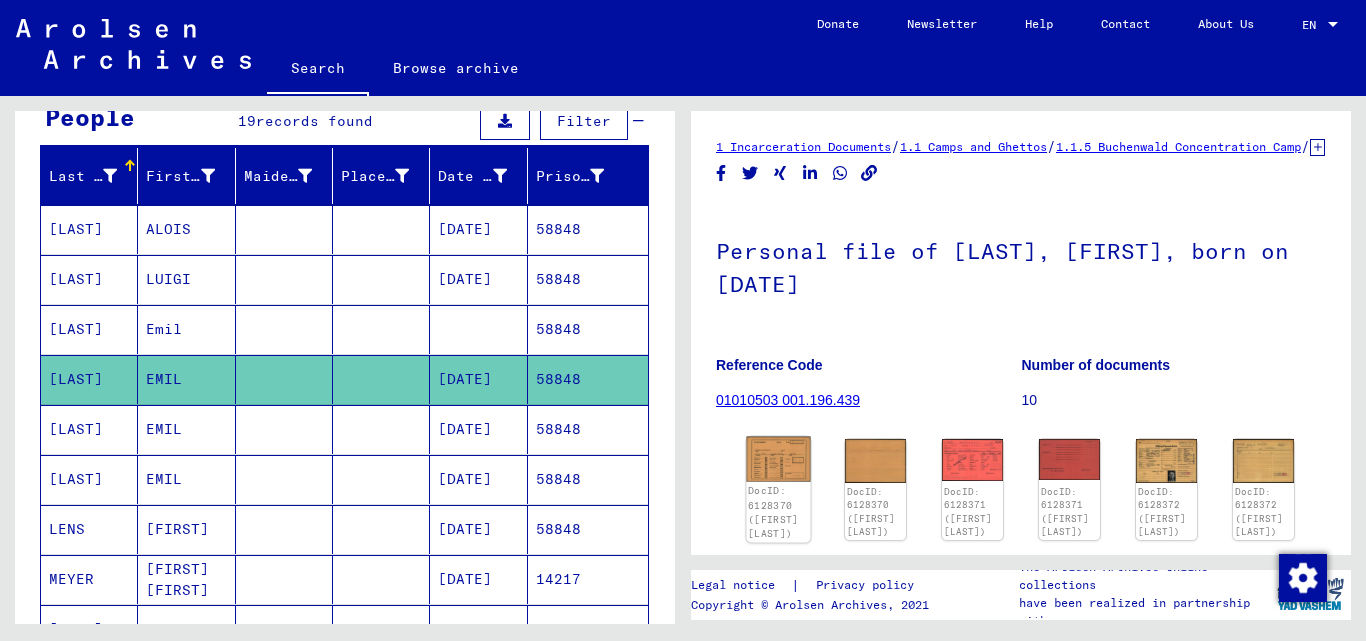 click 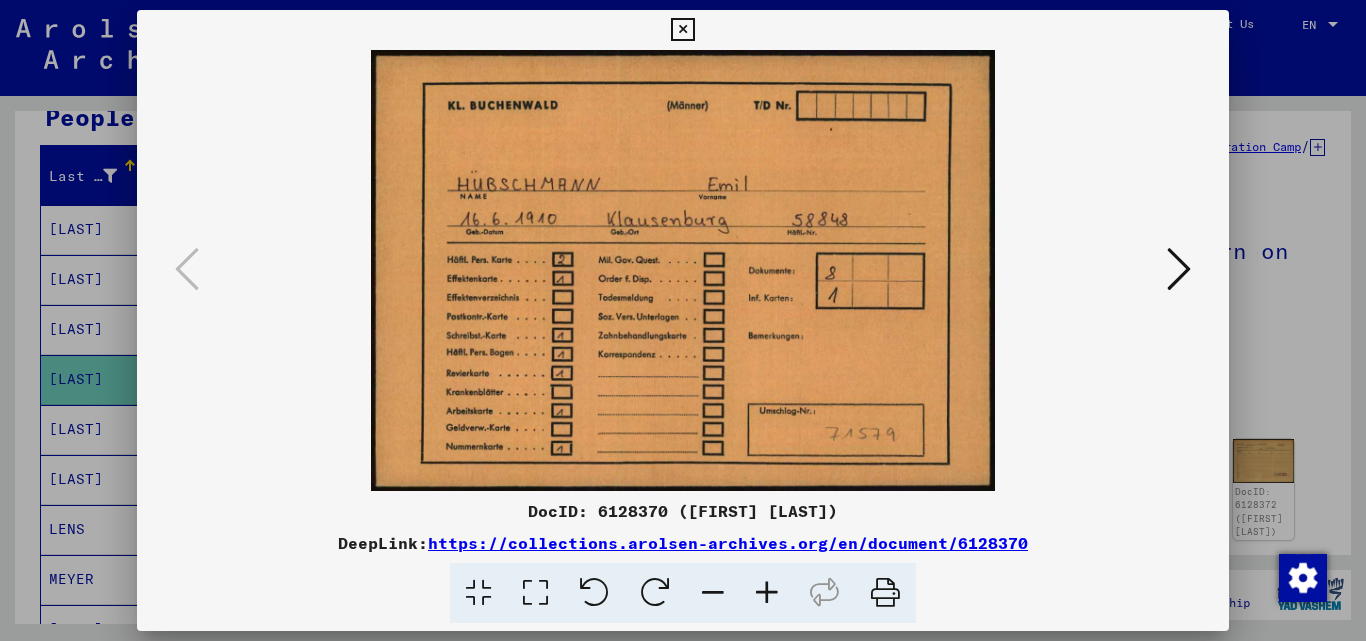 click at bounding box center (1179, 269) 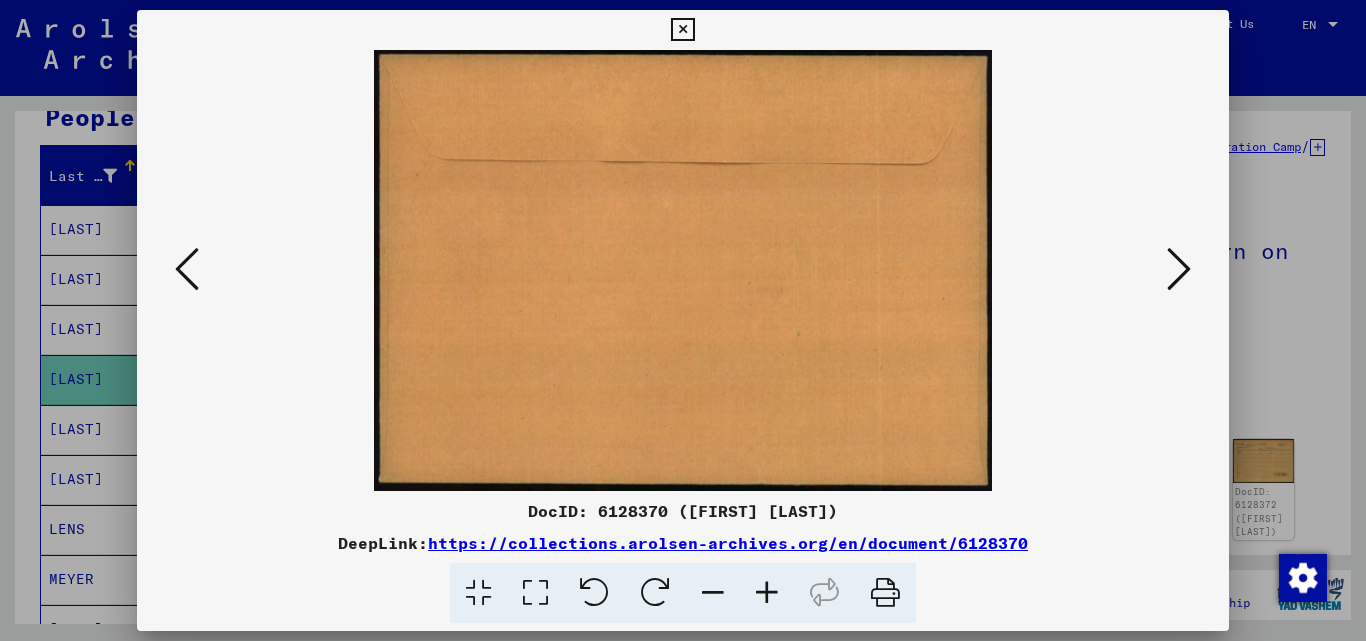 click at bounding box center (1179, 269) 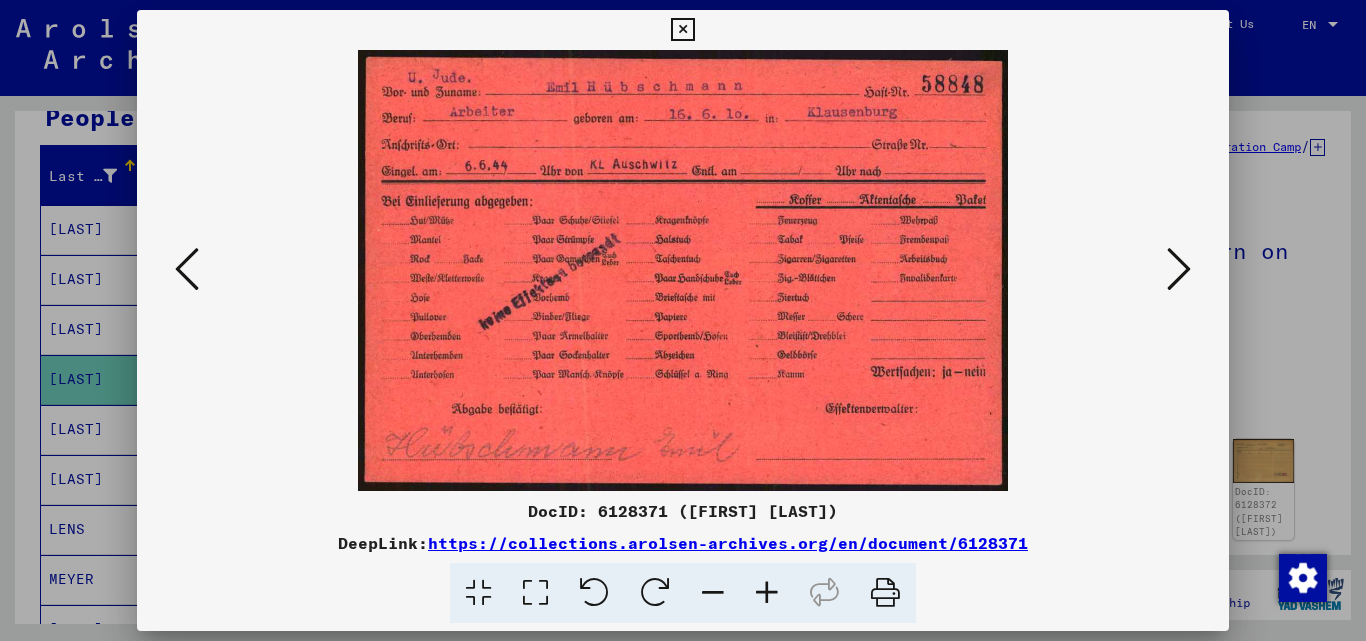 click at bounding box center (1179, 269) 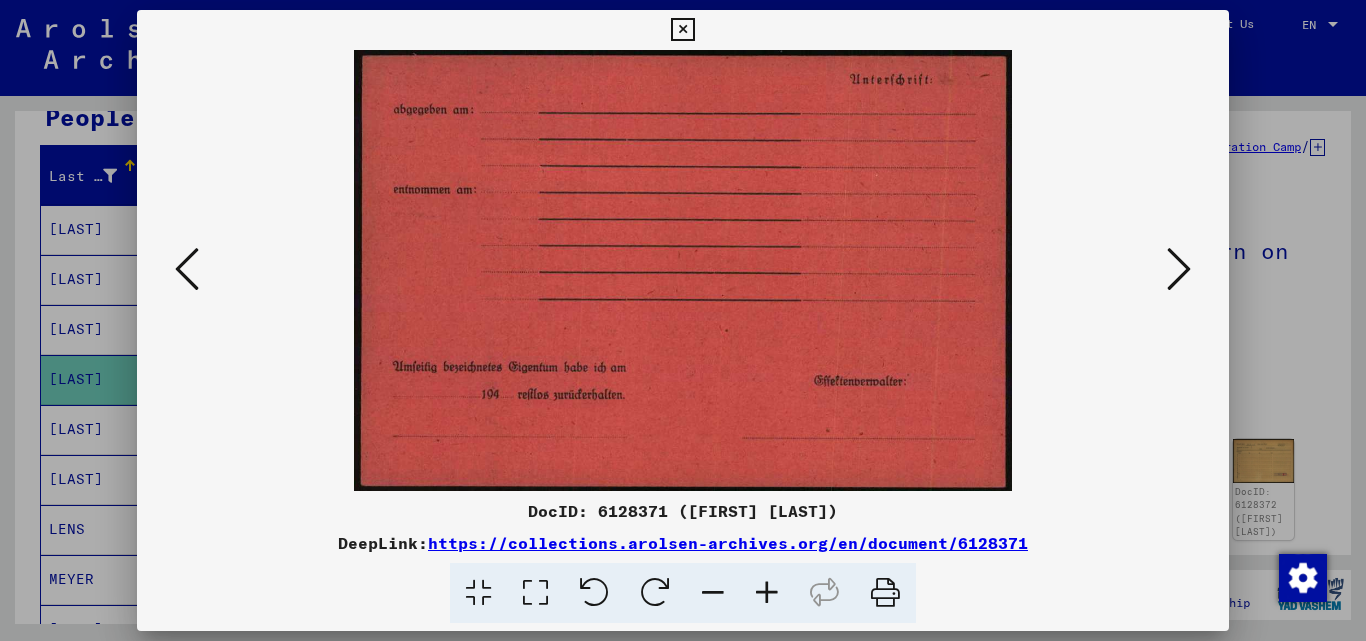 click at bounding box center [1179, 269] 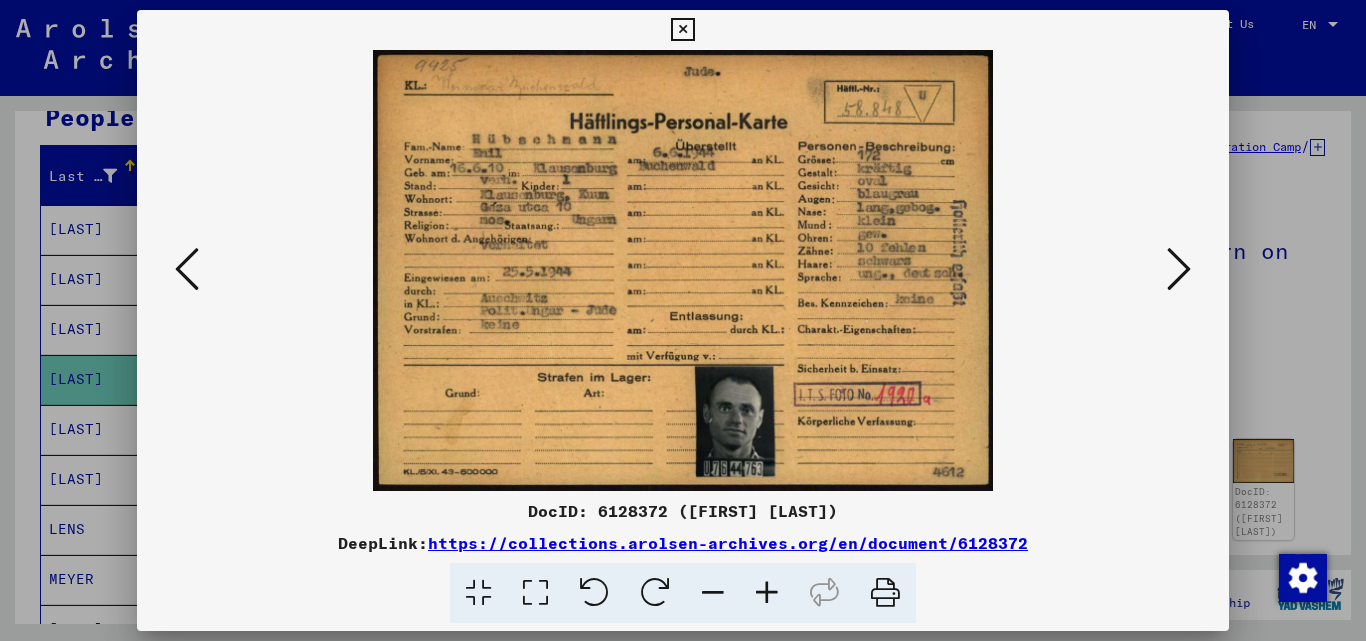 click at bounding box center (1179, 269) 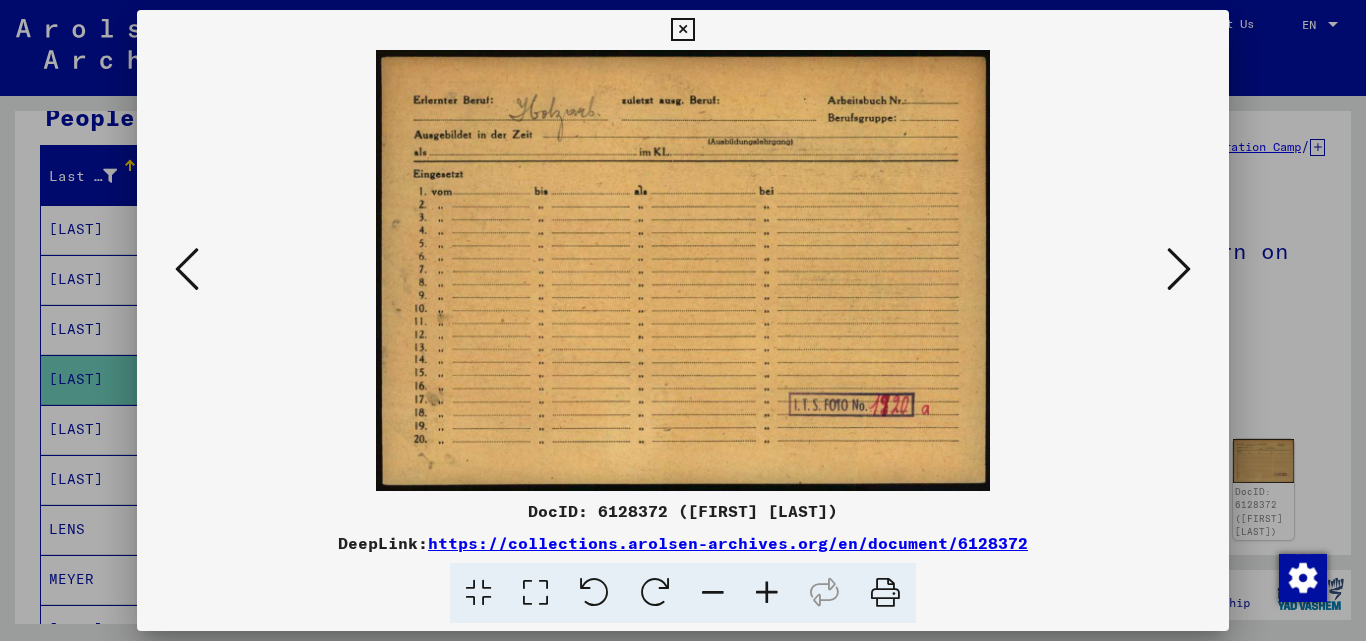 click at bounding box center [1179, 269] 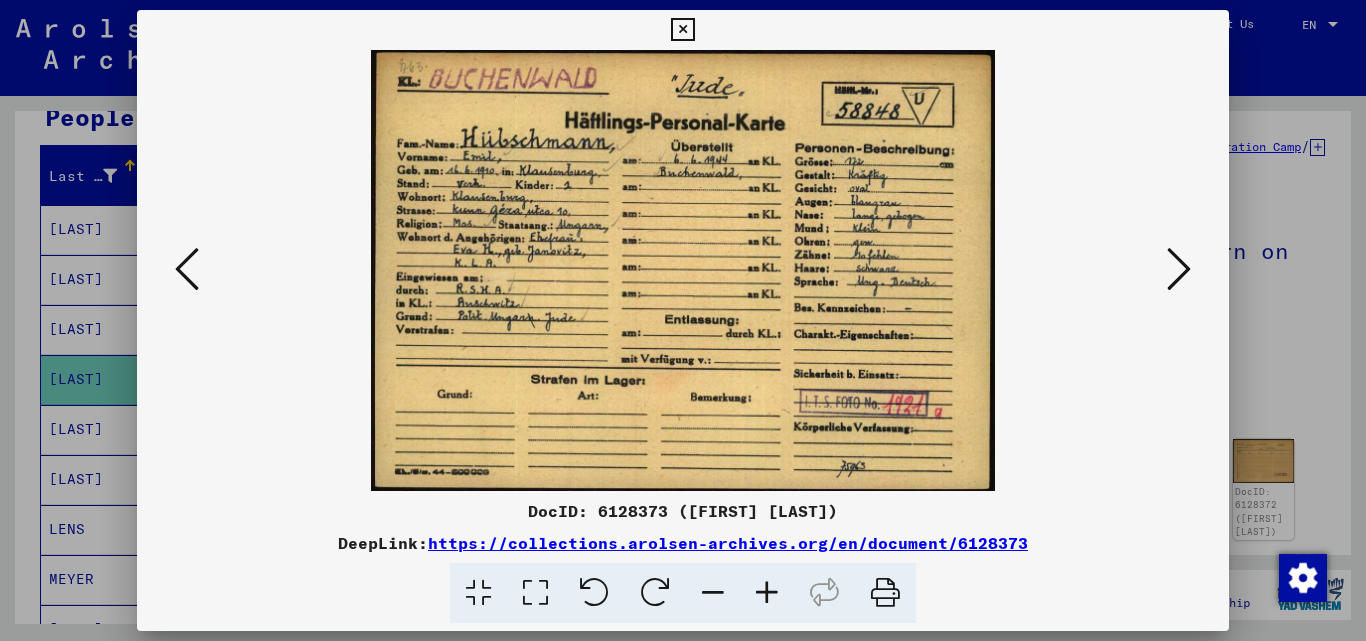 click at bounding box center (1179, 269) 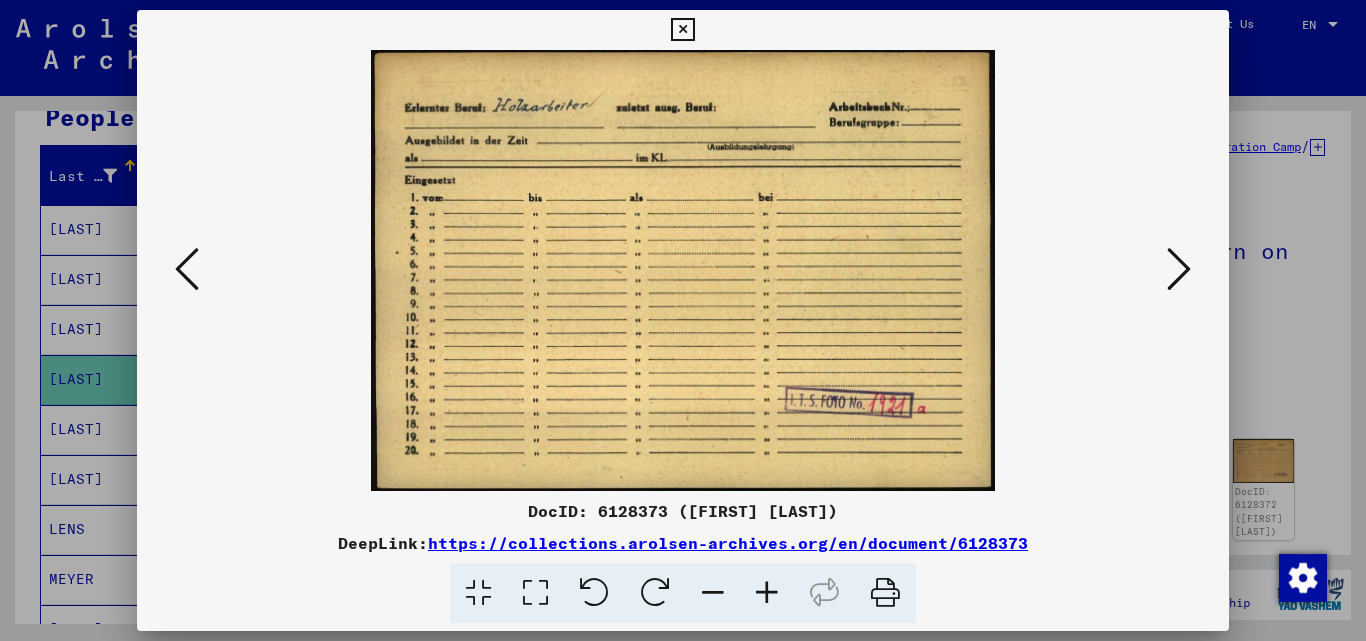 click at bounding box center (1179, 269) 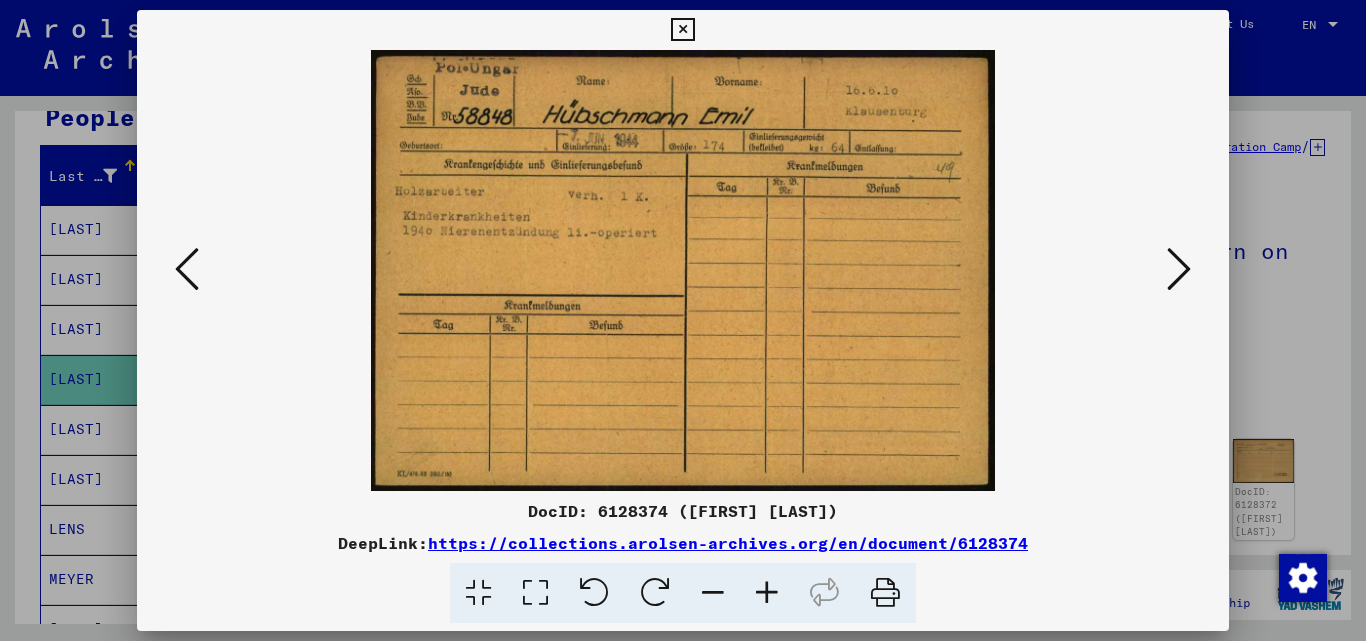 click at bounding box center (1179, 269) 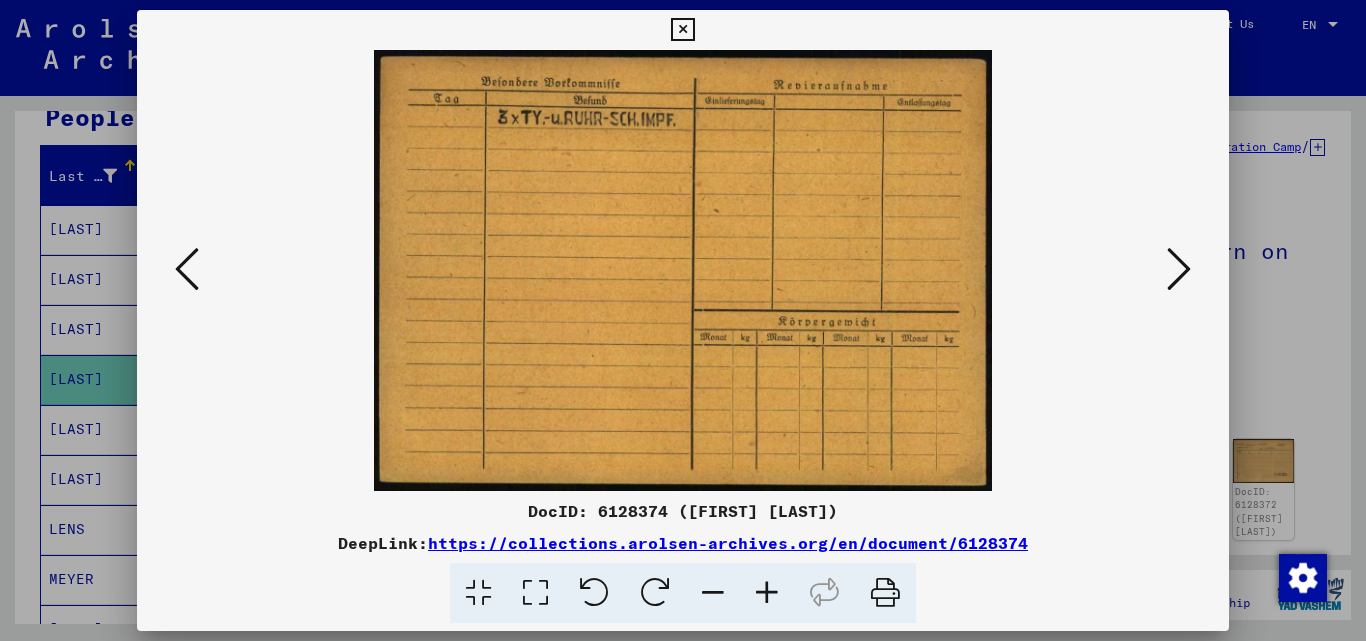 click at bounding box center [1179, 269] 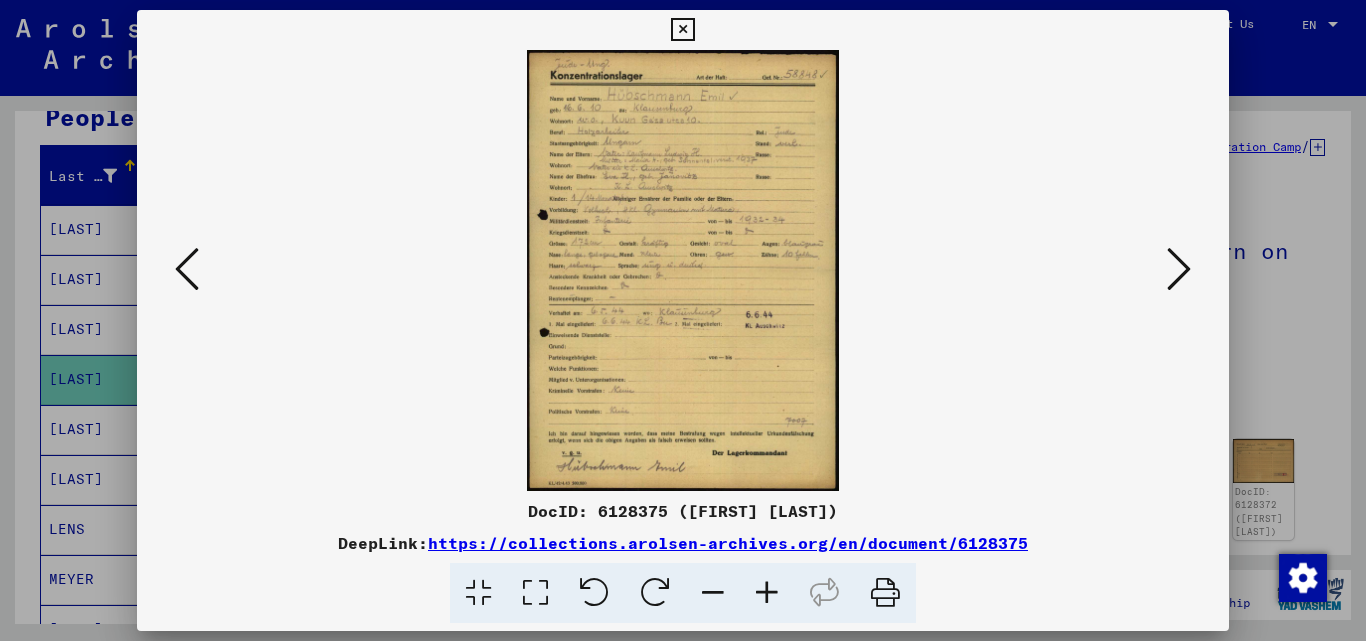 click at bounding box center [1179, 269] 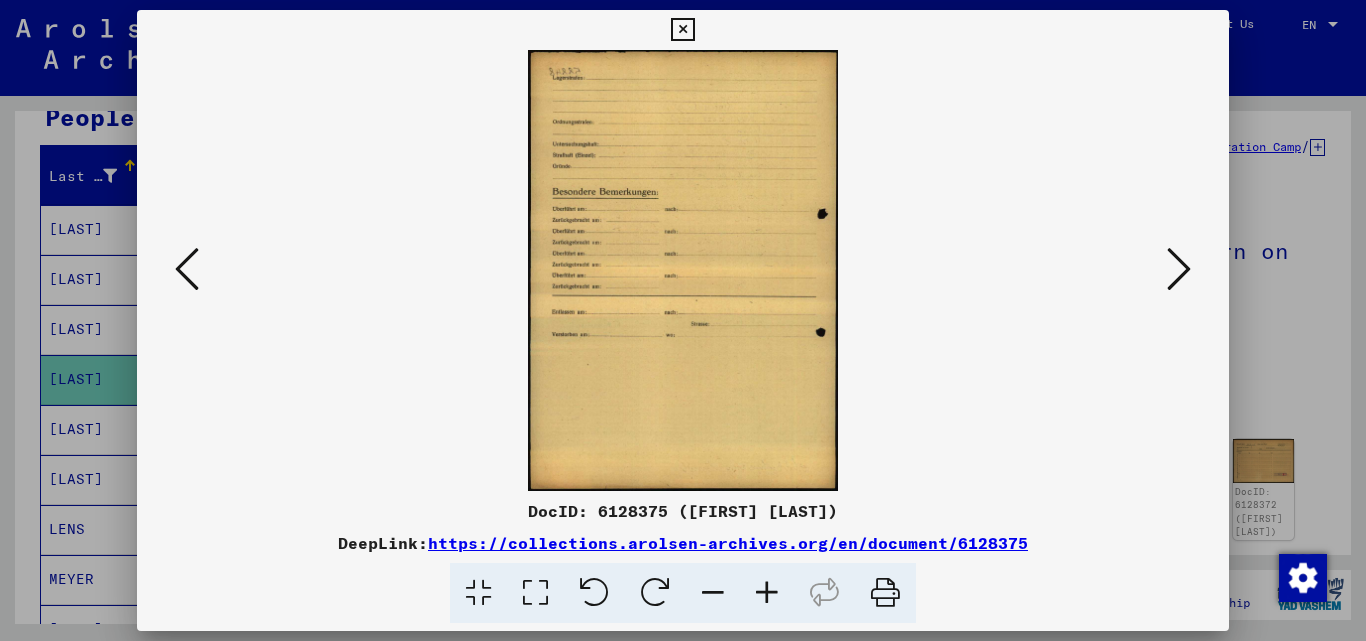 click at bounding box center (1179, 269) 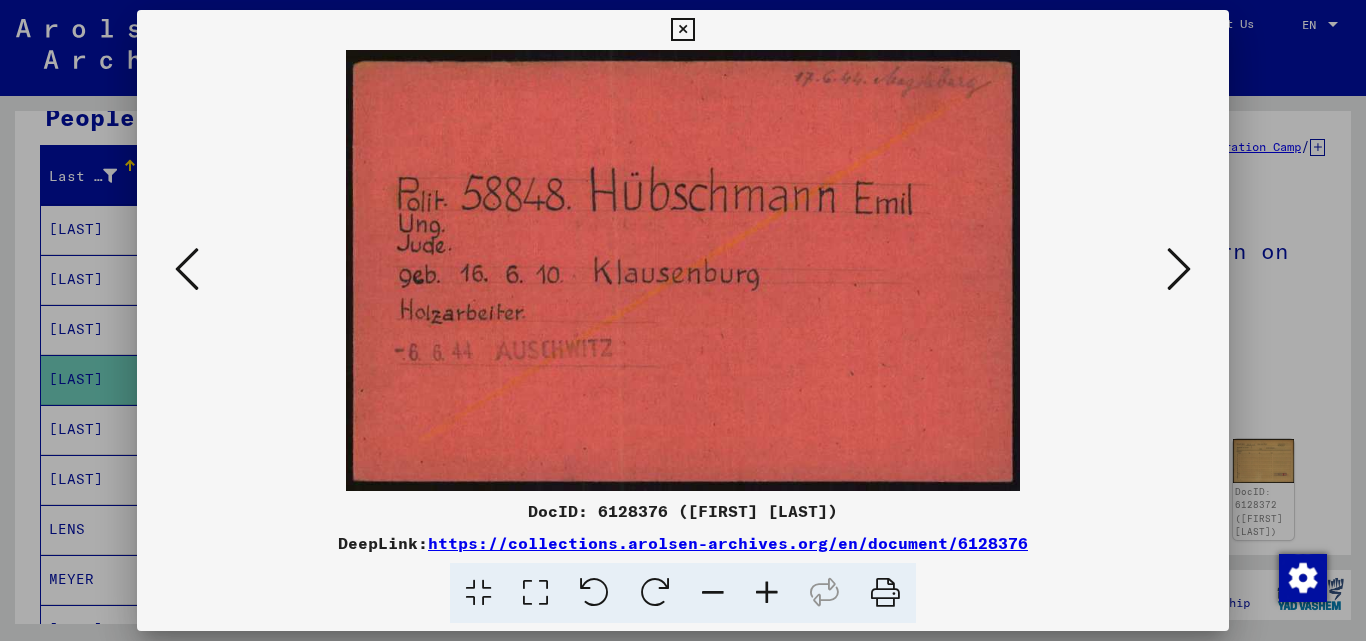 click at bounding box center (1179, 269) 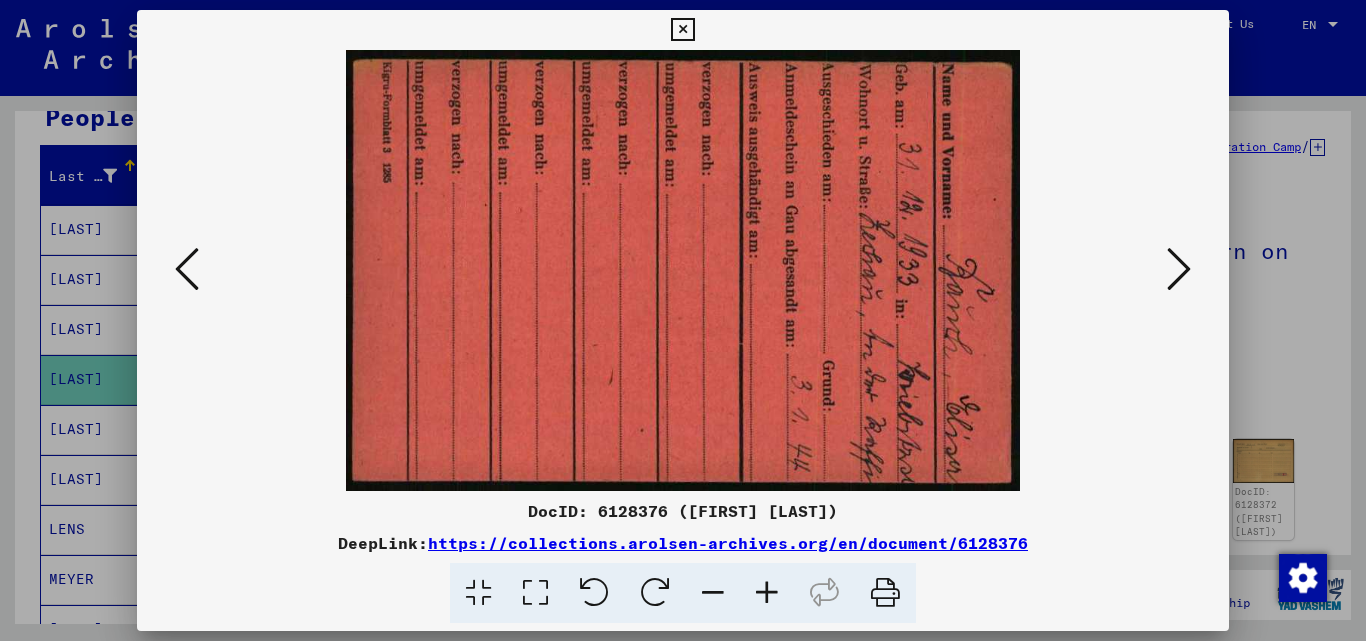 click at bounding box center [1179, 269] 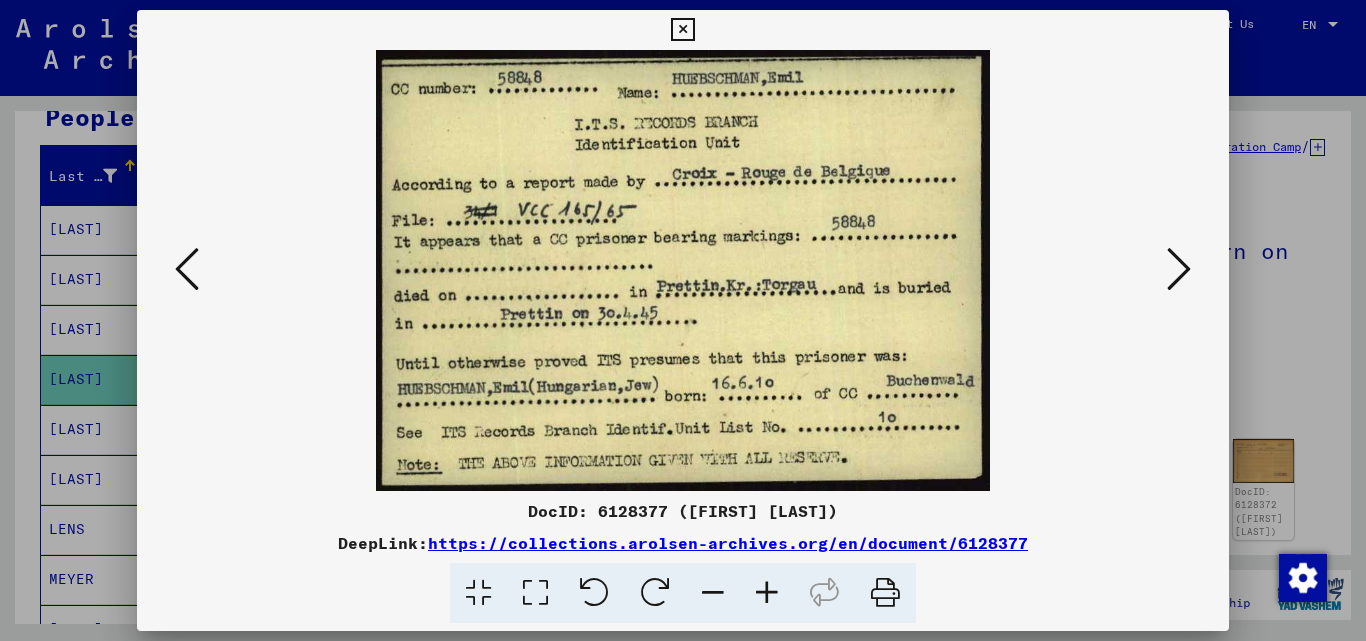 click at bounding box center (1179, 270) 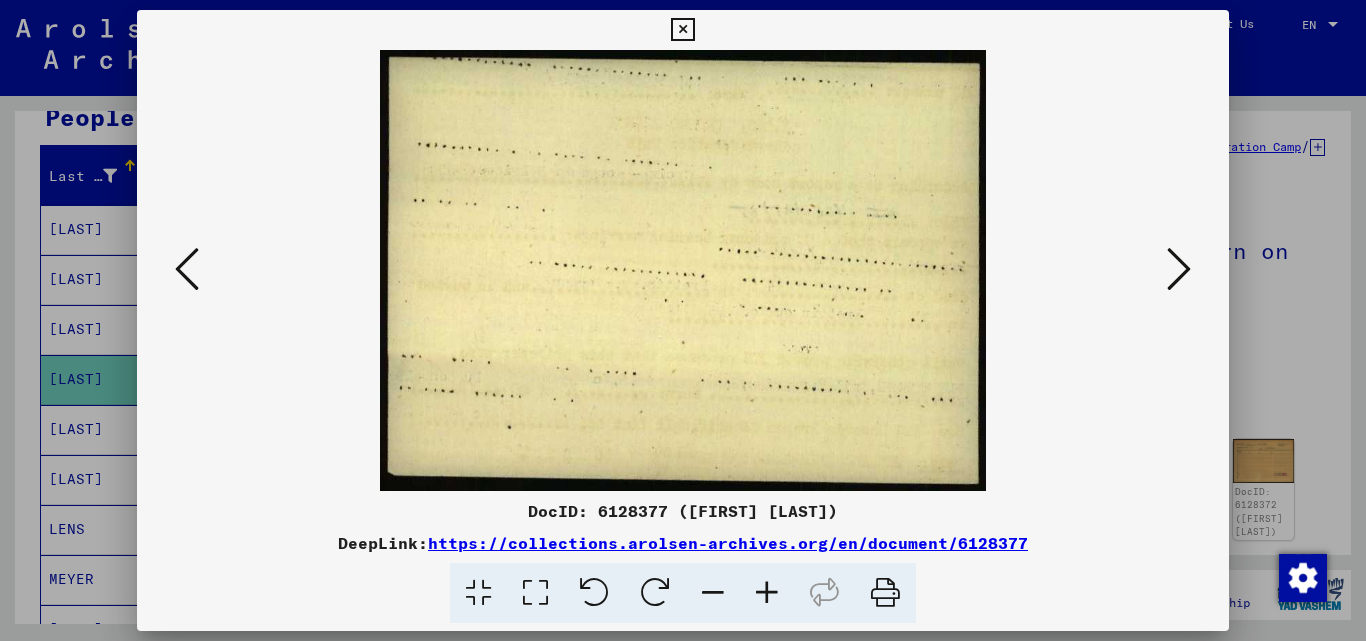 click at bounding box center [1179, 270] 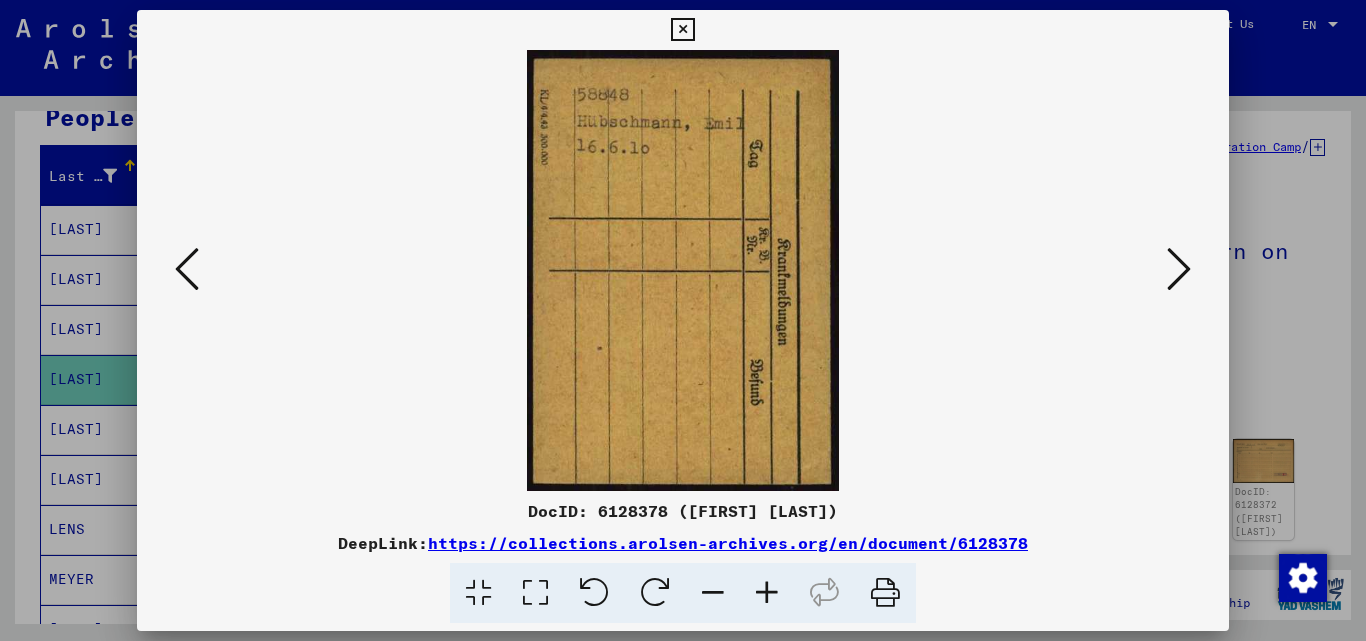 click at bounding box center (1179, 270) 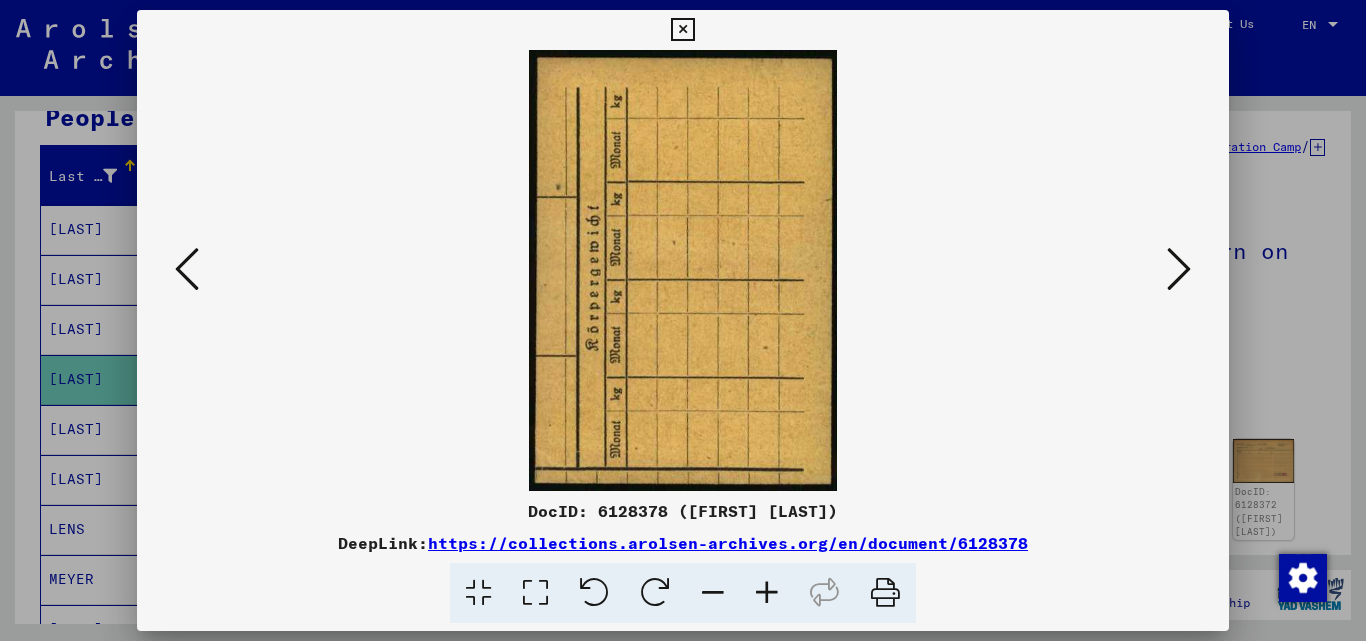 click at bounding box center (1179, 270) 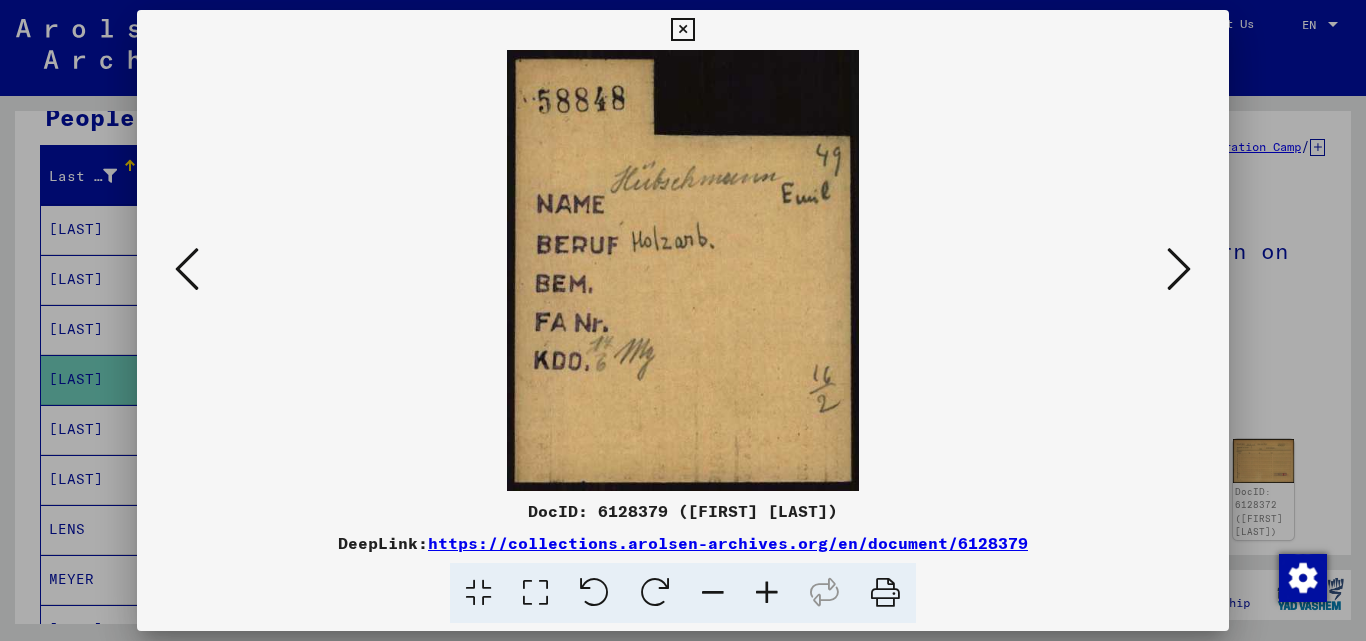 drag, startPoint x: 687, startPoint y: 36, endPoint x: 692, endPoint y: 47, distance: 12.083046 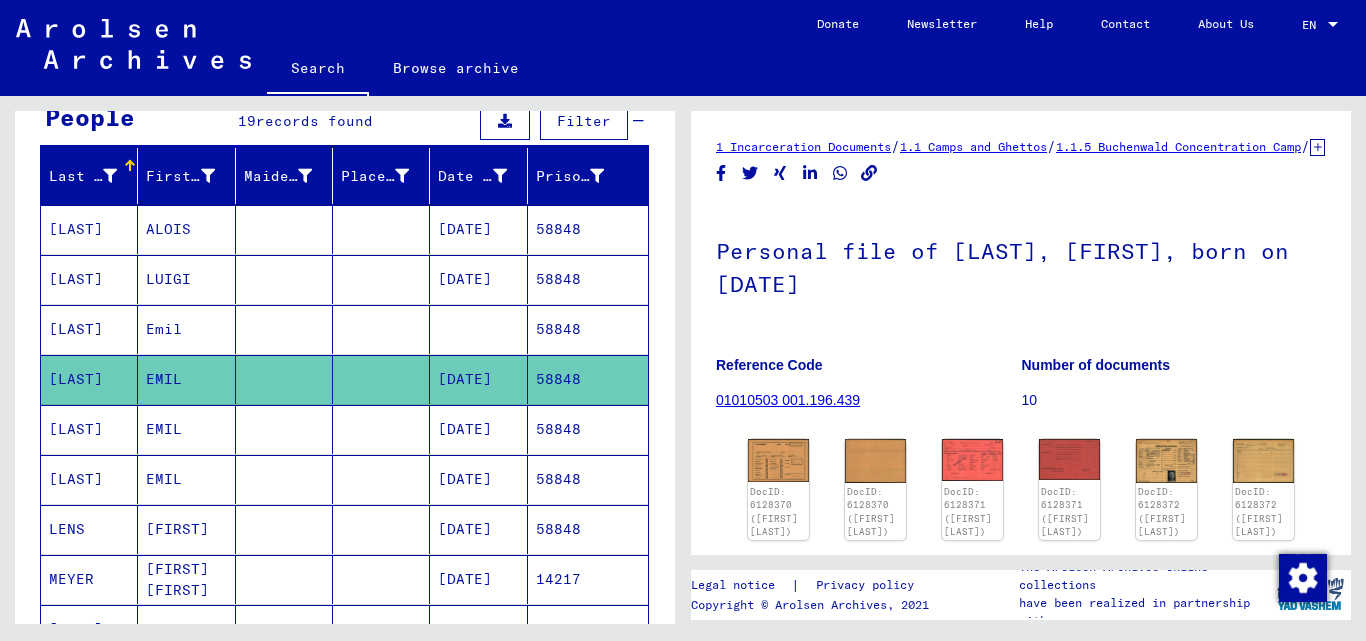 click on "58848" at bounding box center [588, 479] 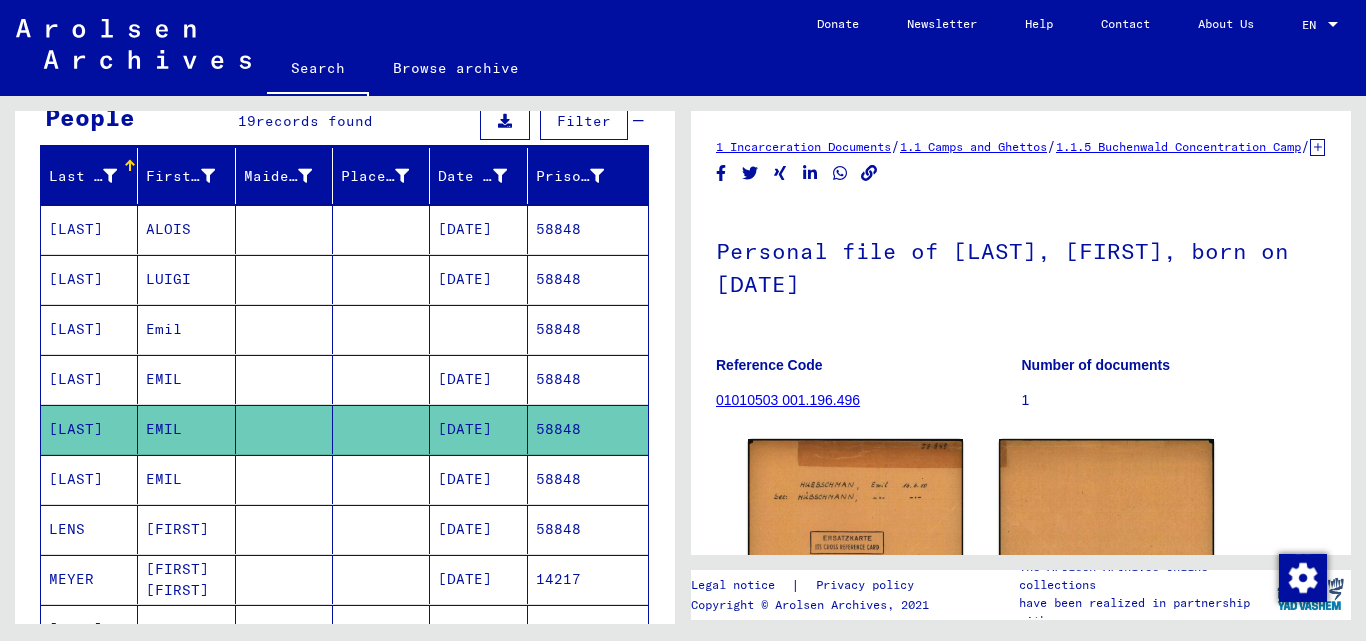 click on "58848" at bounding box center (588, 529) 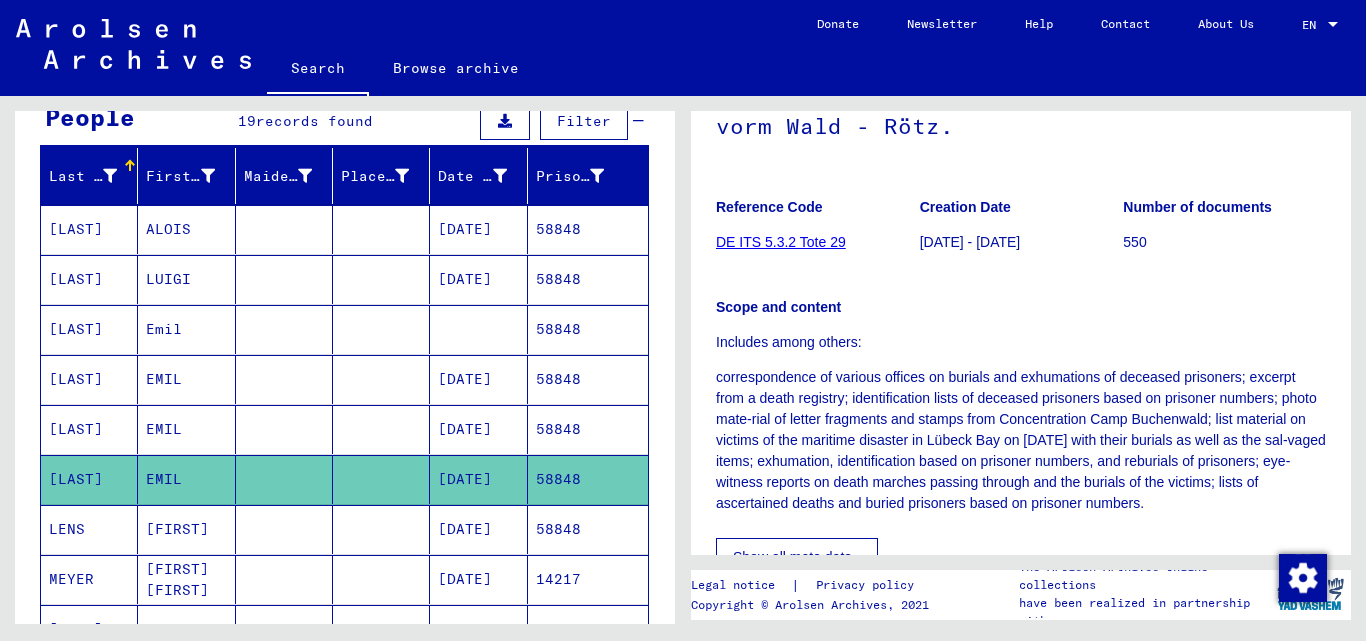 scroll, scrollTop: 500, scrollLeft: 0, axis: vertical 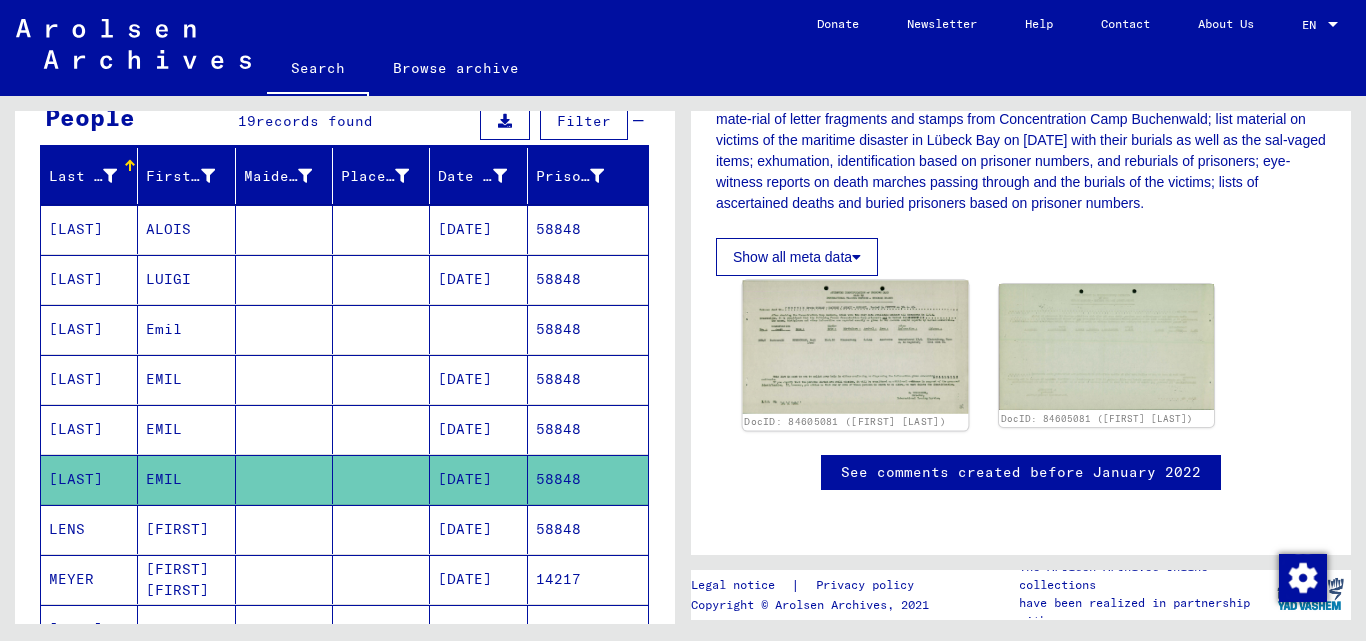 click 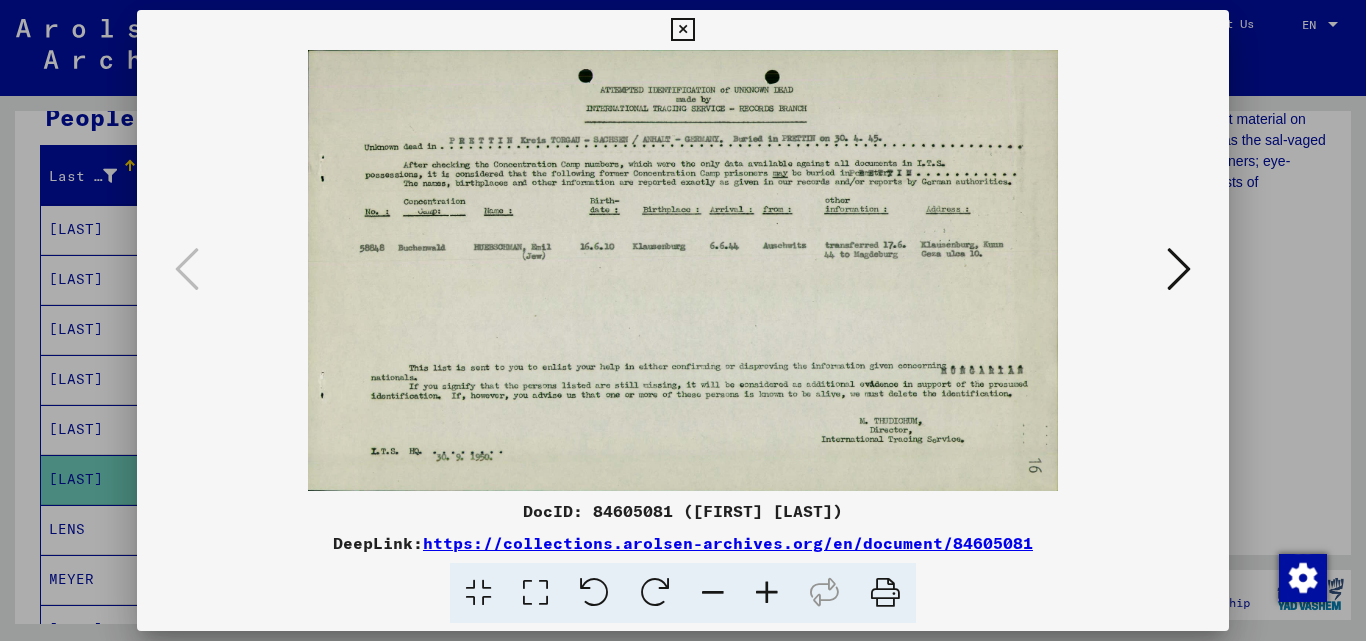 click at bounding box center [767, 593] 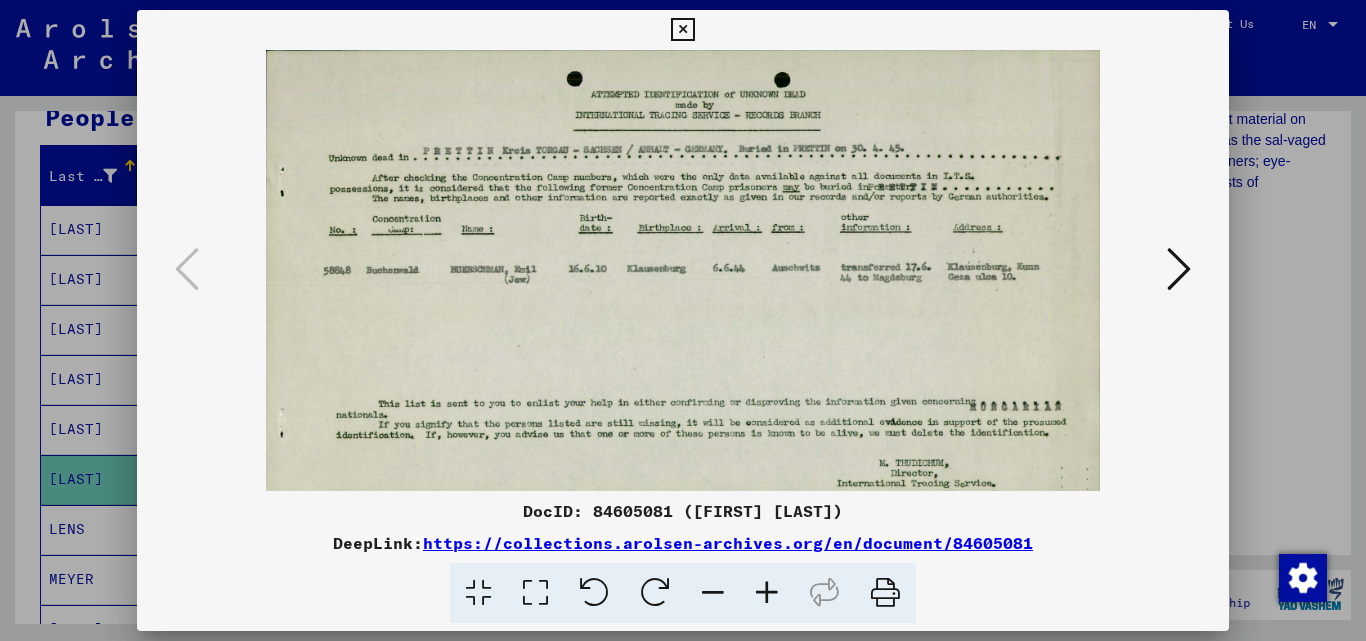 click at bounding box center (767, 593) 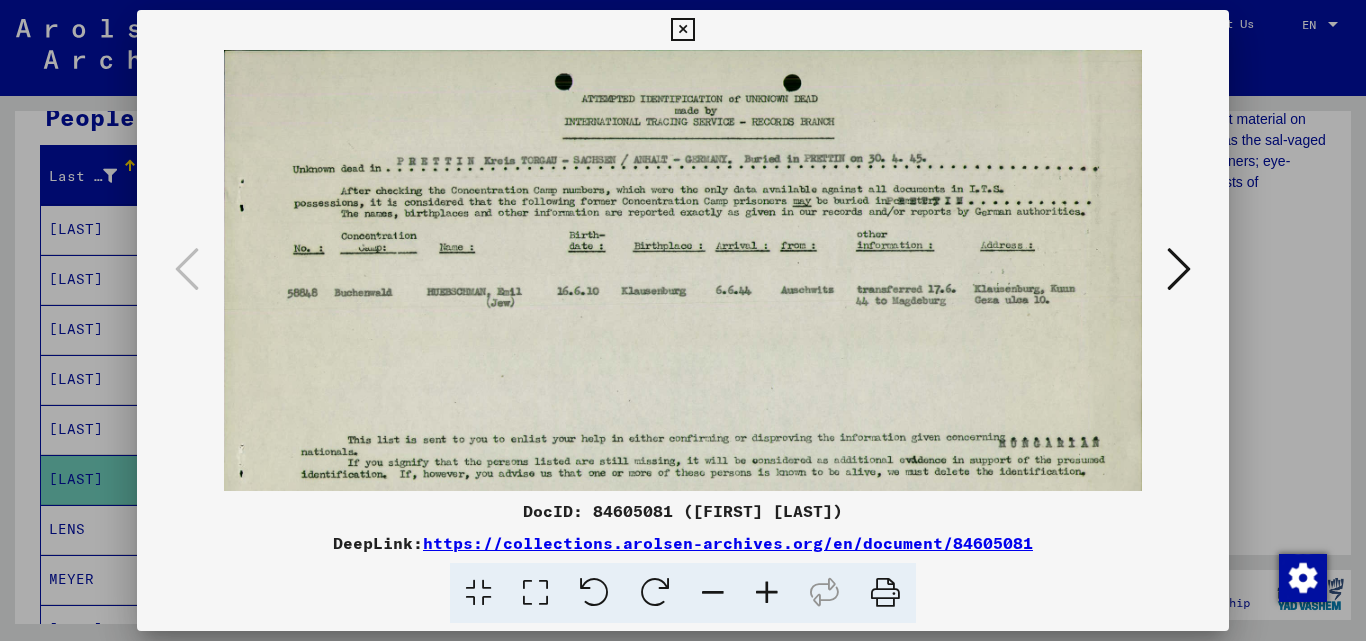 click at bounding box center (767, 593) 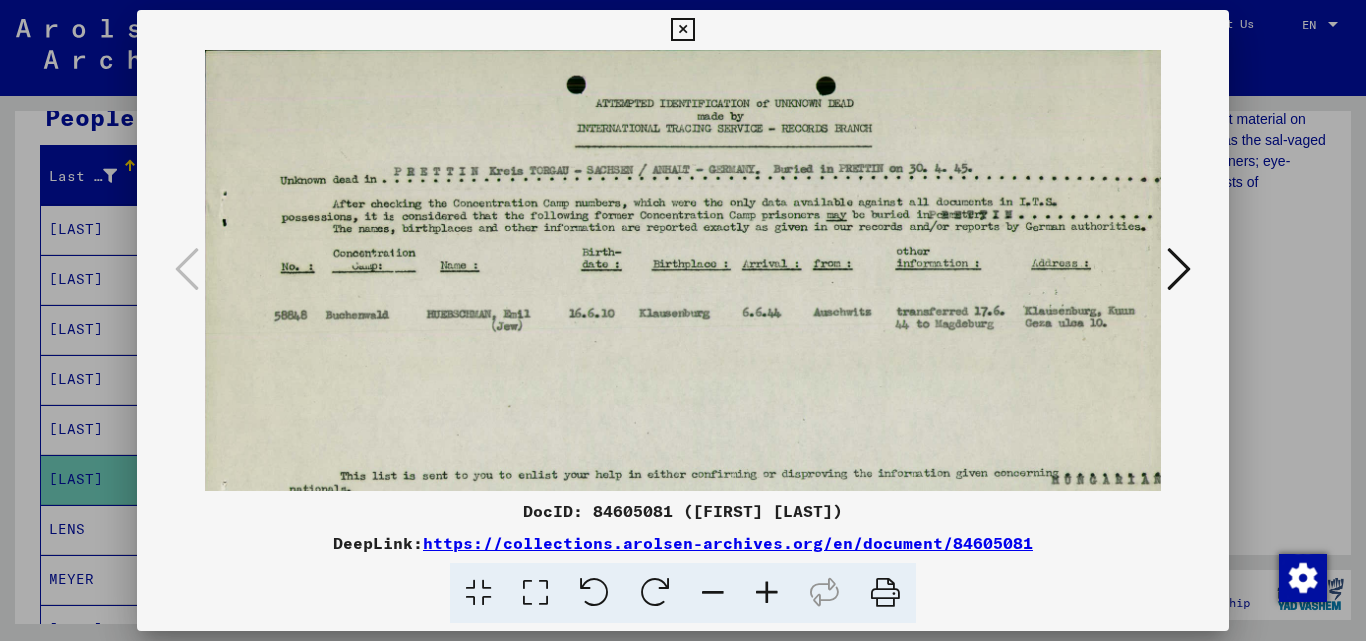 click at bounding box center [767, 593] 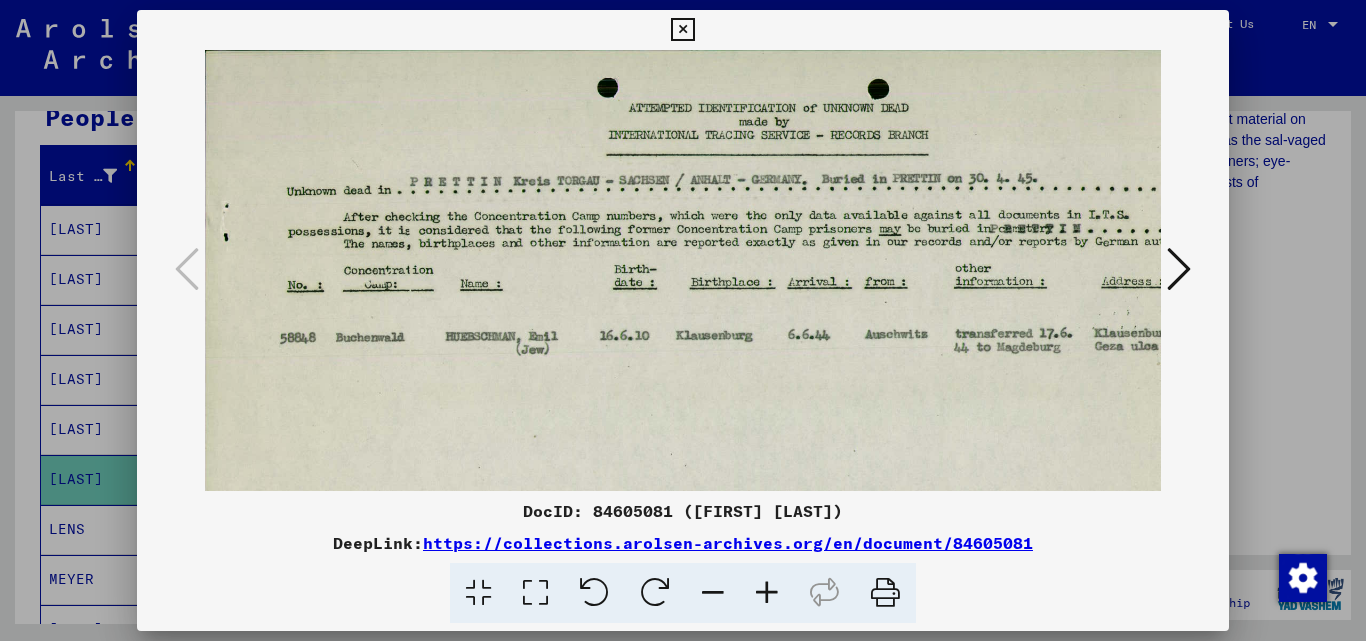 click at bounding box center (767, 593) 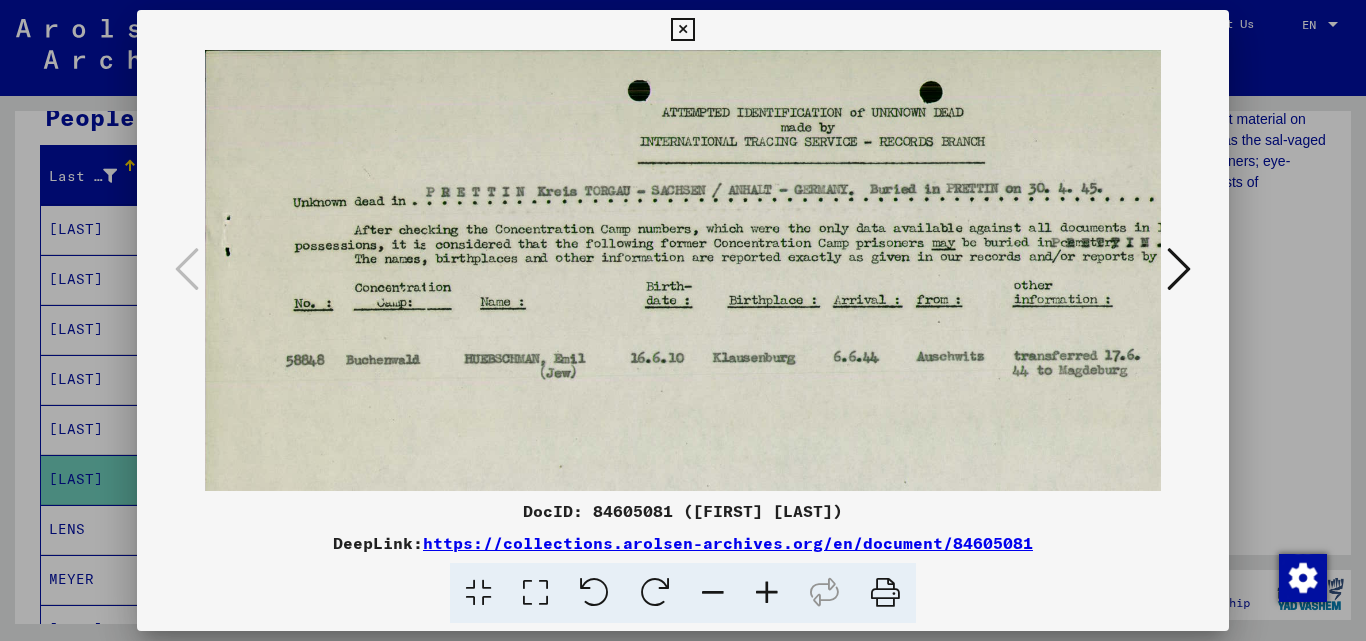 click at bounding box center [767, 593] 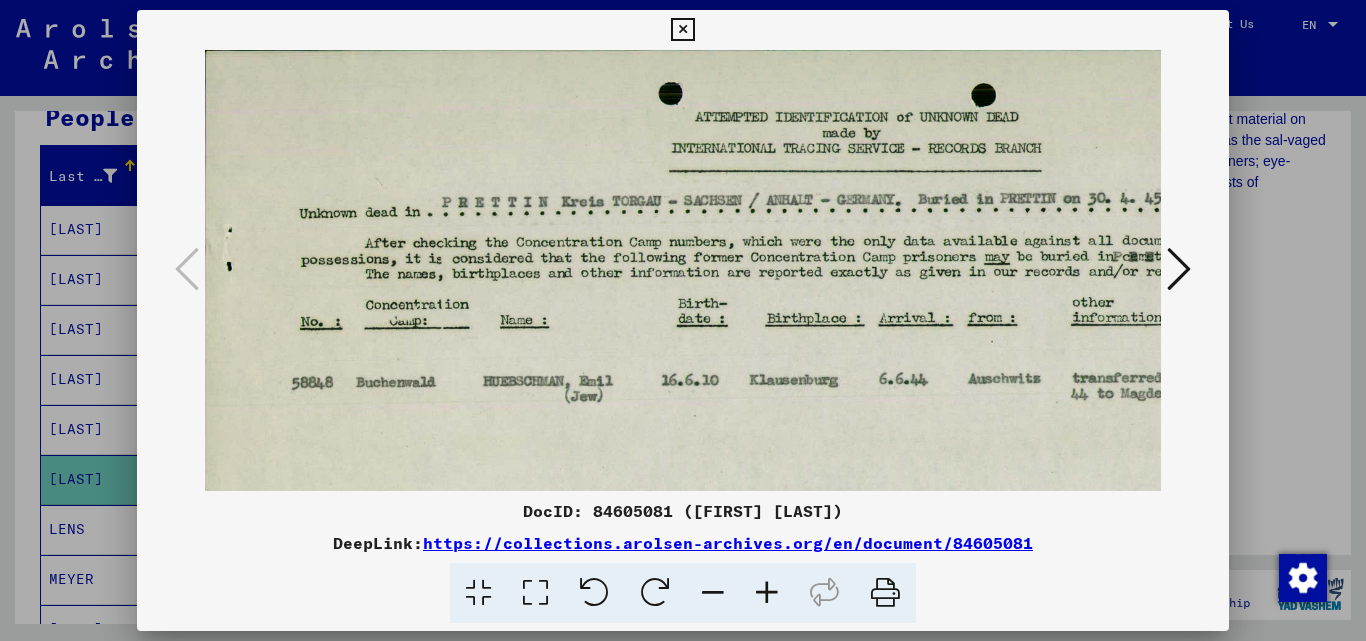 click at bounding box center (767, 593) 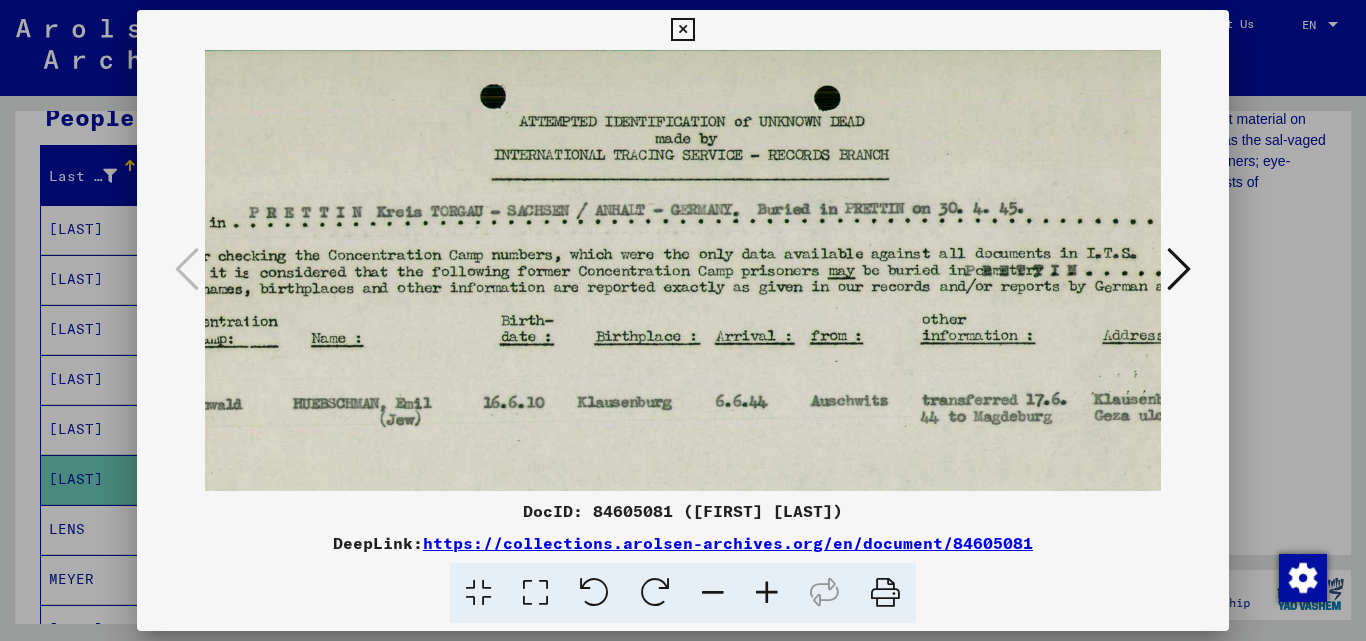 drag, startPoint x: 731, startPoint y: 348, endPoint x: 522, endPoint y: 371, distance: 210.26175 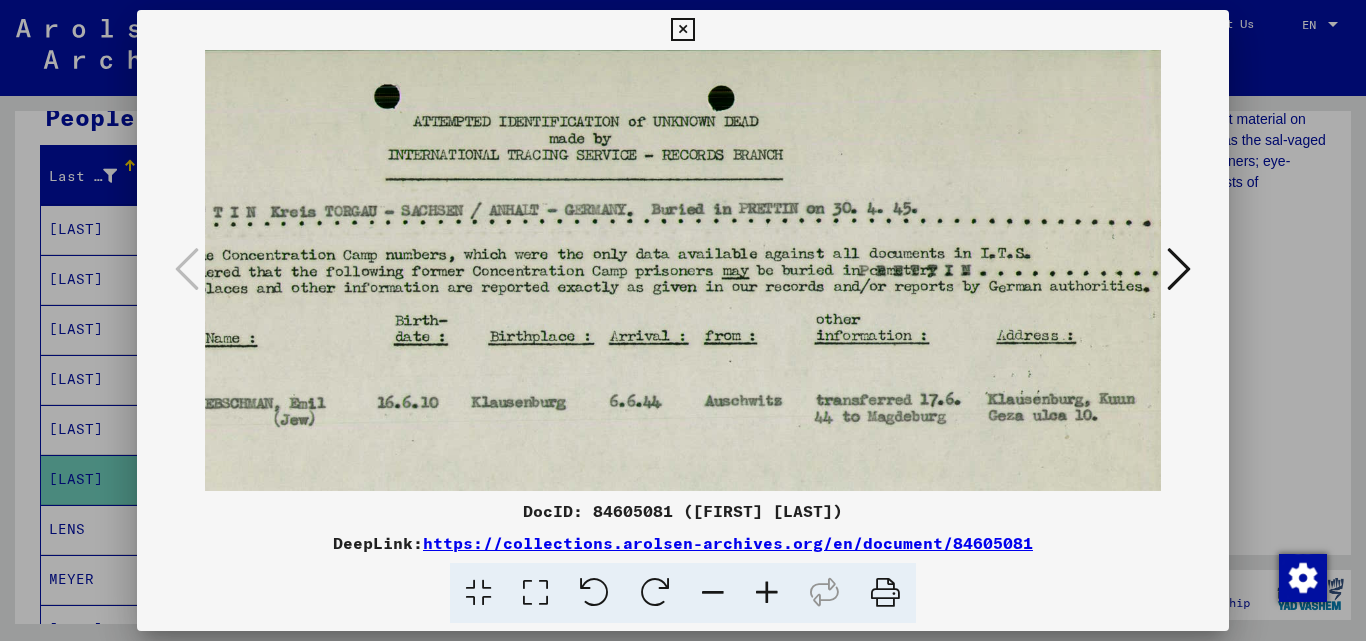 drag, startPoint x: 615, startPoint y: 454, endPoint x: 509, endPoint y: 476, distance: 108.25895 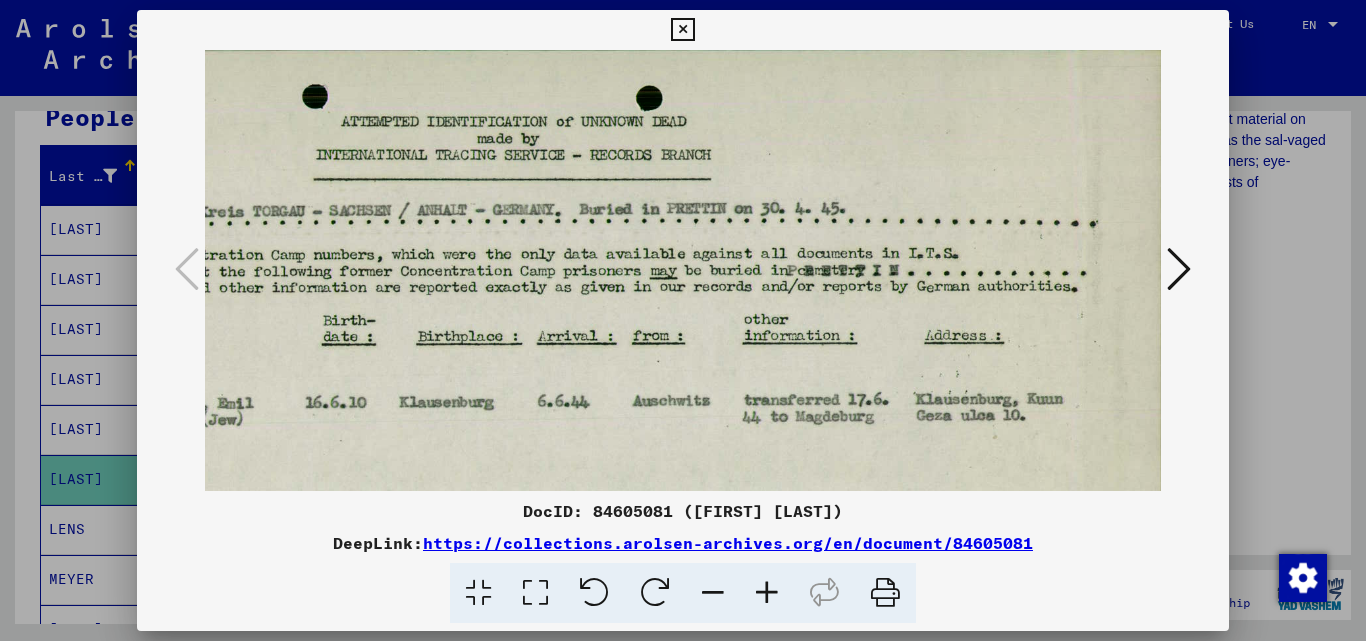 drag, startPoint x: 729, startPoint y: 435, endPoint x: 571, endPoint y: 448, distance: 158.5339 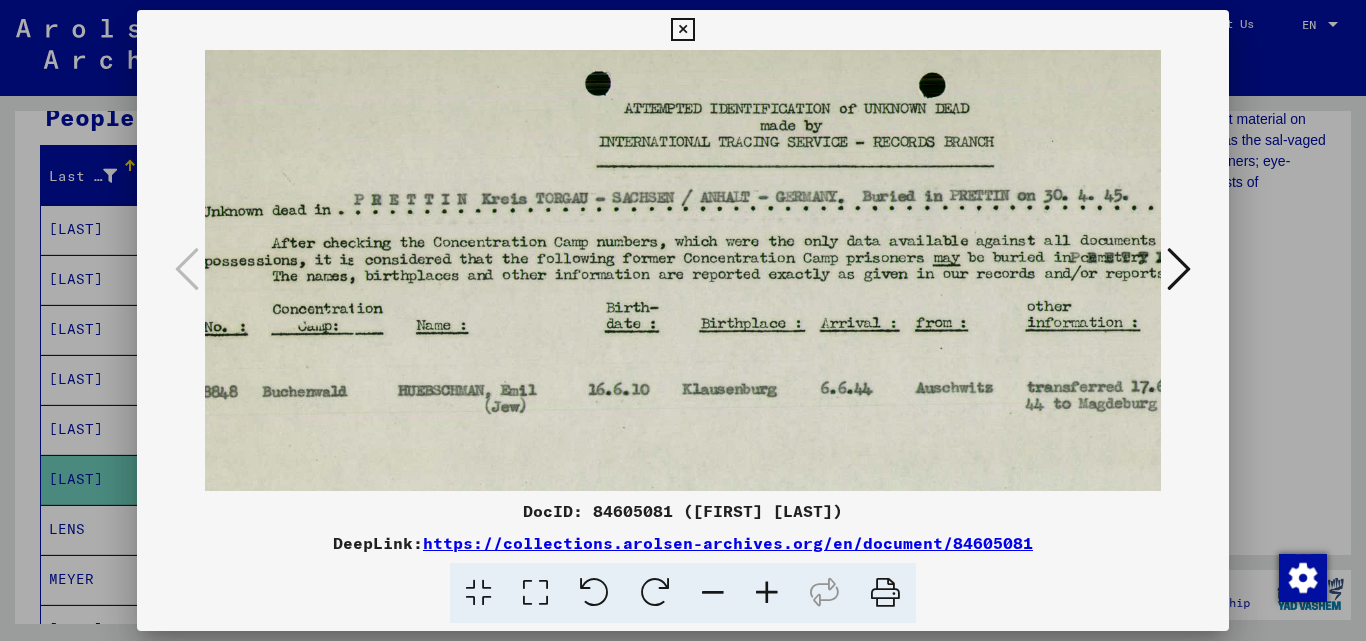 scroll, scrollTop: 39, scrollLeft: 0, axis: vertical 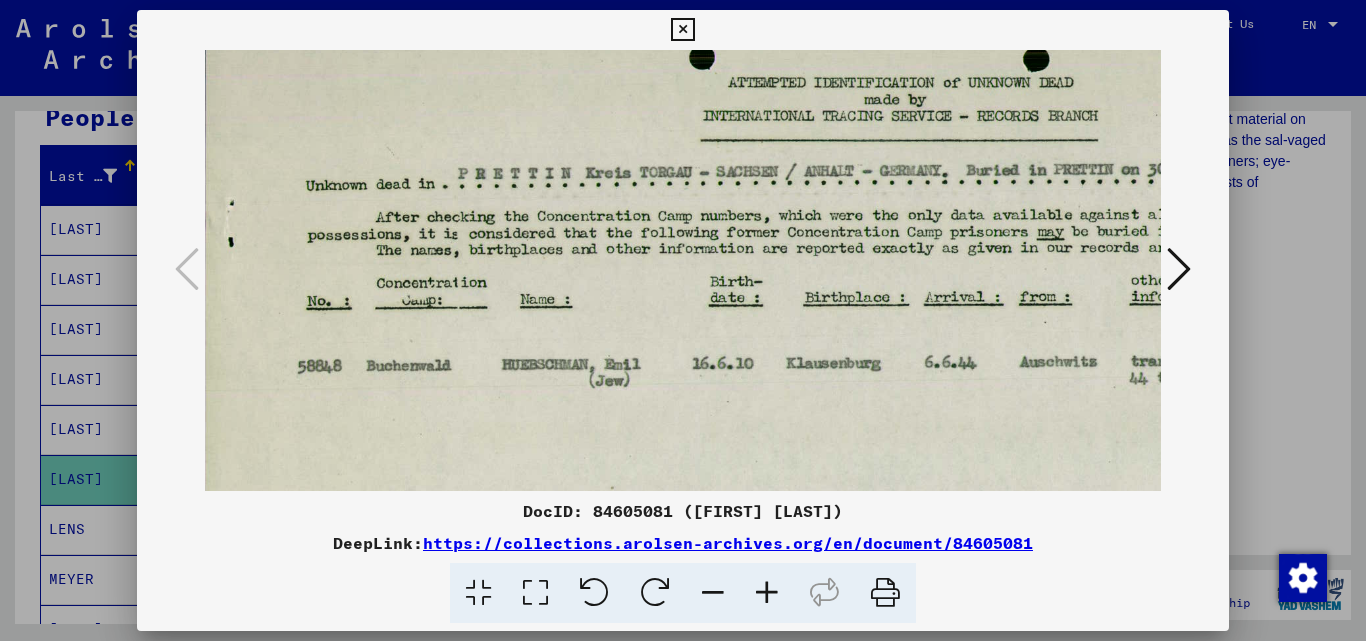 drag, startPoint x: 565, startPoint y: 322, endPoint x: 997, endPoint y: 299, distance: 432.61185 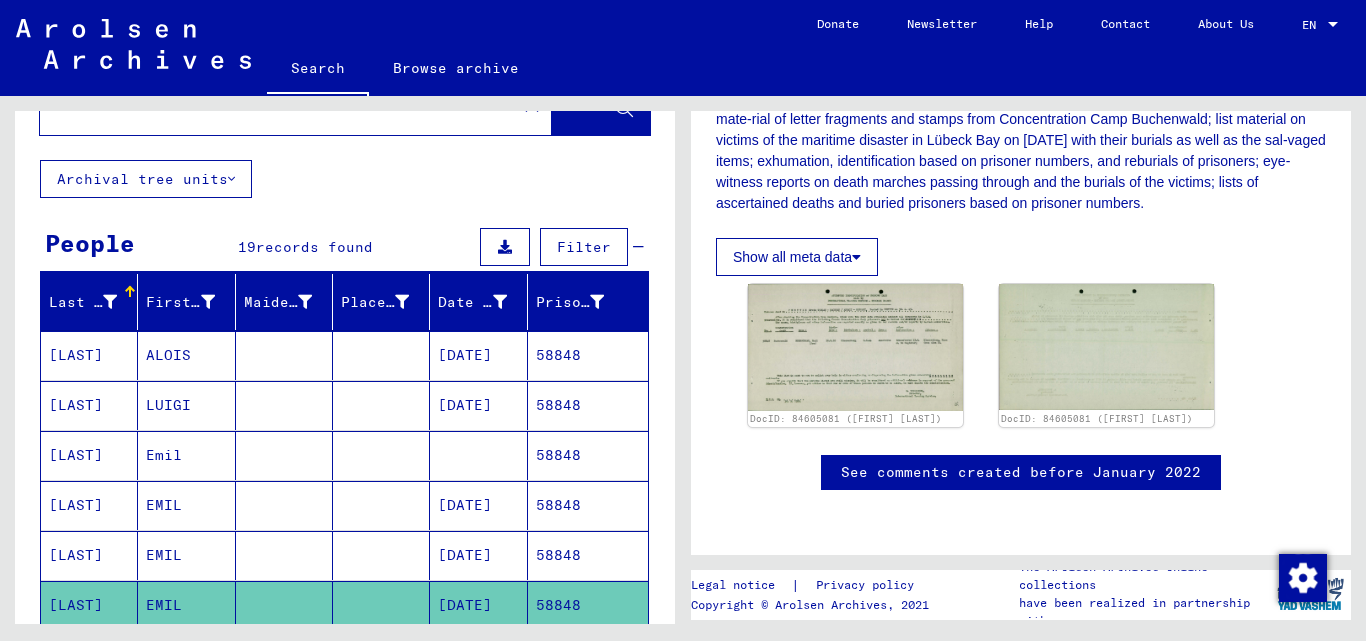 scroll, scrollTop: 0, scrollLeft: 0, axis: both 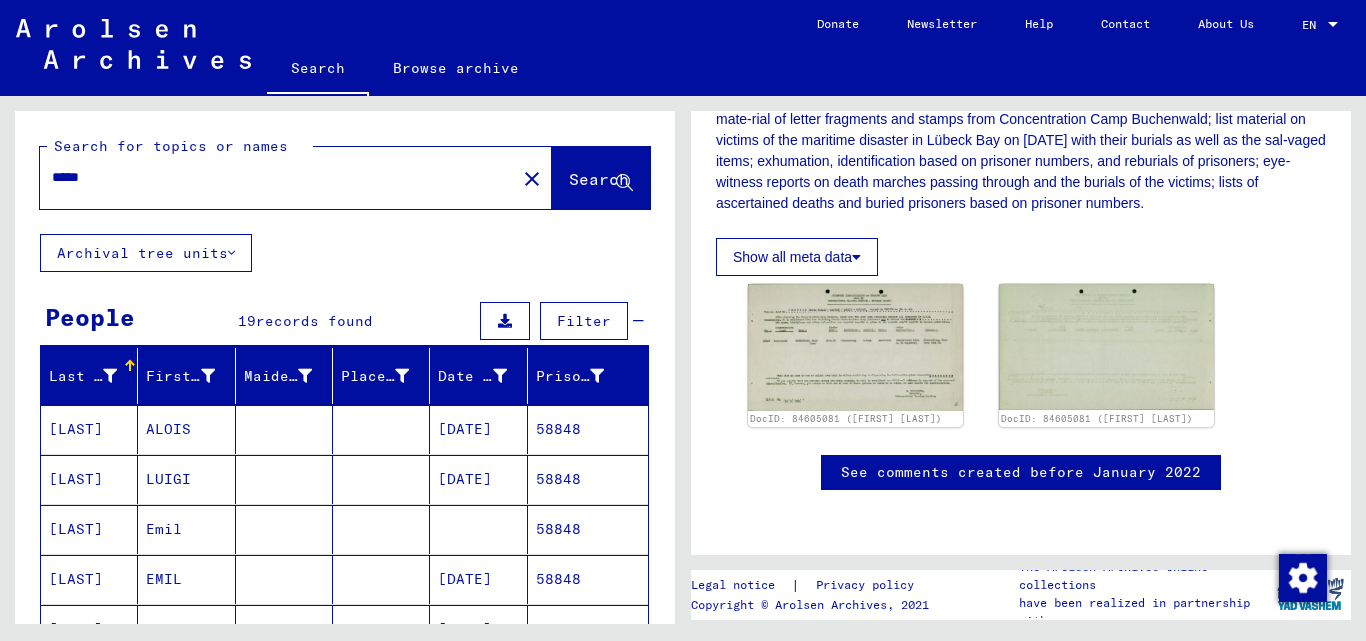 click on "*****" at bounding box center [278, 177] 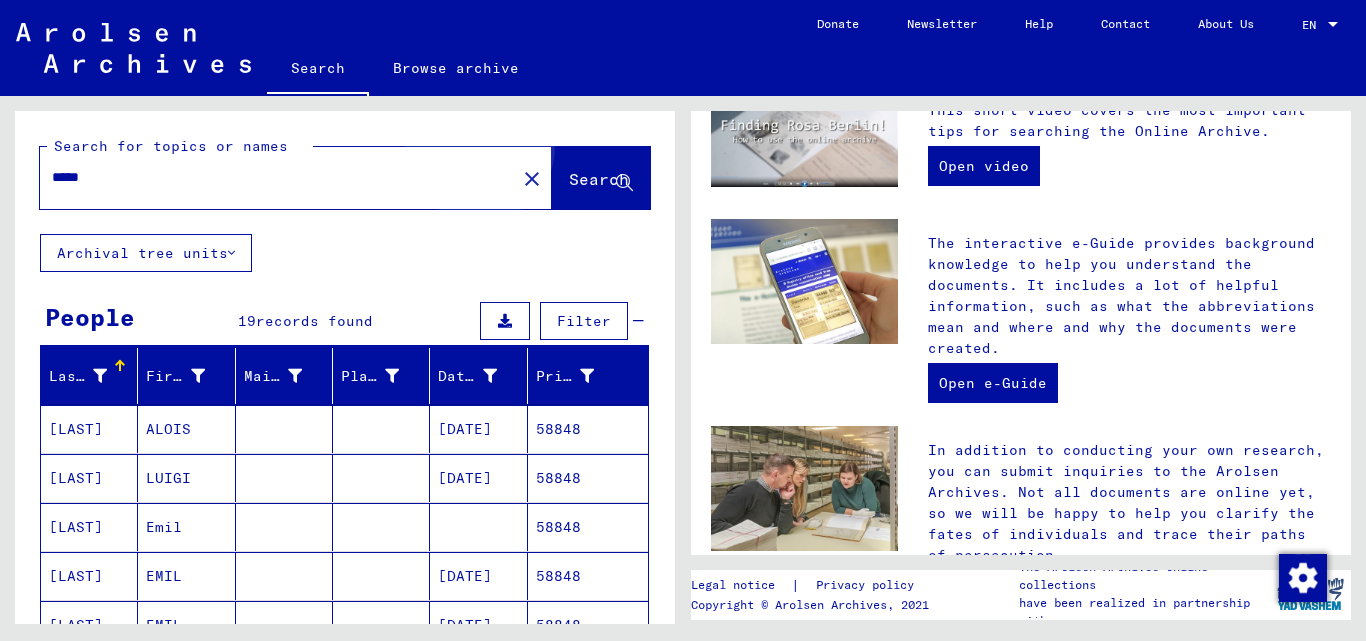 scroll, scrollTop: 0, scrollLeft: 0, axis: both 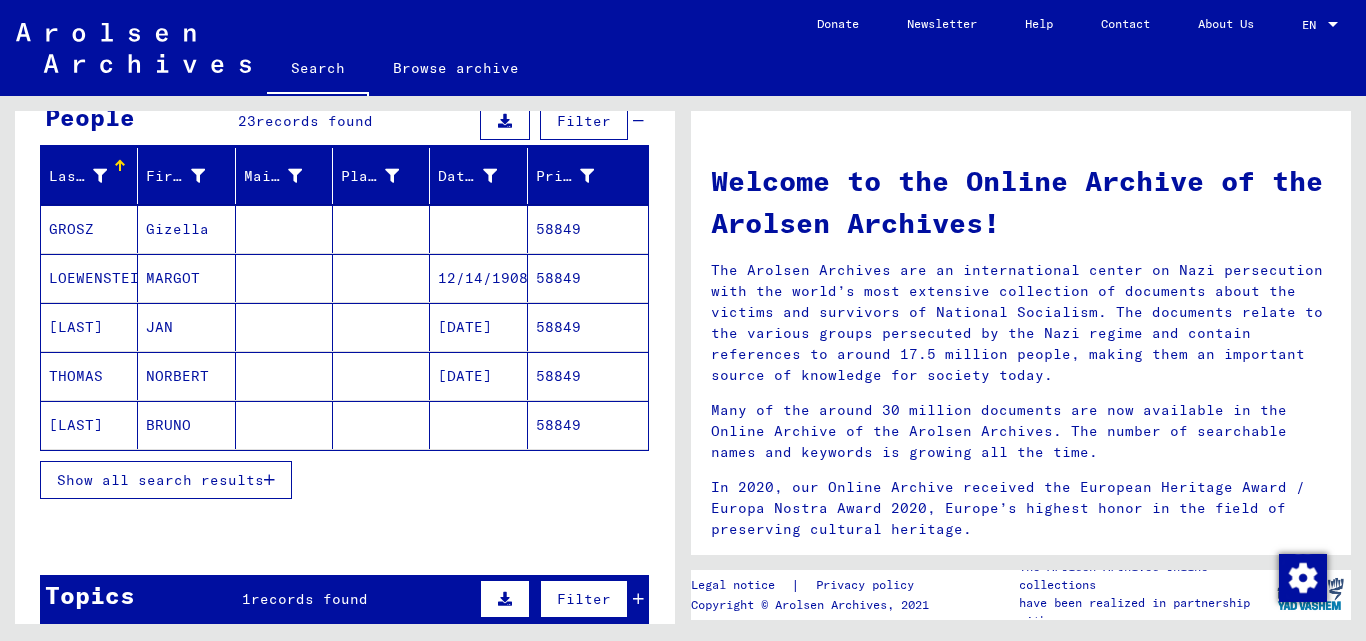 click on "Show all search results" at bounding box center (166, 480) 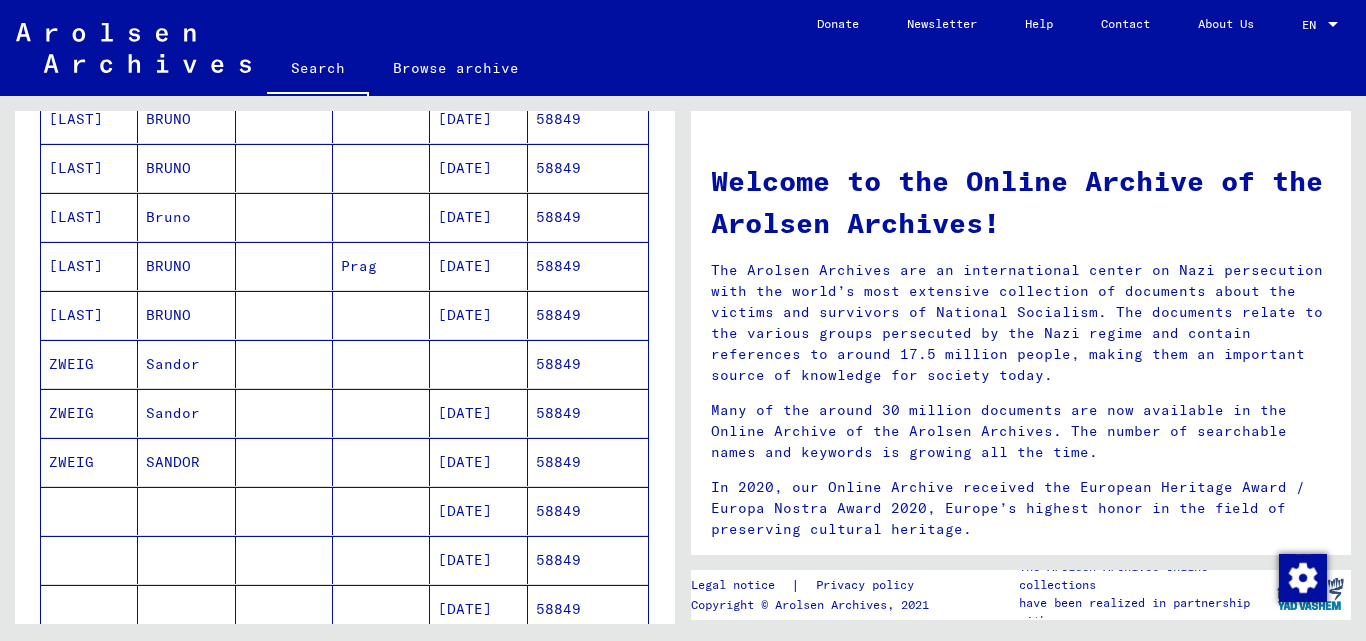 scroll, scrollTop: 900, scrollLeft: 0, axis: vertical 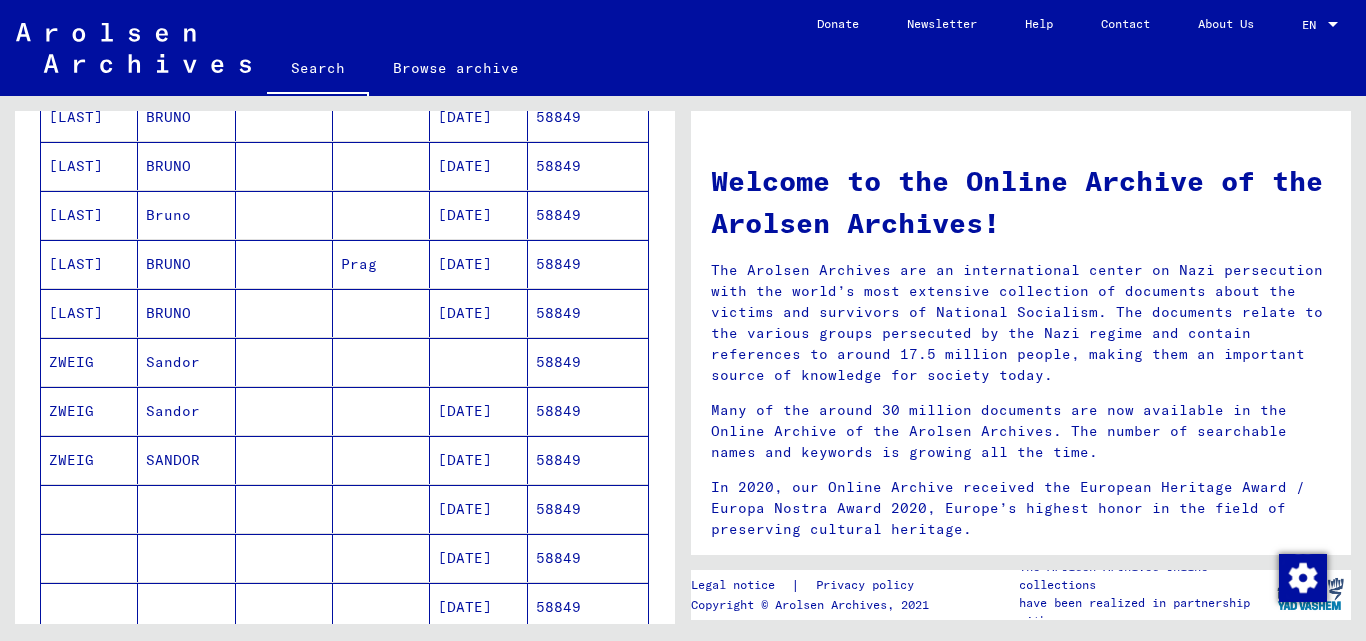 click on "58849" at bounding box center [588, 509] 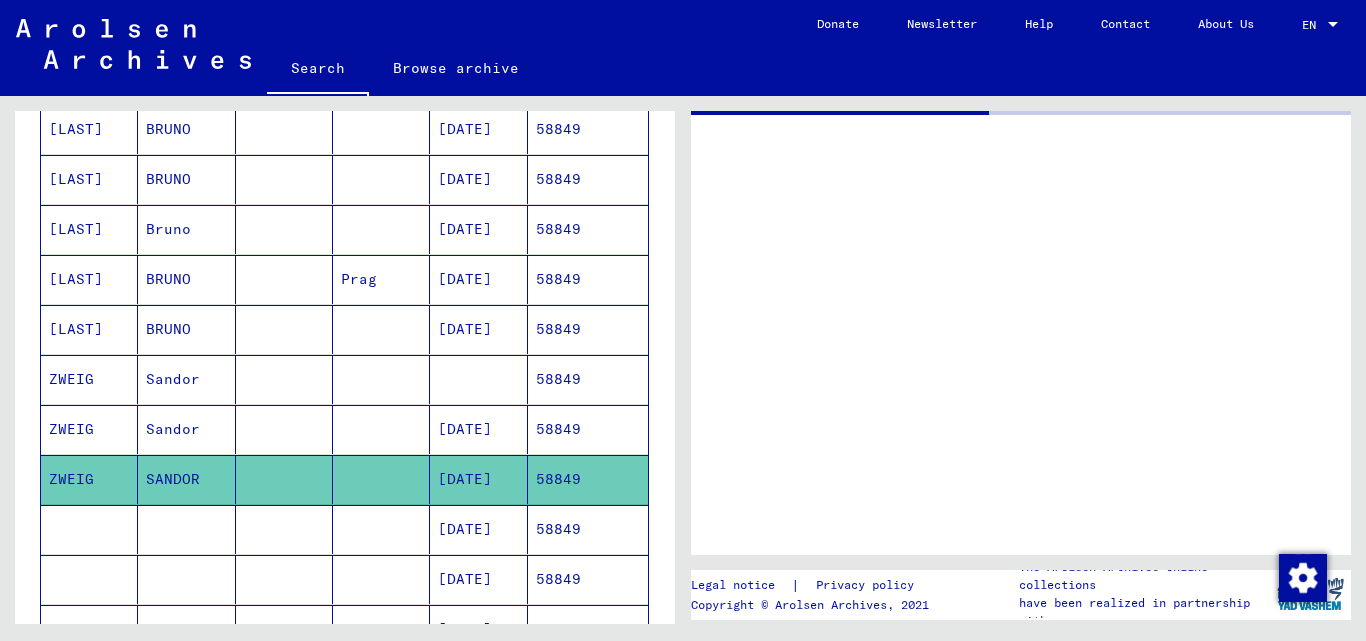scroll, scrollTop: 912, scrollLeft: 0, axis: vertical 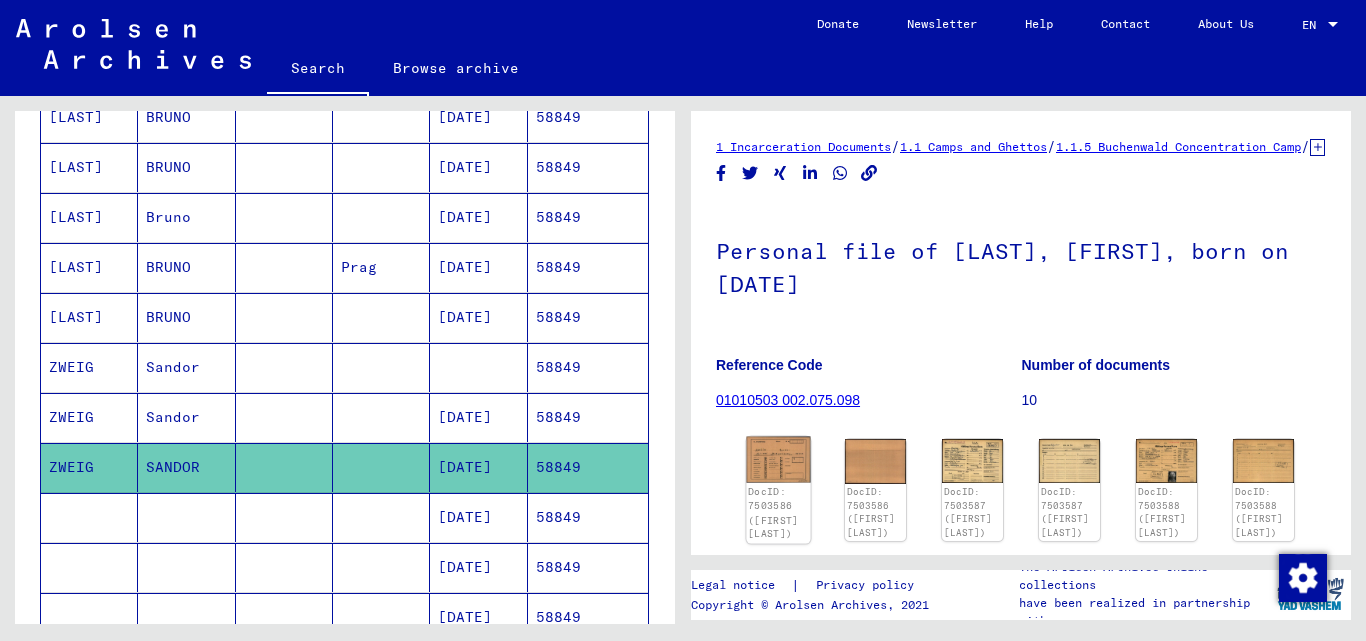click 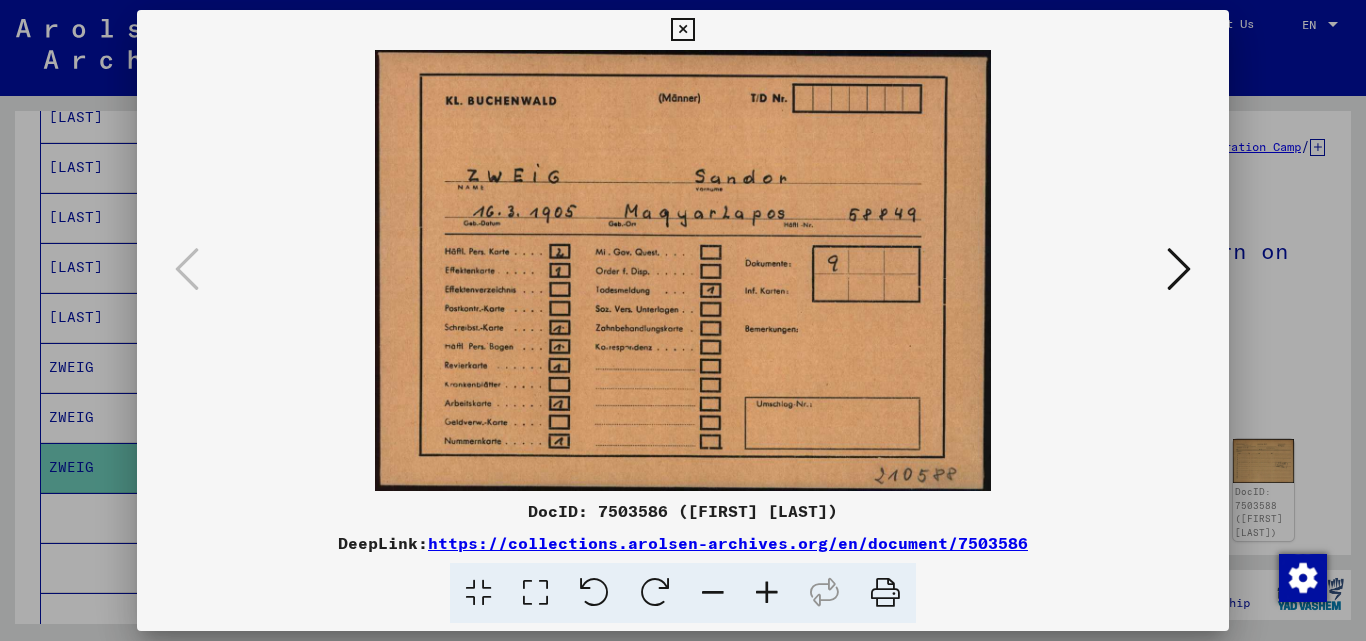 click at bounding box center (1179, 270) 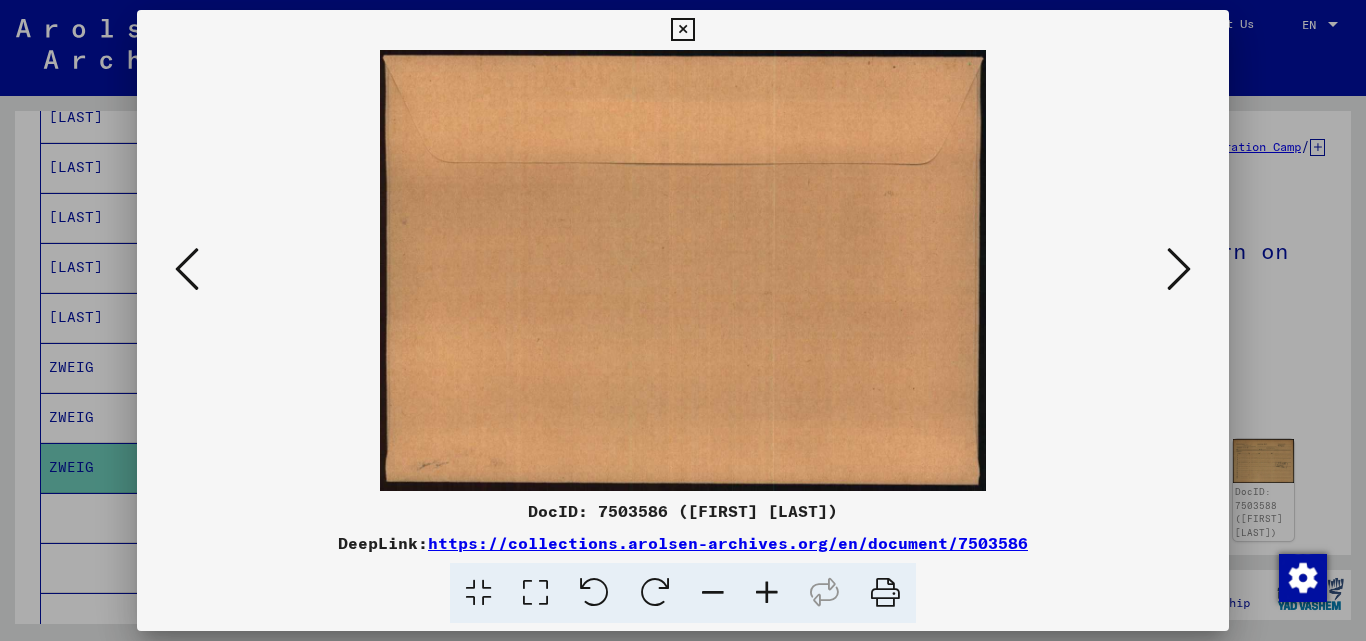click at bounding box center [1179, 269] 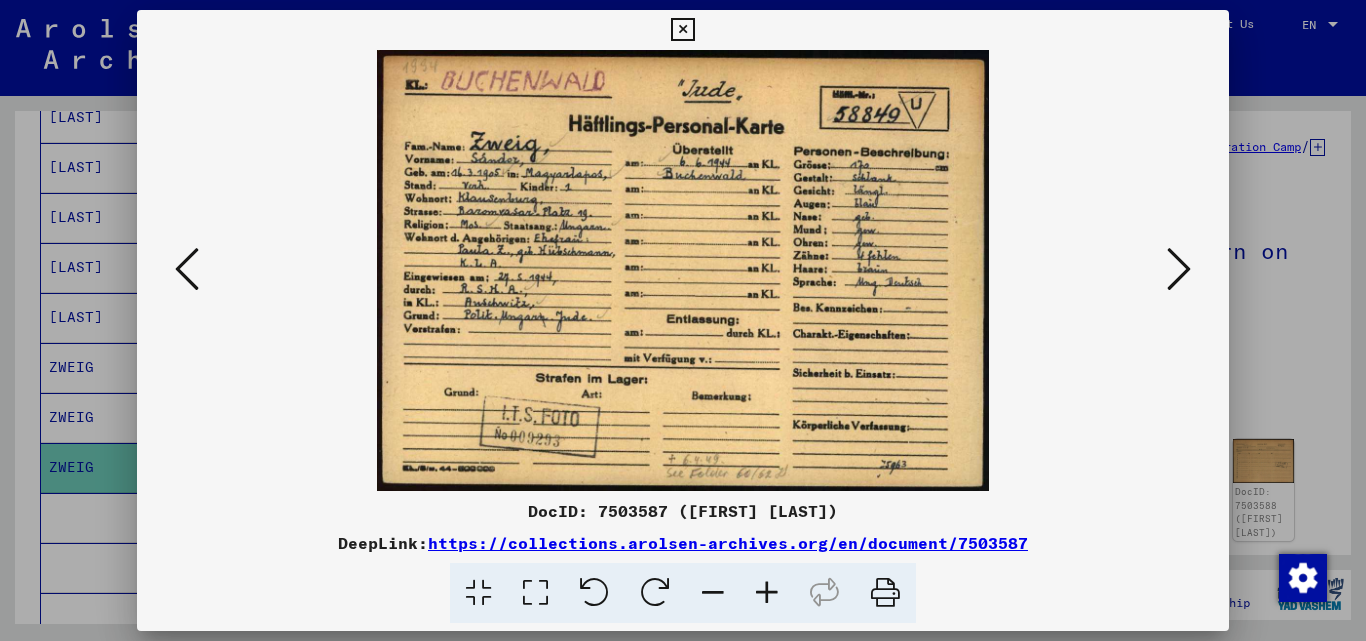 click at bounding box center (1179, 269) 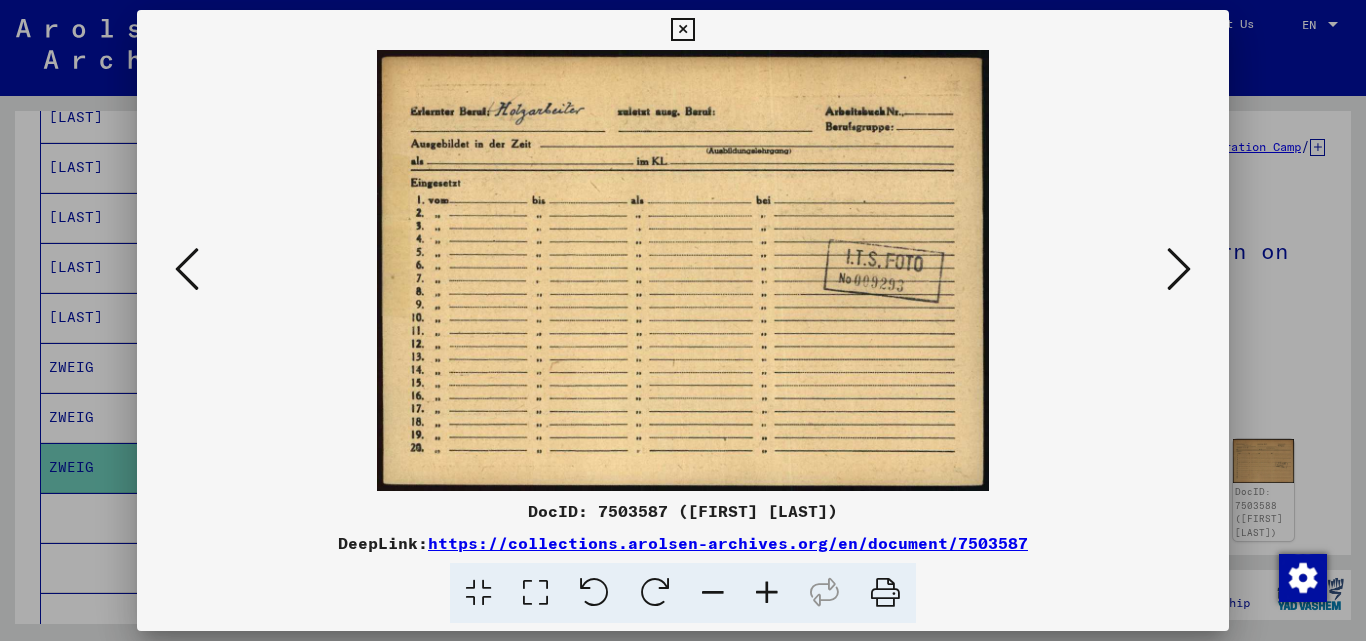 click at bounding box center [1179, 269] 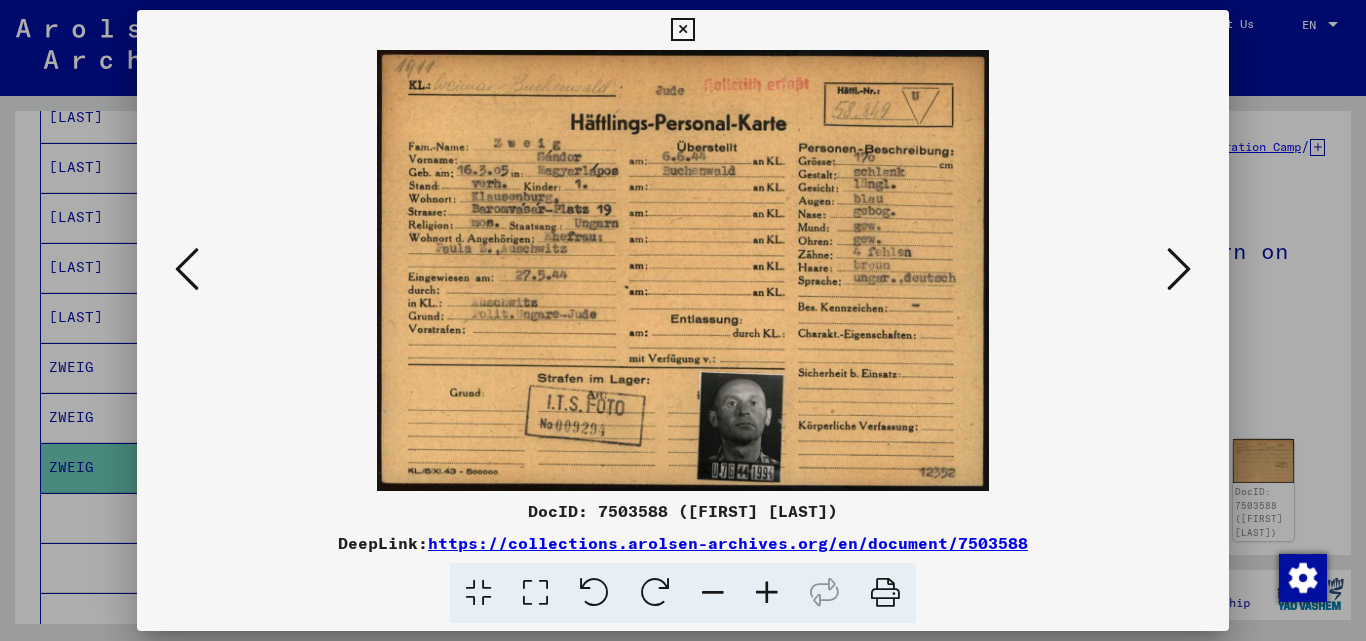 click at bounding box center [1179, 270] 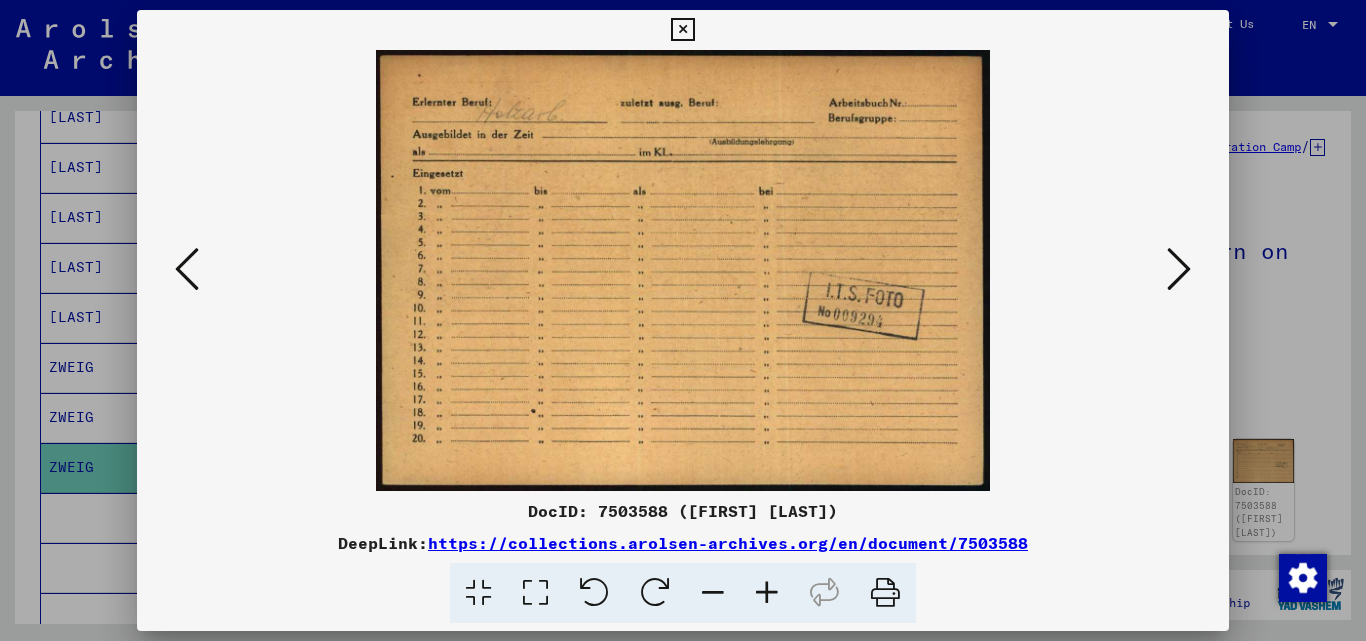 click at bounding box center (1179, 270) 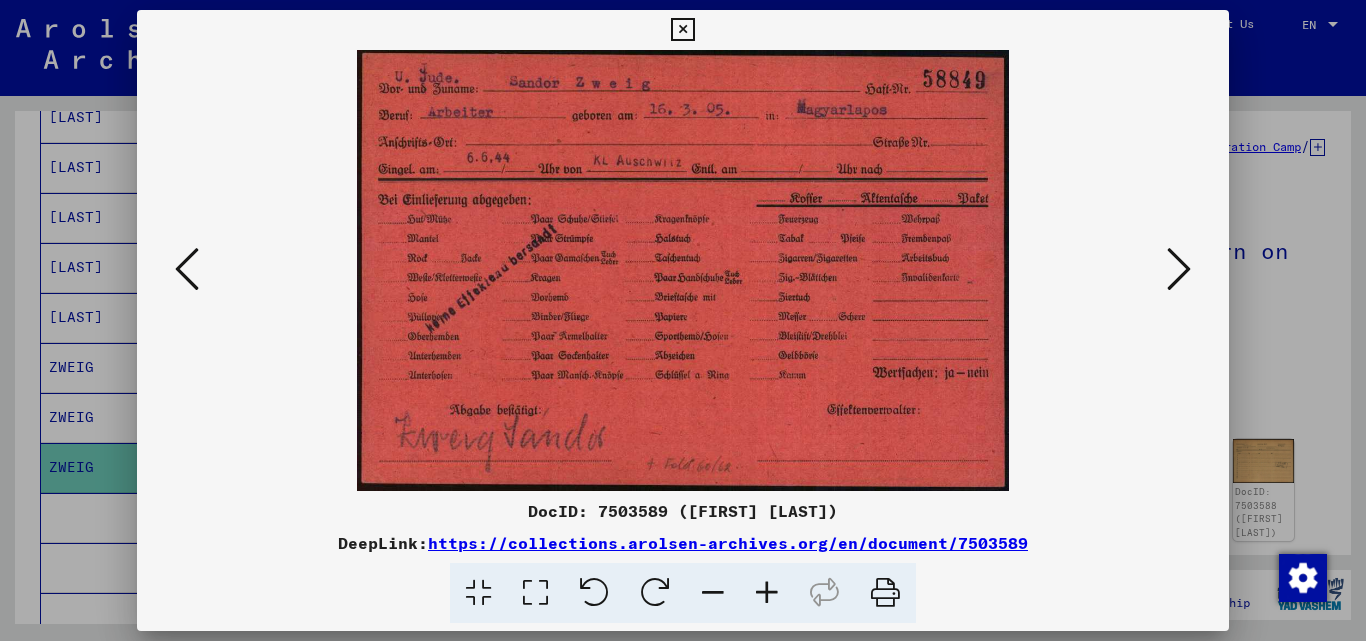 click at bounding box center [1179, 270] 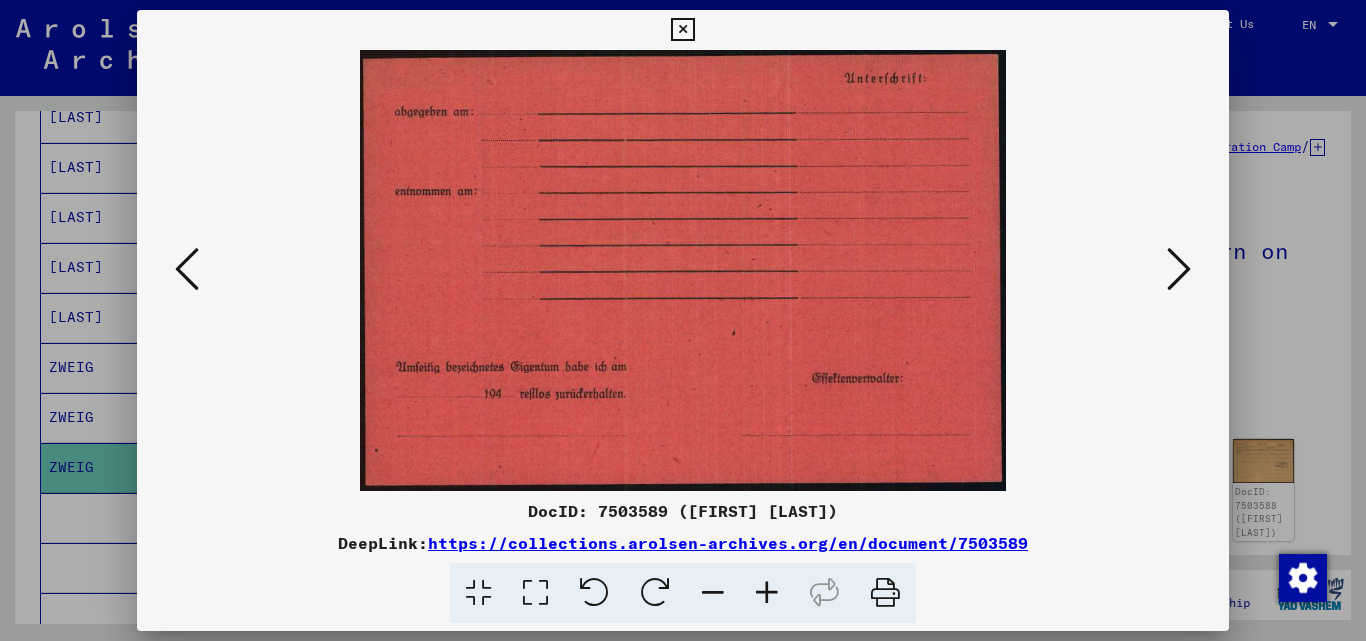 click at bounding box center [1179, 270] 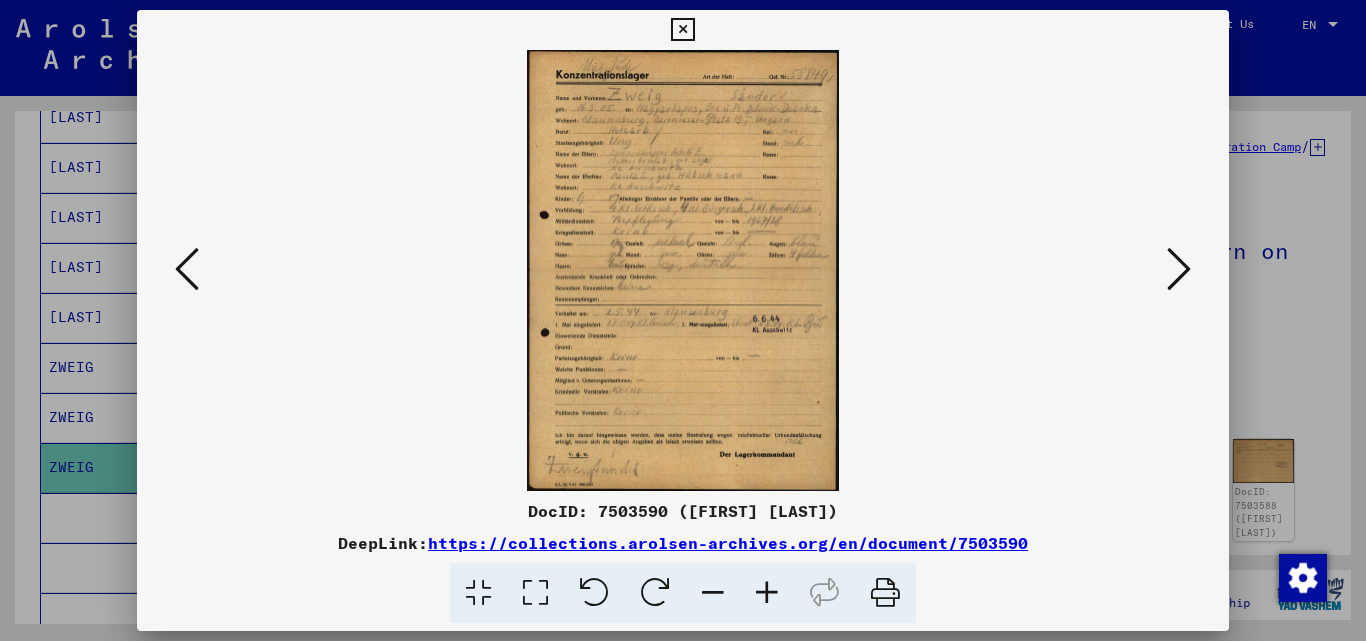 click at bounding box center (1179, 269) 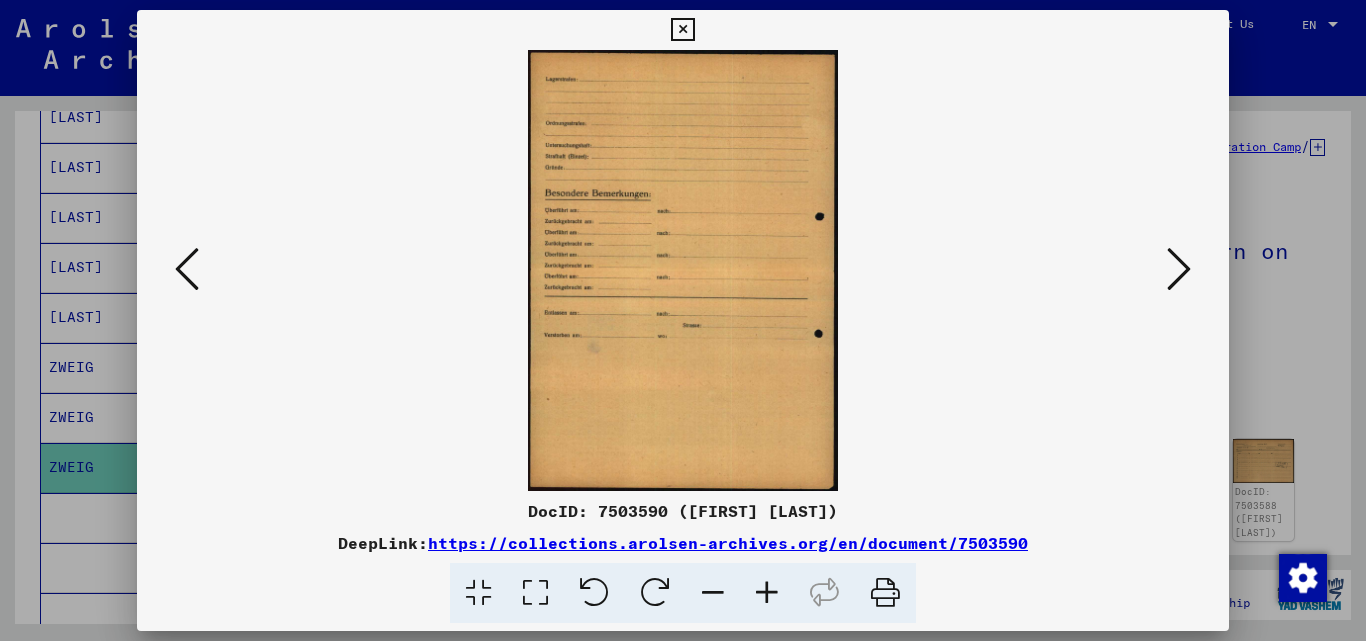 click at bounding box center (1179, 269) 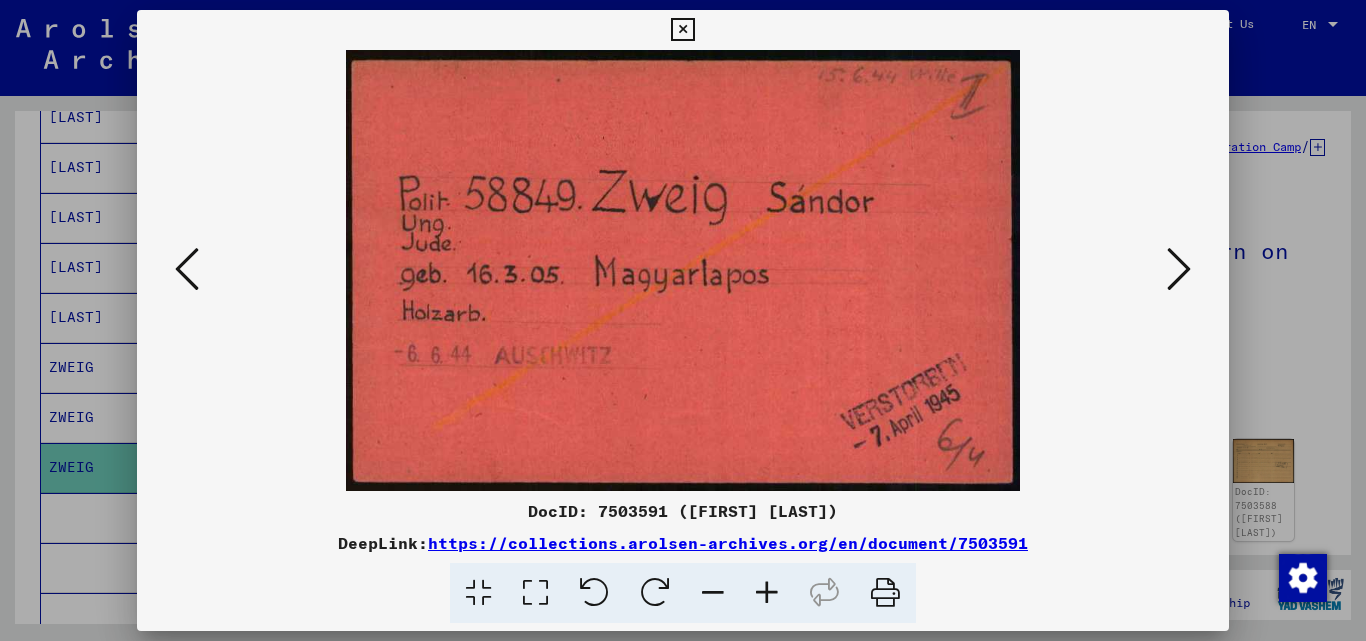 click at bounding box center (1179, 269) 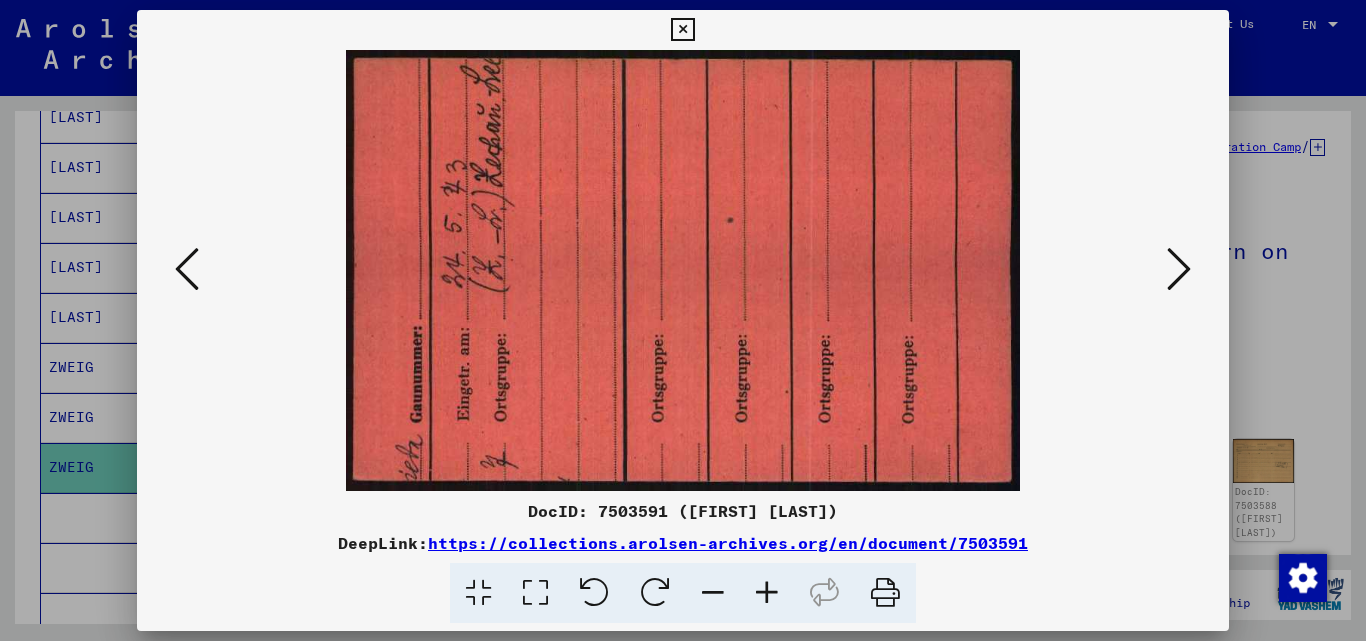 click at bounding box center [1179, 269] 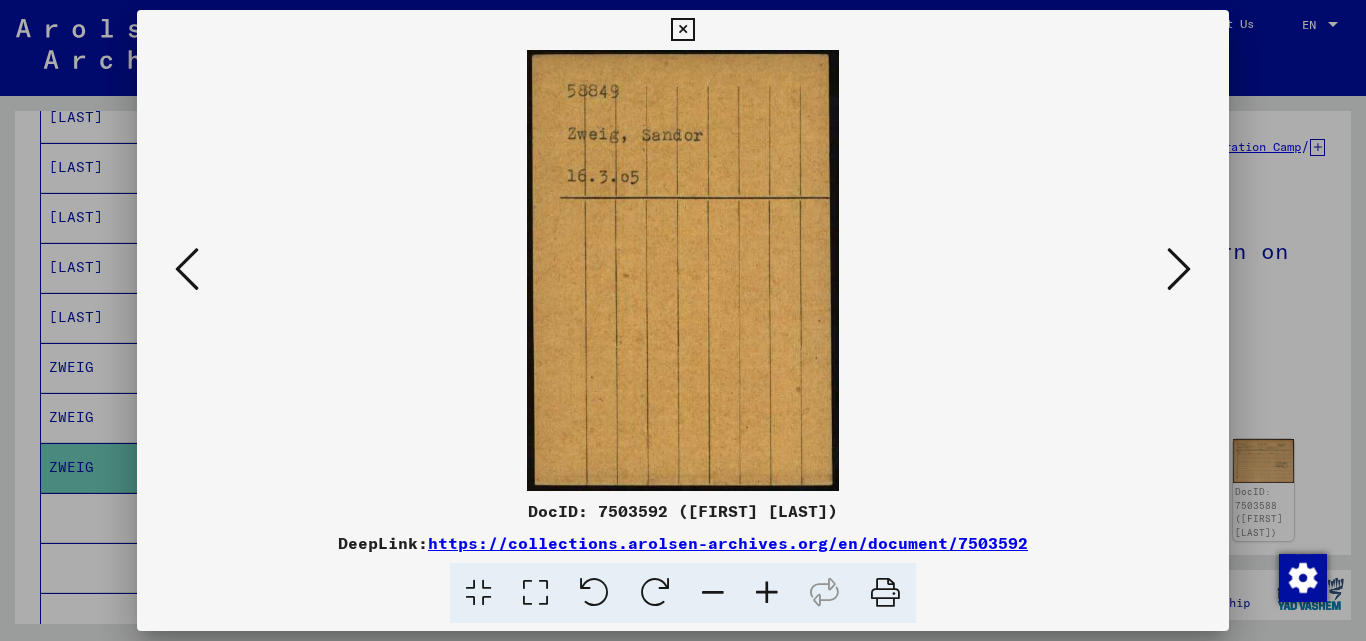click at bounding box center (1179, 269) 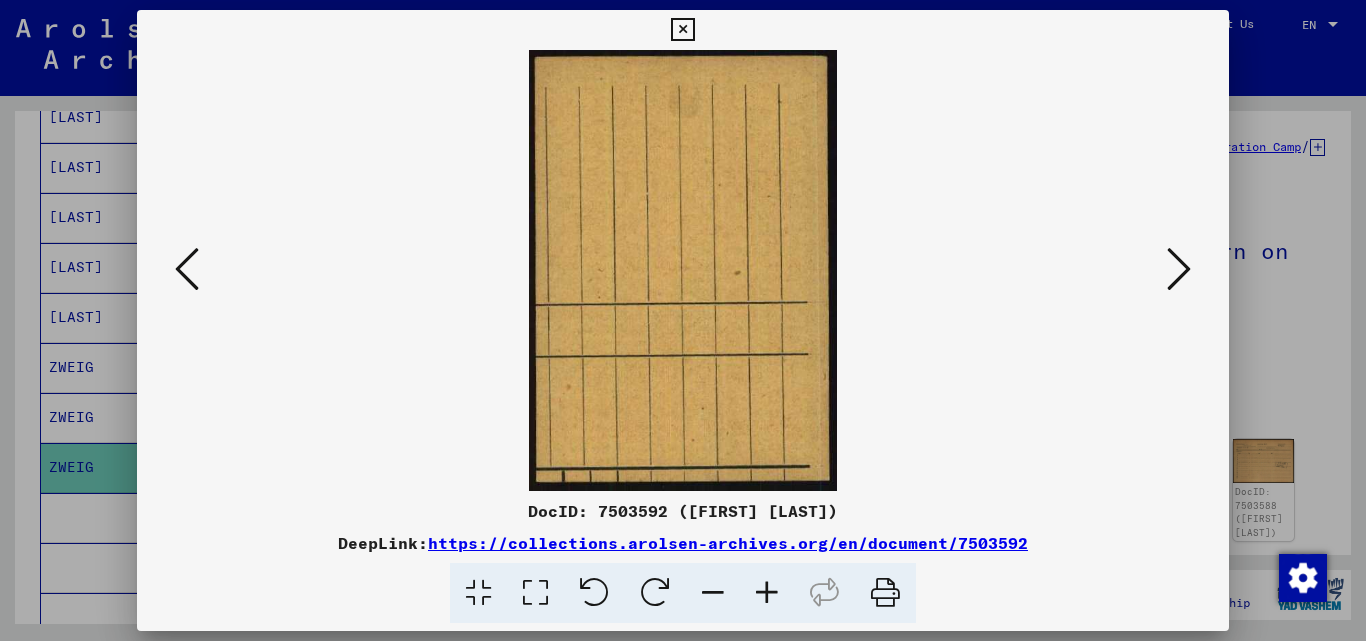 click at bounding box center (1179, 269) 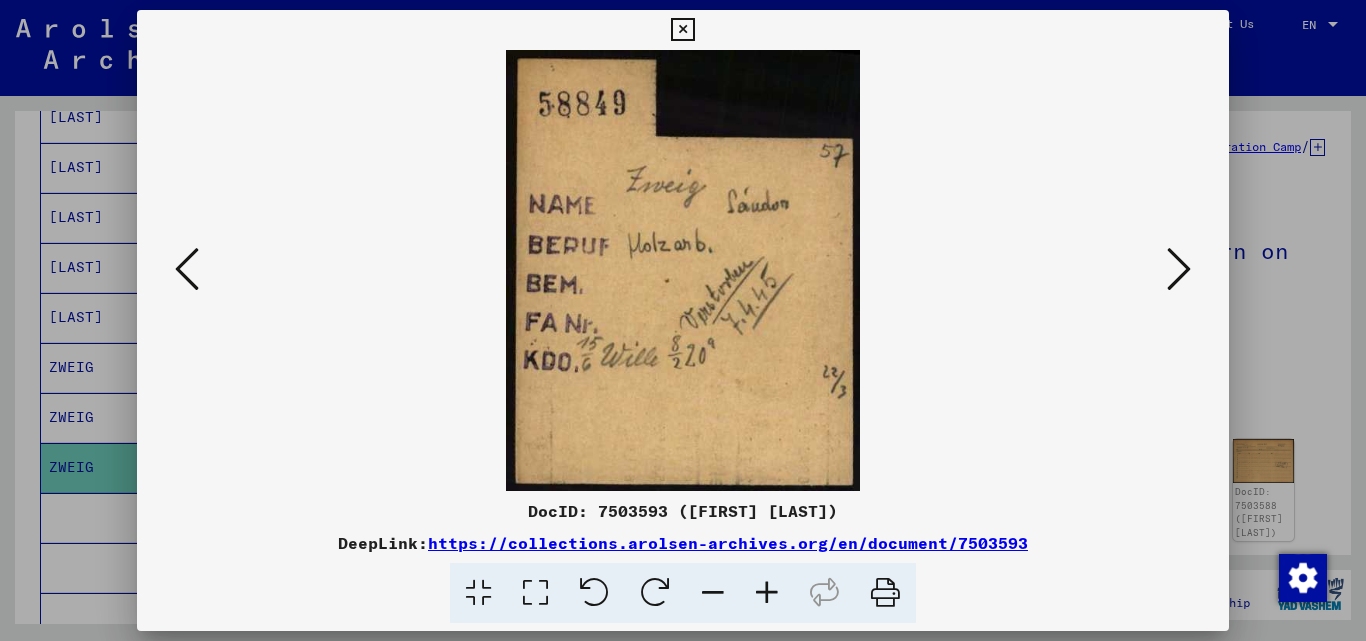 click at bounding box center [1179, 269] 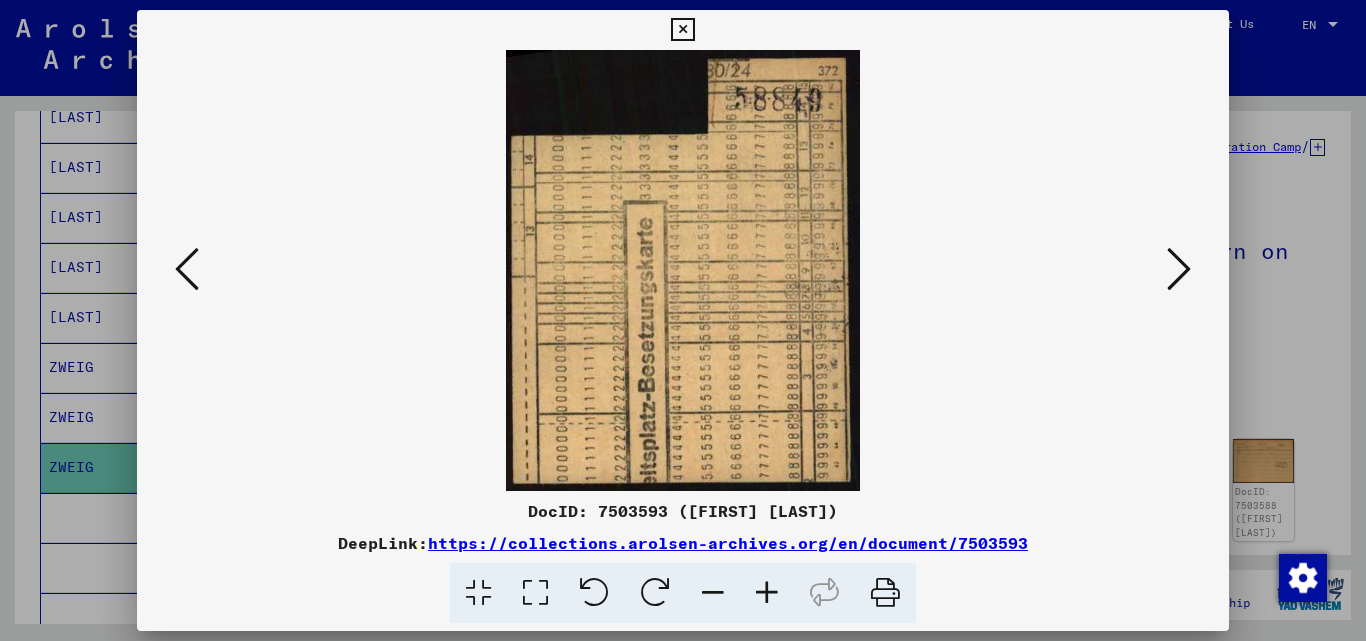 click at bounding box center [1179, 269] 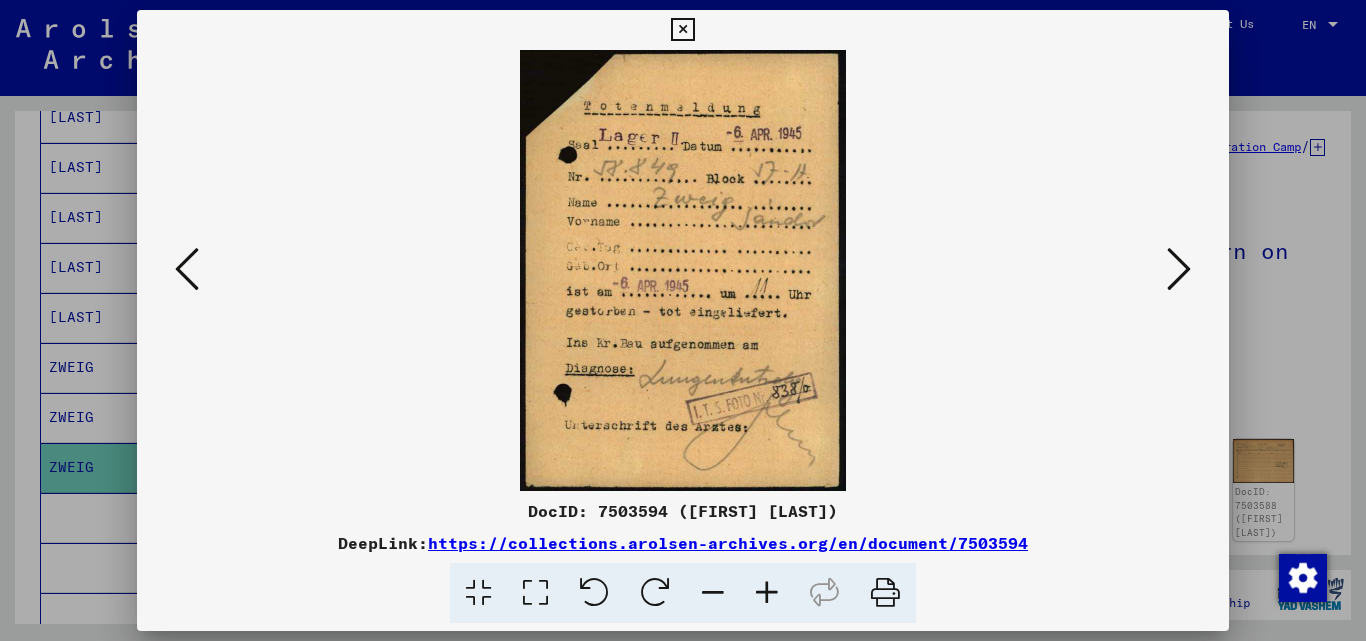 click at bounding box center [682, 30] 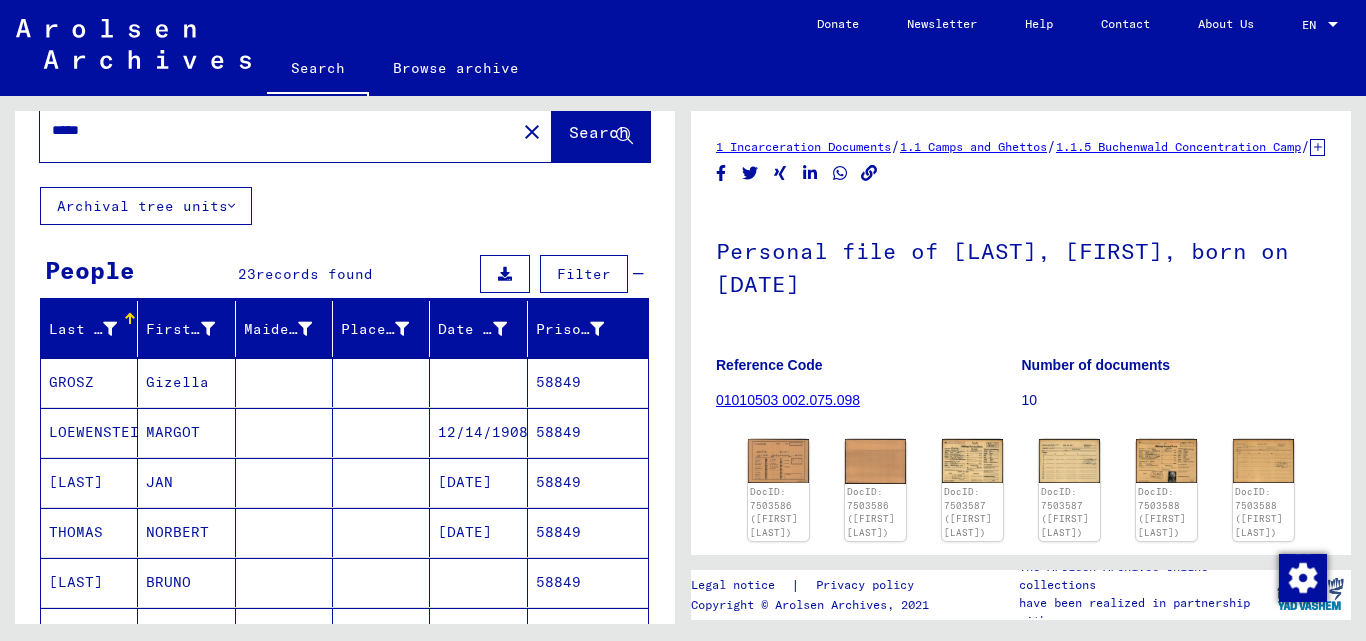 scroll, scrollTop: 0, scrollLeft: 0, axis: both 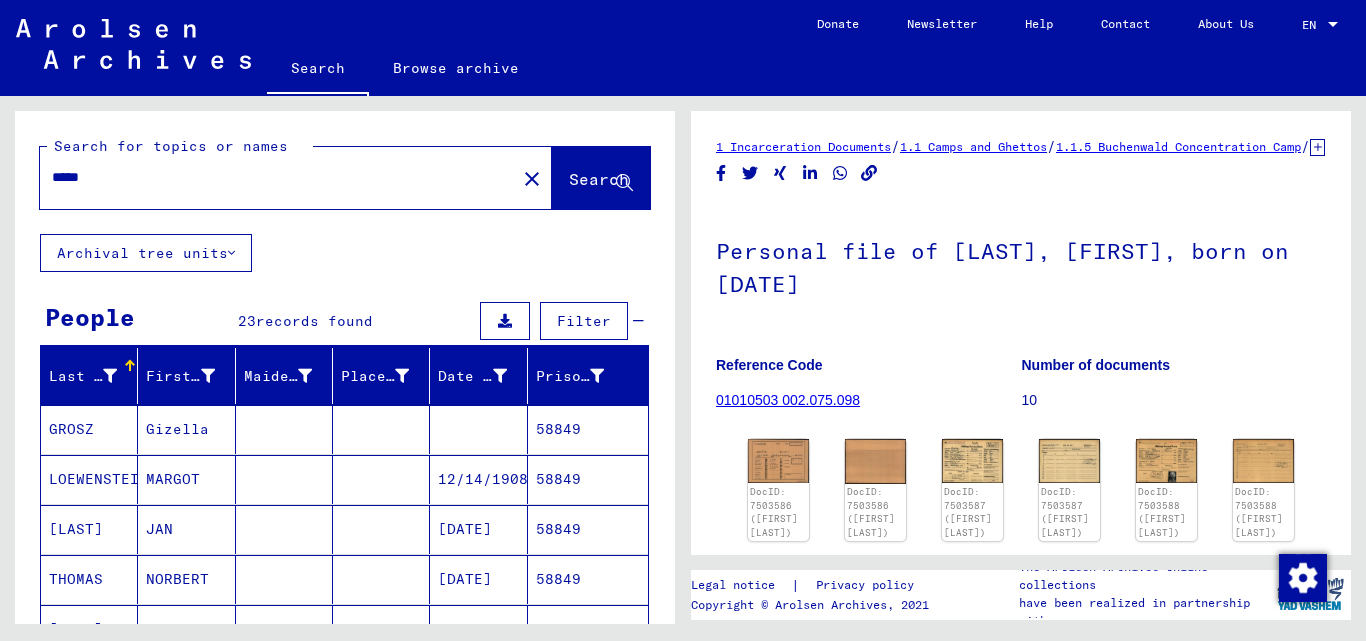 click on "*****" at bounding box center (278, 177) 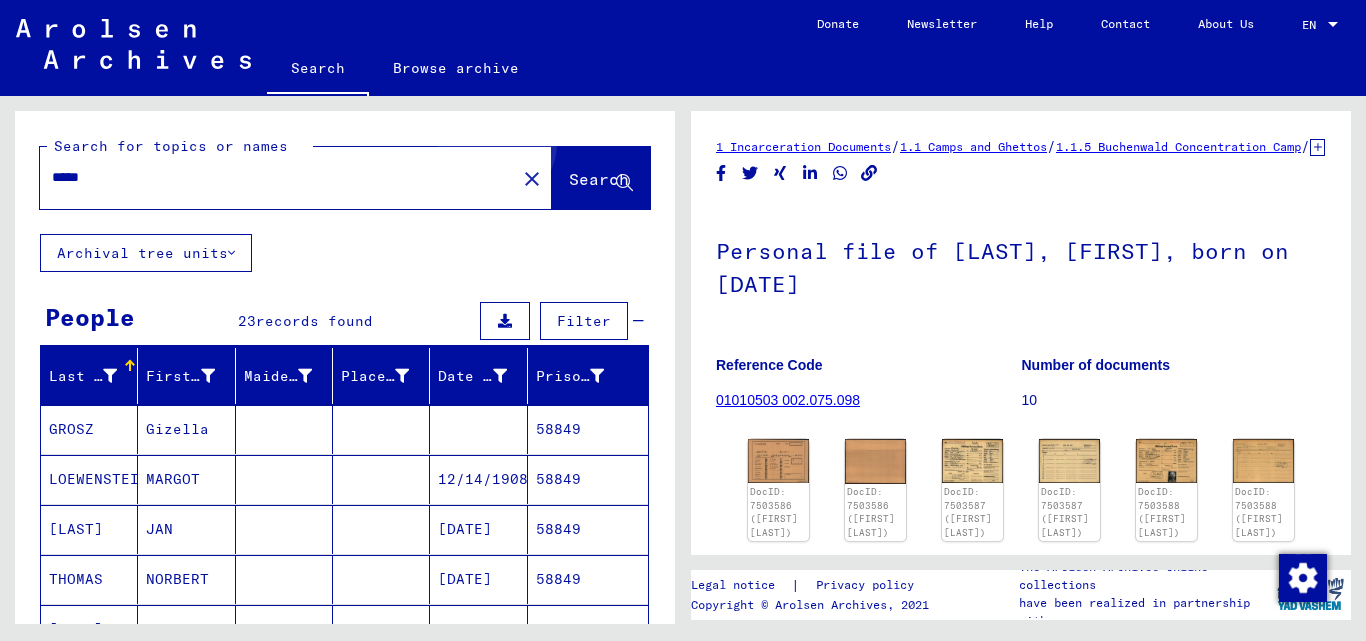click on "Search" 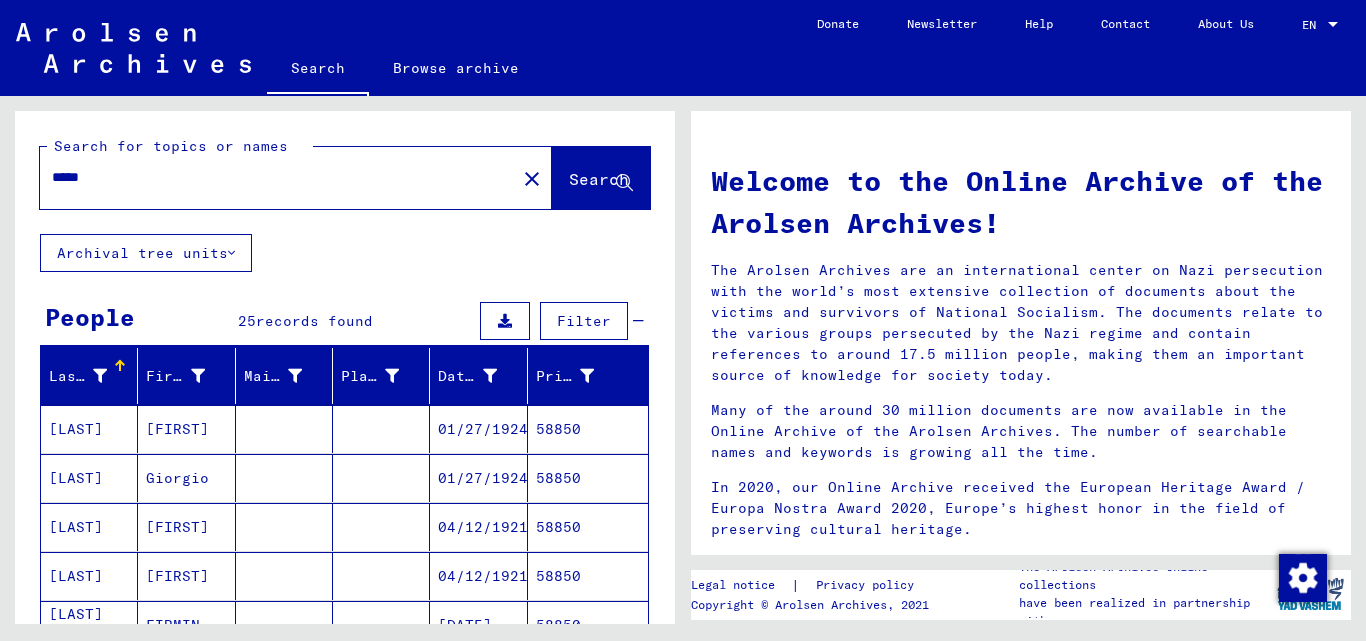 scroll, scrollTop: 100, scrollLeft: 0, axis: vertical 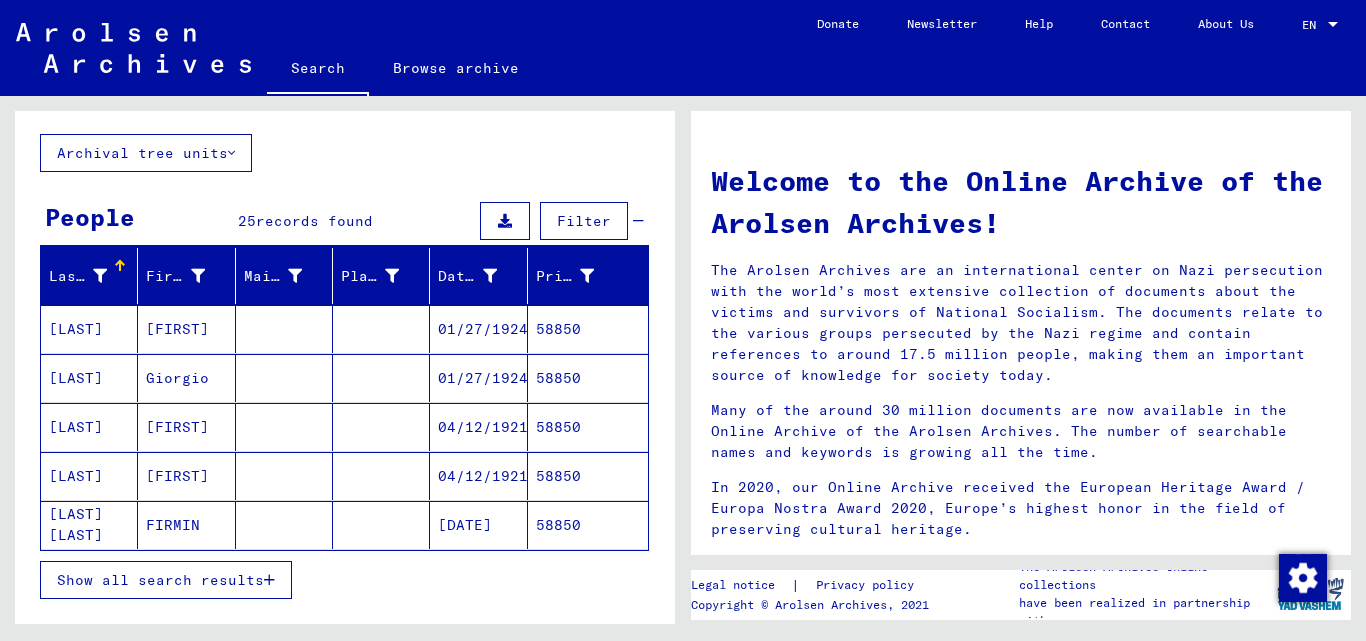 click on "58850" at bounding box center (588, 378) 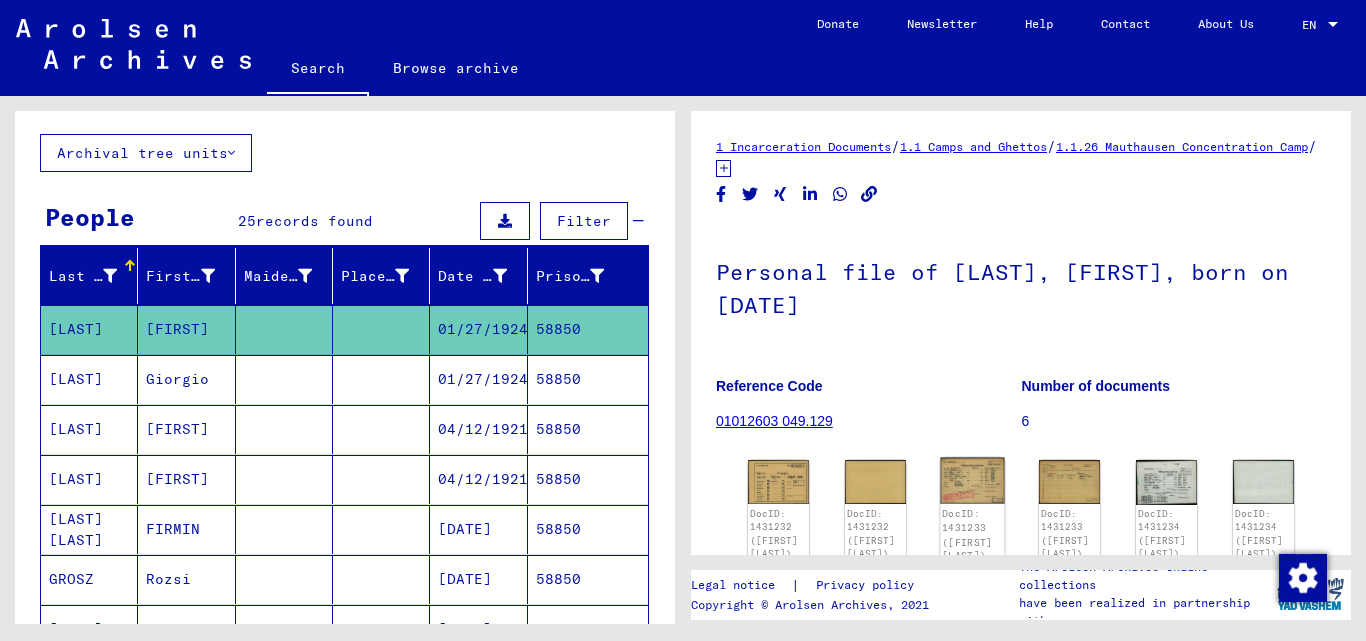 click 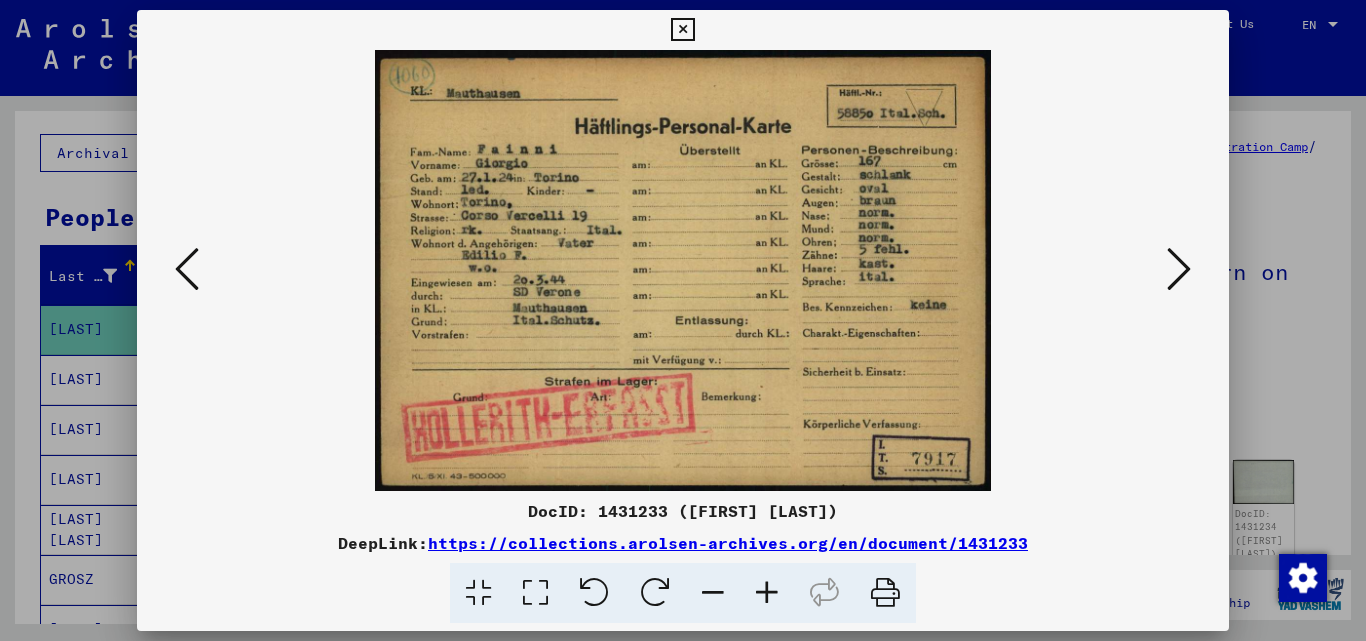 click at bounding box center [682, 30] 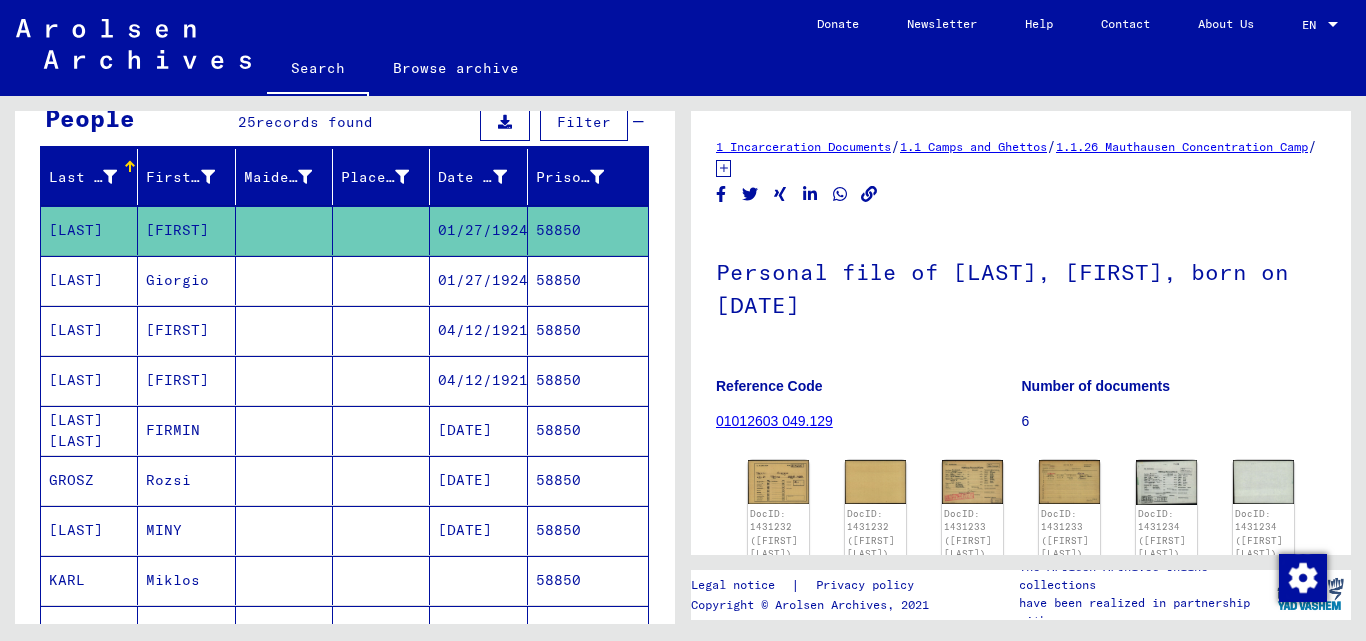 scroll, scrollTop: 200, scrollLeft: 0, axis: vertical 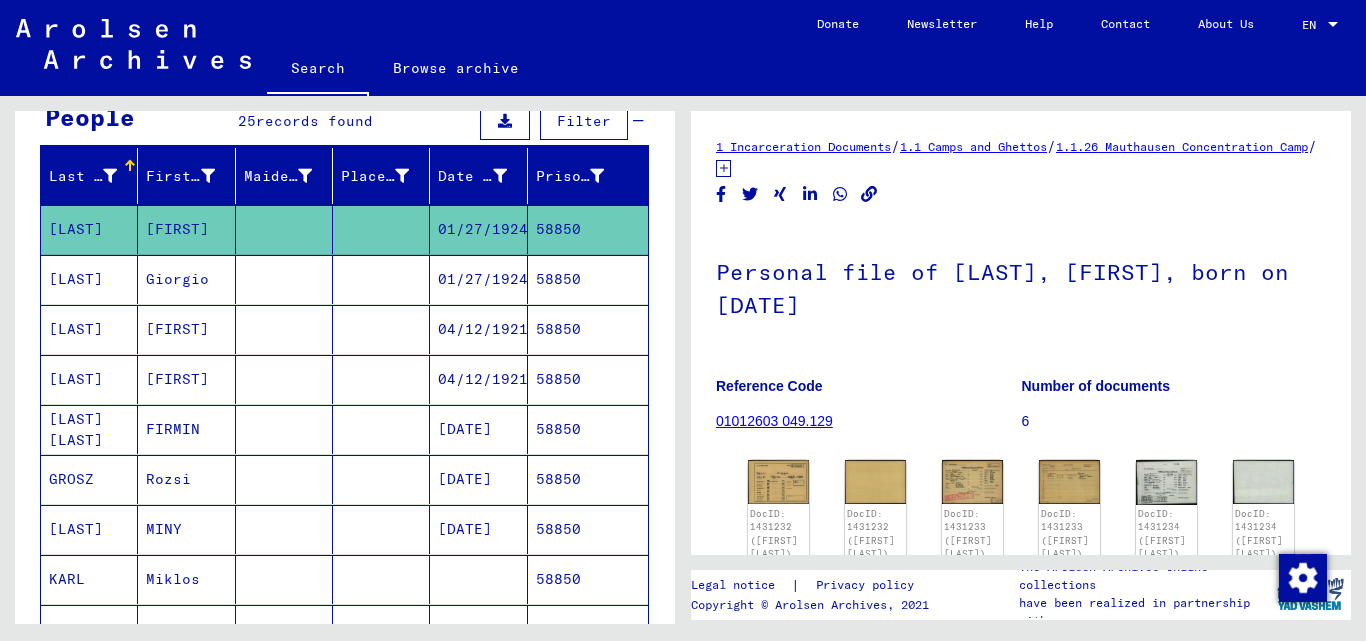 click on "58850" at bounding box center (588, 429) 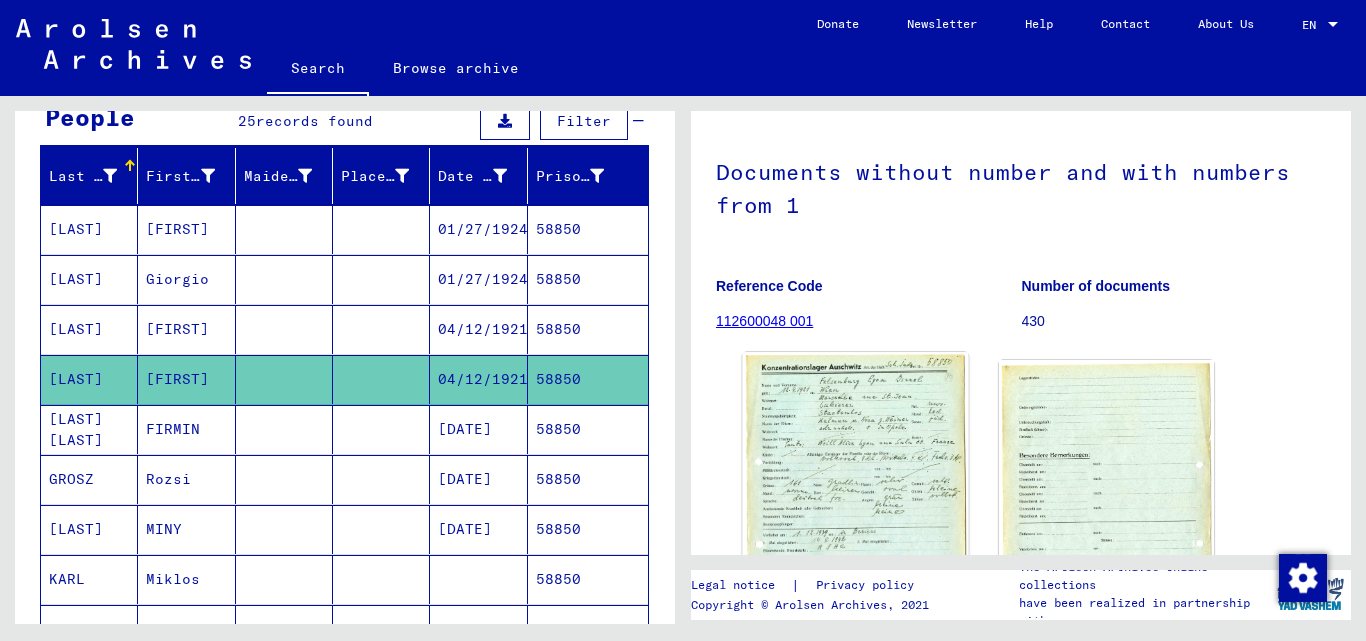 scroll, scrollTop: 200, scrollLeft: 0, axis: vertical 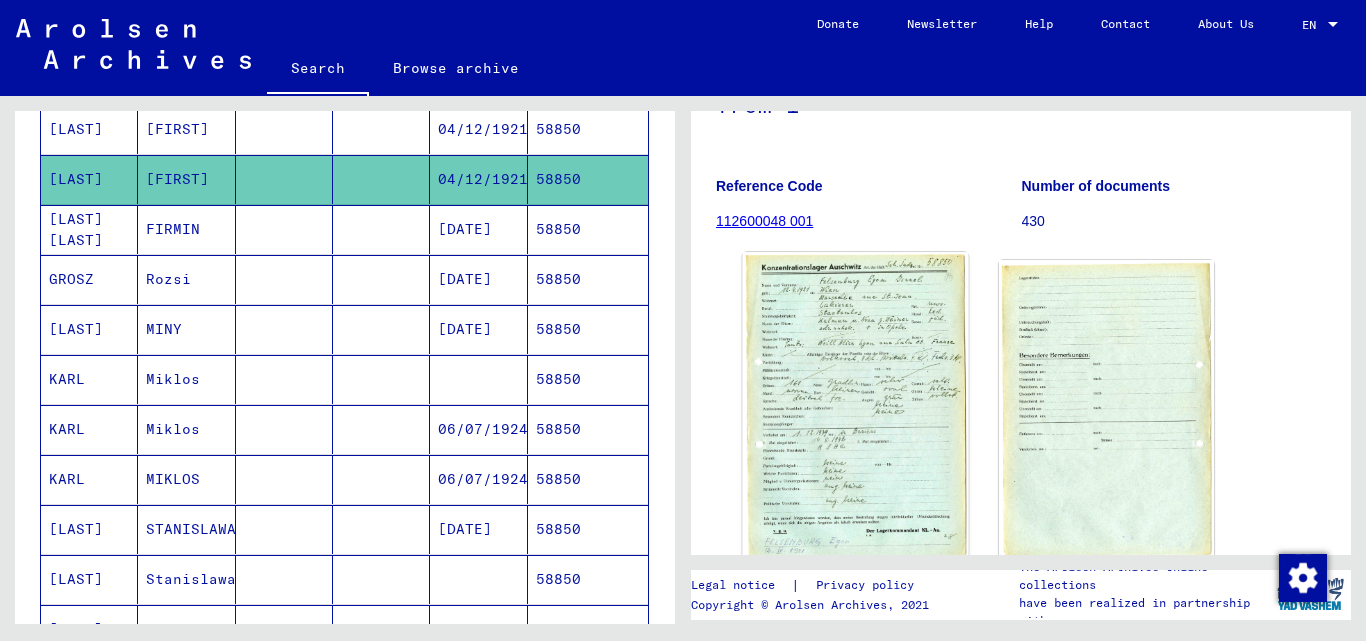 click 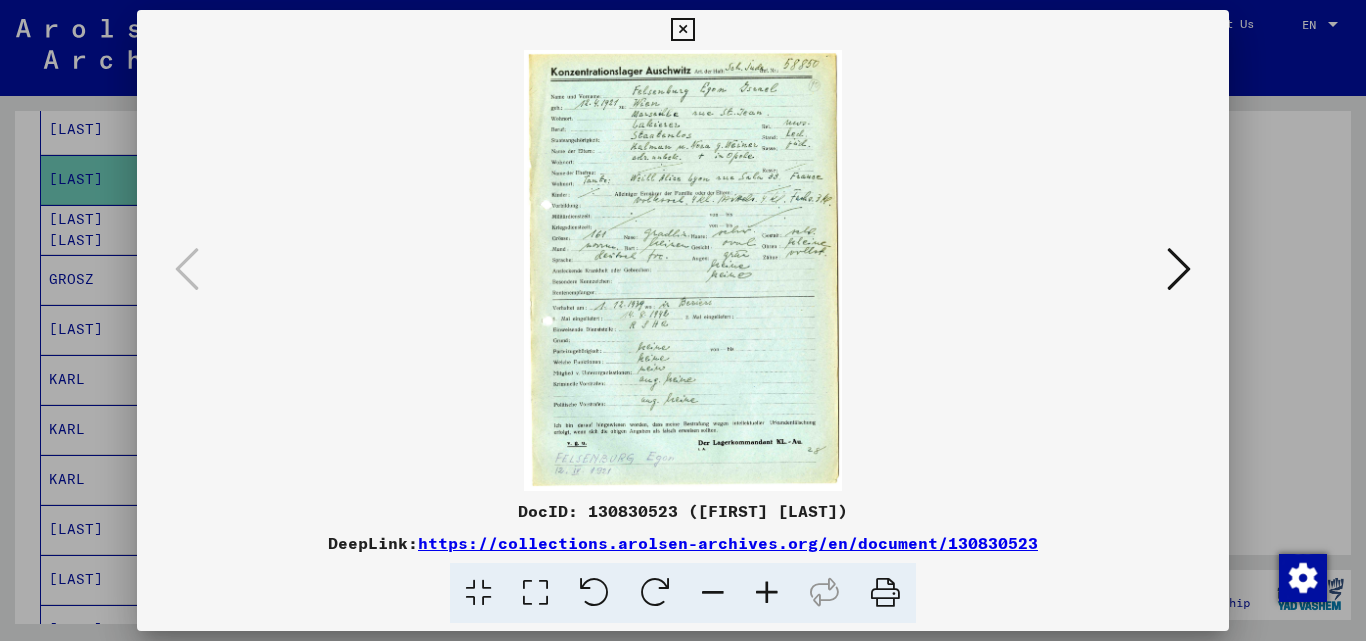 click at bounding box center (767, 593) 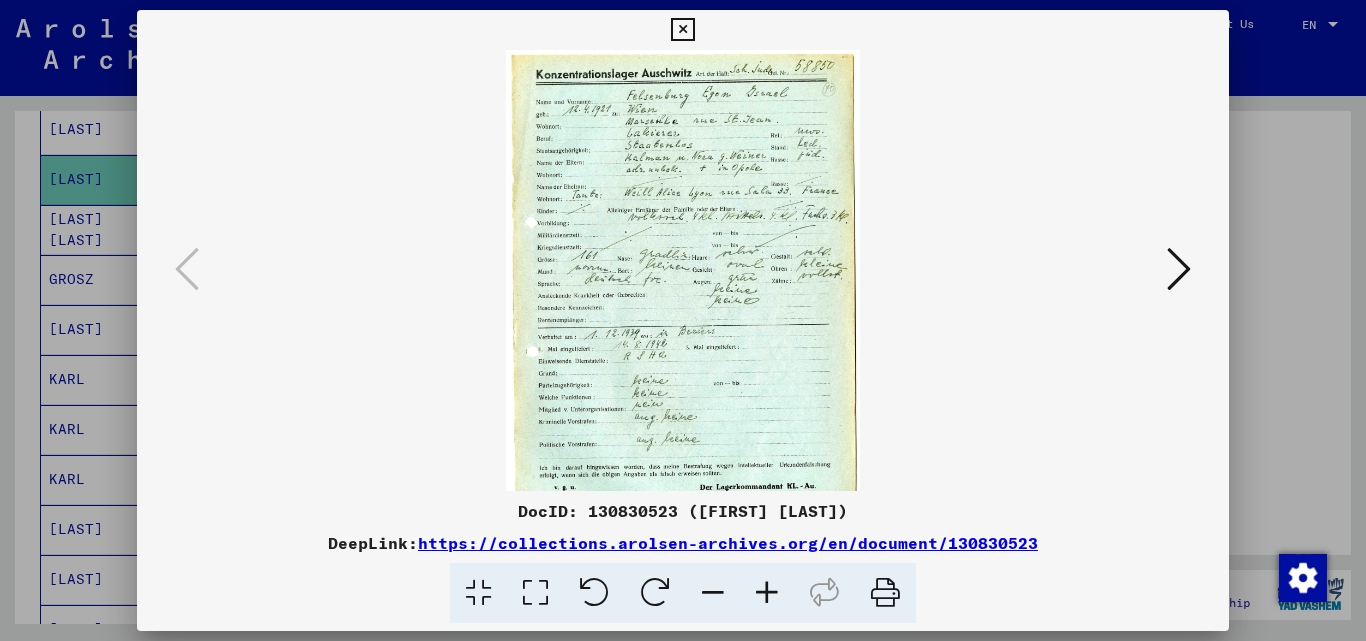 click at bounding box center (767, 593) 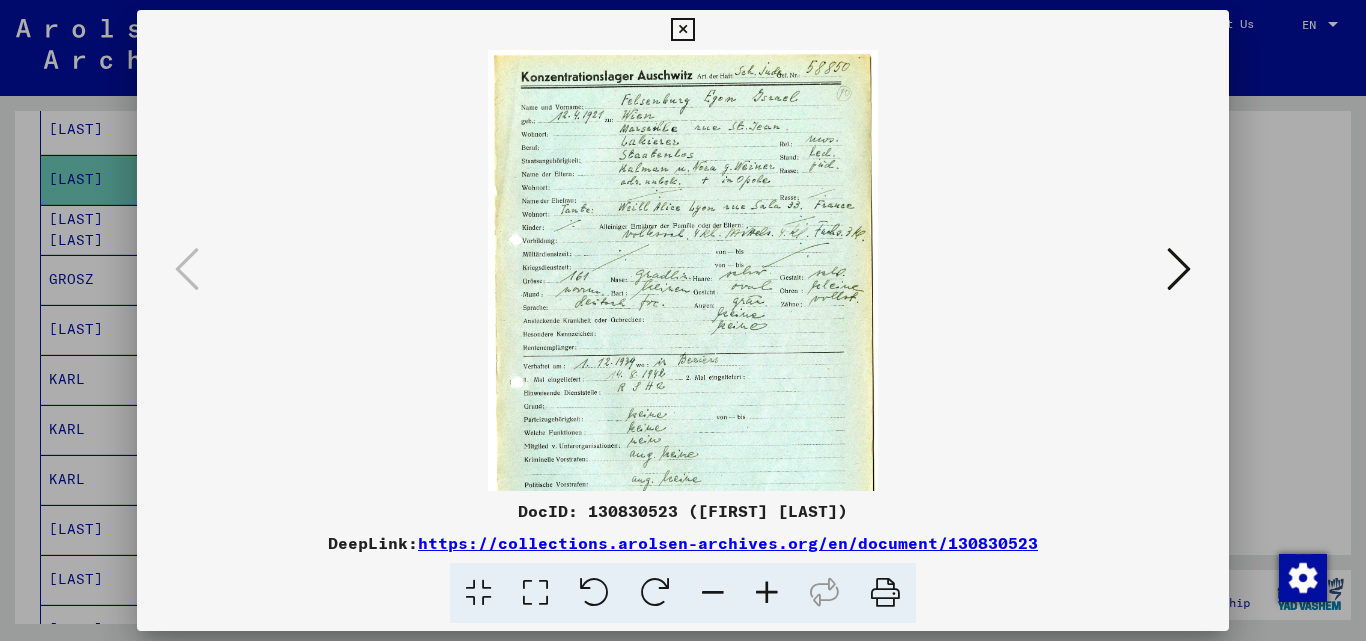 click at bounding box center (767, 593) 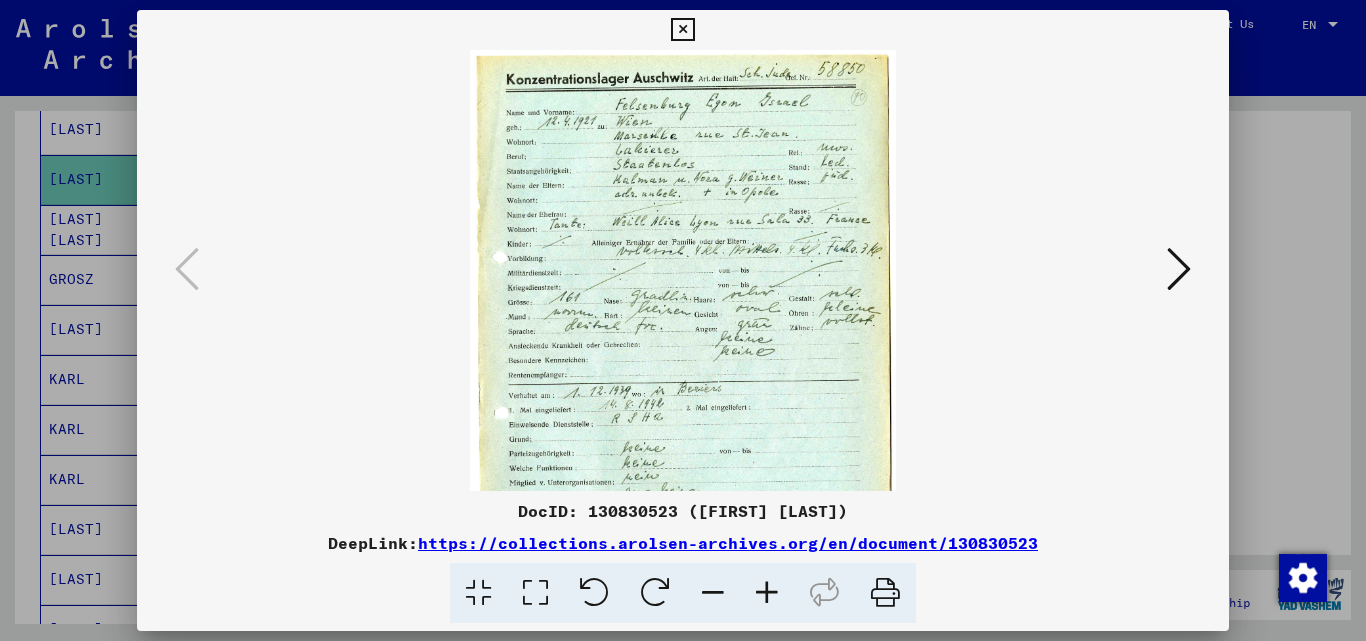 click at bounding box center (767, 593) 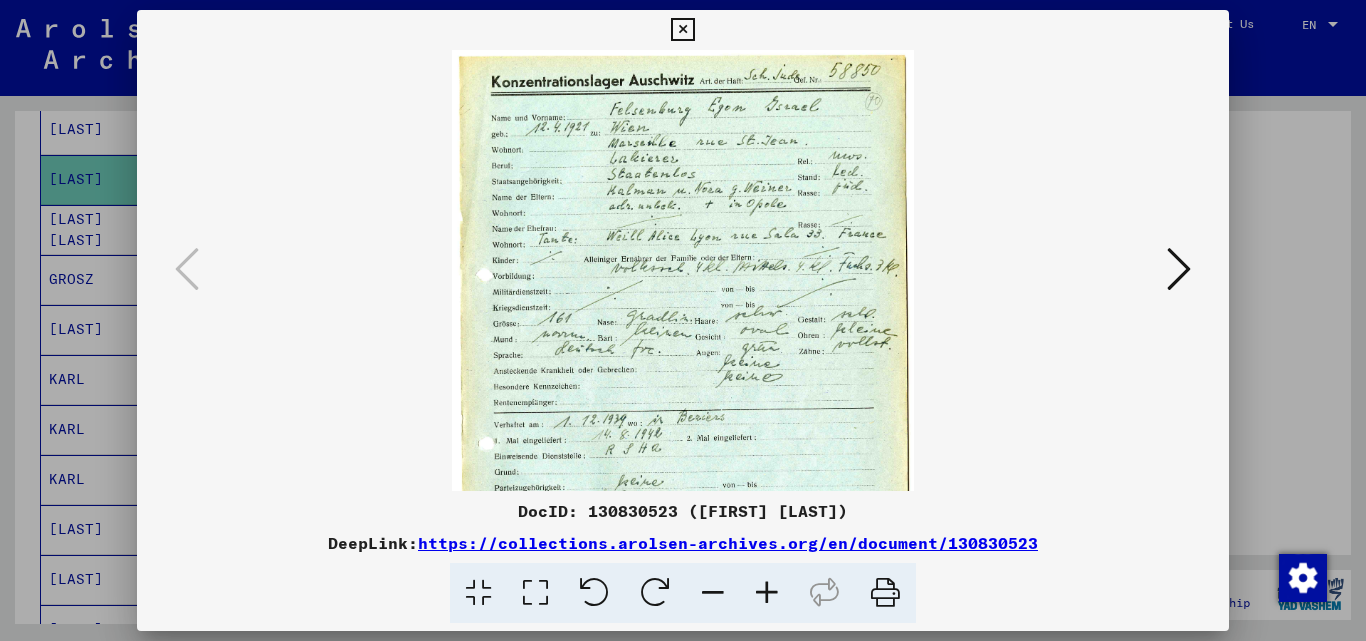 click at bounding box center [767, 593] 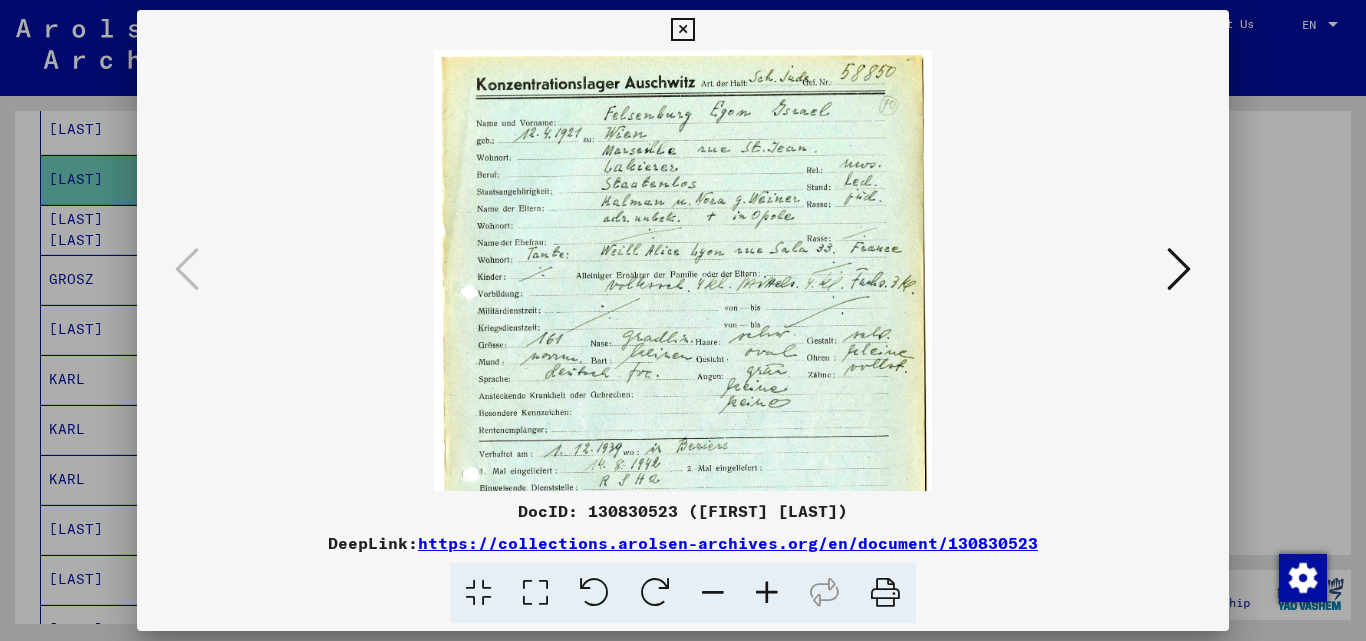 click at bounding box center (767, 593) 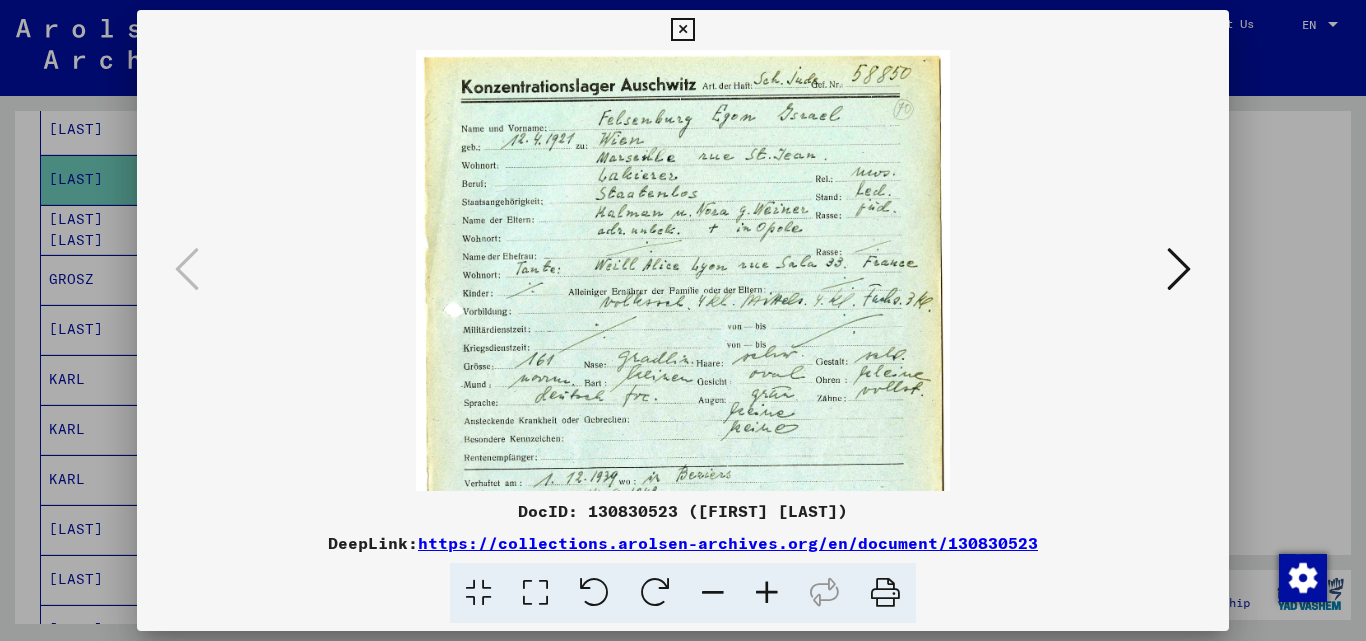click at bounding box center (767, 593) 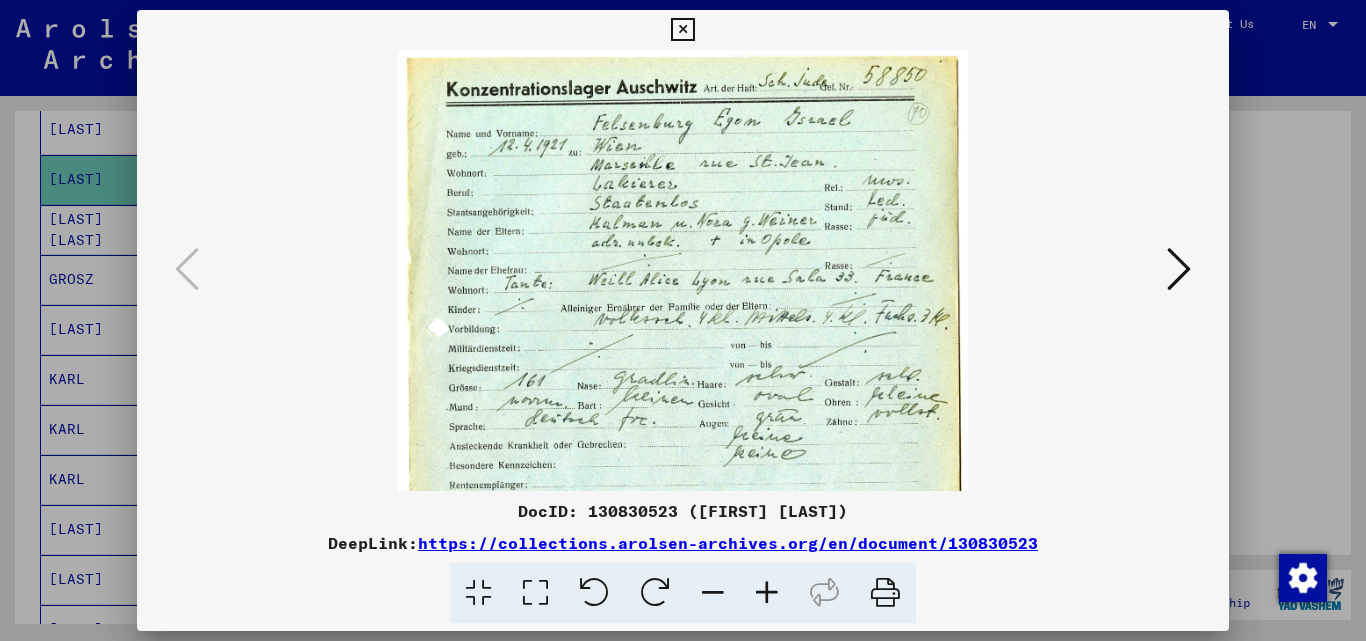 click at bounding box center [767, 593] 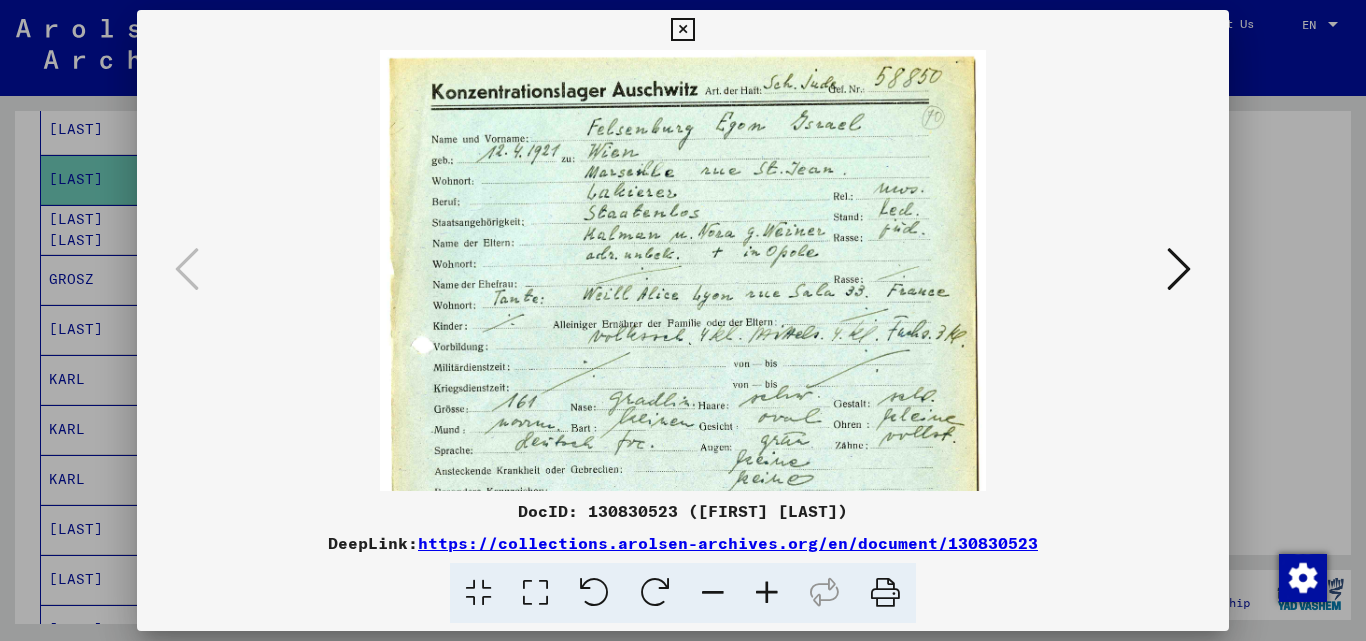 click at bounding box center (767, 593) 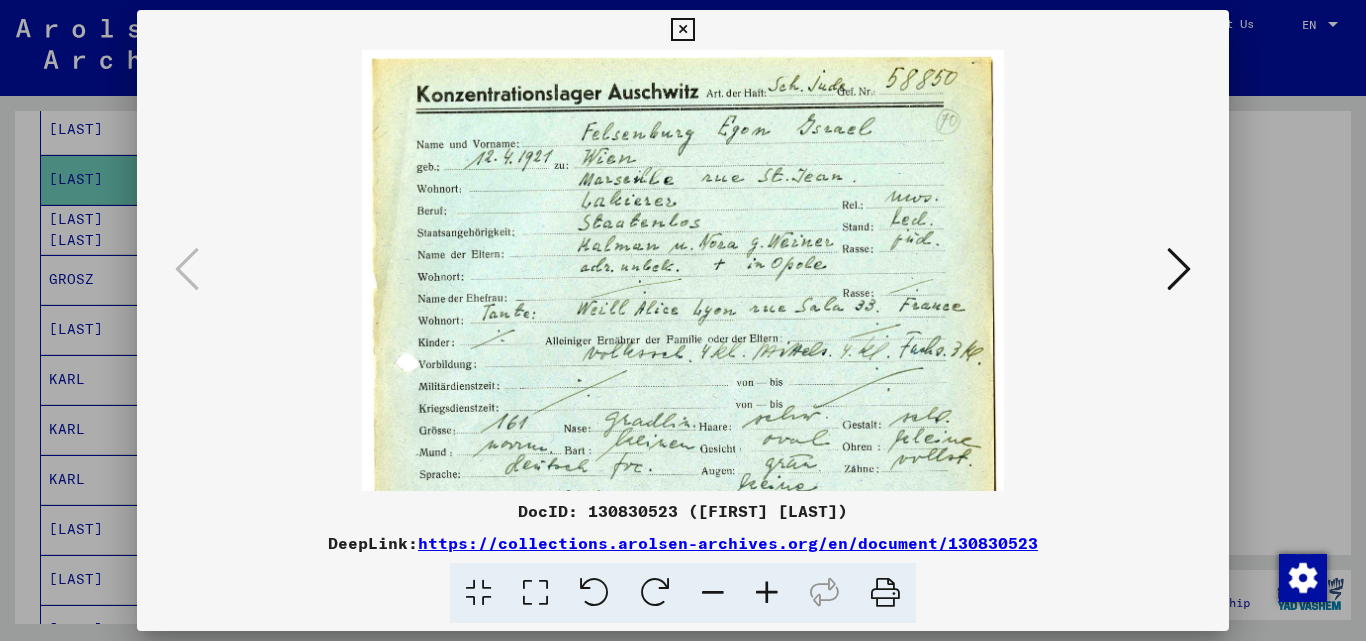 click at bounding box center (767, 593) 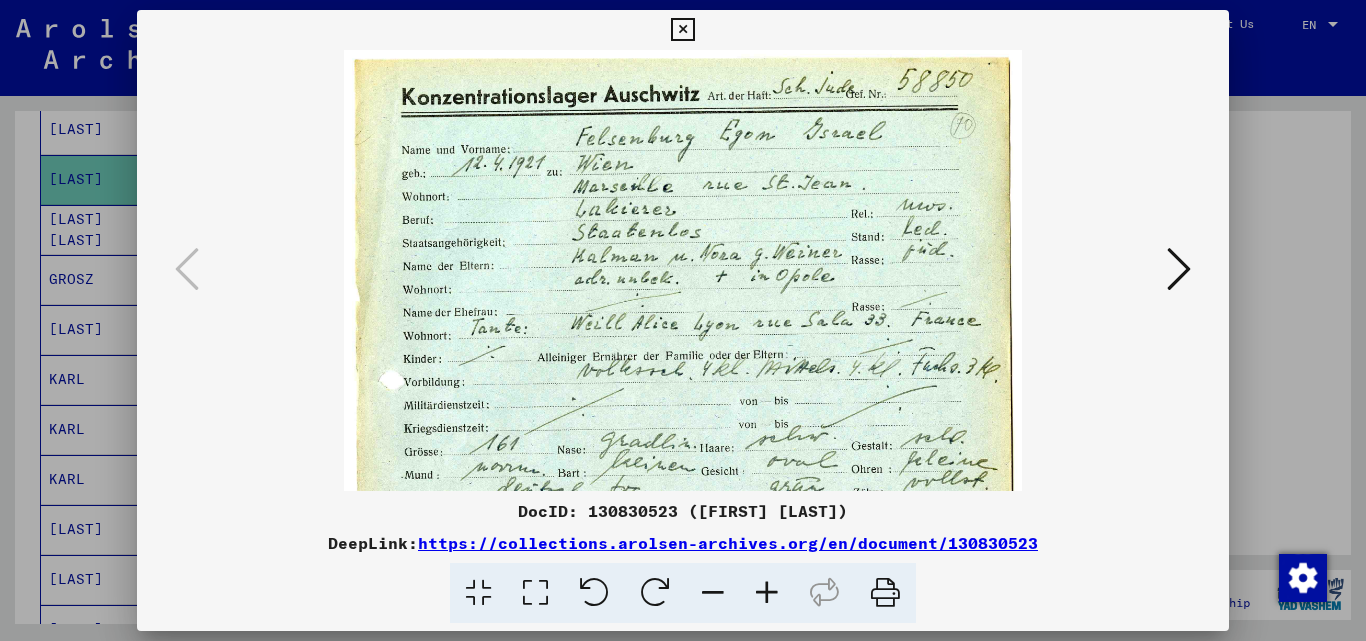 click at bounding box center [767, 593] 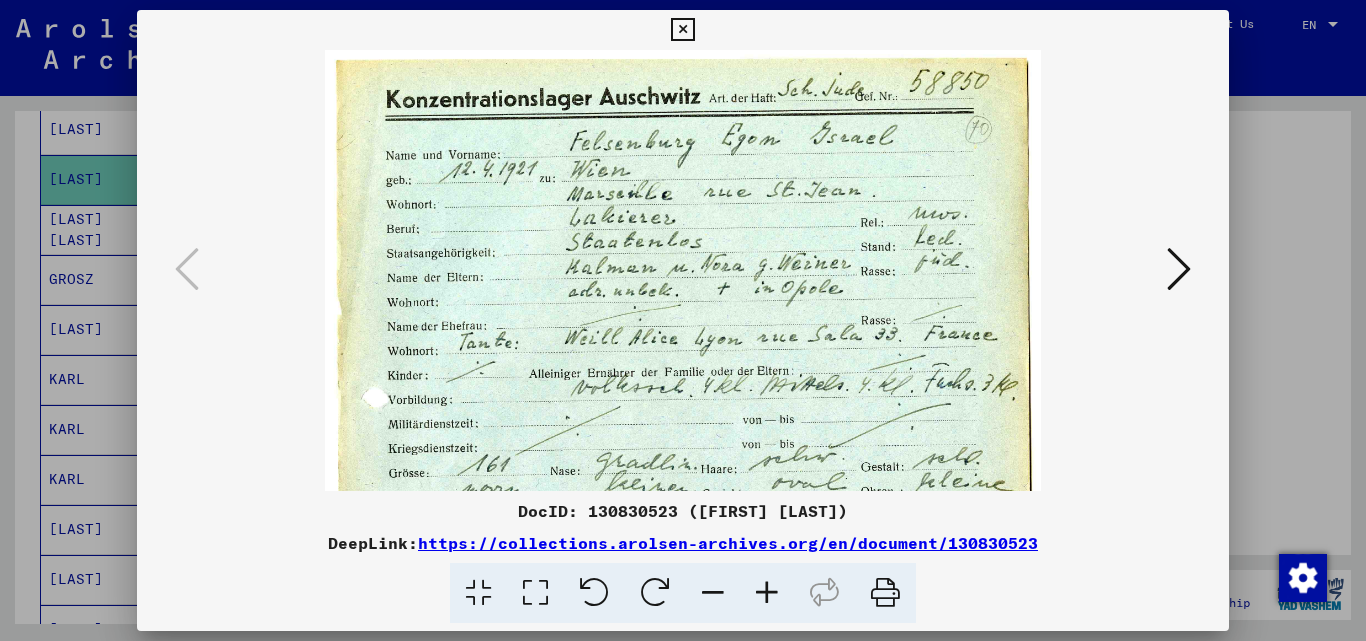 click at bounding box center (767, 593) 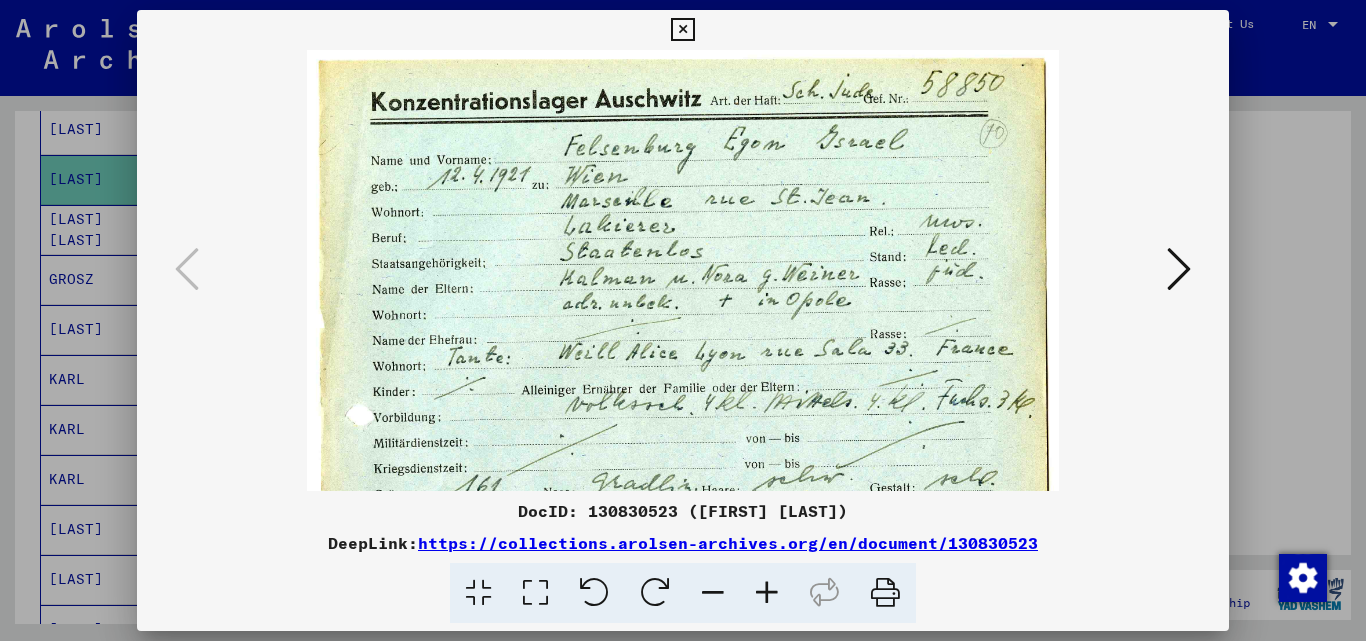 click at bounding box center (767, 593) 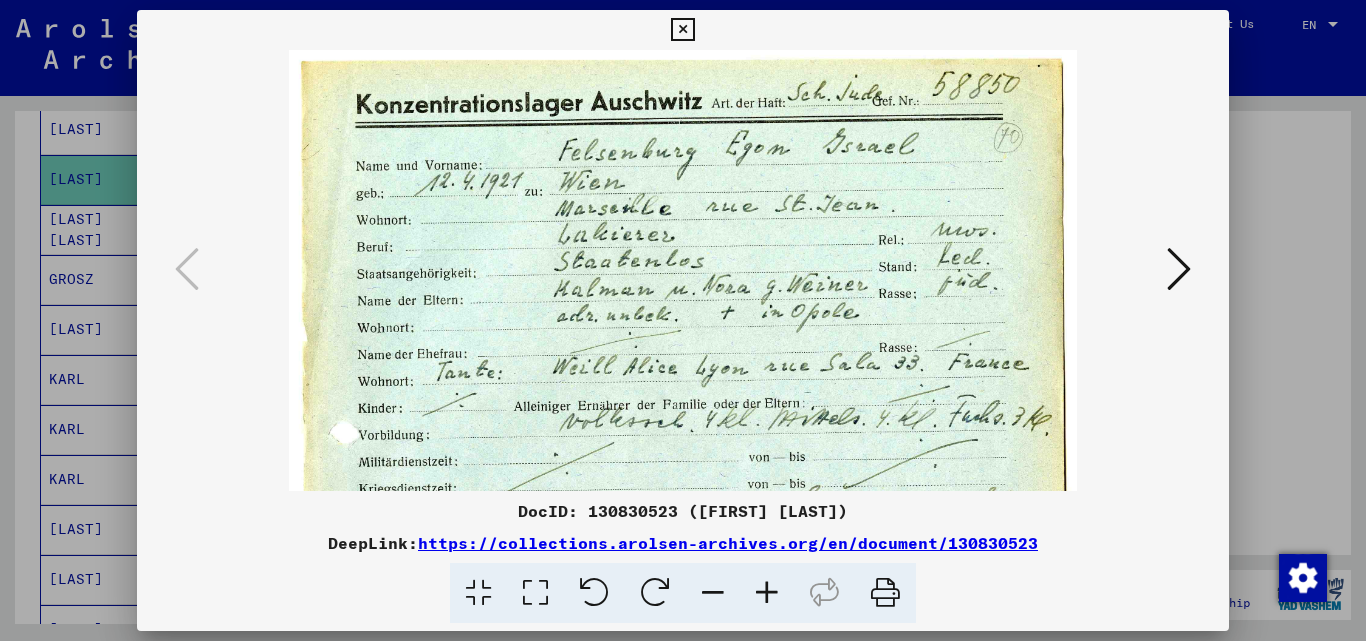 click at bounding box center (767, 593) 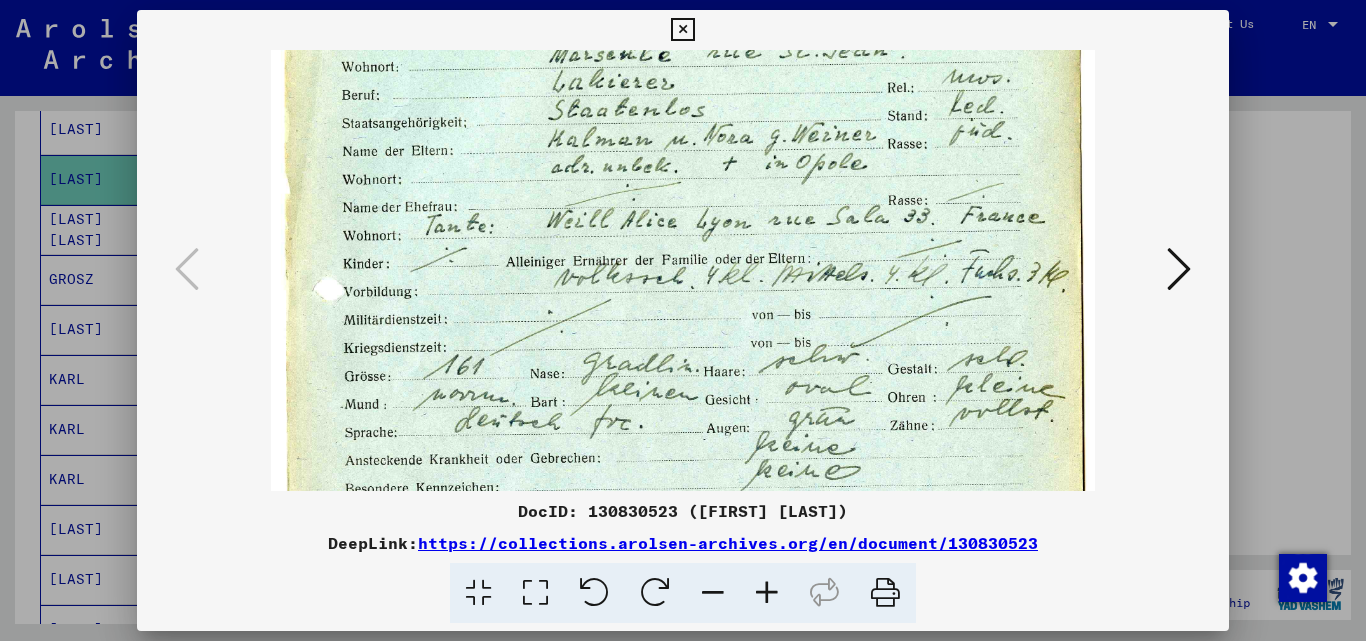 scroll, scrollTop: 178, scrollLeft: 0, axis: vertical 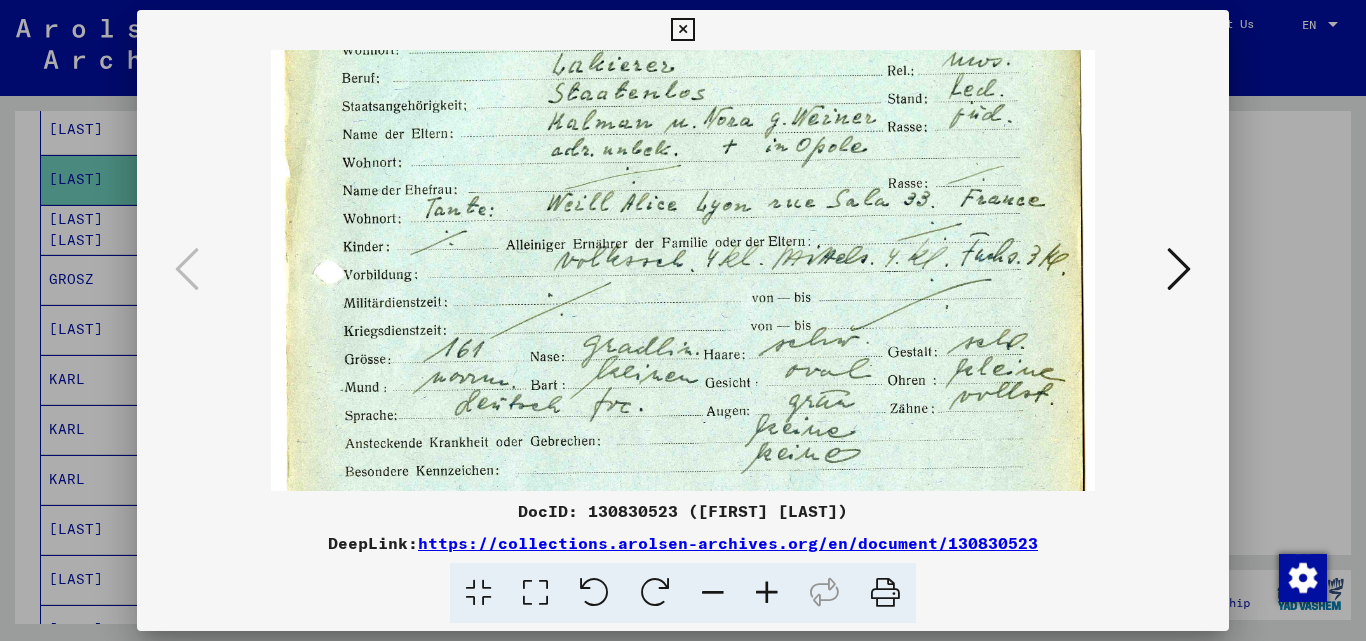 drag, startPoint x: 607, startPoint y: 409, endPoint x: 611, endPoint y: 231, distance: 178.04494 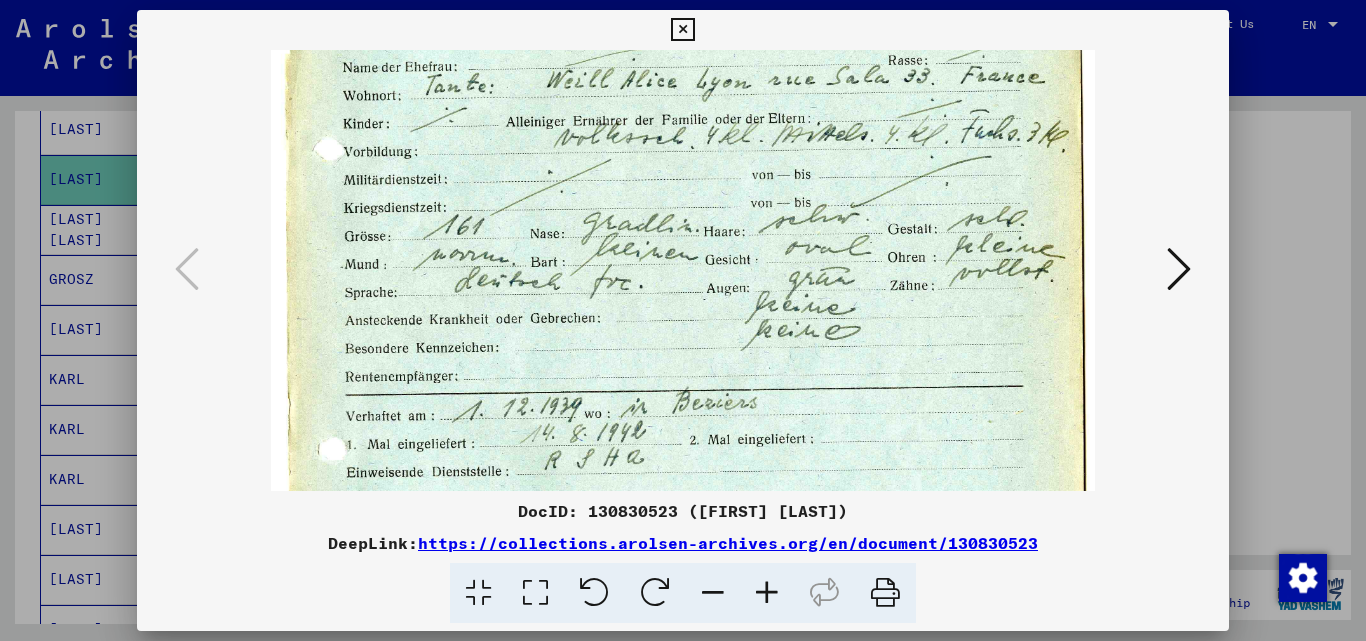 drag, startPoint x: 670, startPoint y: 320, endPoint x: 694, endPoint y: 190, distance: 132.19682 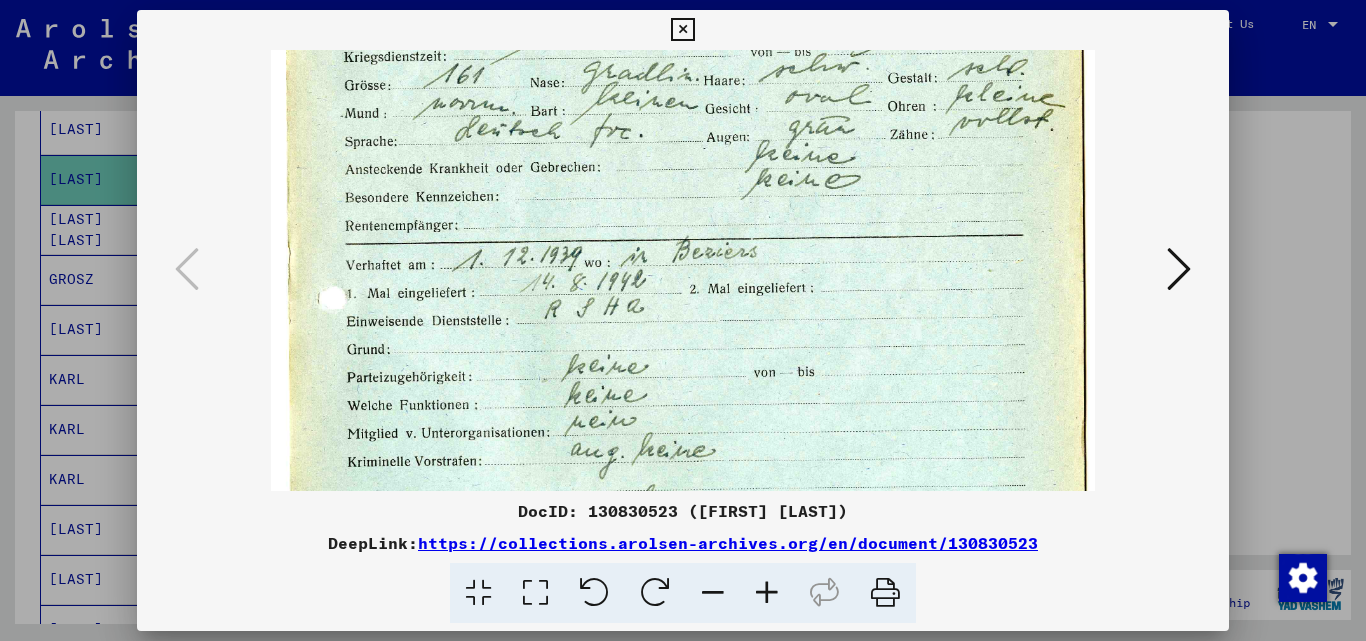 drag, startPoint x: 645, startPoint y: 350, endPoint x: 710, endPoint y: 341, distance: 65.62012 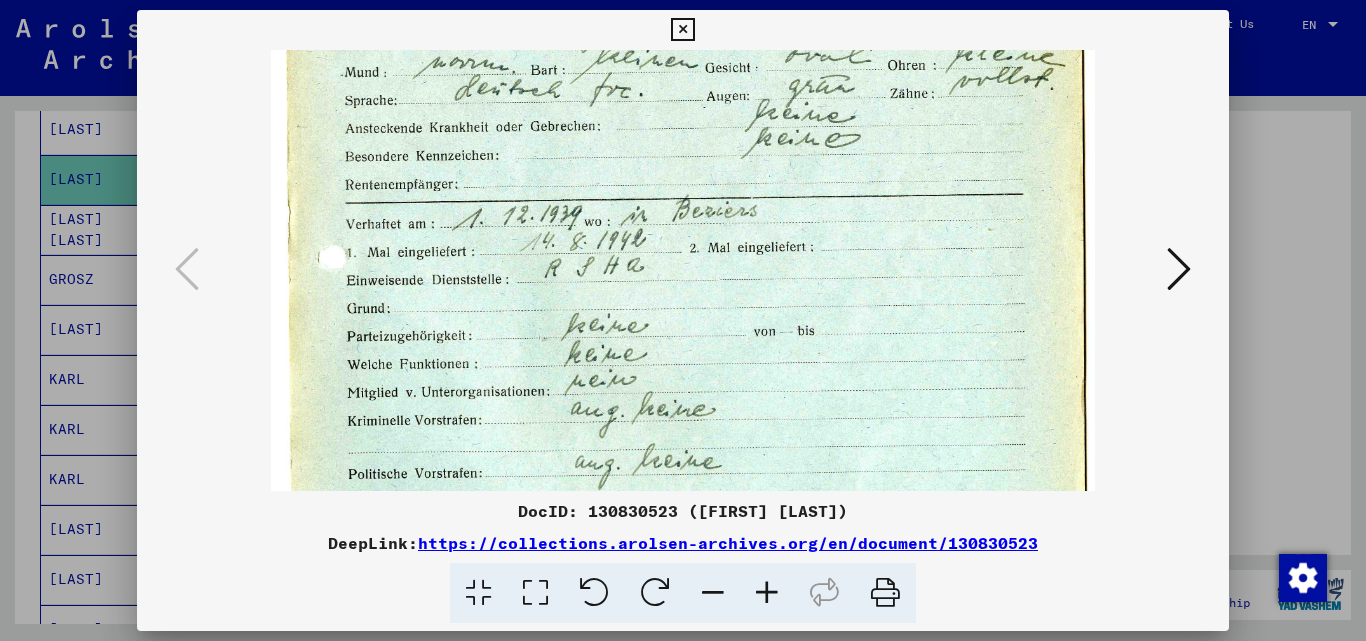 scroll, scrollTop: 505, scrollLeft: 0, axis: vertical 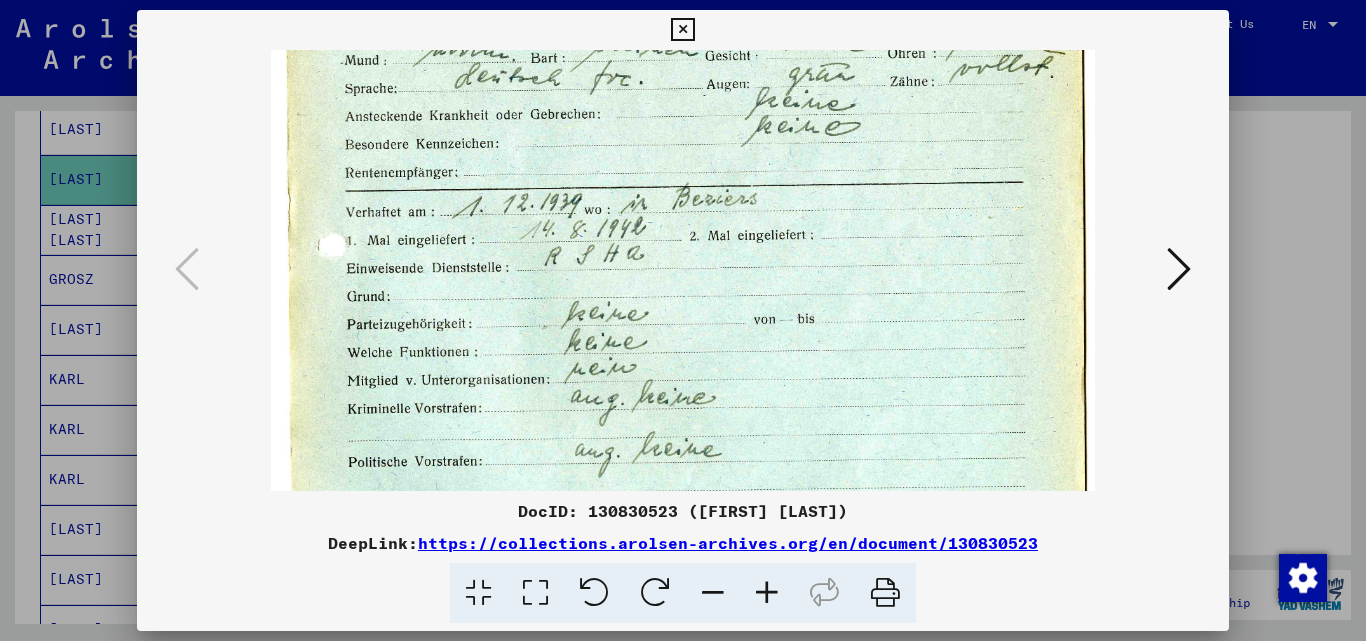 drag, startPoint x: 749, startPoint y: 364, endPoint x: 737, endPoint y: 309, distance: 56.293873 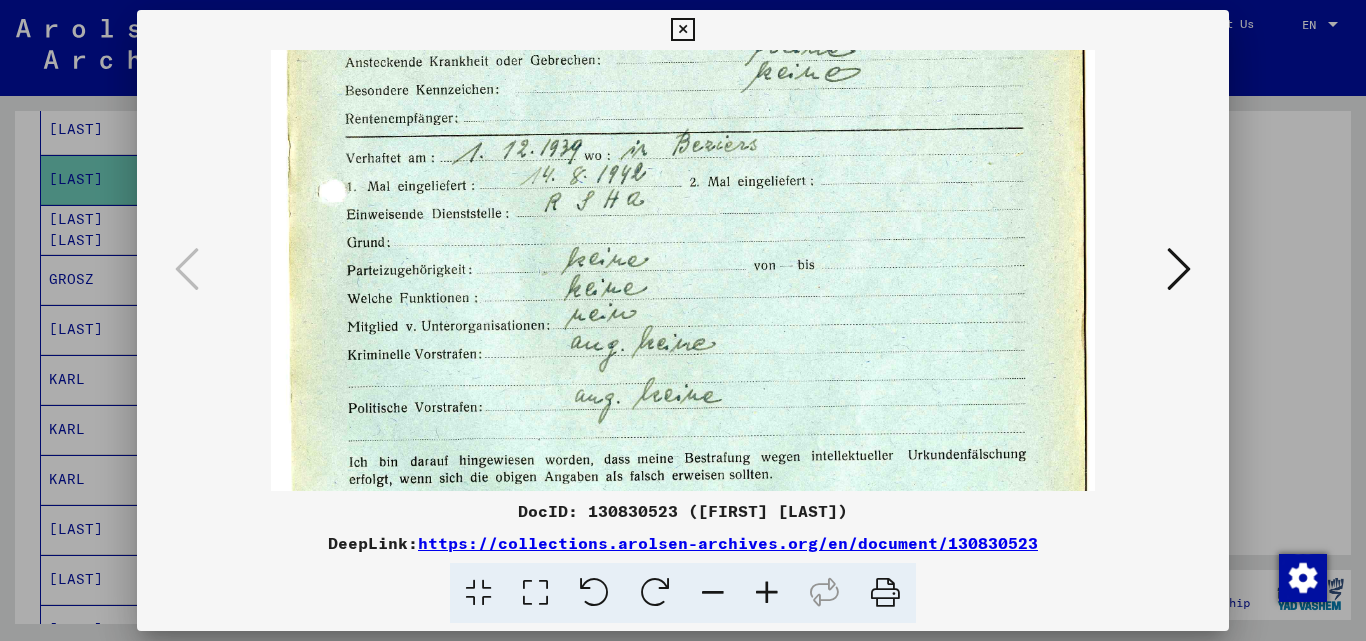 scroll, scrollTop: 560, scrollLeft: 0, axis: vertical 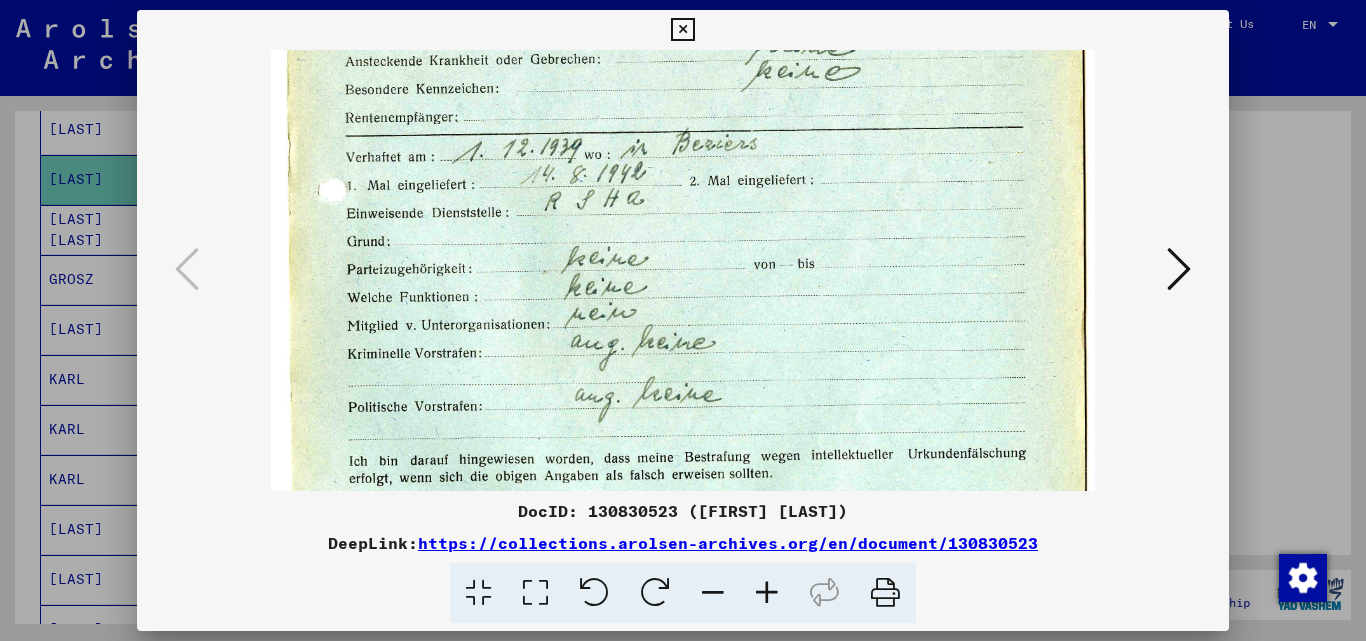 drag, startPoint x: 748, startPoint y: 359, endPoint x: 736, endPoint y: 304, distance: 56.293873 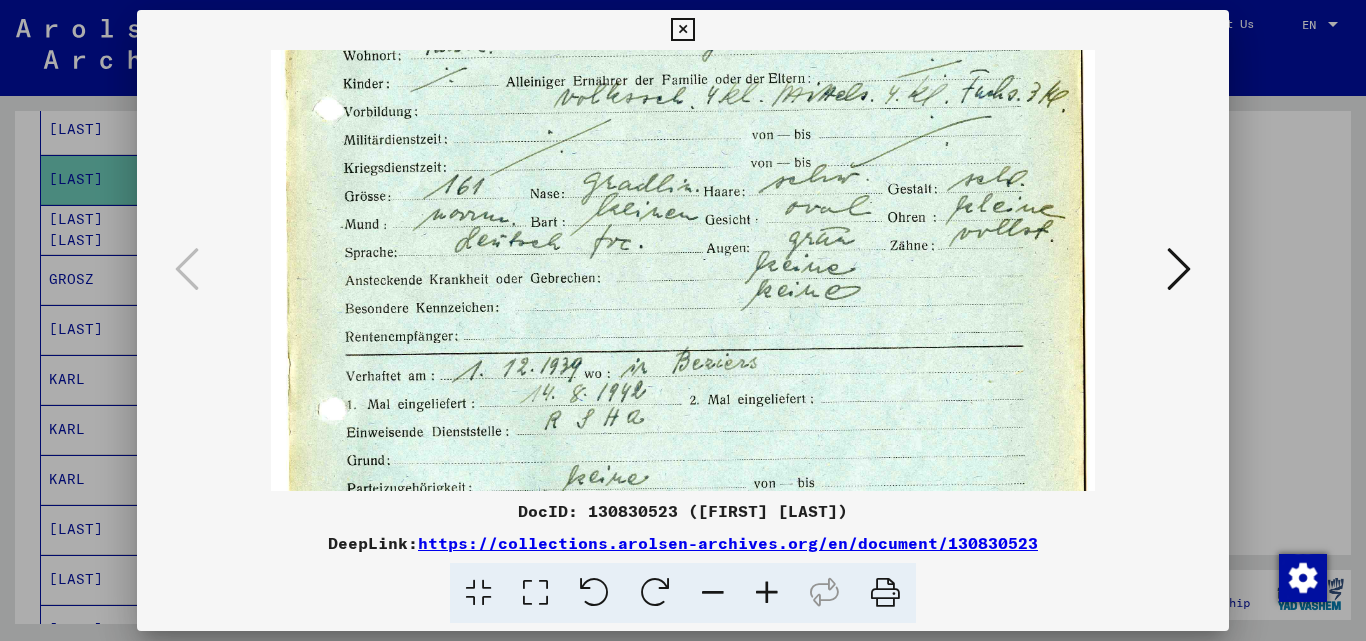 scroll, scrollTop: 296, scrollLeft: 0, axis: vertical 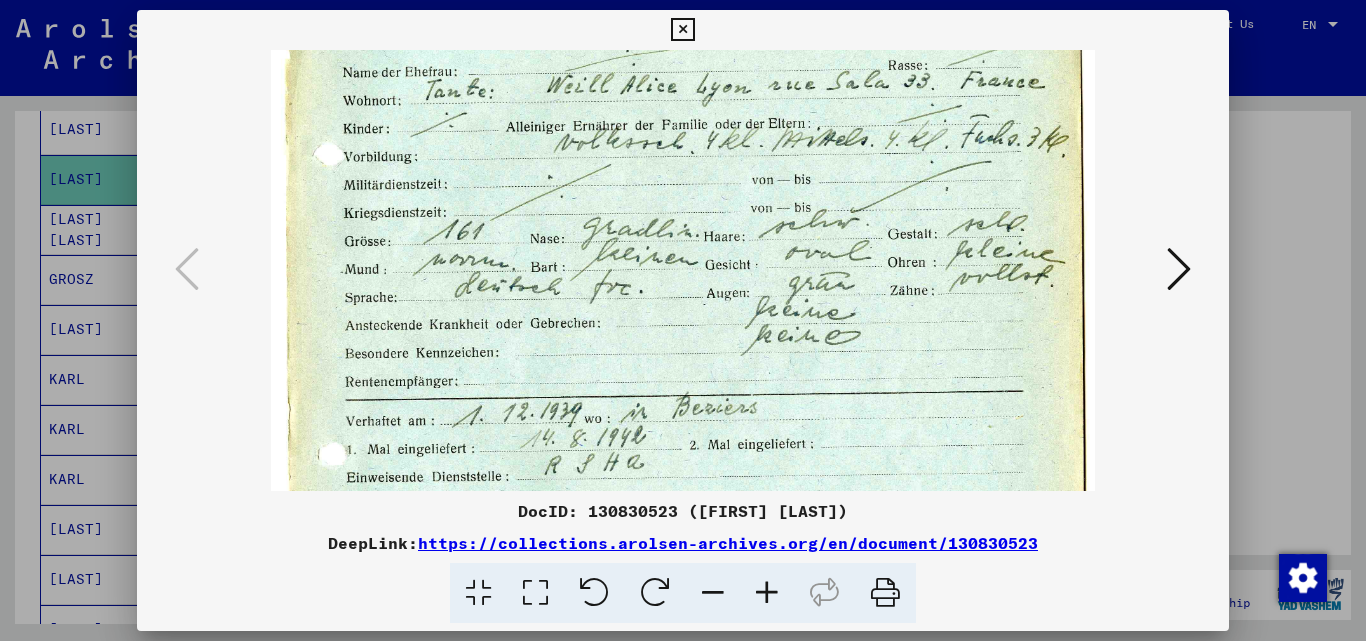 drag, startPoint x: 743, startPoint y: 298, endPoint x: 792, endPoint y: 562, distance: 268.50885 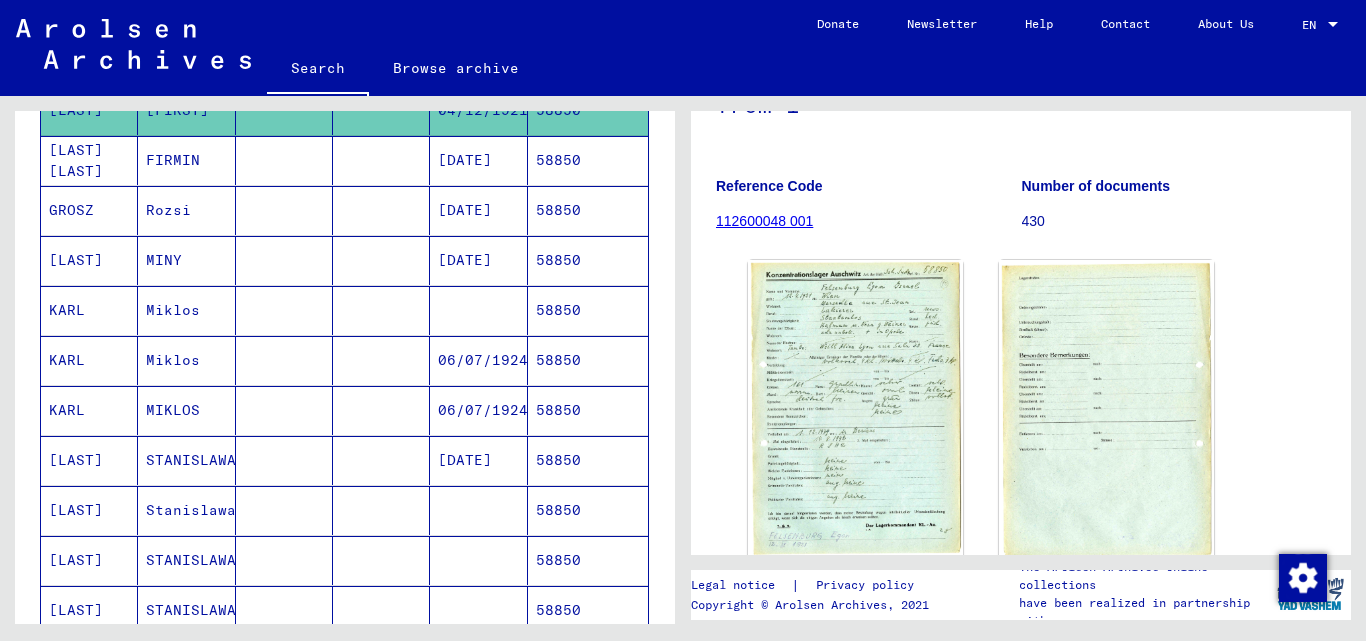 scroll, scrollTop: 500, scrollLeft: 0, axis: vertical 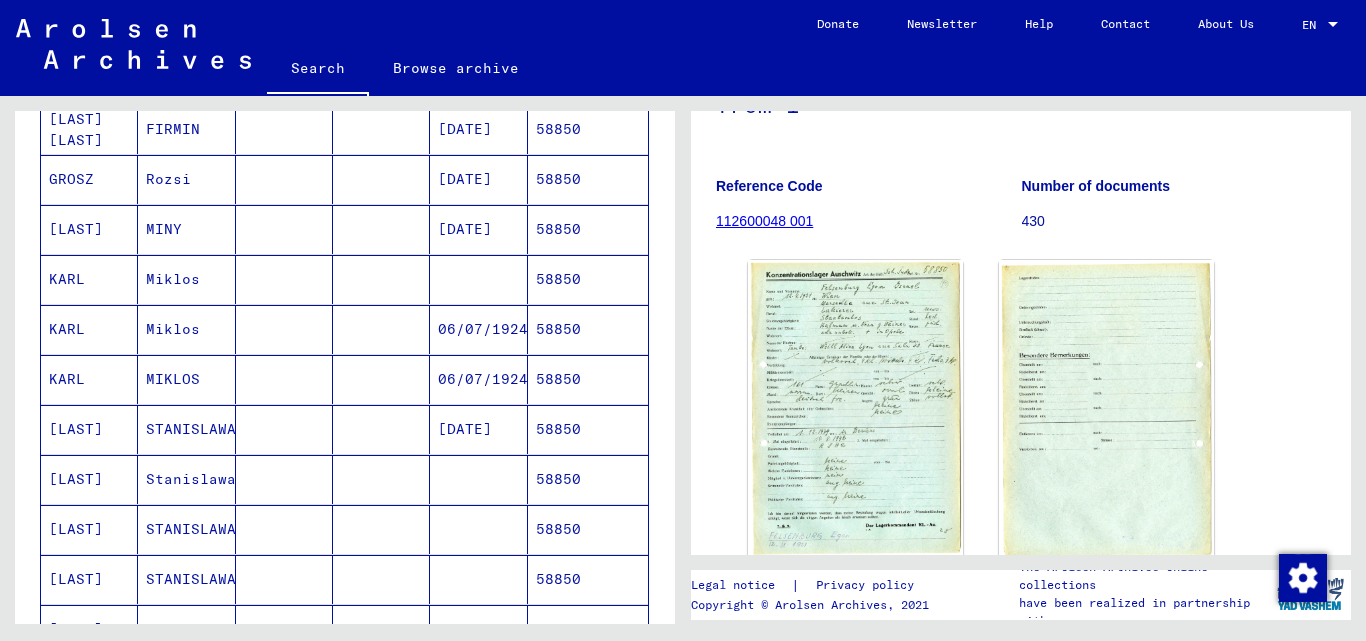 click on "58850" at bounding box center (588, 429) 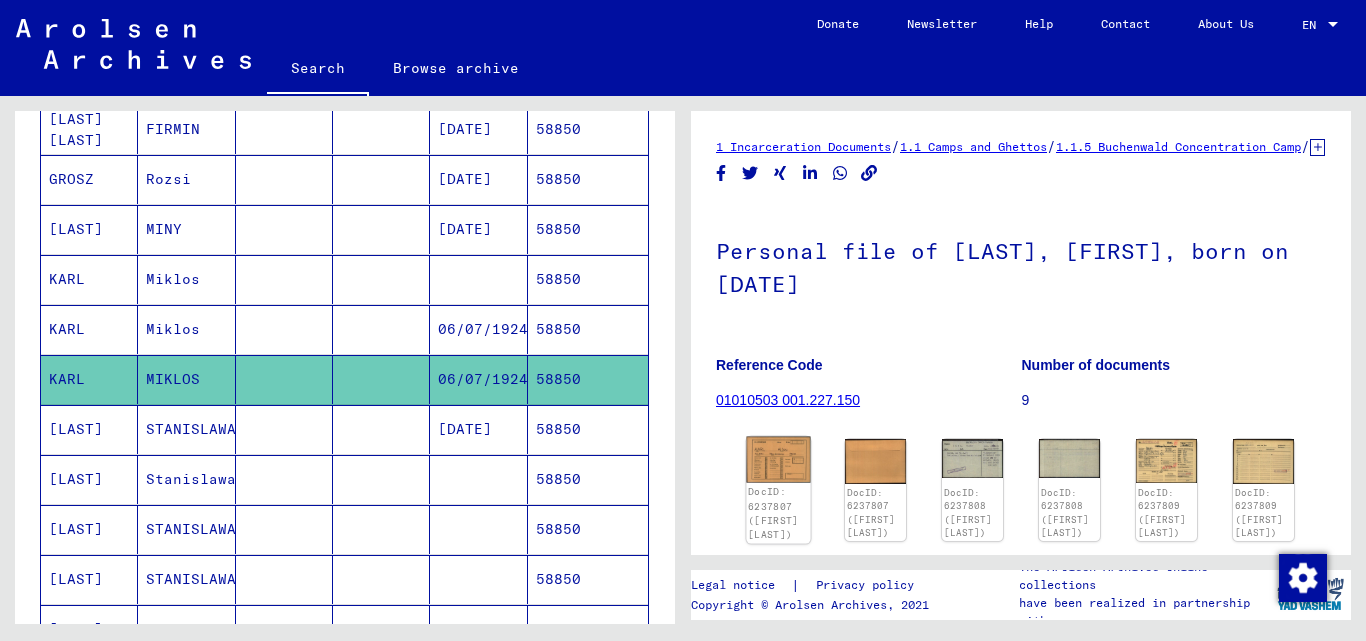 click 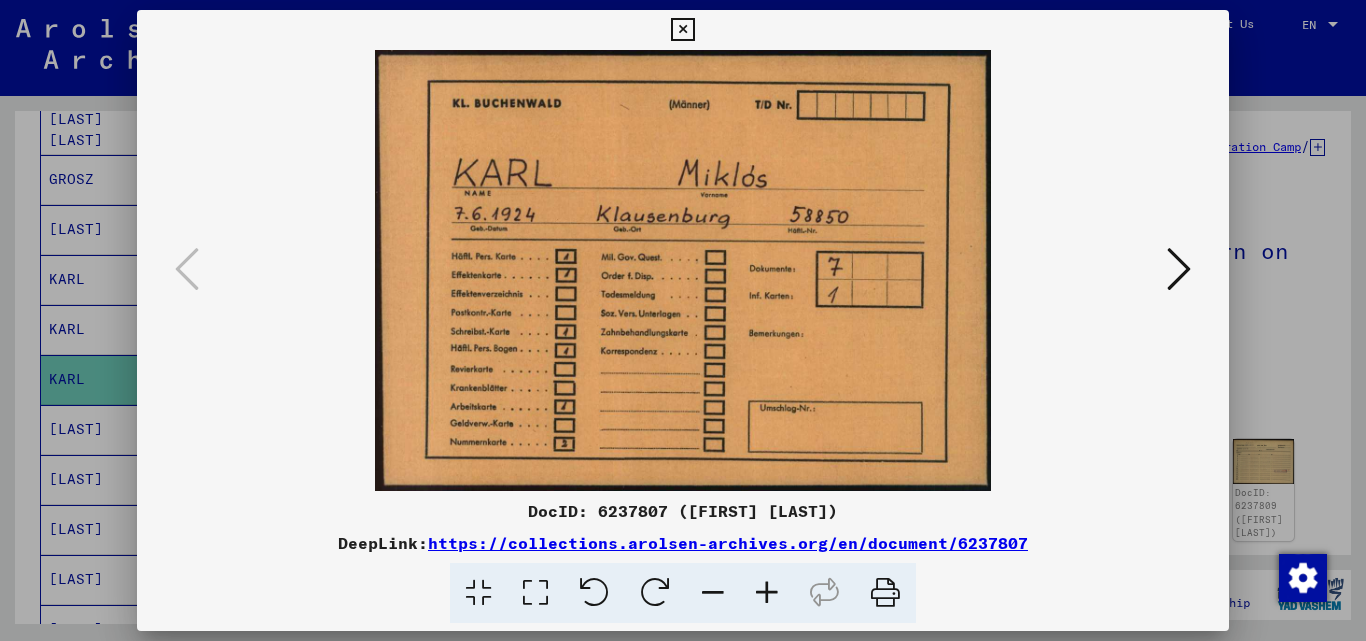 click at bounding box center [1179, 269] 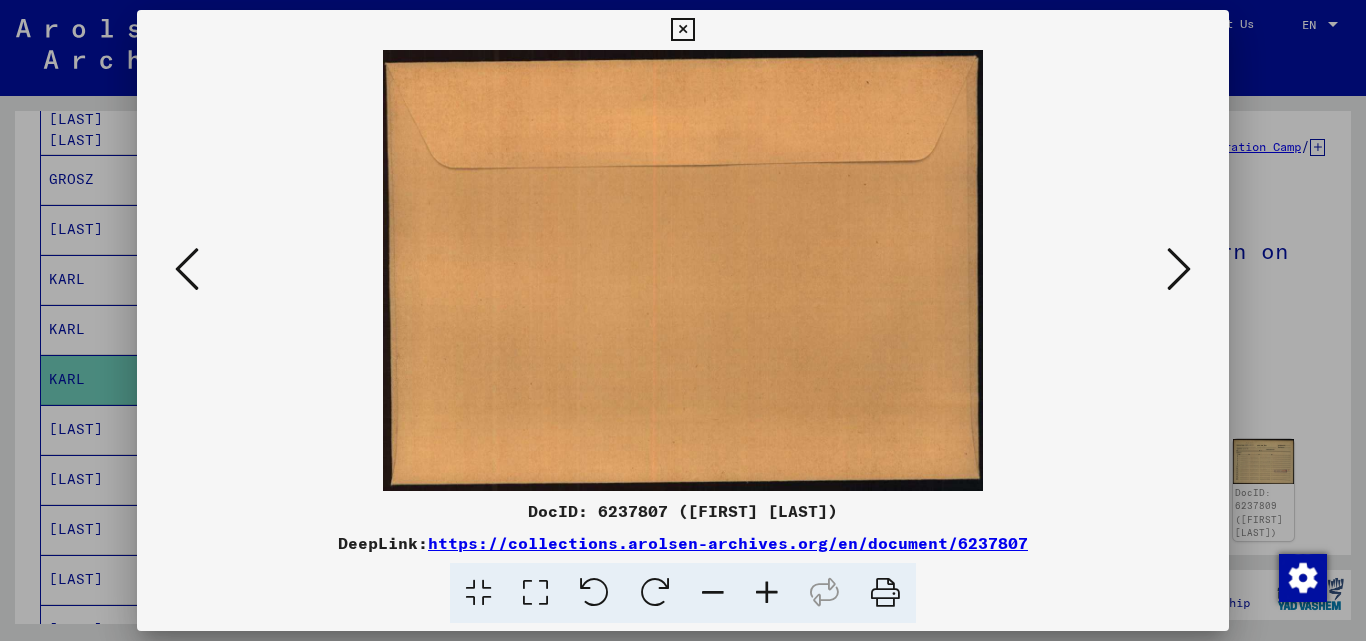 click at bounding box center [1179, 269] 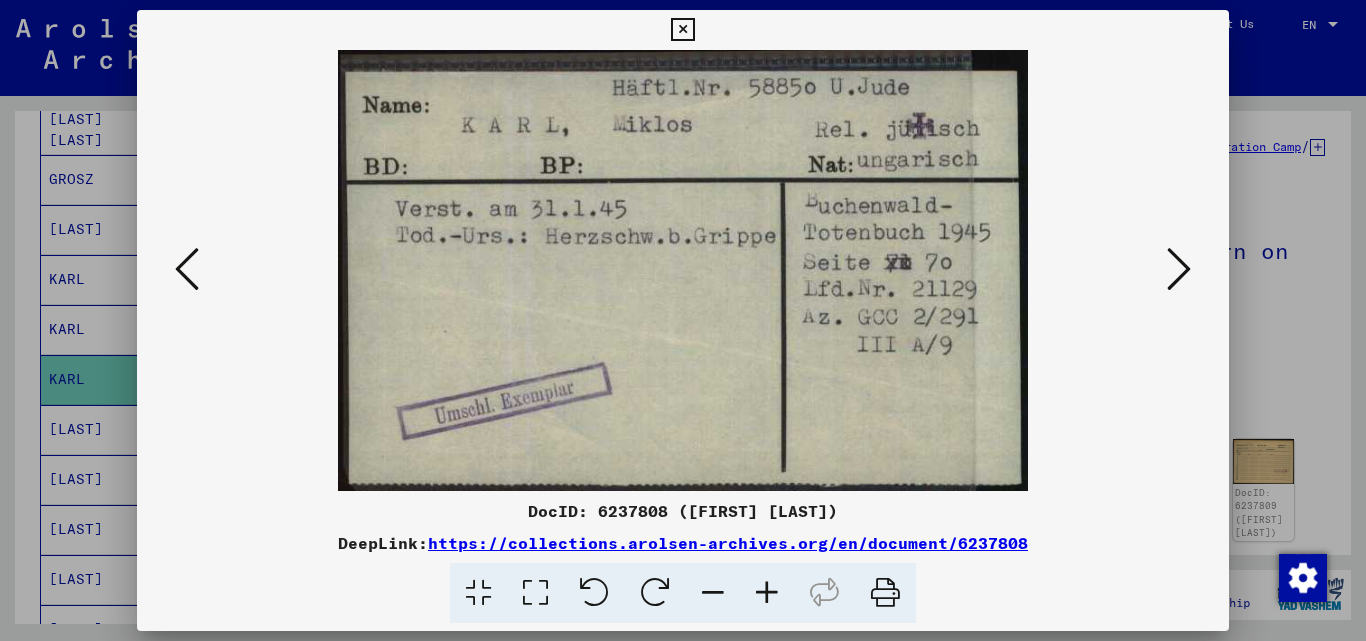 click at bounding box center (682, 30) 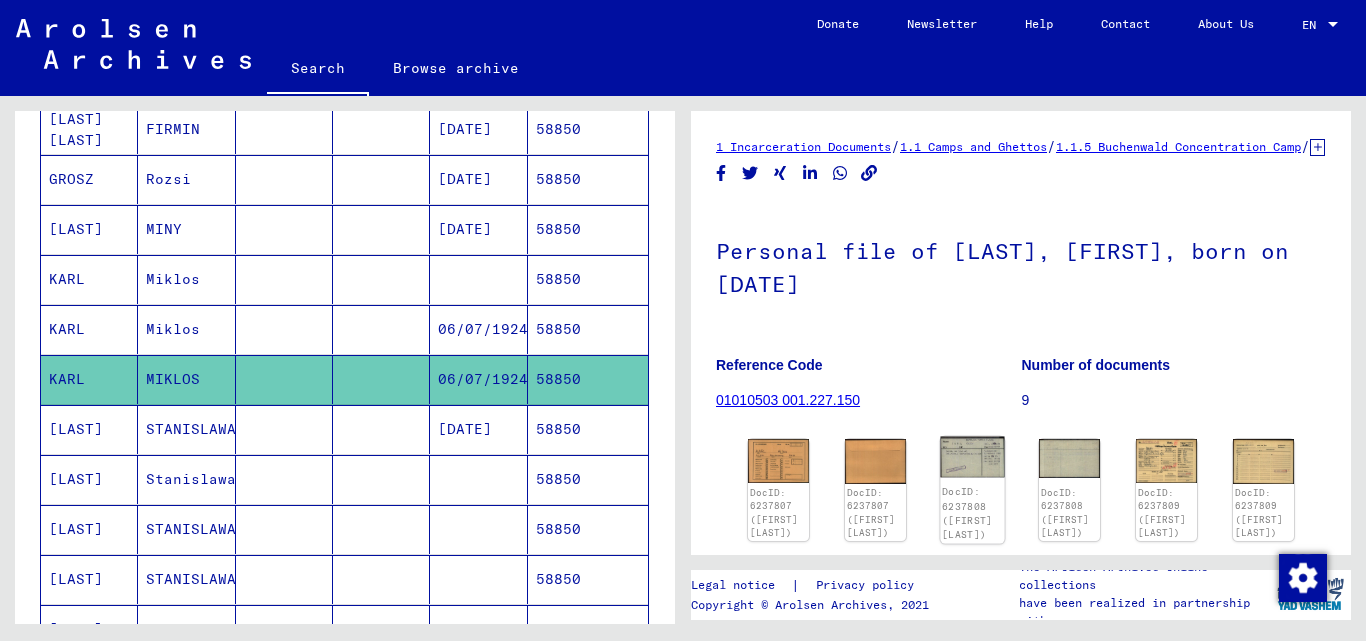 click 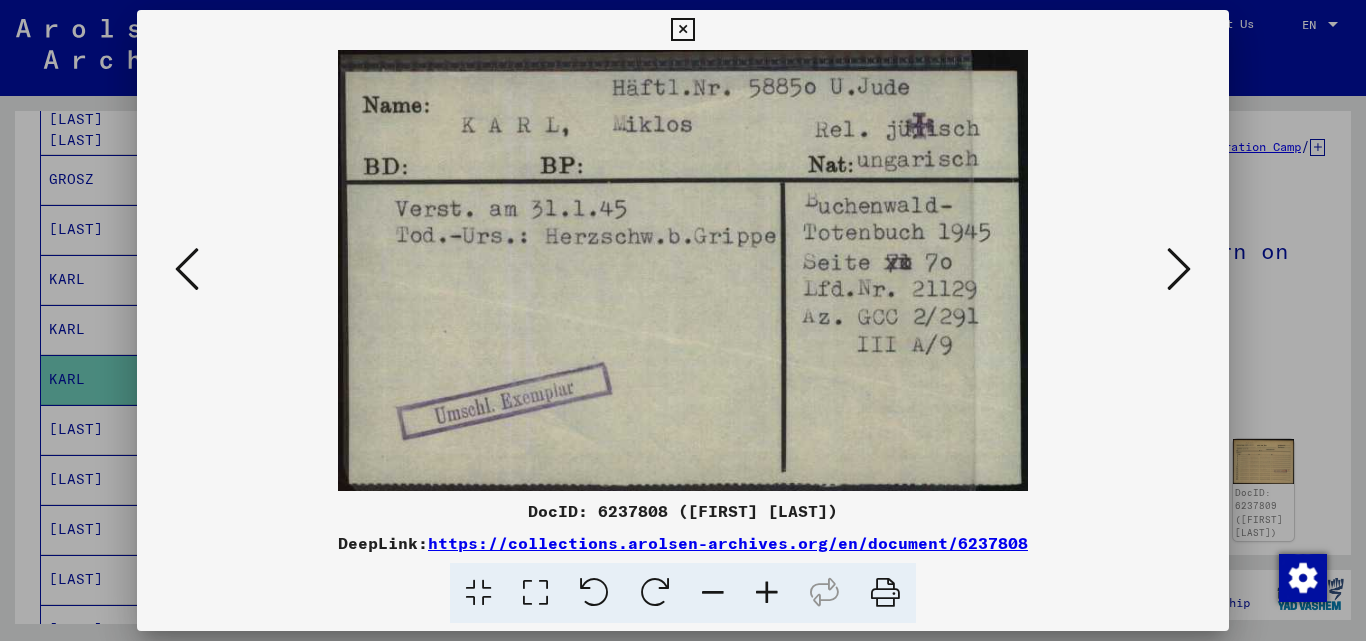 click at bounding box center [682, 30] 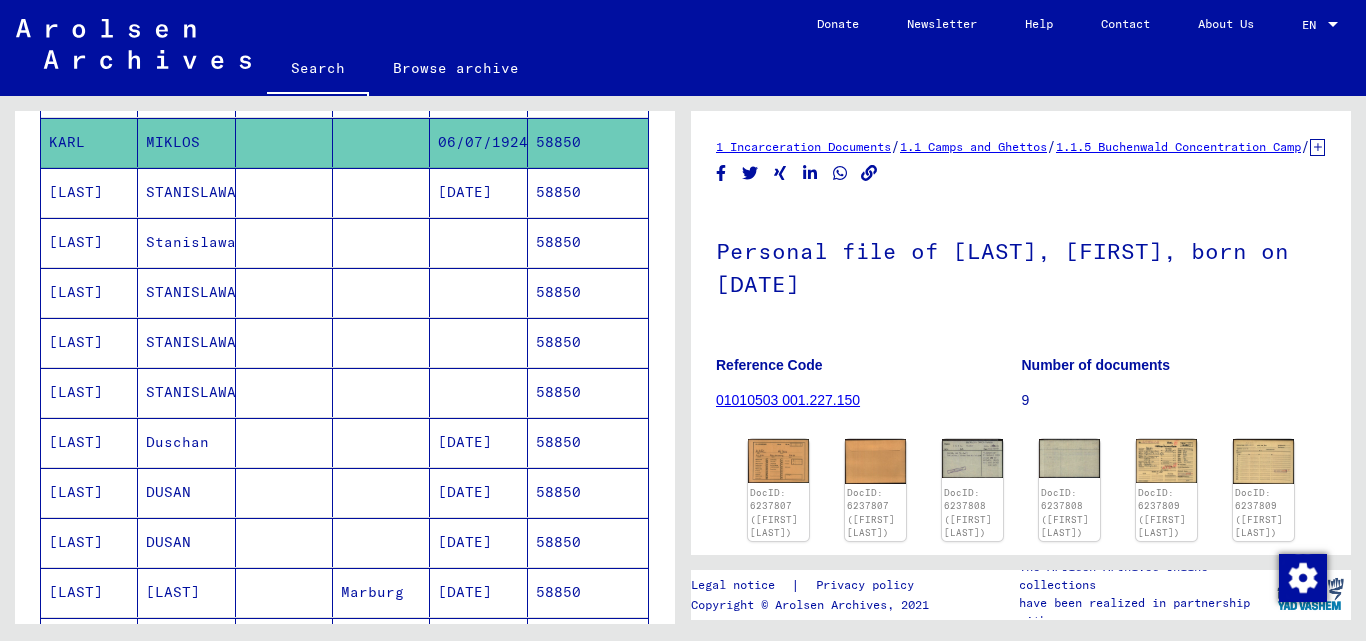 scroll, scrollTop: 800, scrollLeft: 0, axis: vertical 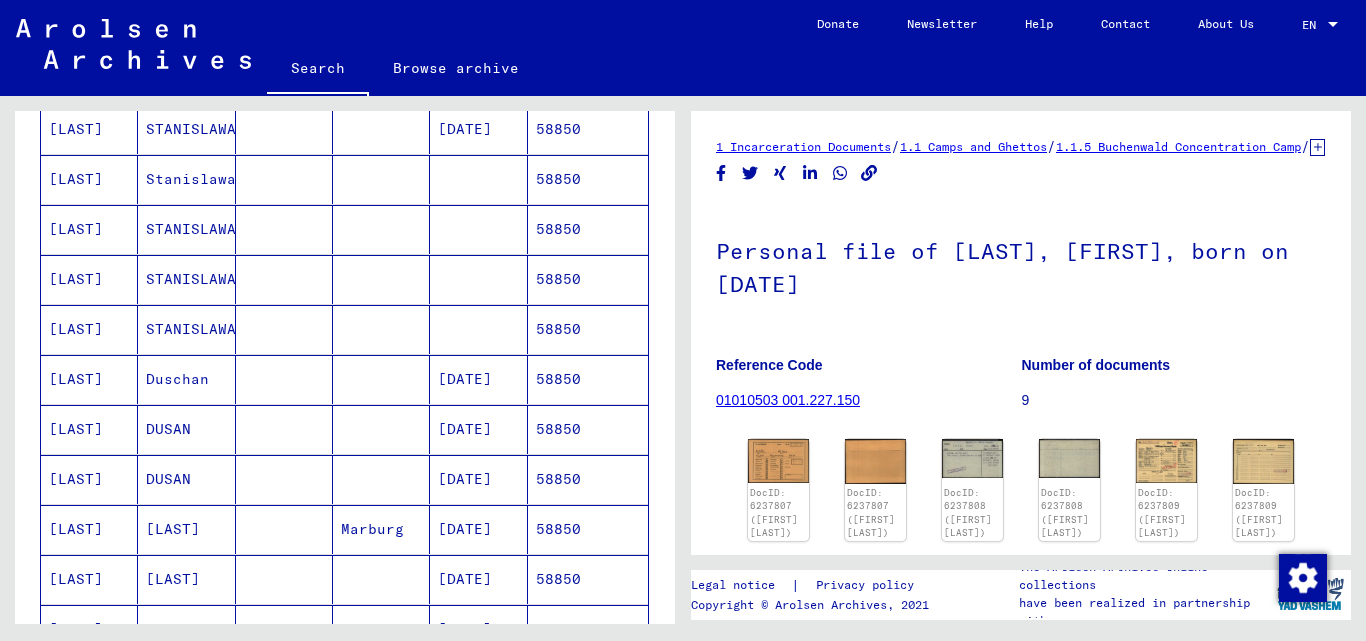 click on "58850" at bounding box center [588, 479] 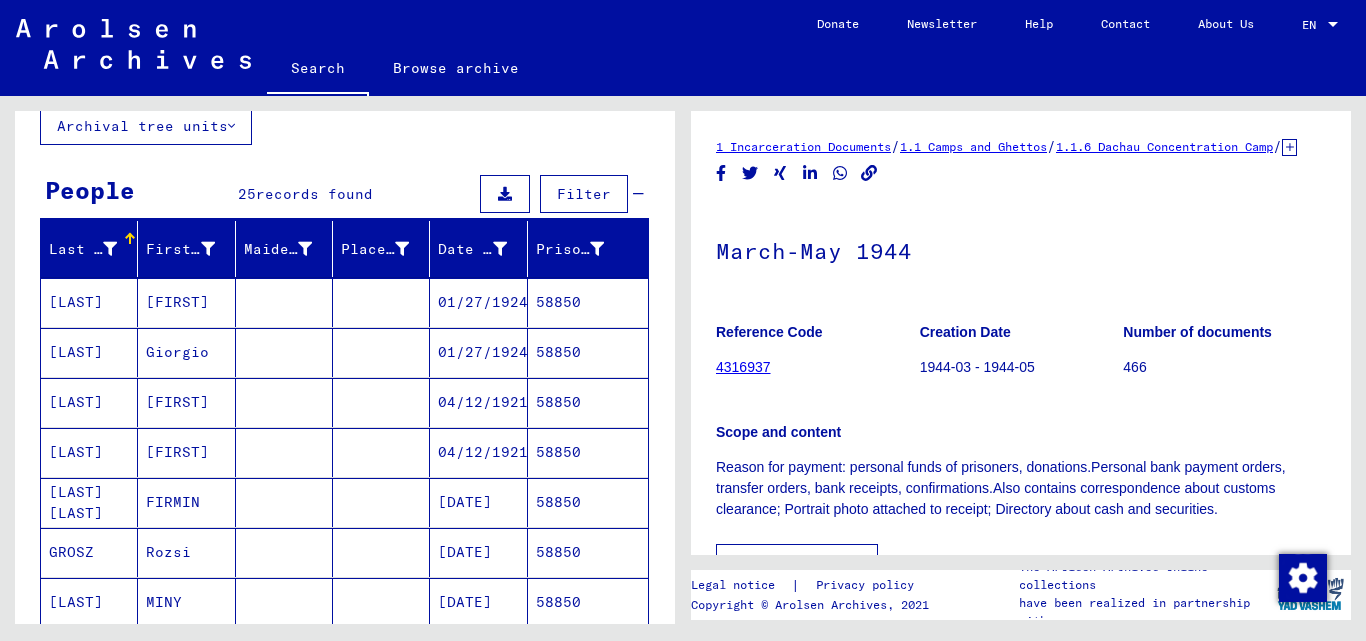 scroll, scrollTop: 100, scrollLeft: 0, axis: vertical 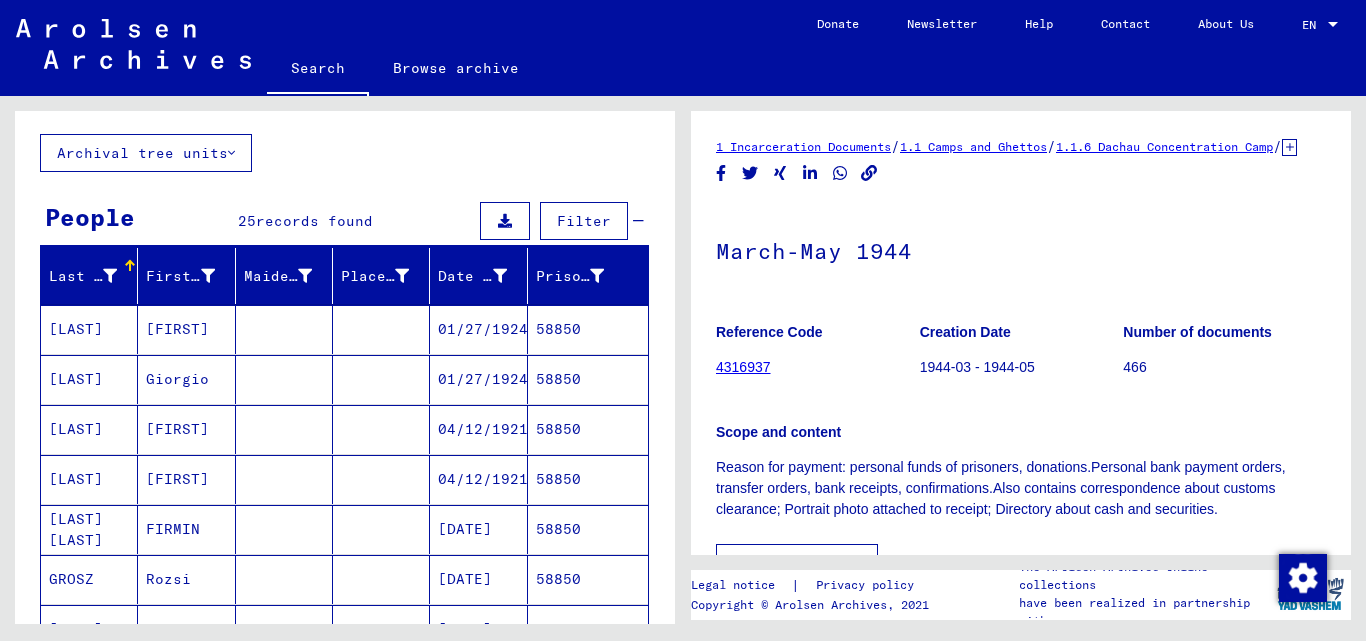 click on "58850" at bounding box center (588, 579) 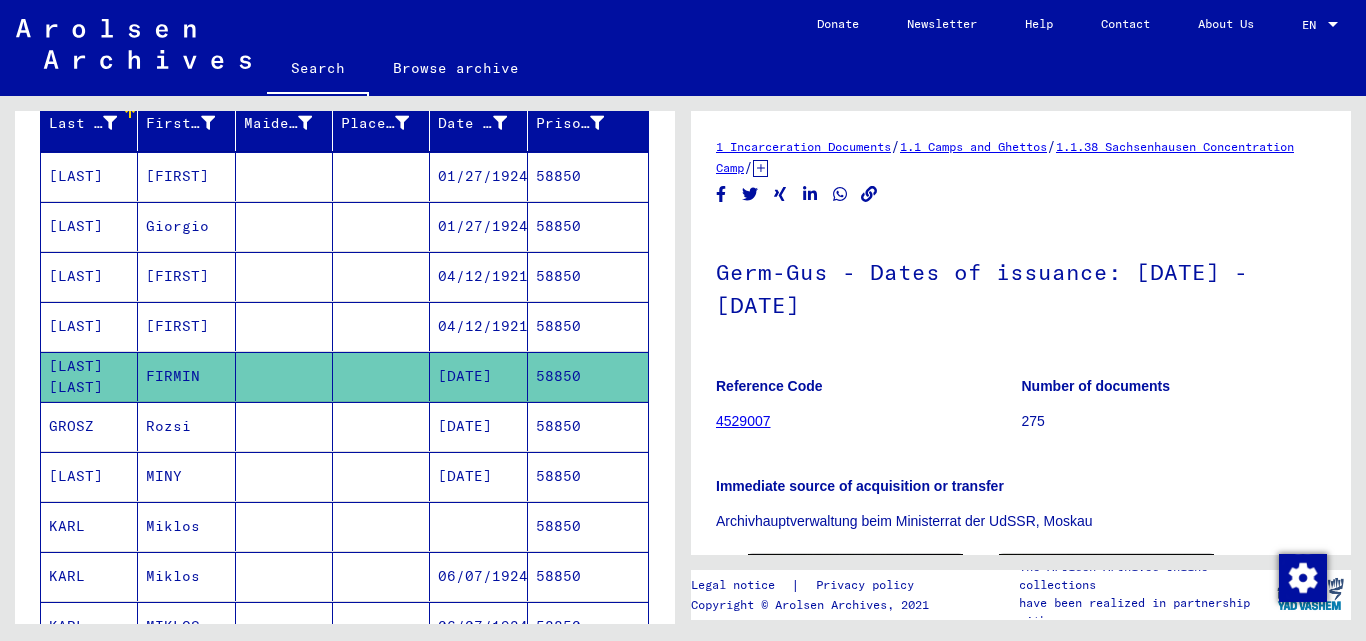scroll, scrollTop: 300, scrollLeft: 0, axis: vertical 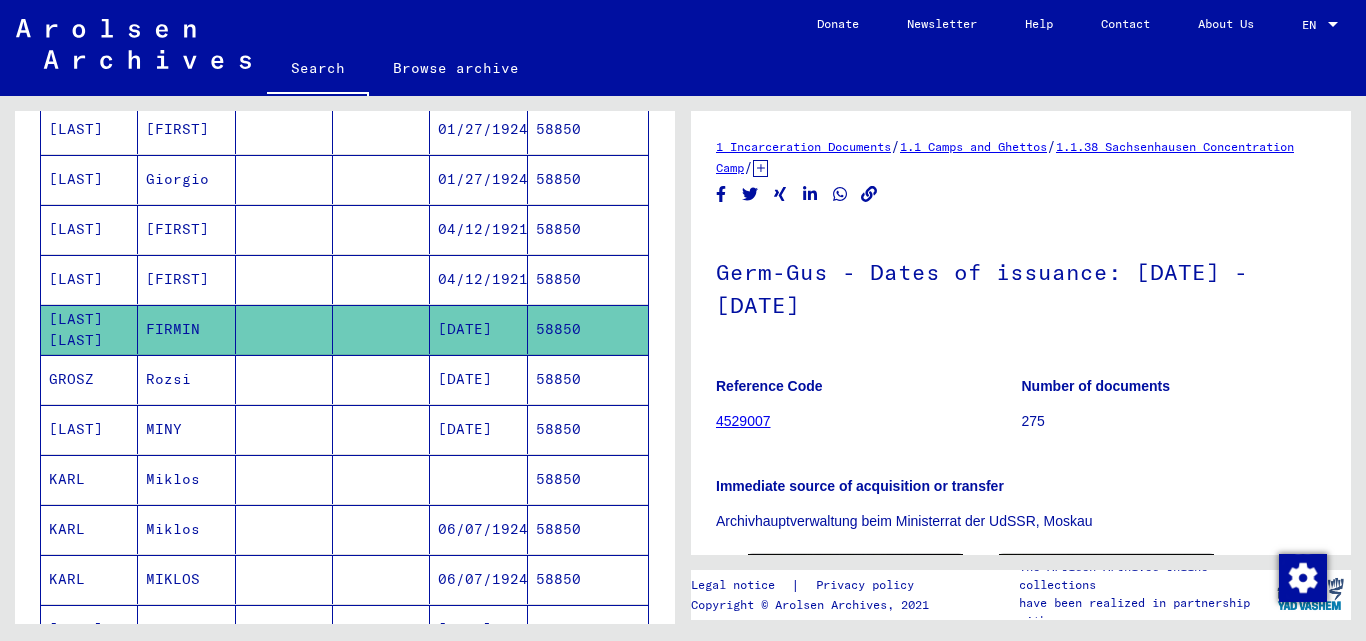 click on "58850" at bounding box center (588, 479) 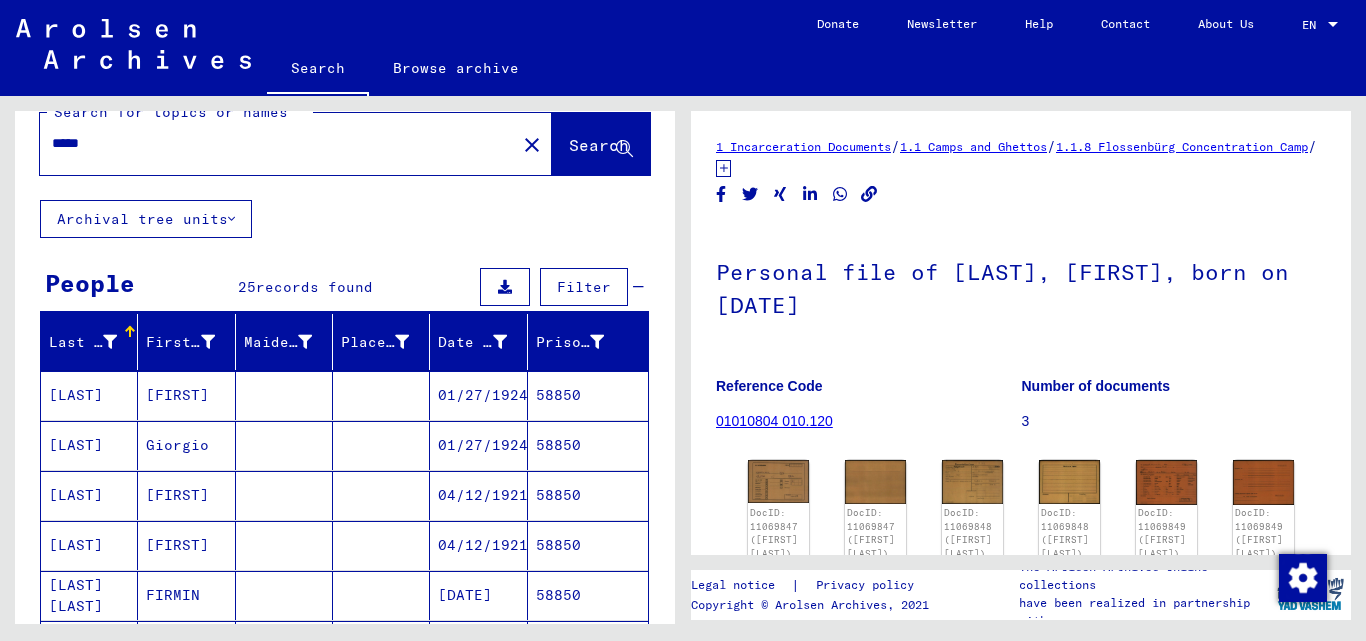 scroll, scrollTop: 0, scrollLeft: 0, axis: both 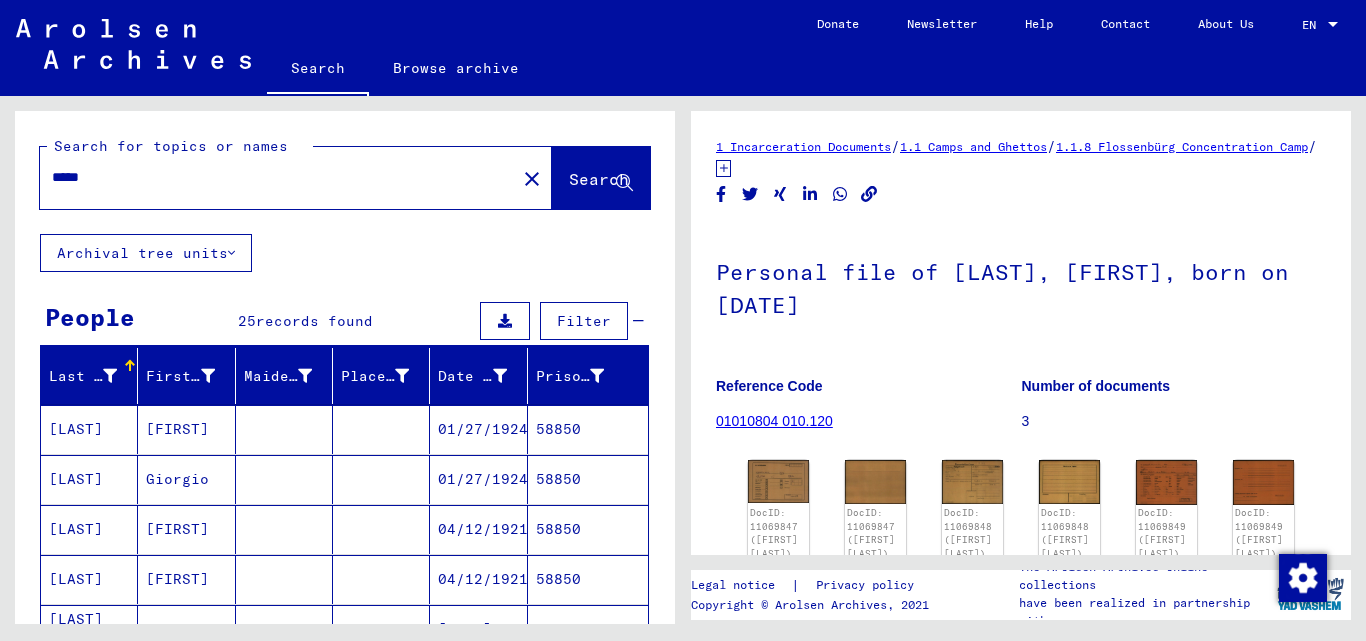 click on "*****" at bounding box center (278, 177) 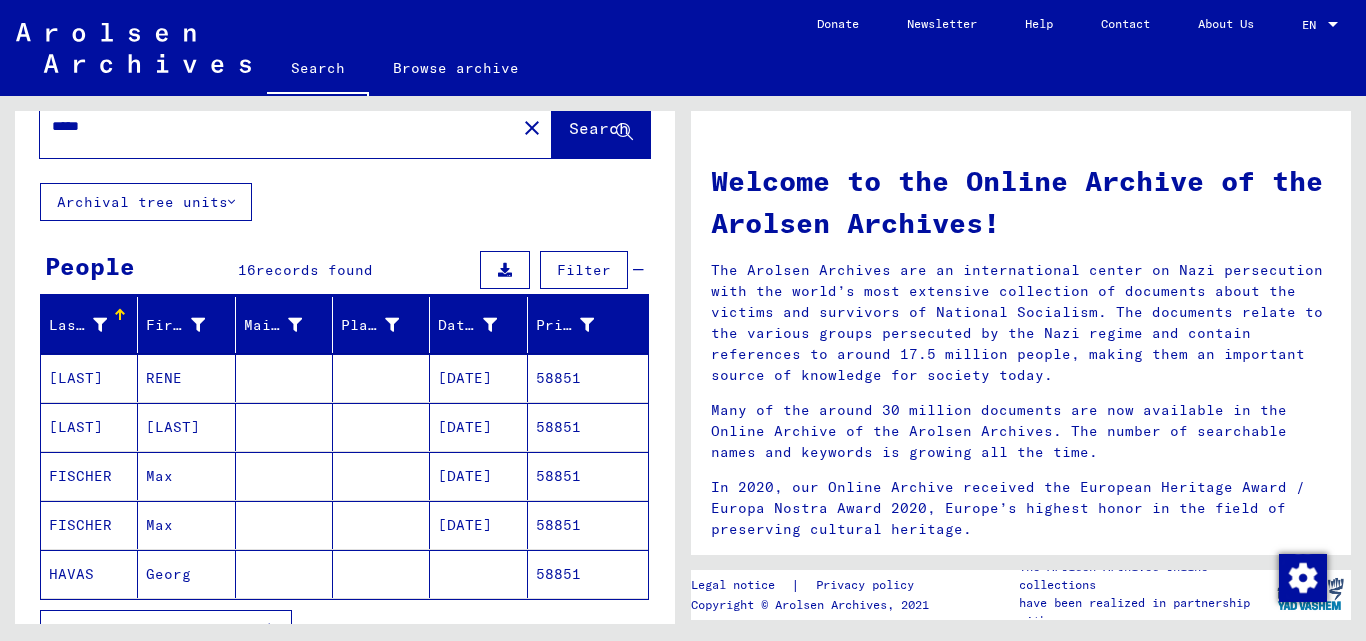 scroll, scrollTop: 100, scrollLeft: 0, axis: vertical 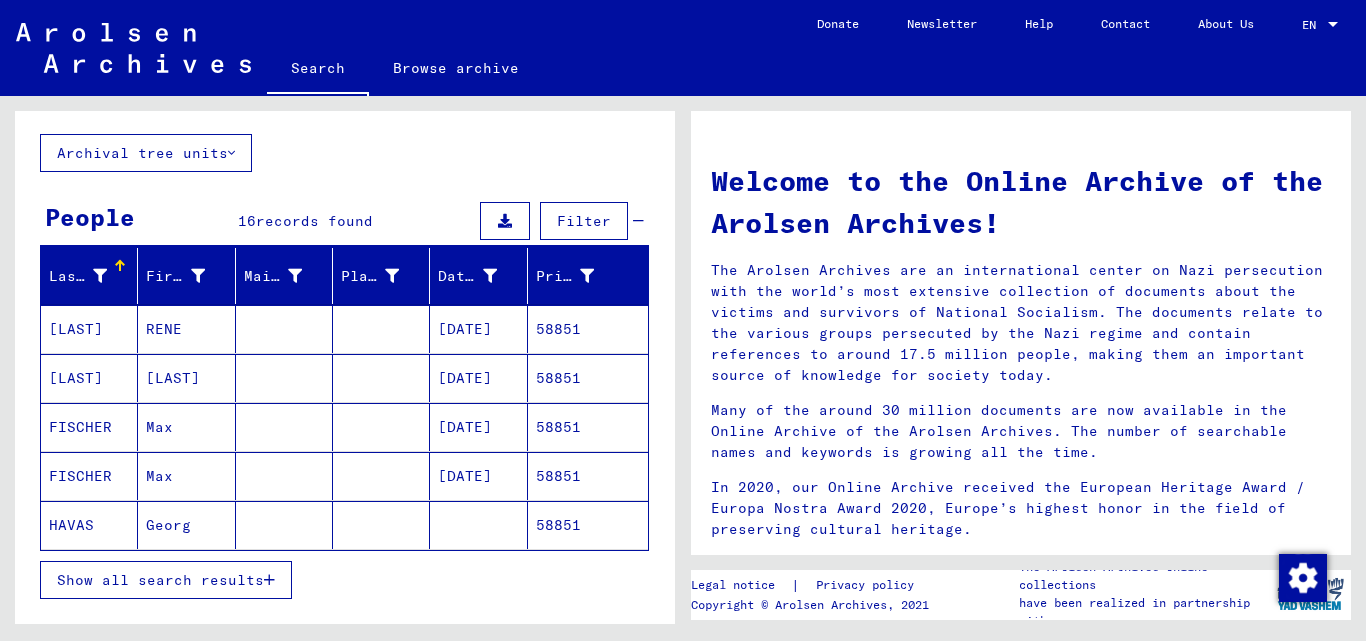 click on "58851" at bounding box center [588, 427] 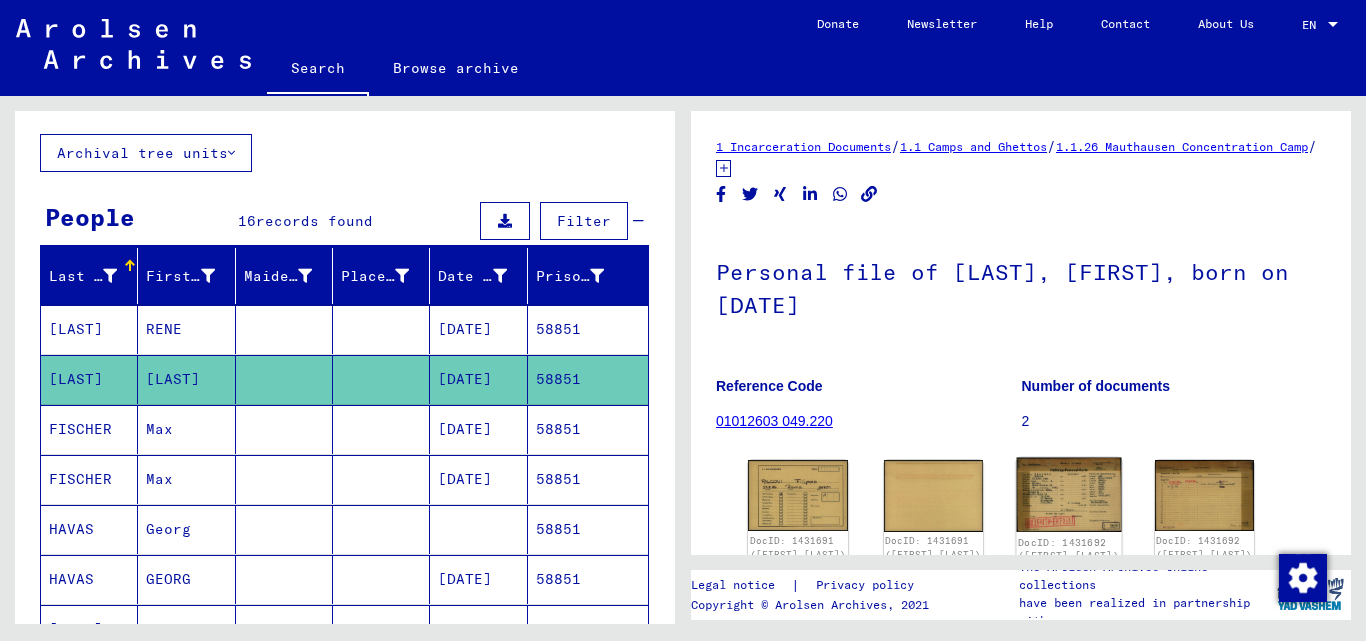 click 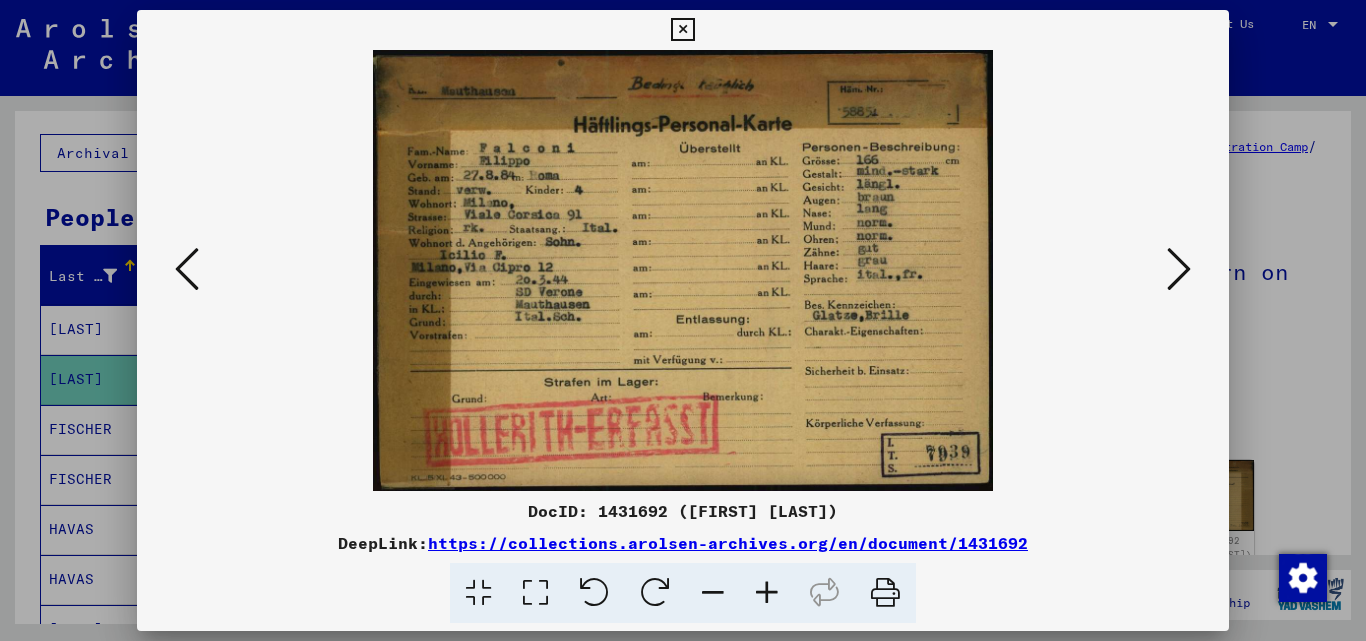click at bounding box center (682, 30) 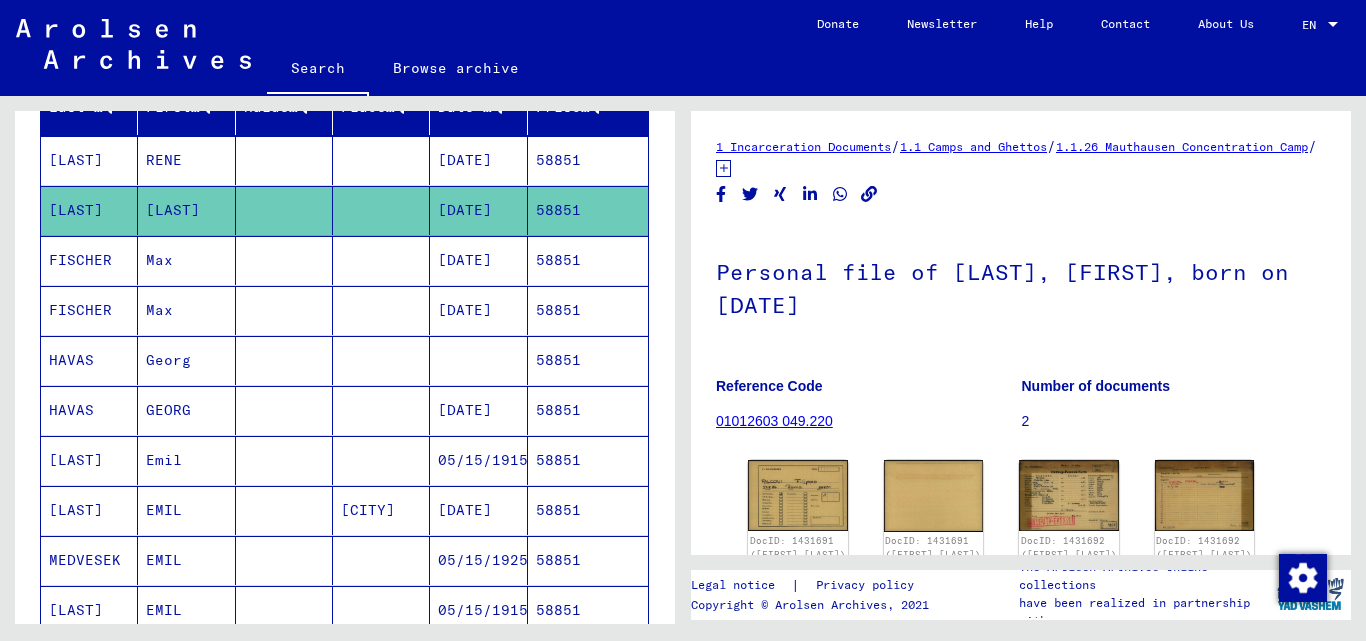 scroll, scrollTop: 300, scrollLeft: 0, axis: vertical 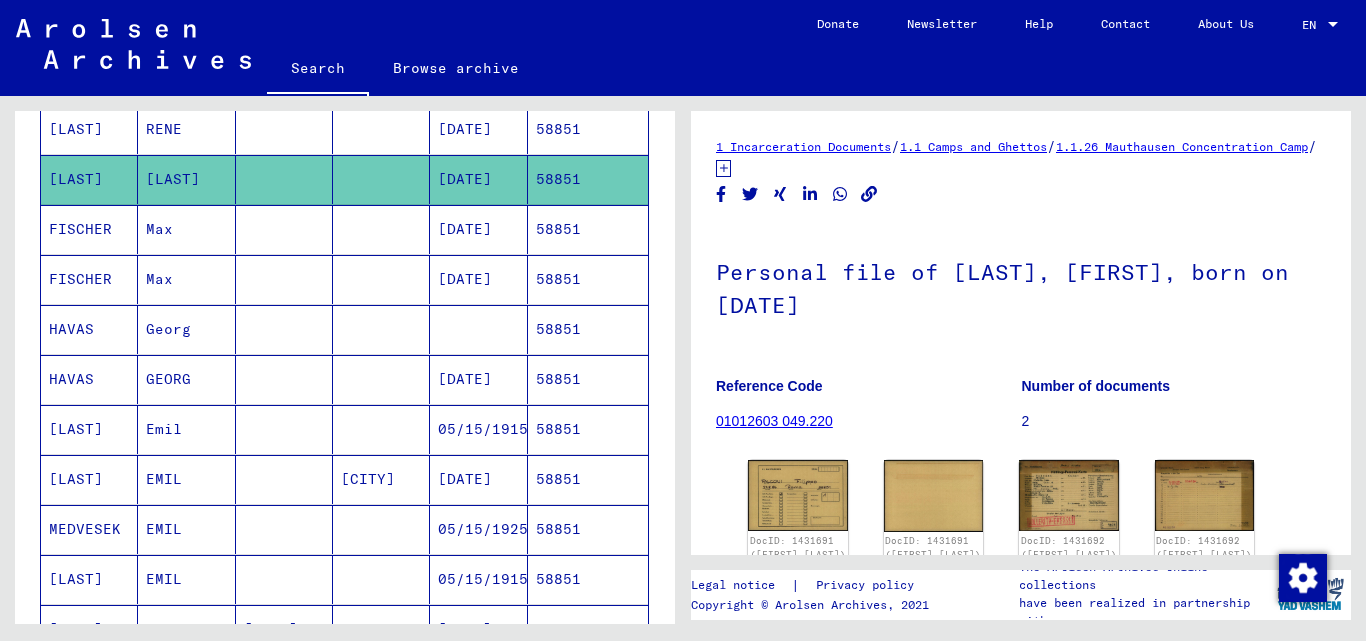 click on "58851" at bounding box center [588, 429] 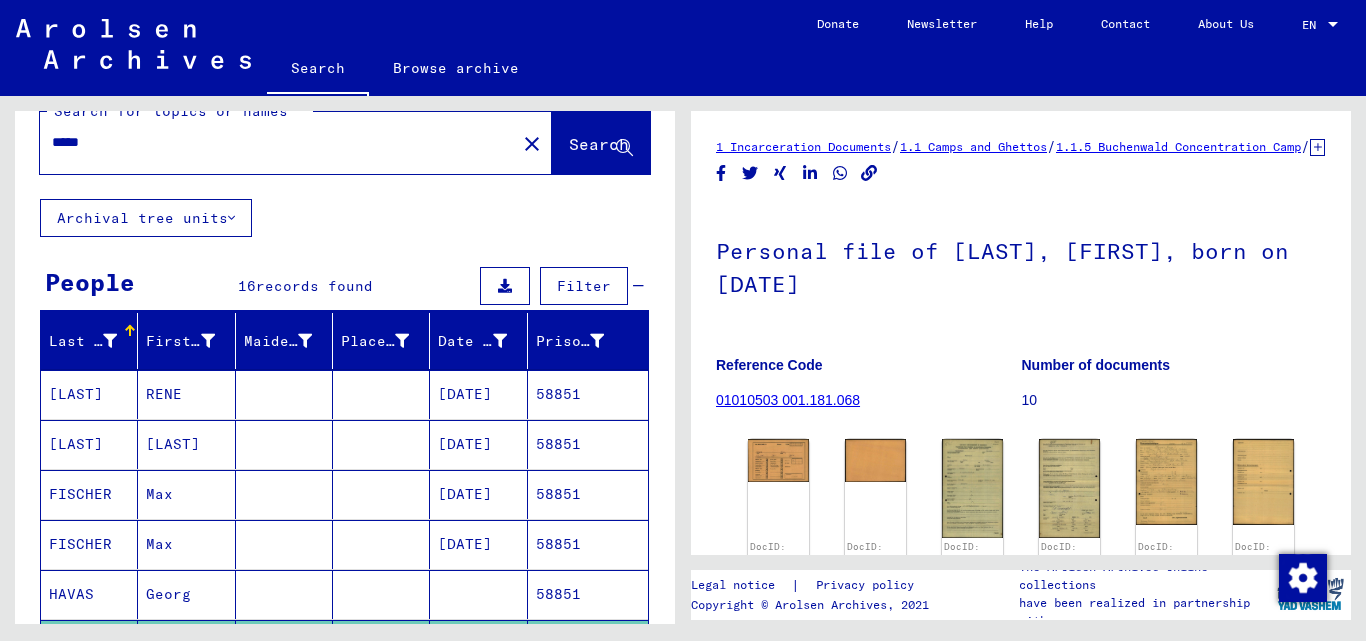 scroll, scrollTop: 0, scrollLeft: 0, axis: both 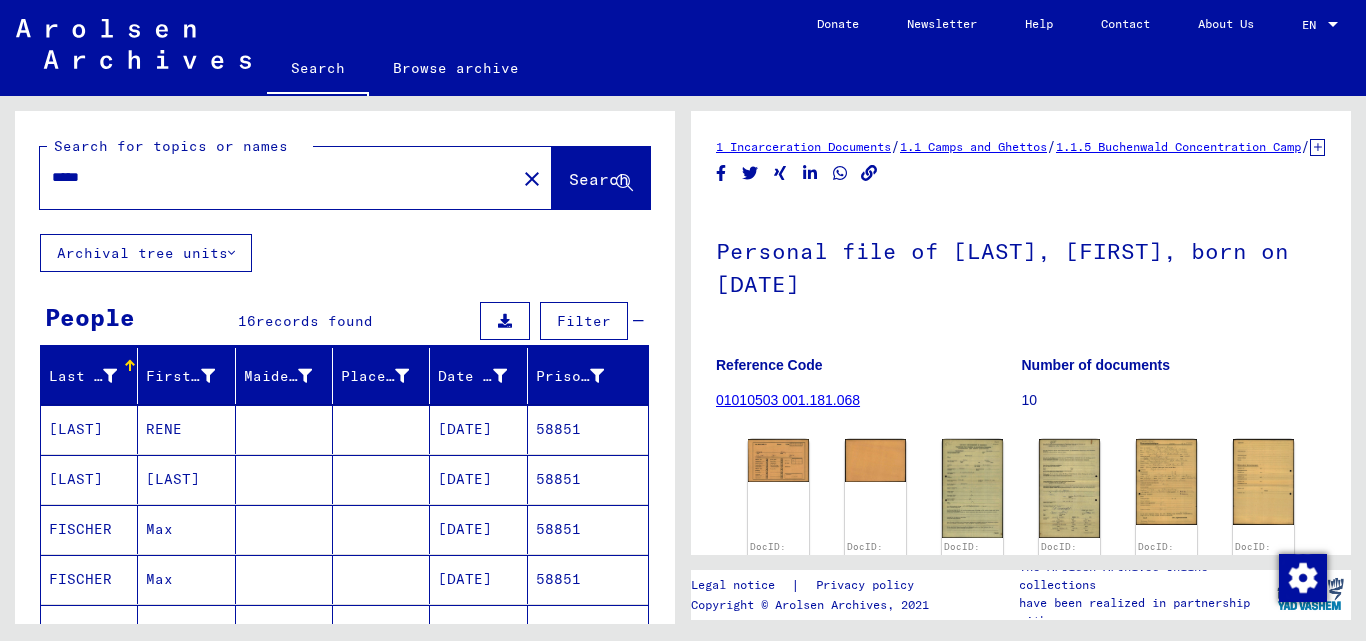 click on "*****" at bounding box center [278, 177] 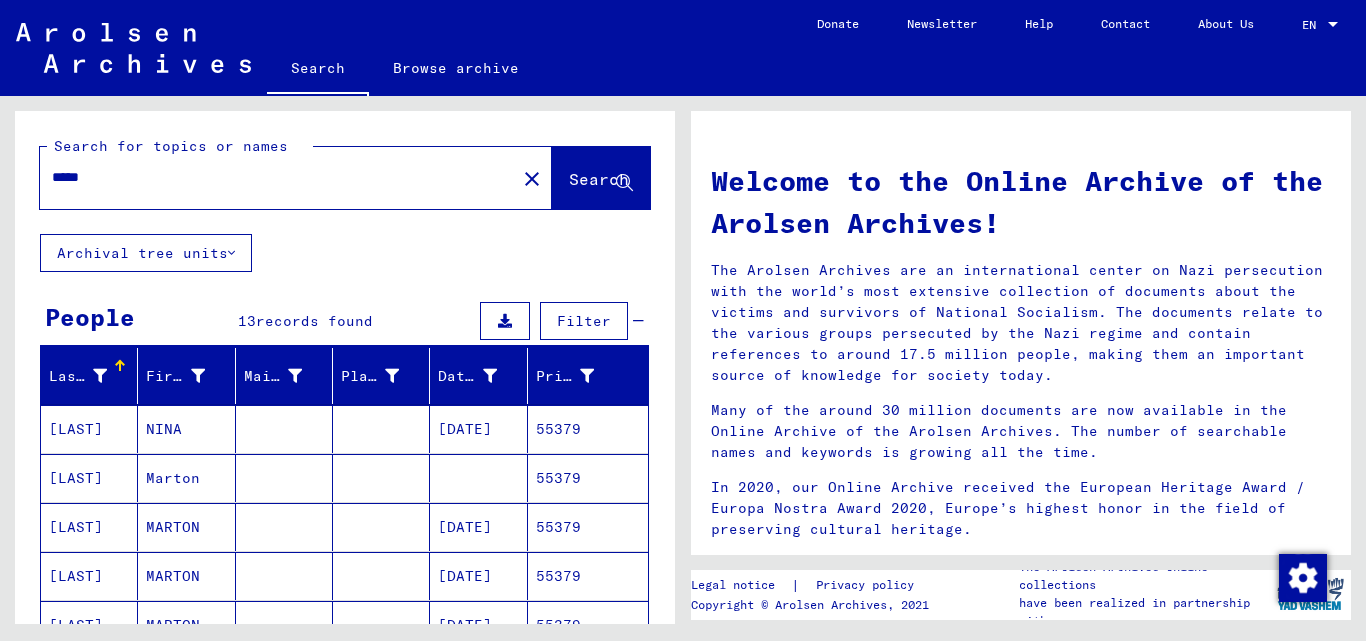 scroll, scrollTop: 100, scrollLeft: 0, axis: vertical 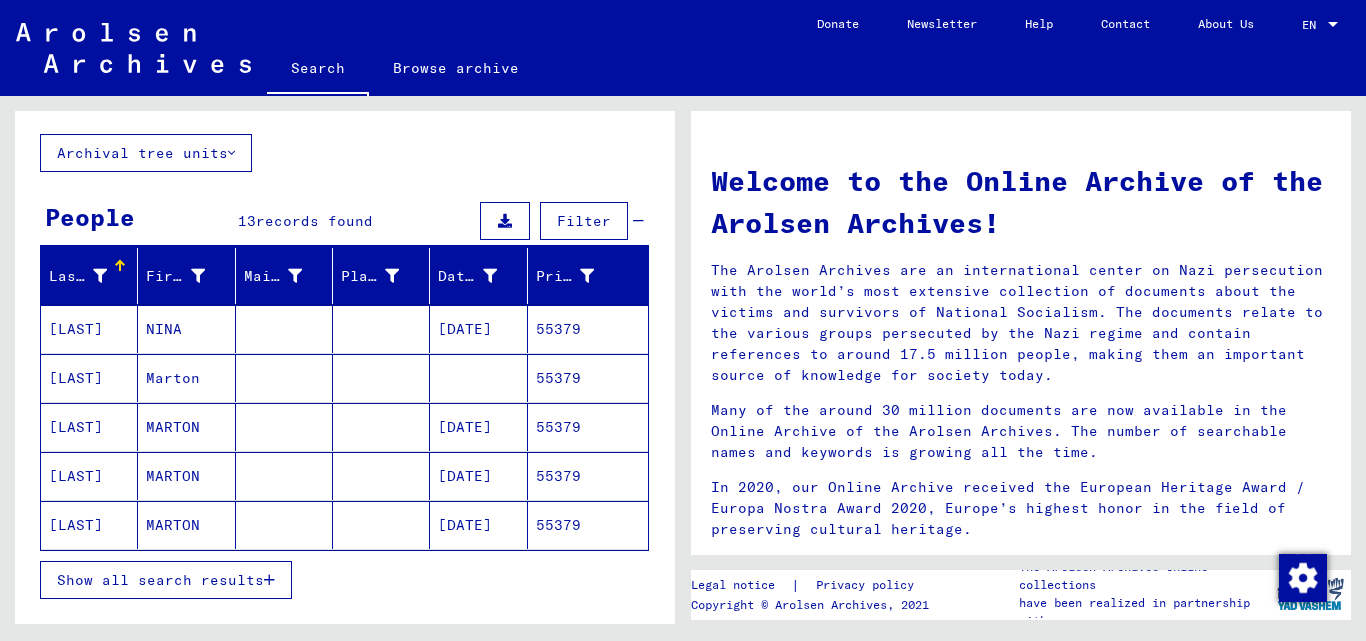 click on "55379" at bounding box center (588, 378) 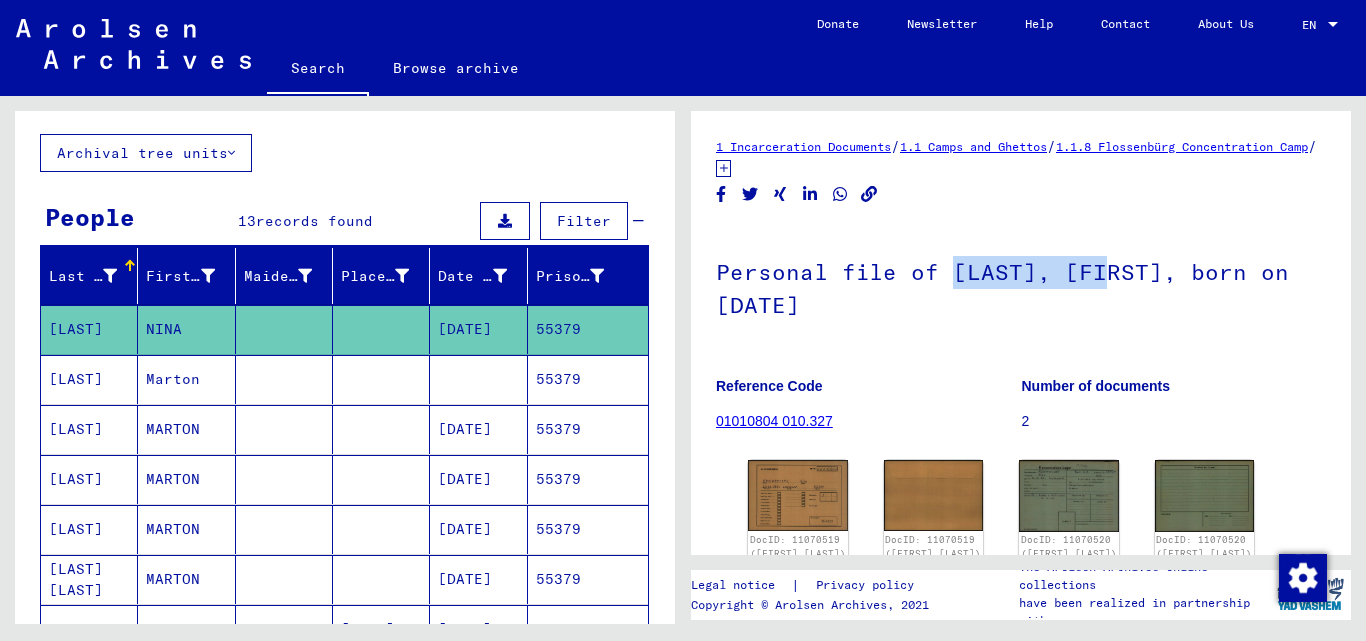 drag, startPoint x: 948, startPoint y: 276, endPoint x: 1097, endPoint y: 265, distance: 149.40549 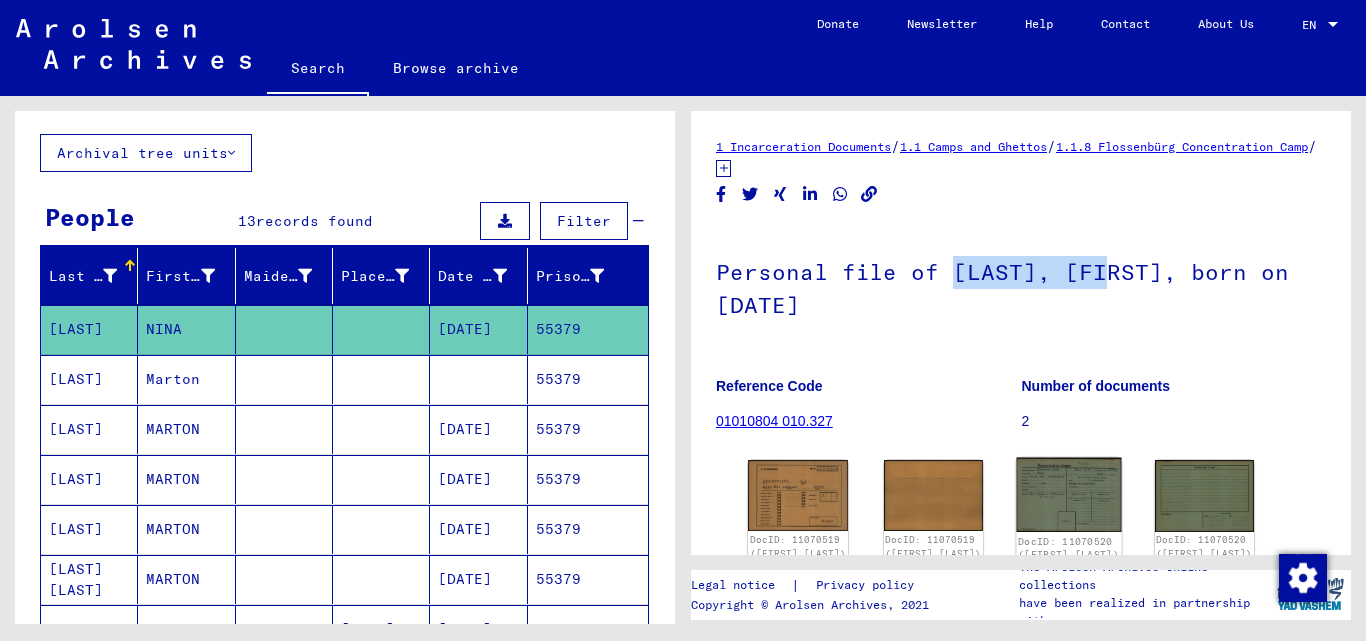 click 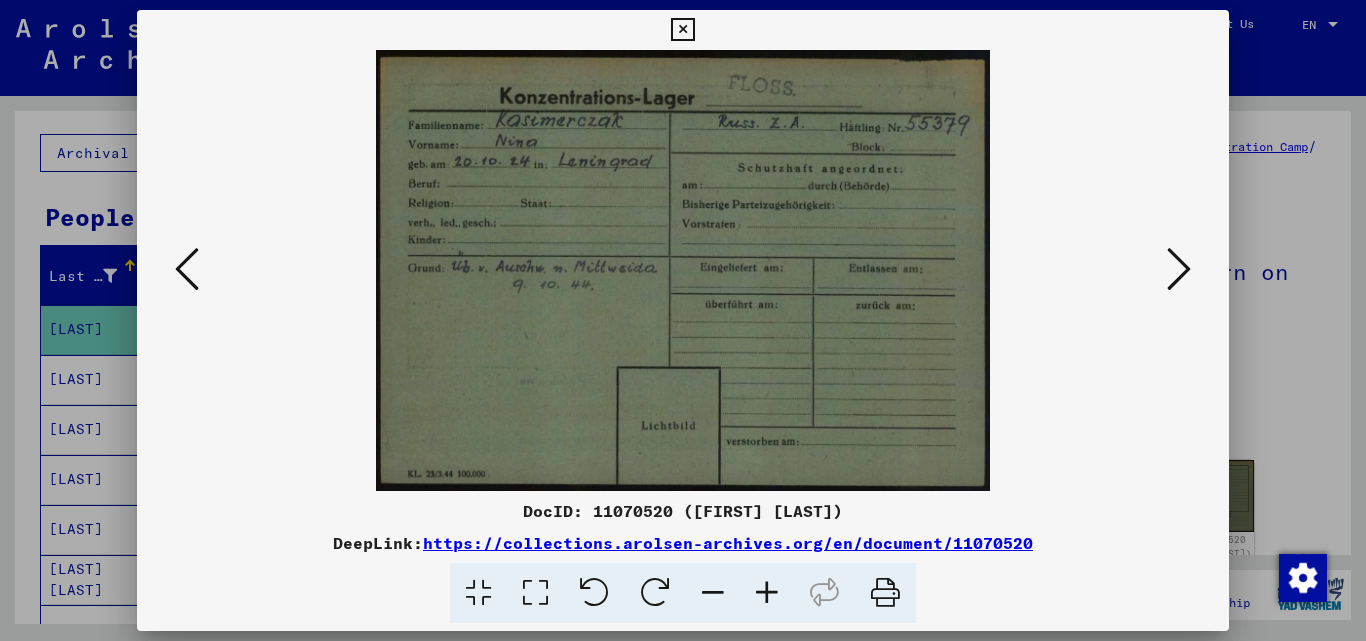 click at bounding box center [682, 30] 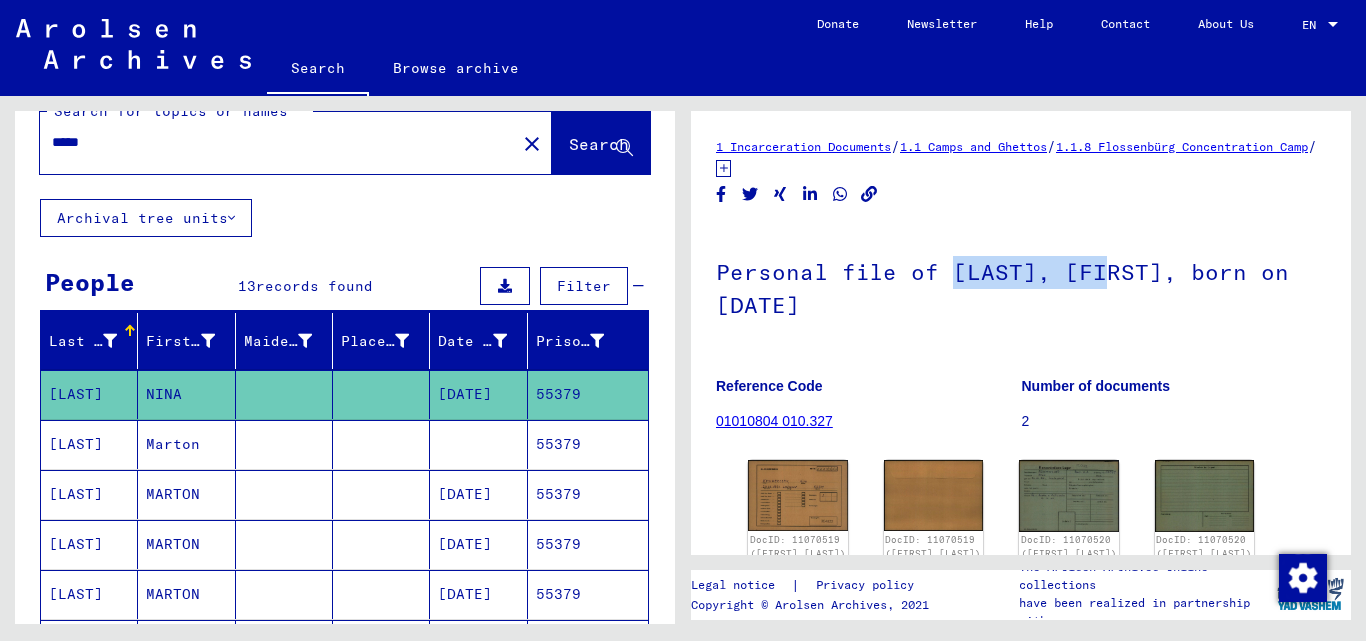 scroll, scrollTop: 0, scrollLeft: 0, axis: both 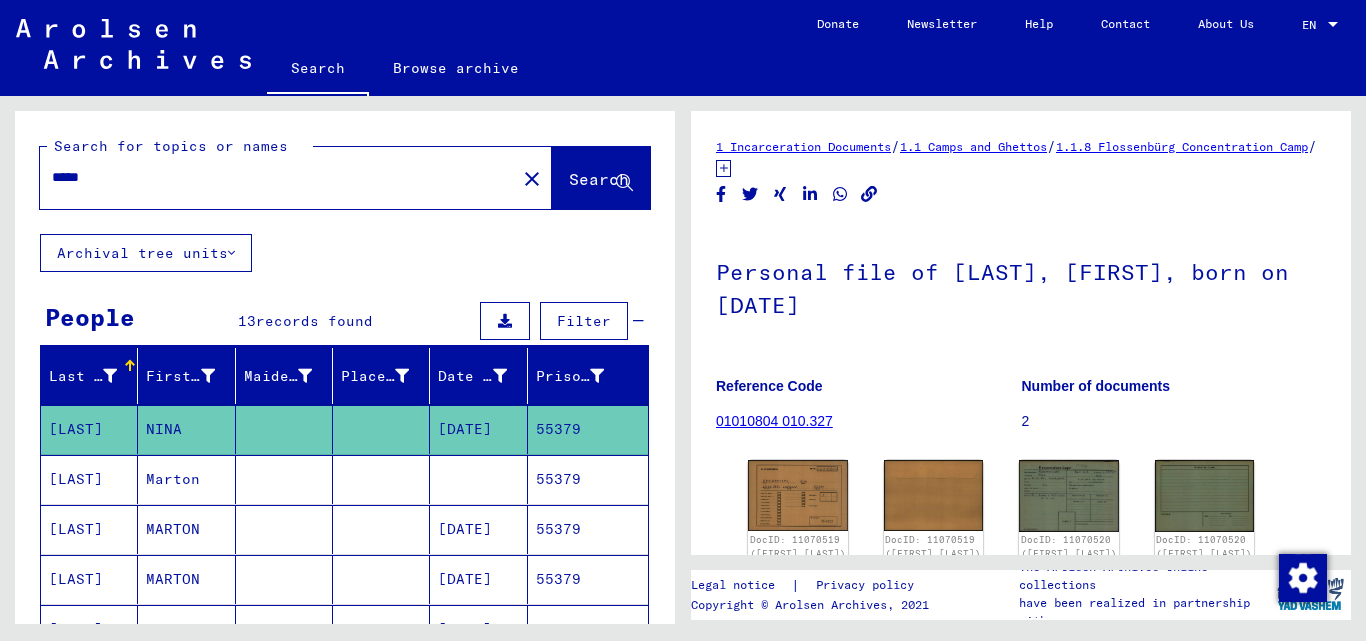 click on "*****" at bounding box center (278, 177) 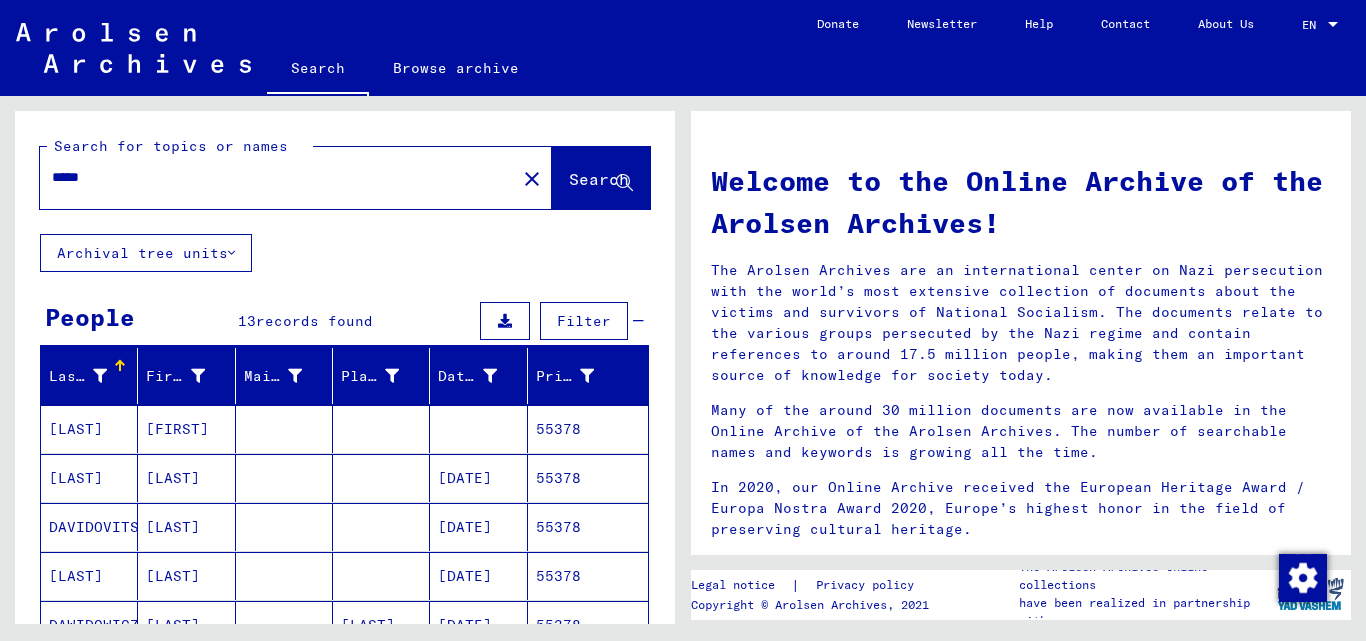 scroll, scrollTop: 200, scrollLeft: 0, axis: vertical 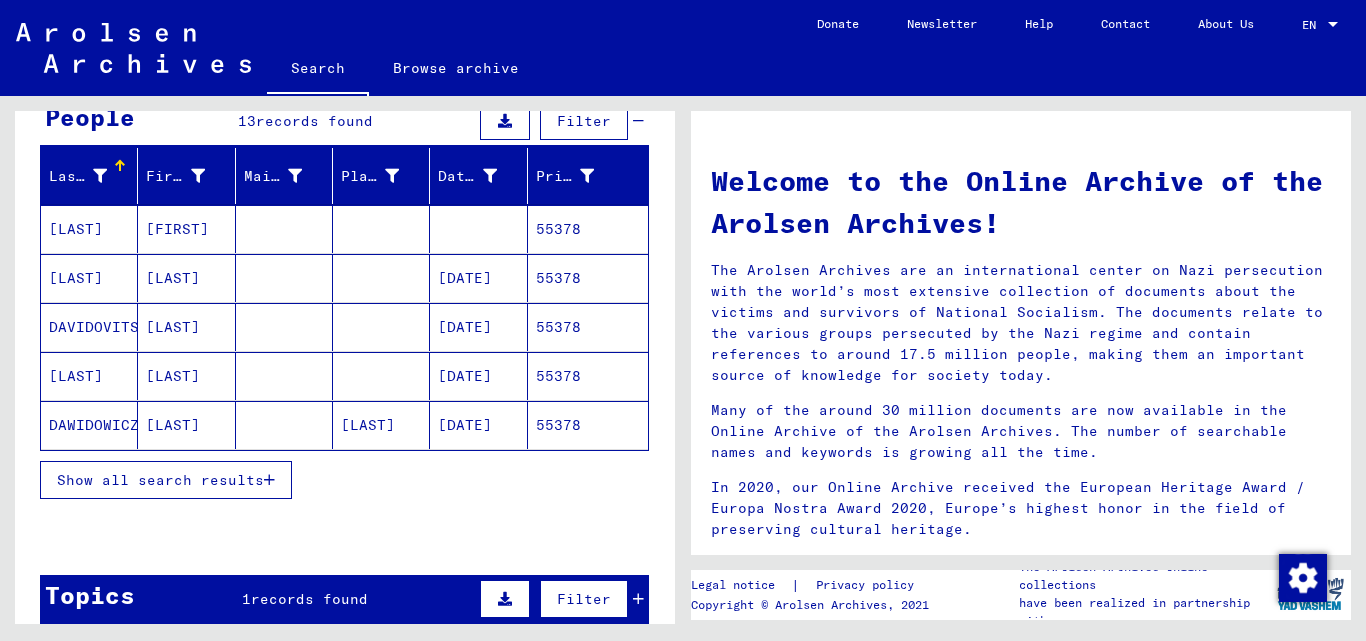 click on "Show all search results" at bounding box center [160, 480] 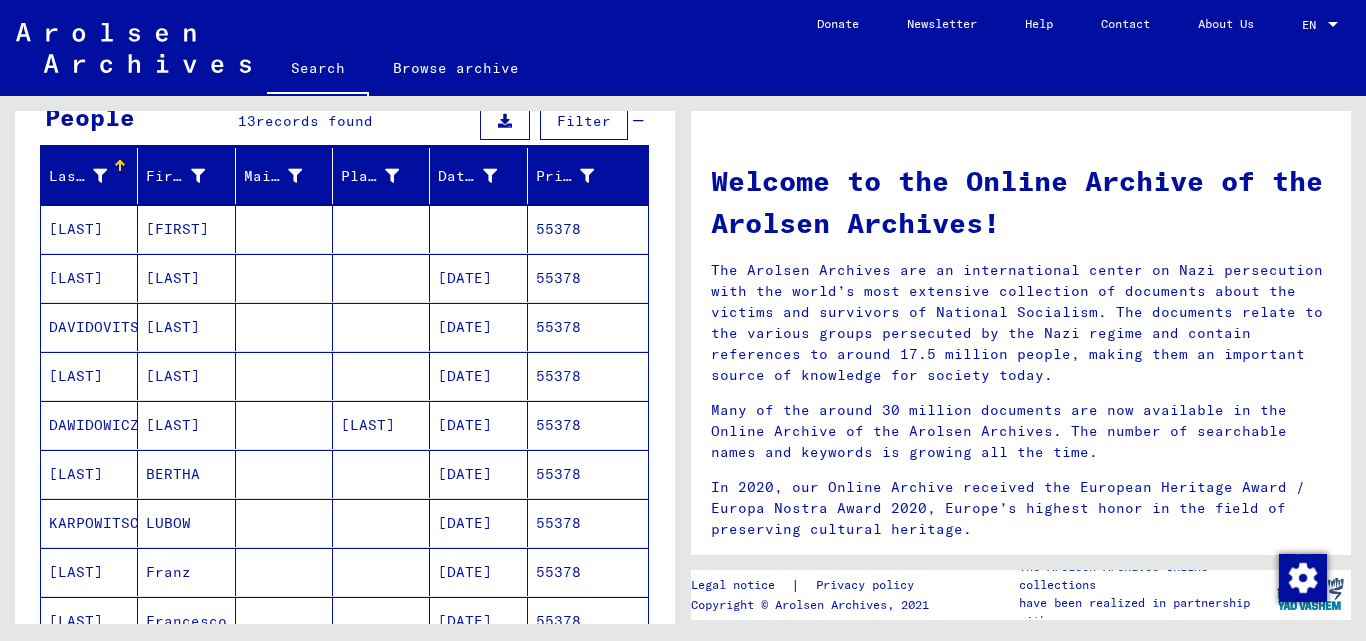 scroll, scrollTop: 400, scrollLeft: 0, axis: vertical 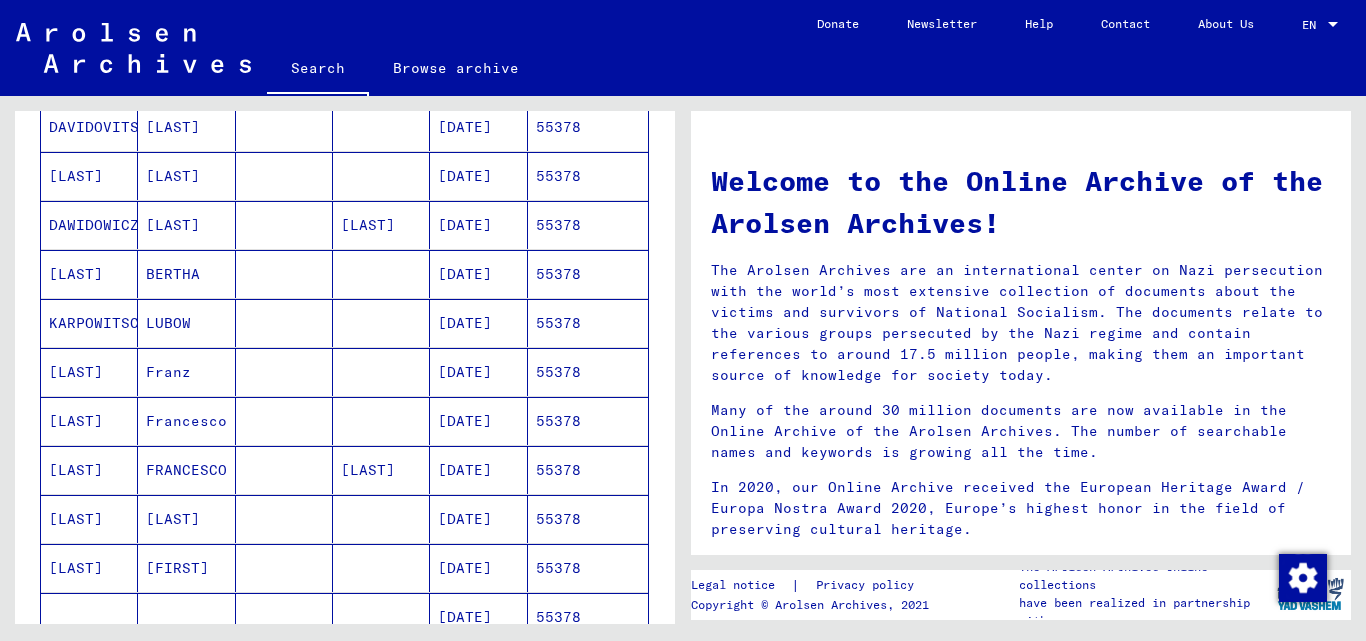 click on "55378" at bounding box center (588, 323) 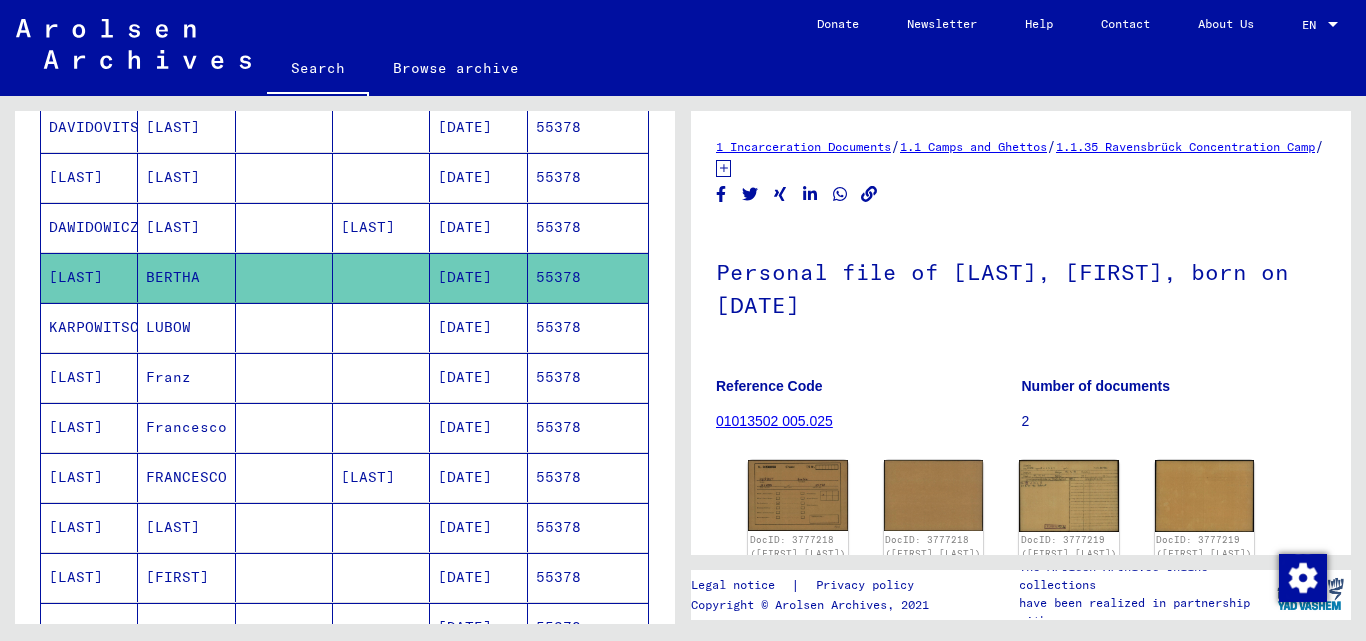 click on "55378" at bounding box center (588, 377) 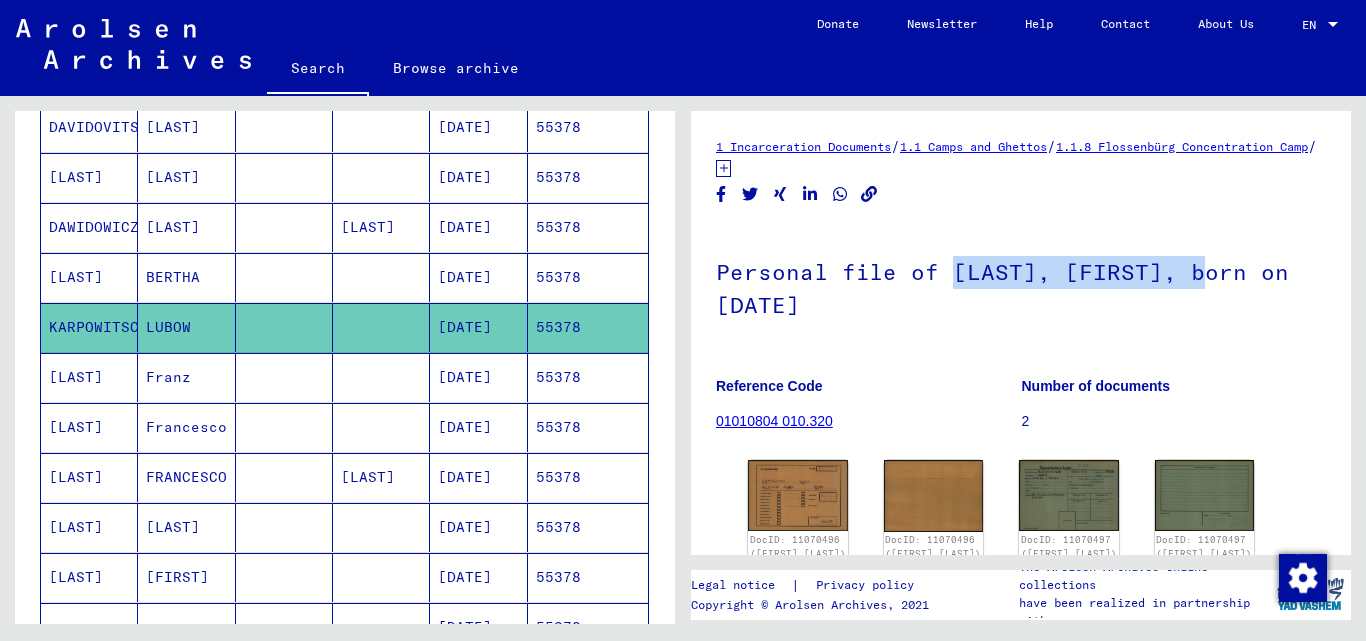 drag, startPoint x: 946, startPoint y: 271, endPoint x: 1194, endPoint y: 283, distance: 248.29015 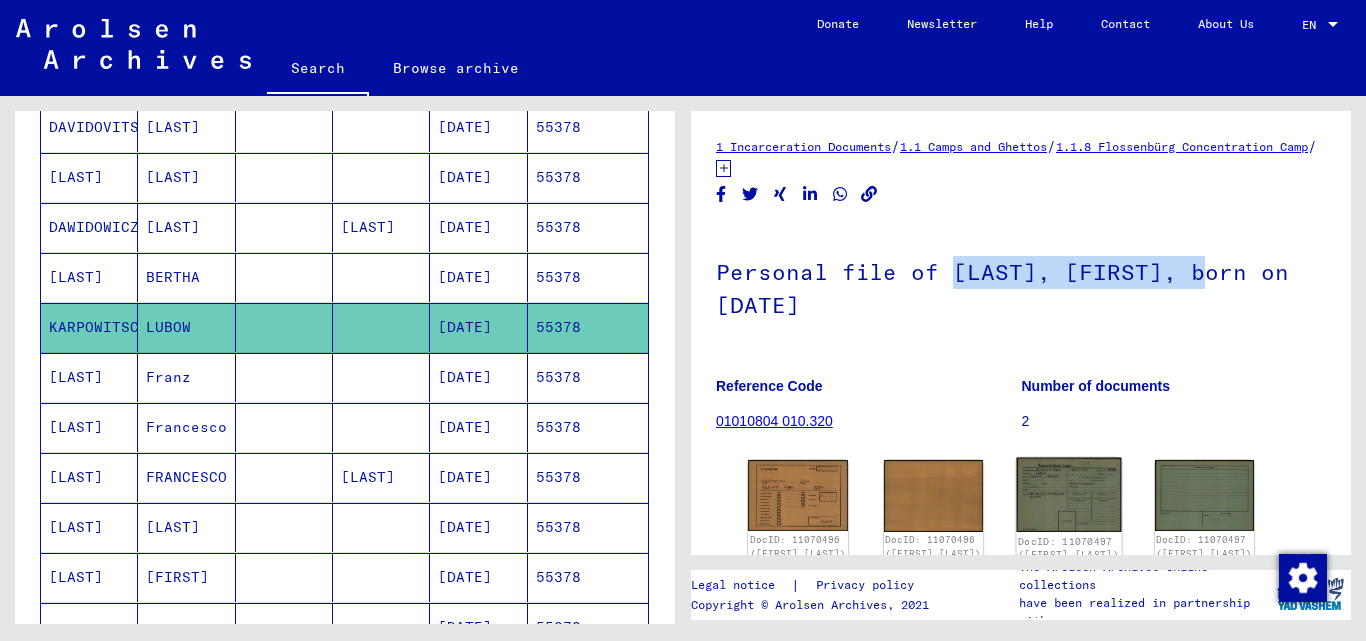 click 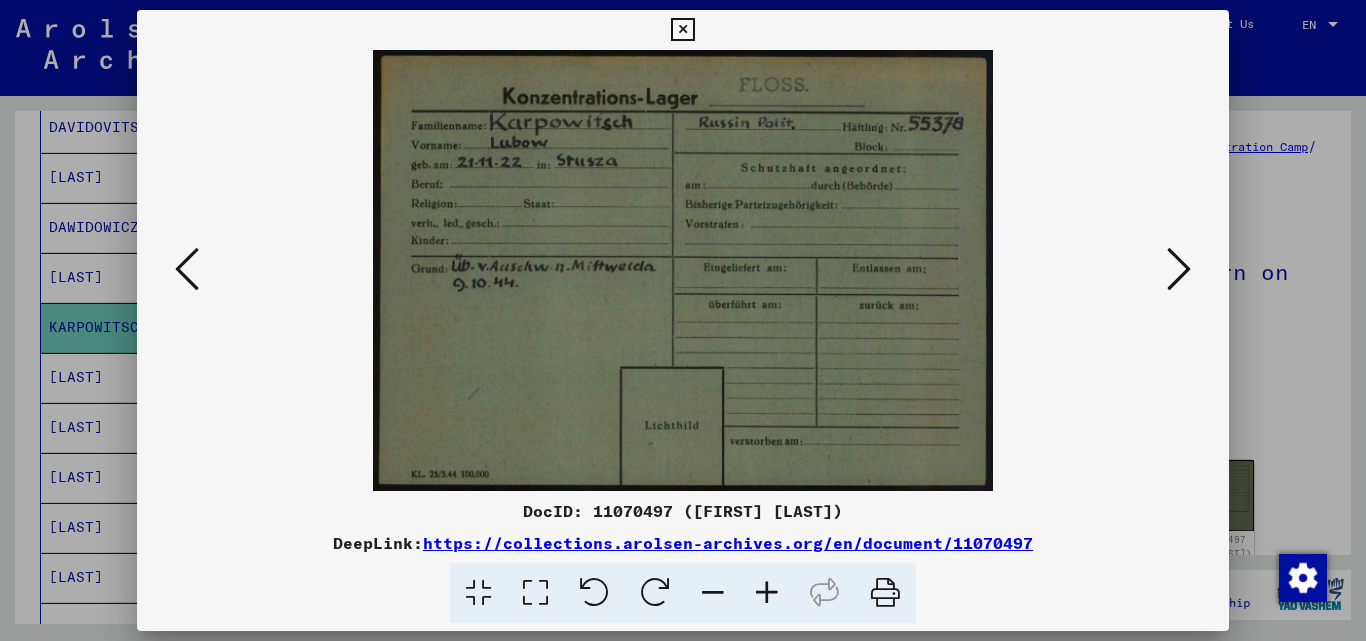 click at bounding box center (682, 30) 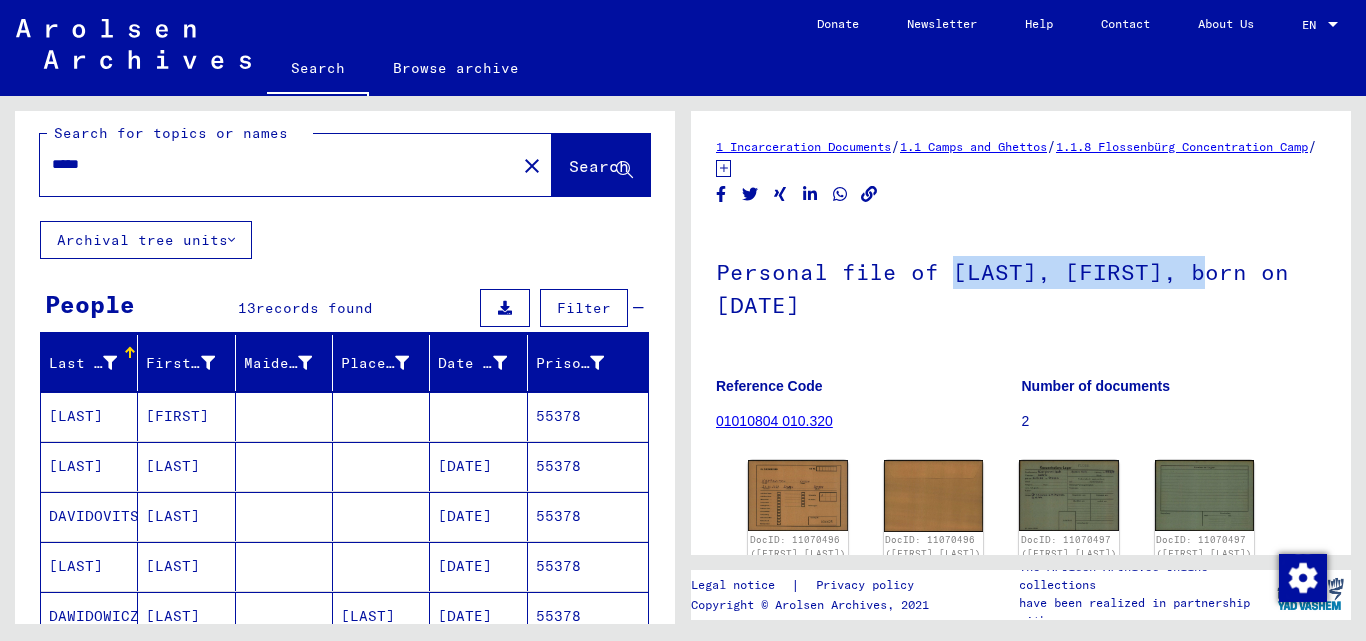 scroll, scrollTop: 2, scrollLeft: 0, axis: vertical 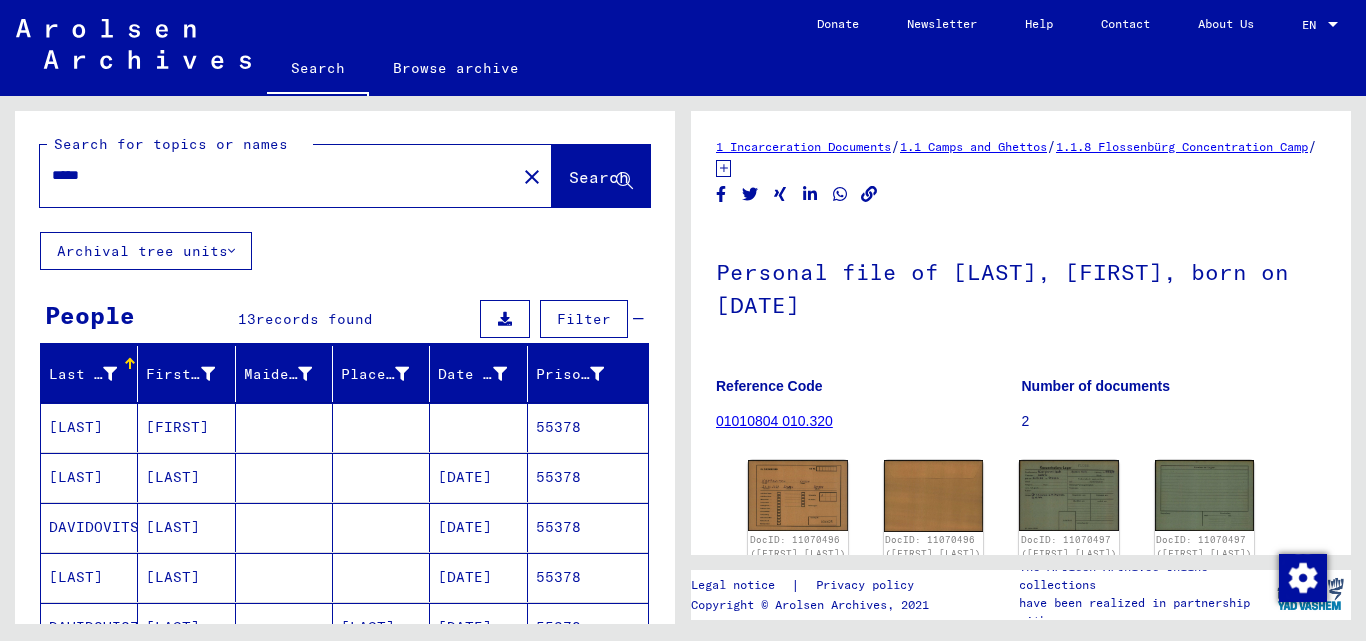 click on "*****" at bounding box center (278, 175) 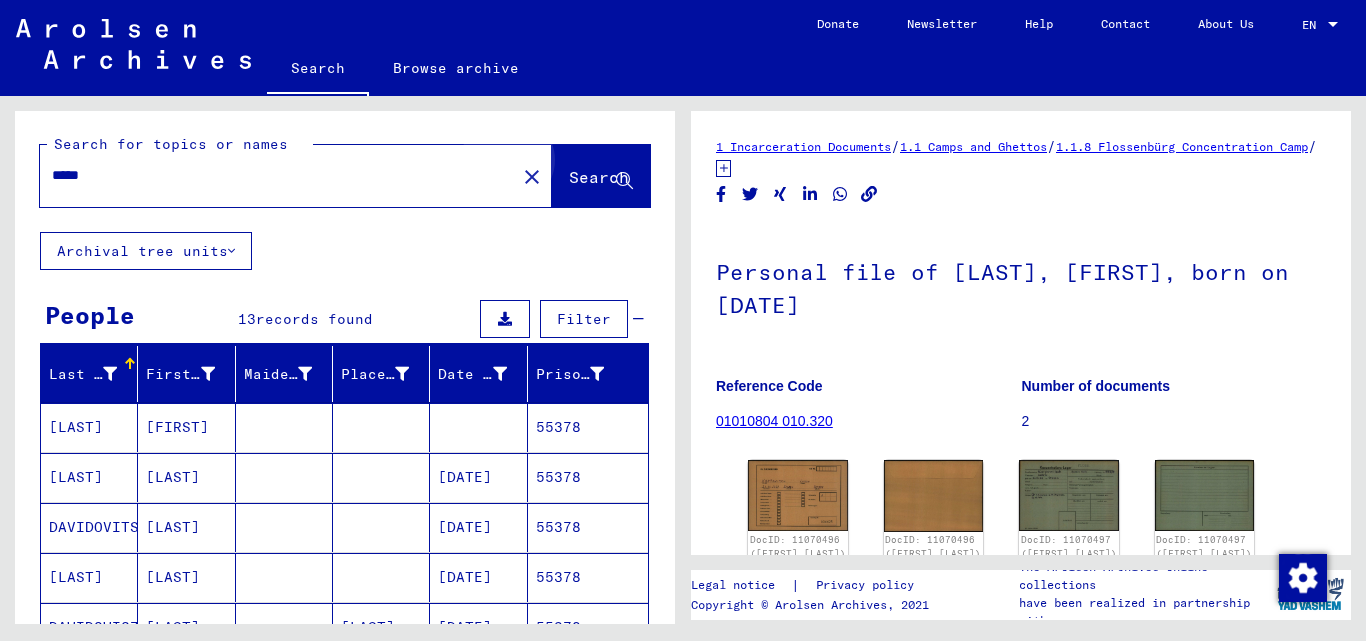 click on "Search" 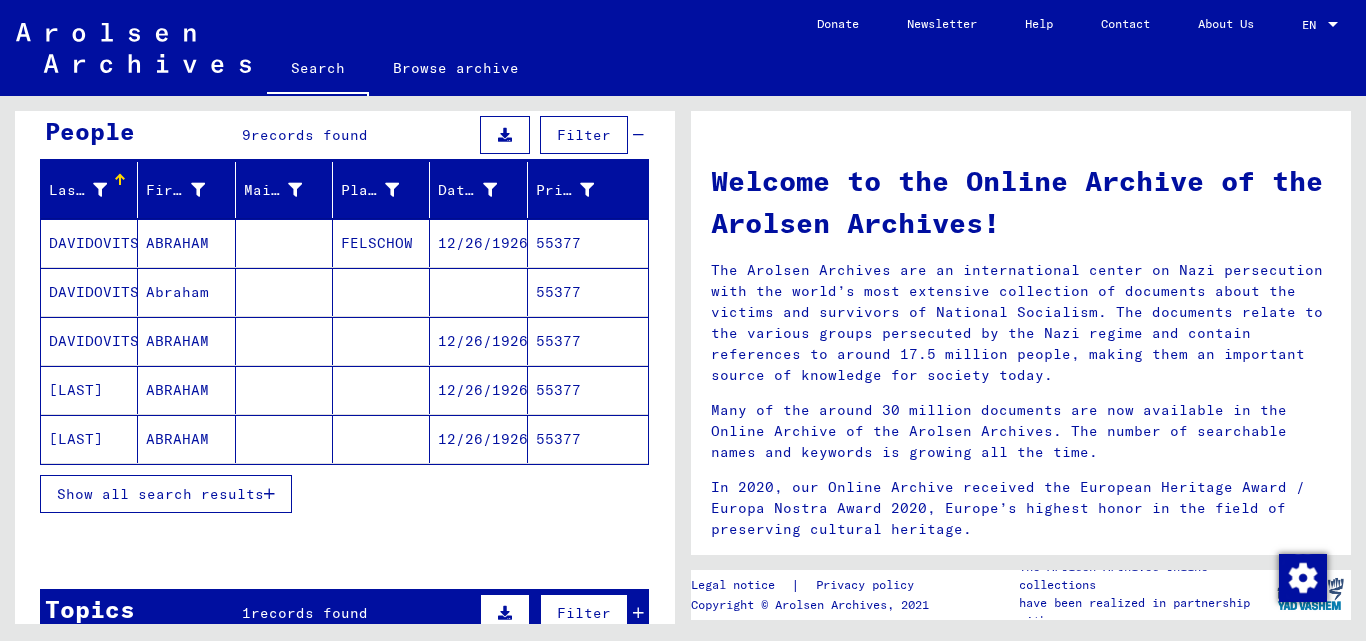 scroll, scrollTop: 200, scrollLeft: 0, axis: vertical 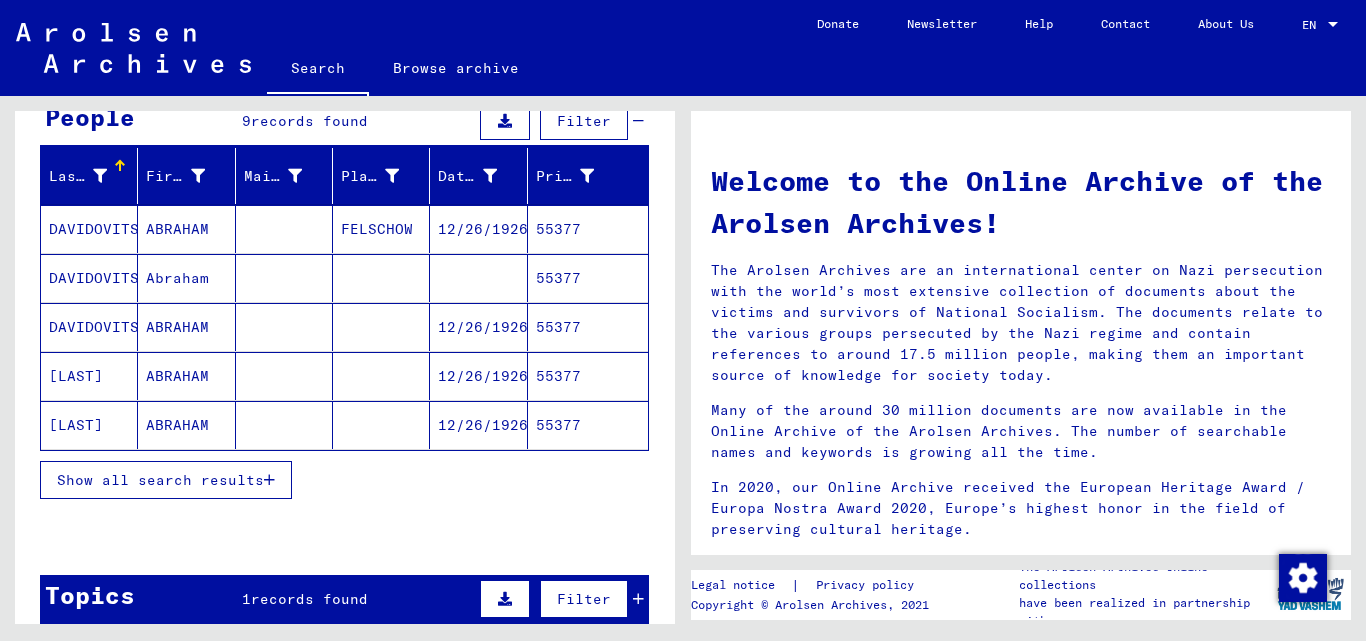 click at bounding box center [269, 480] 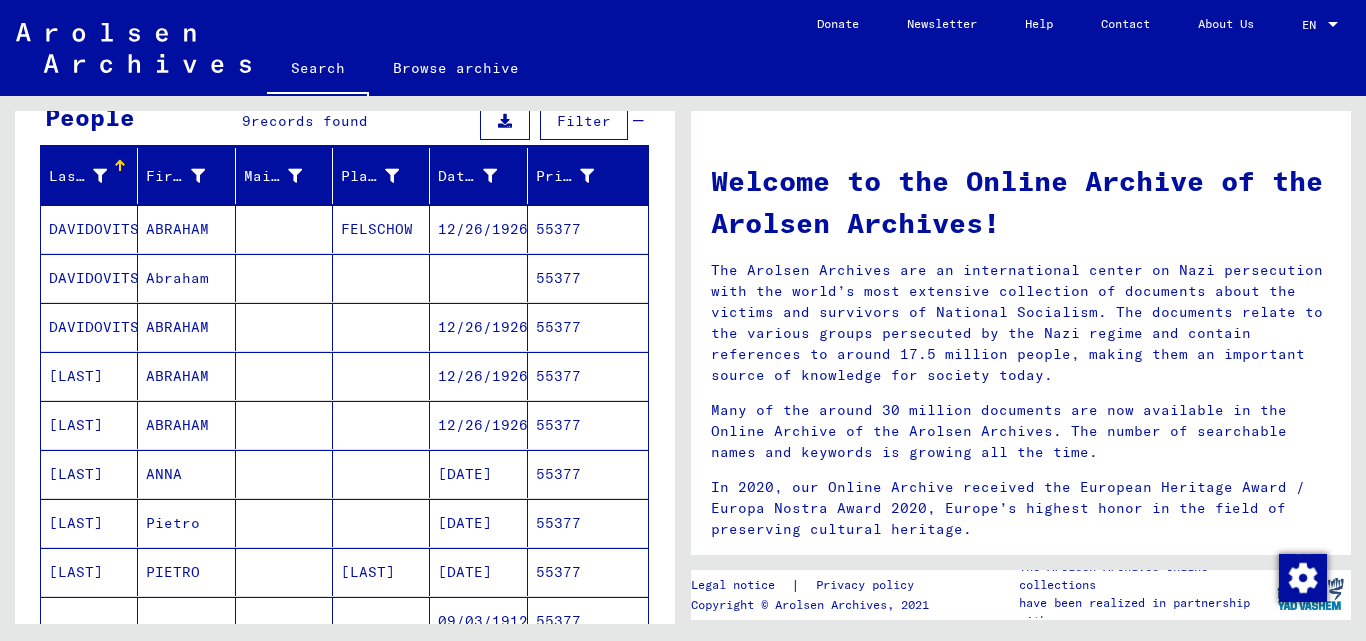 click on "55377" at bounding box center [588, 523] 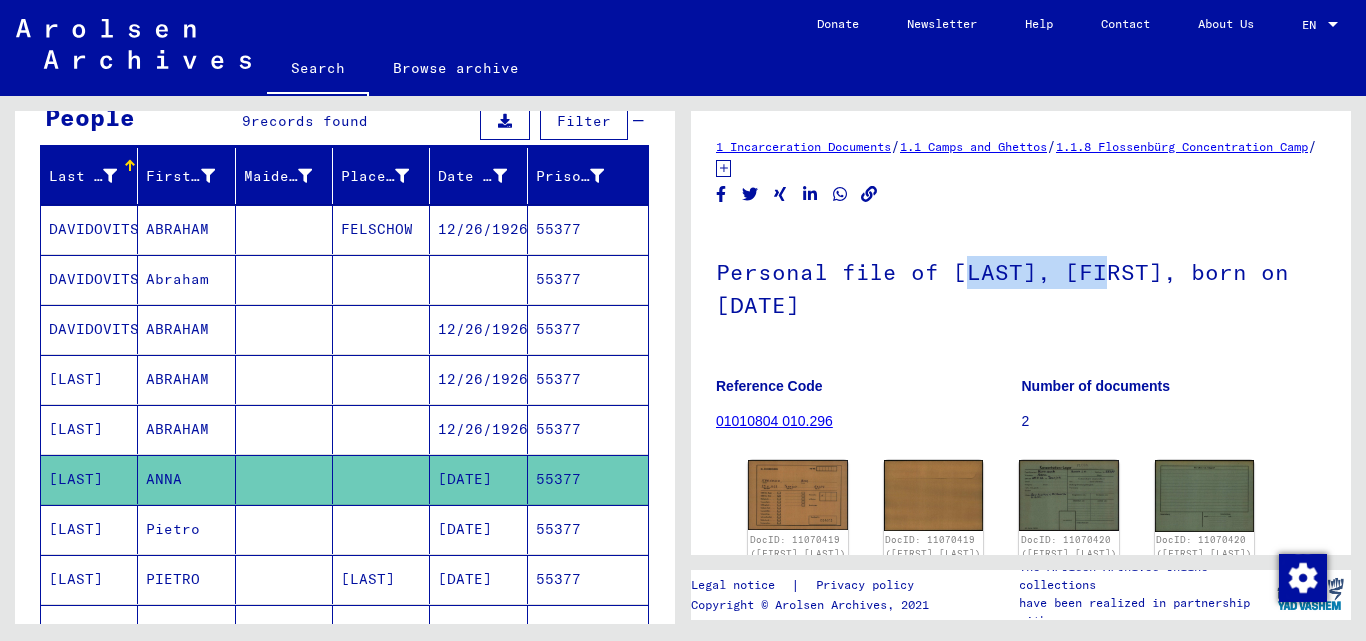 drag, startPoint x: 962, startPoint y: 273, endPoint x: 1097, endPoint y: 257, distance: 135.94484 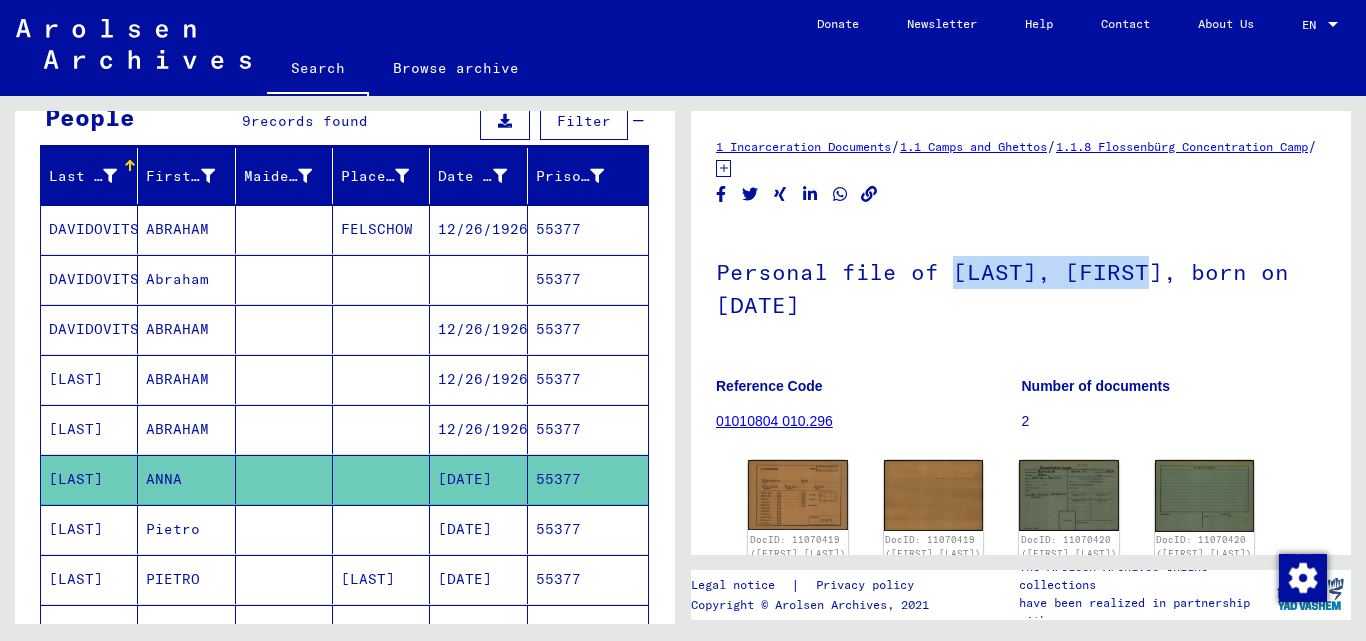drag, startPoint x: 950, startPoint y: 274, endPoint x: 1143, endPoint y: 270, distance: 193.04144 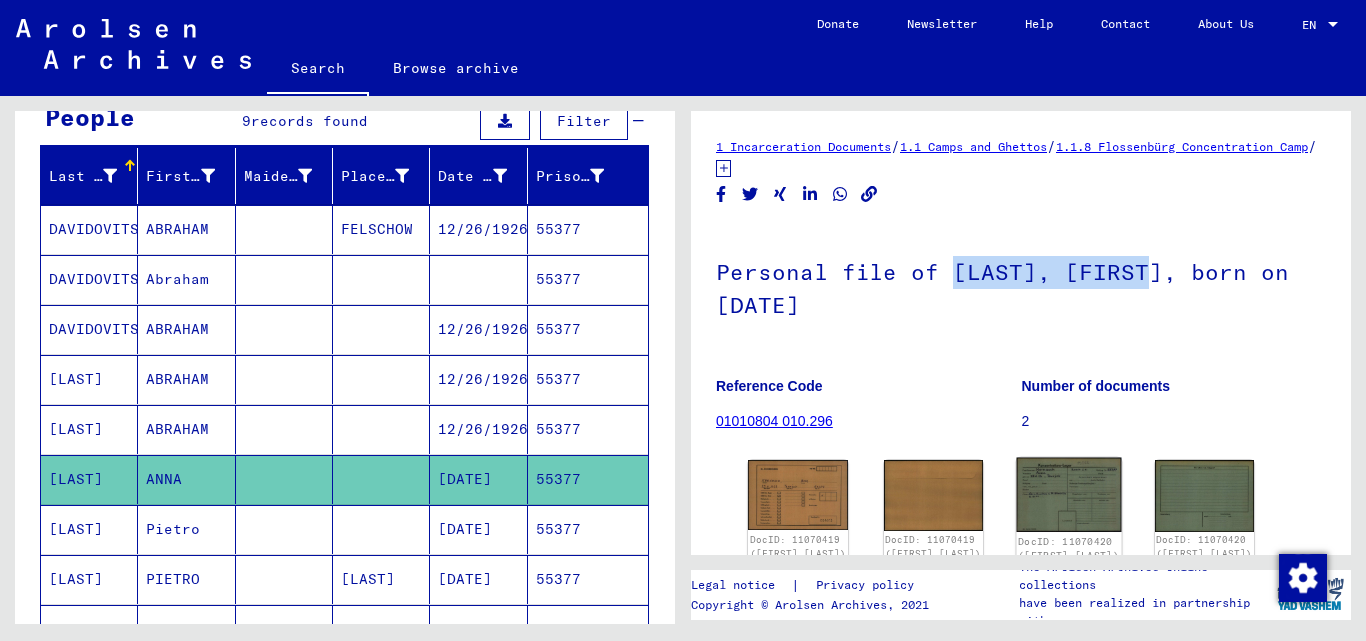 click 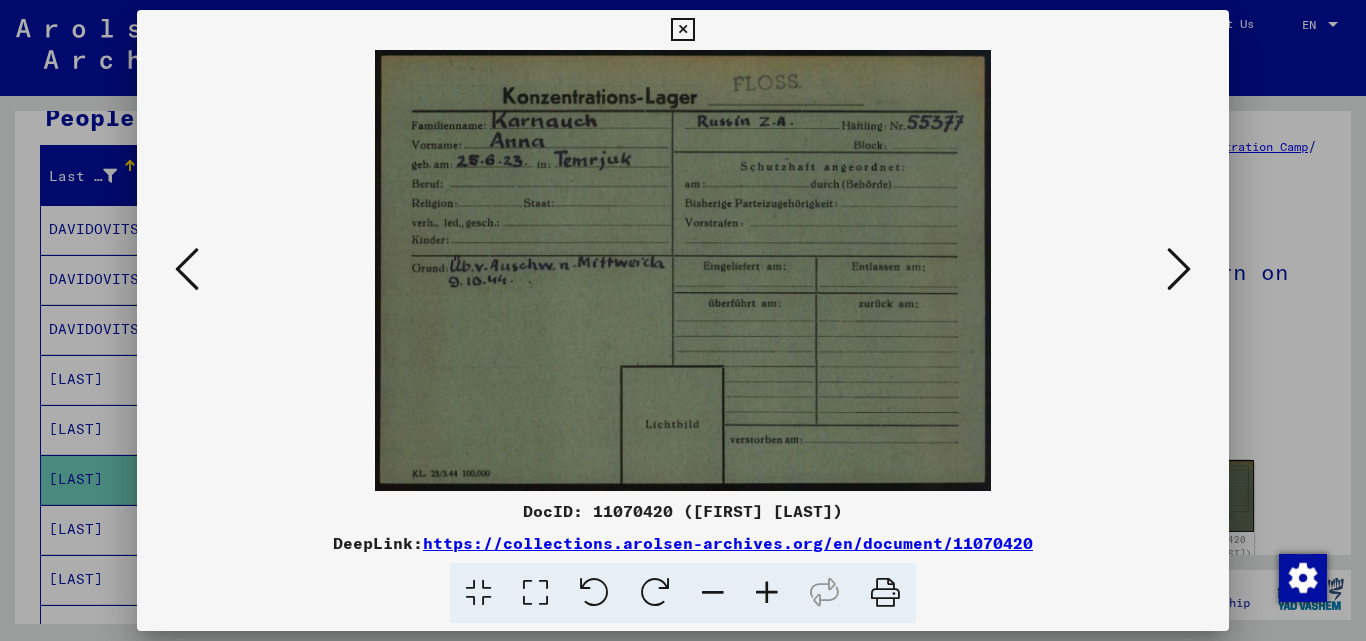 click at bounding box center [682, 30] 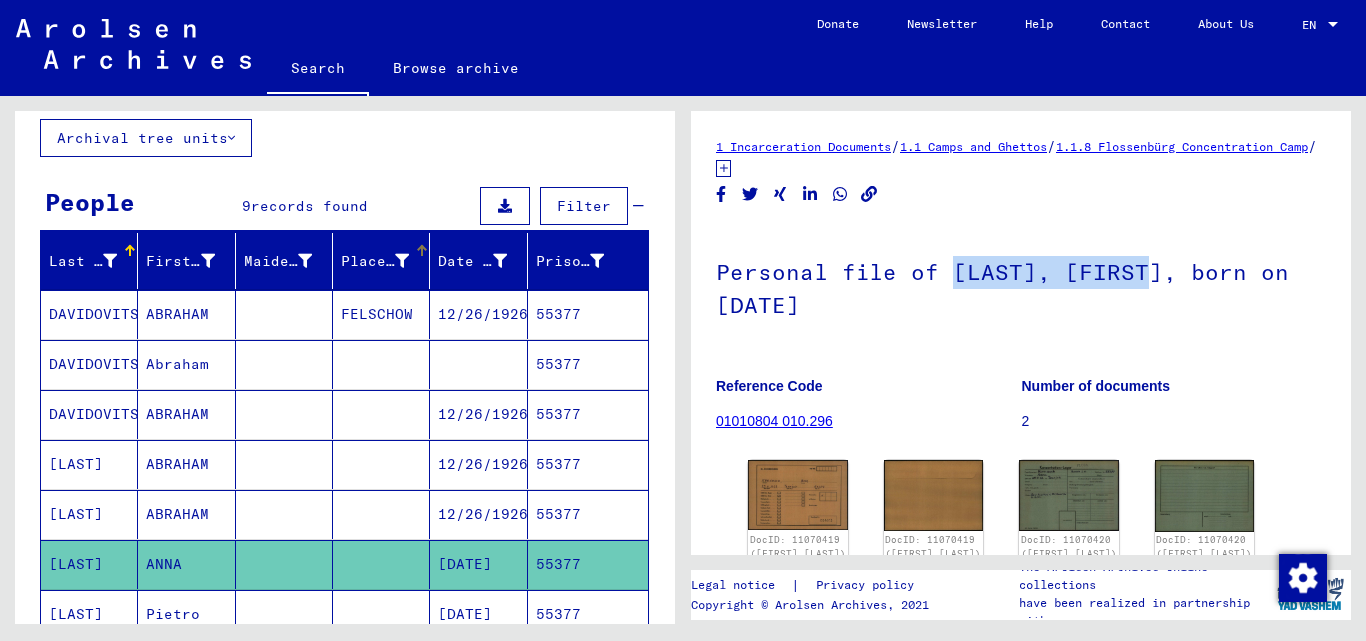 scroll, scrollTop: 0, scrollLeft: 0, axis: both 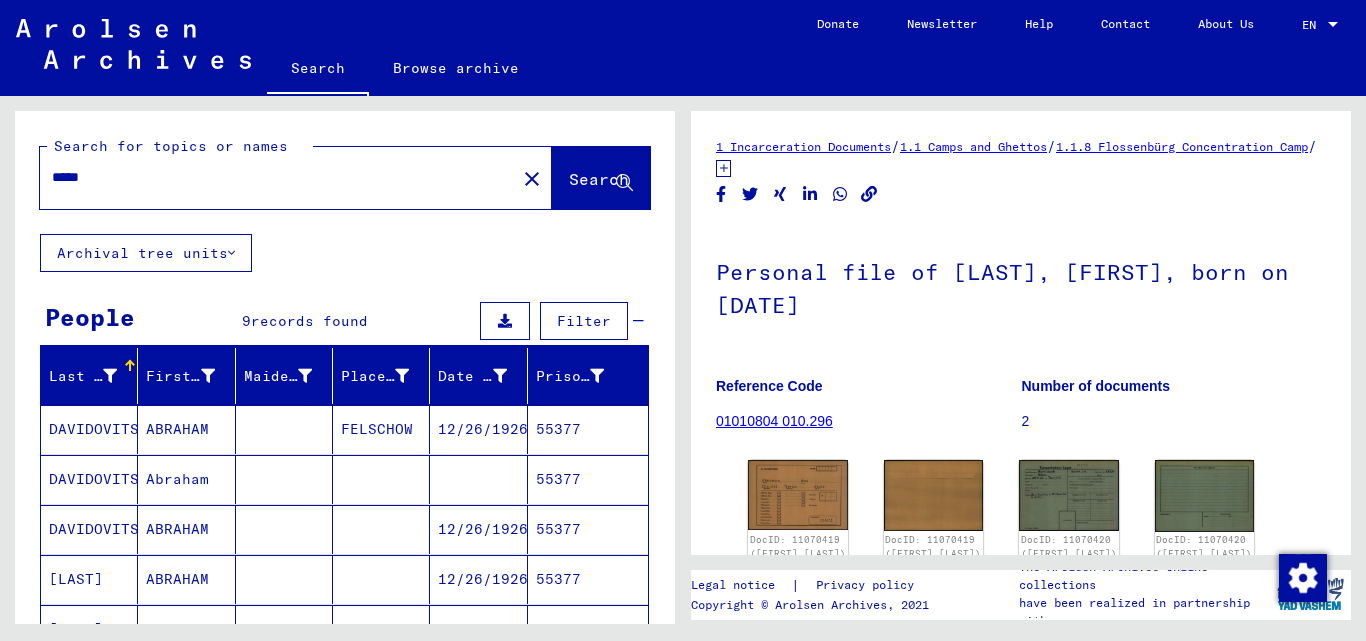 click on "*****" at bounding box center [278, 177] 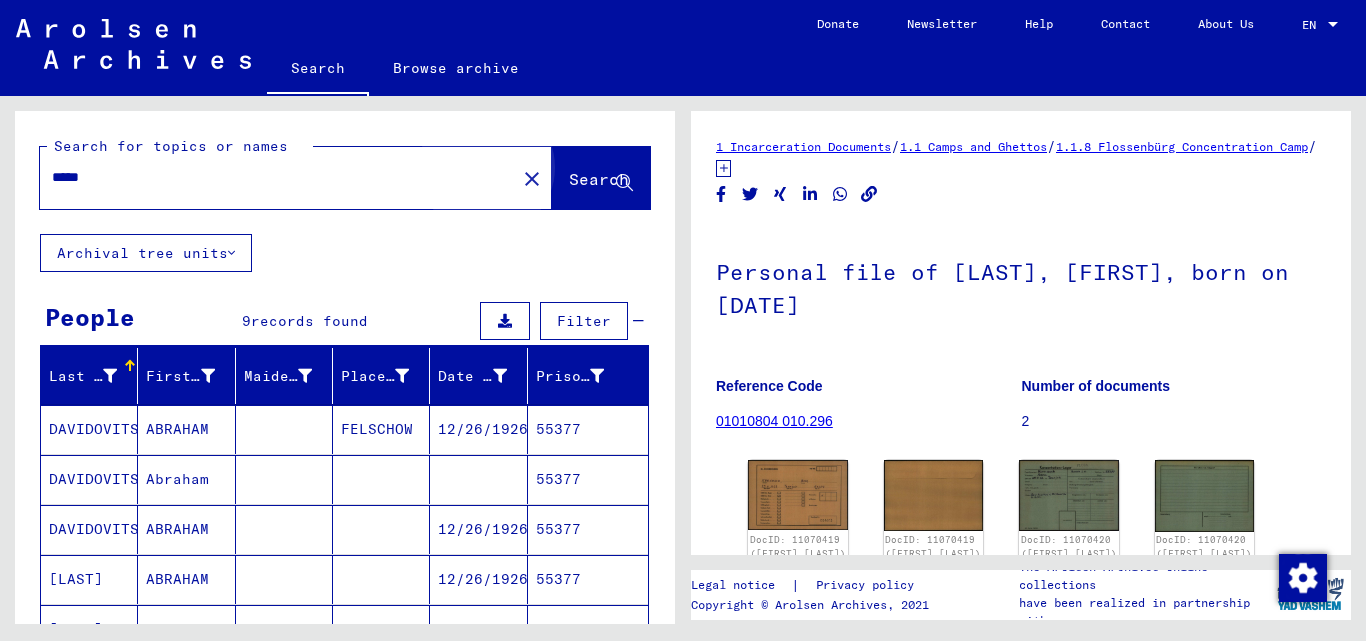 click on "Search" 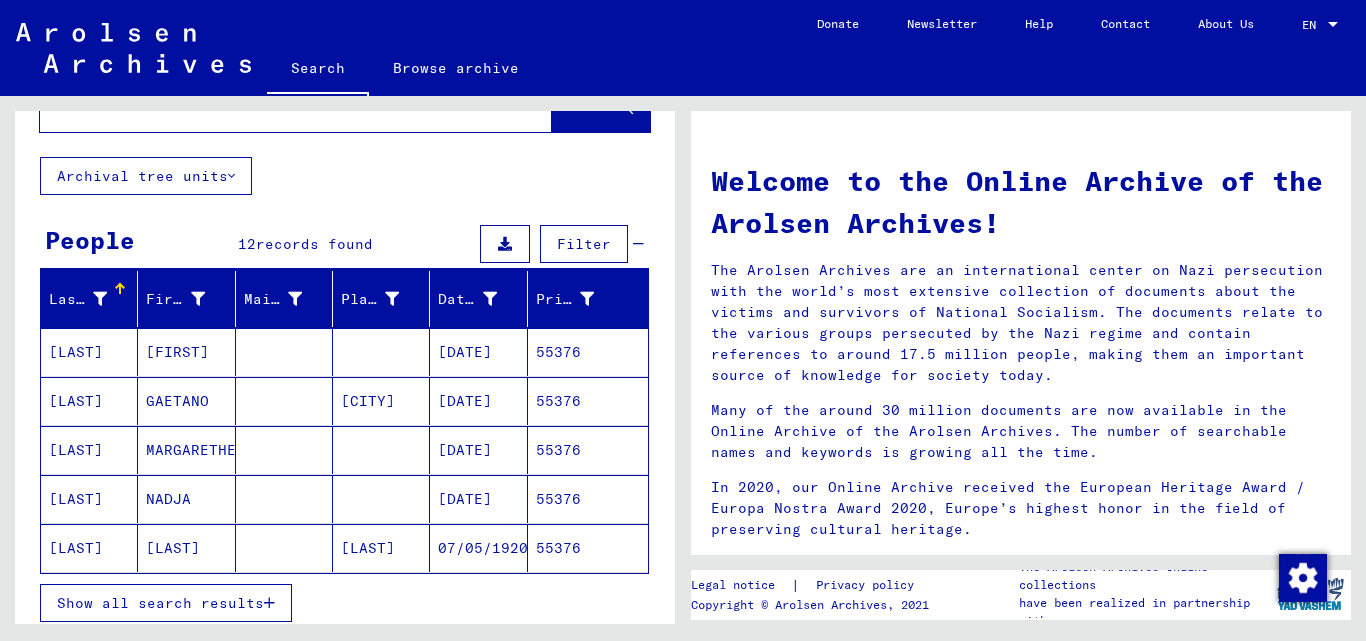 scroll, scrollTop: 100, scrollLeft: 0, axis: vertical 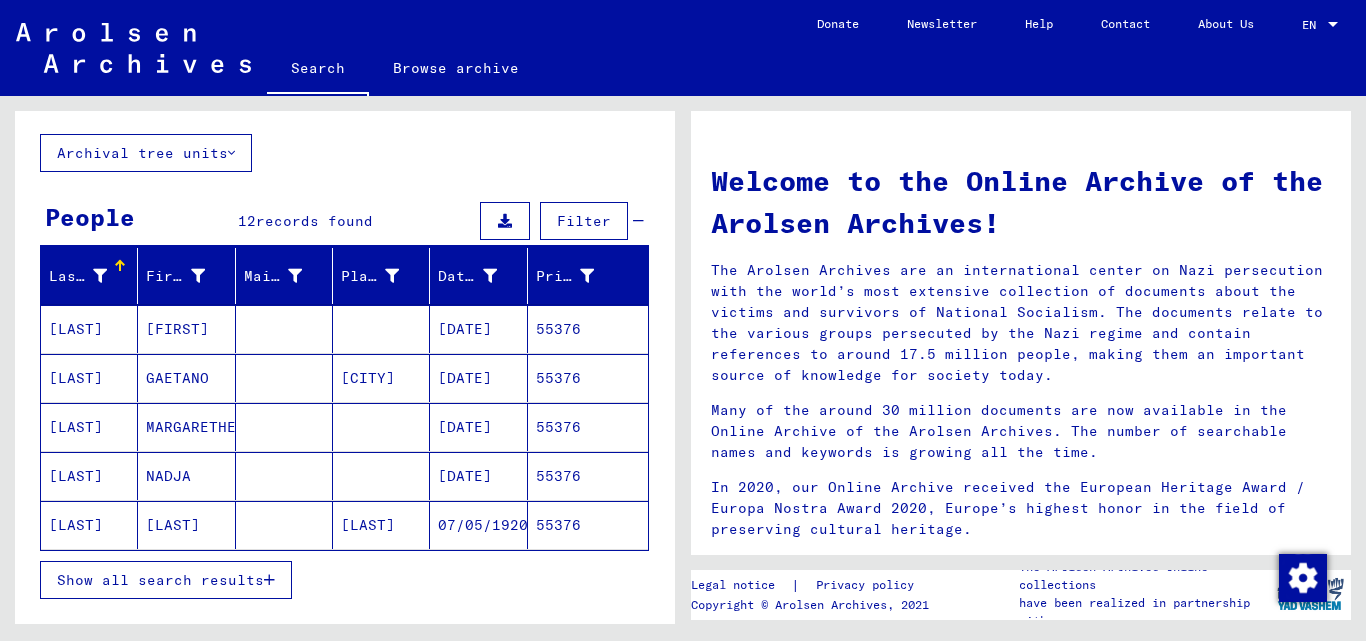 click on "[LAST]" at bounding box center (89, 525) 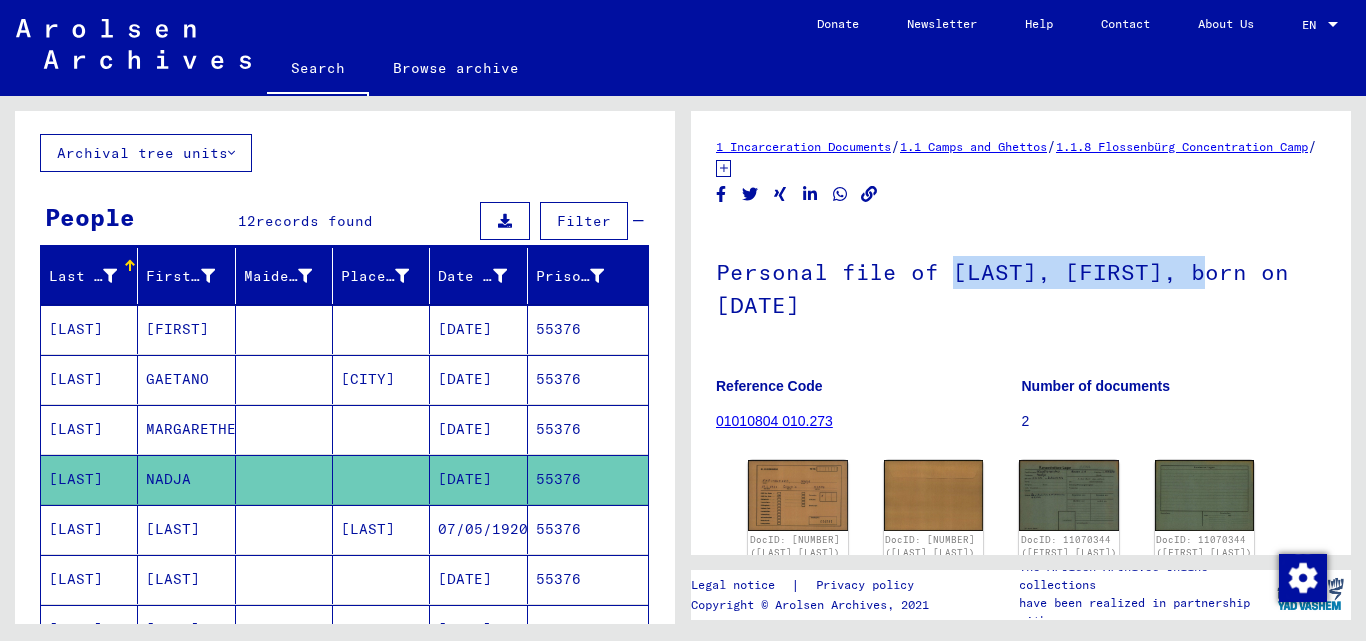 drag, startPoint x: 983, startPoint y: 272, endPoint x: 1193, endPoint y: 269, distance: 210.02142 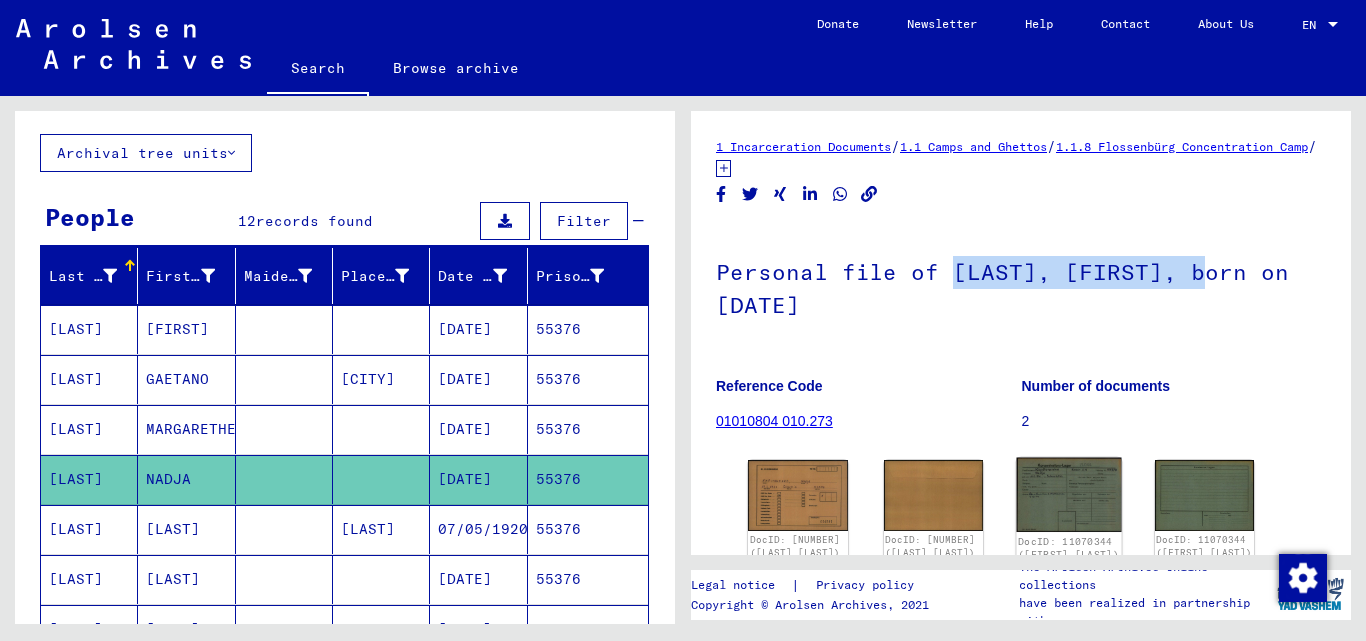 click 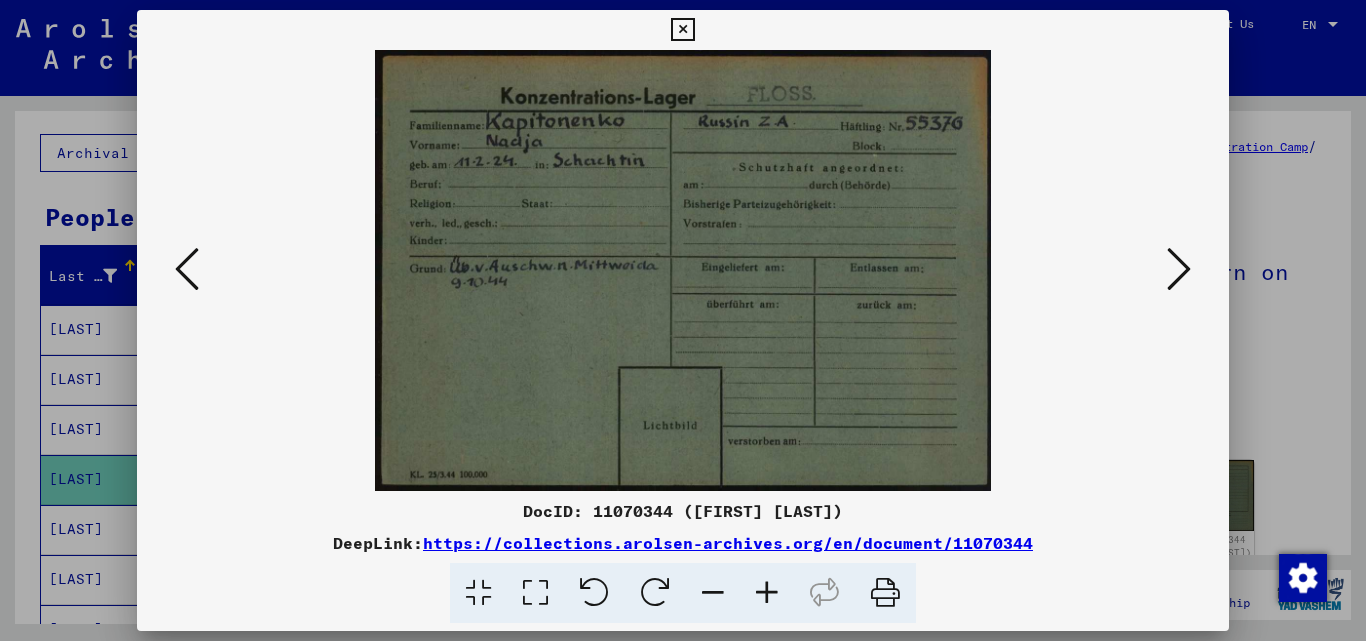 click at bounding box center (682, 30) 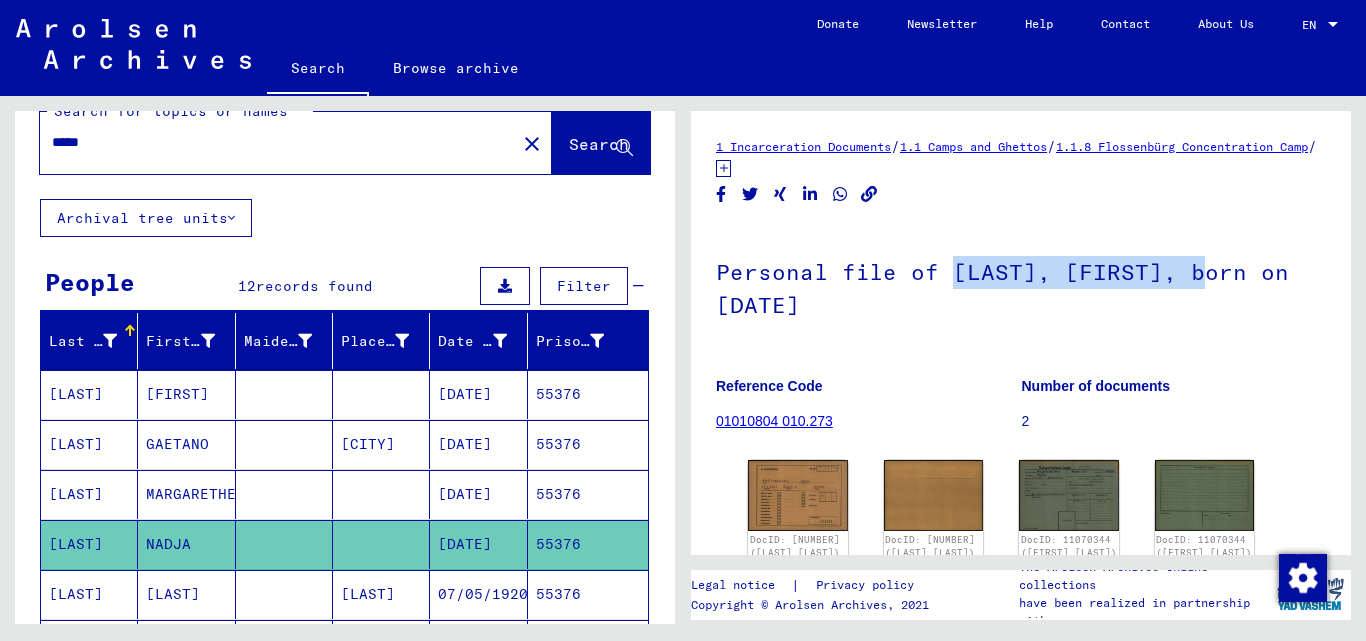 scroll, scrollTop: 0, scrollLeft: 0, axis: both 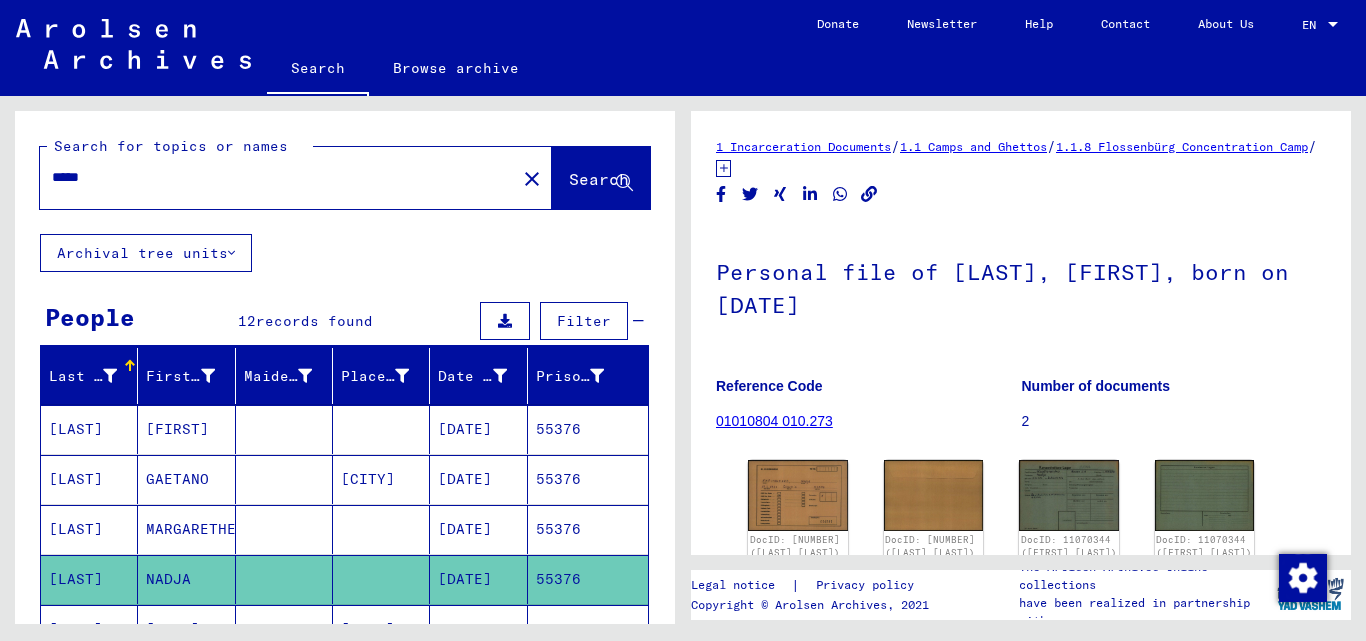 click on "*****" at bounding box center [278, 177] 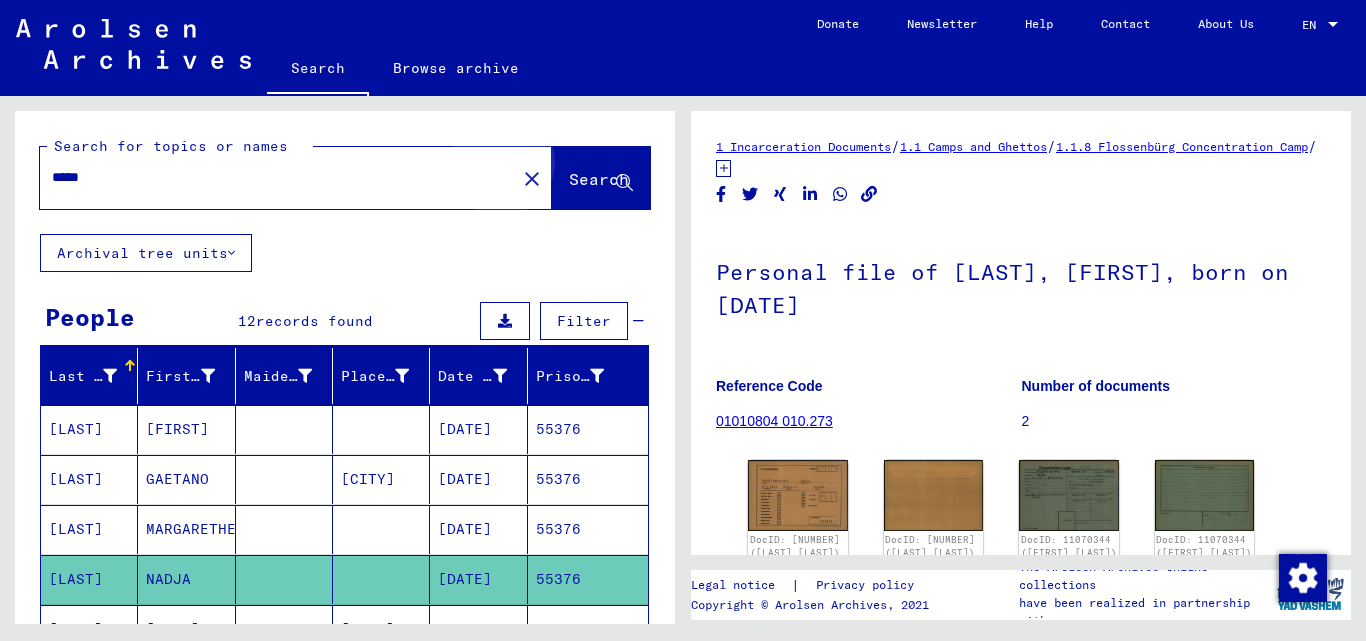 click on "Search" 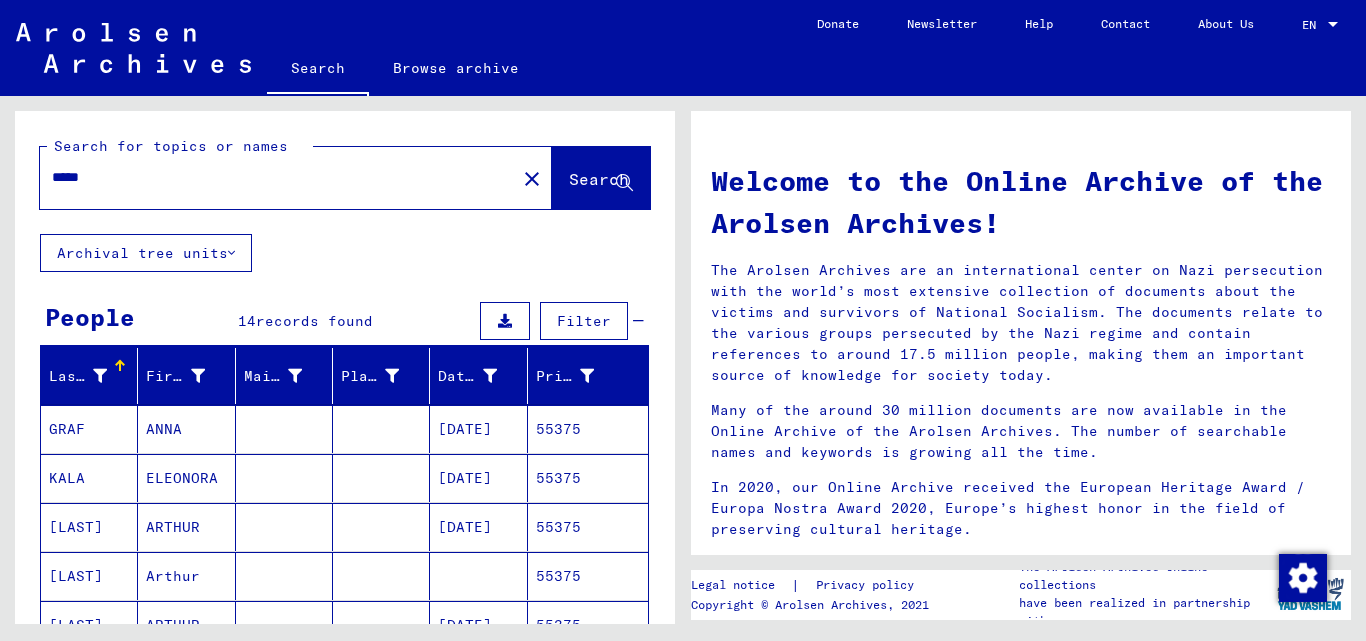 scroll, scrollTop: 100, scrollLeft: 0, axis: vertical 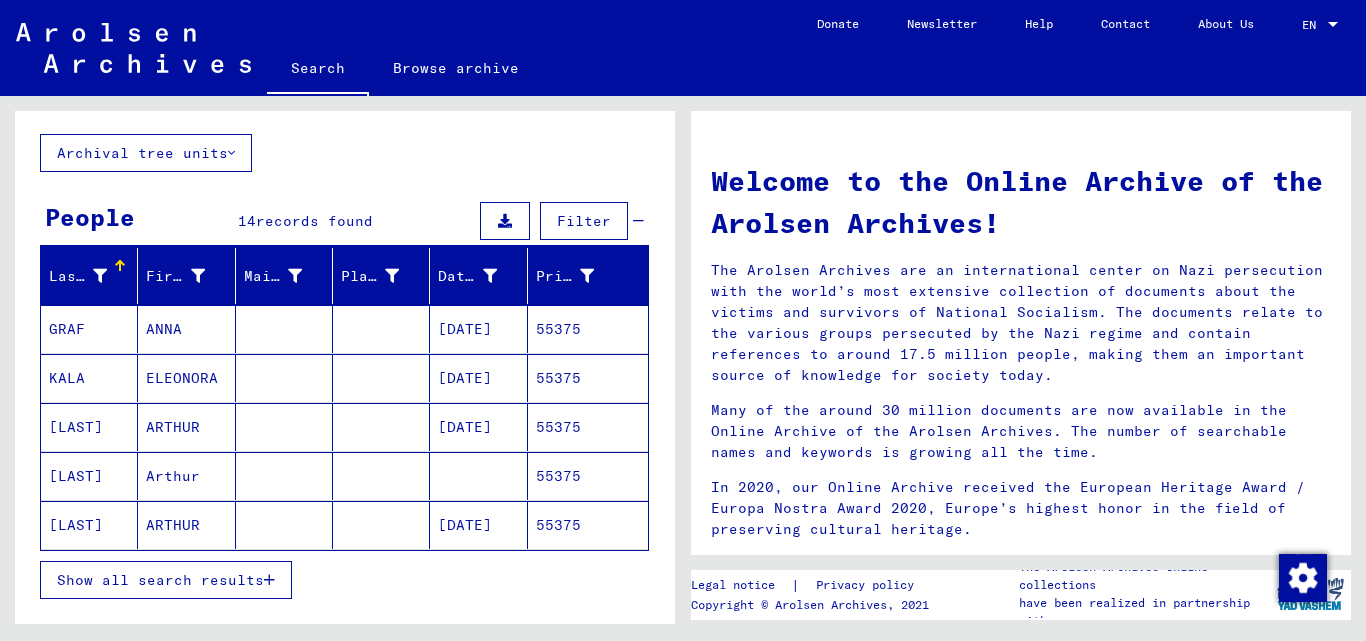click on "Show all search results" at bounding box center (166, 580) 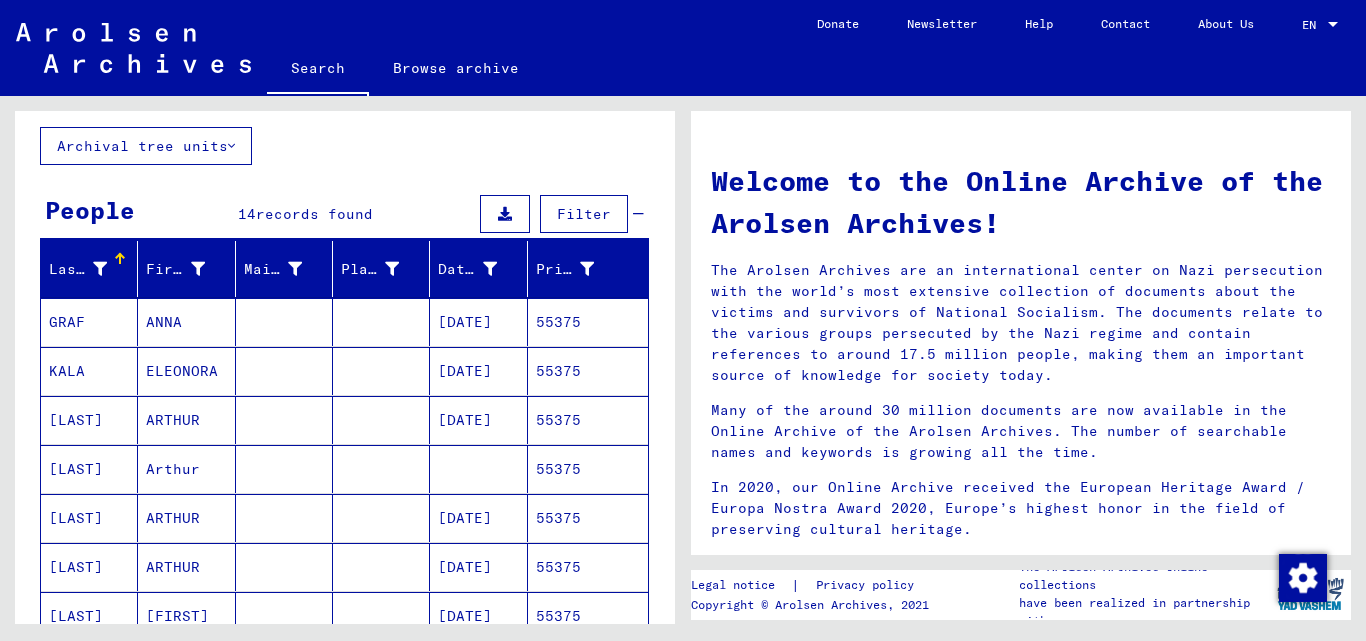scroll, scrollTop: 100, scrollLeft: 0, axis: vertical 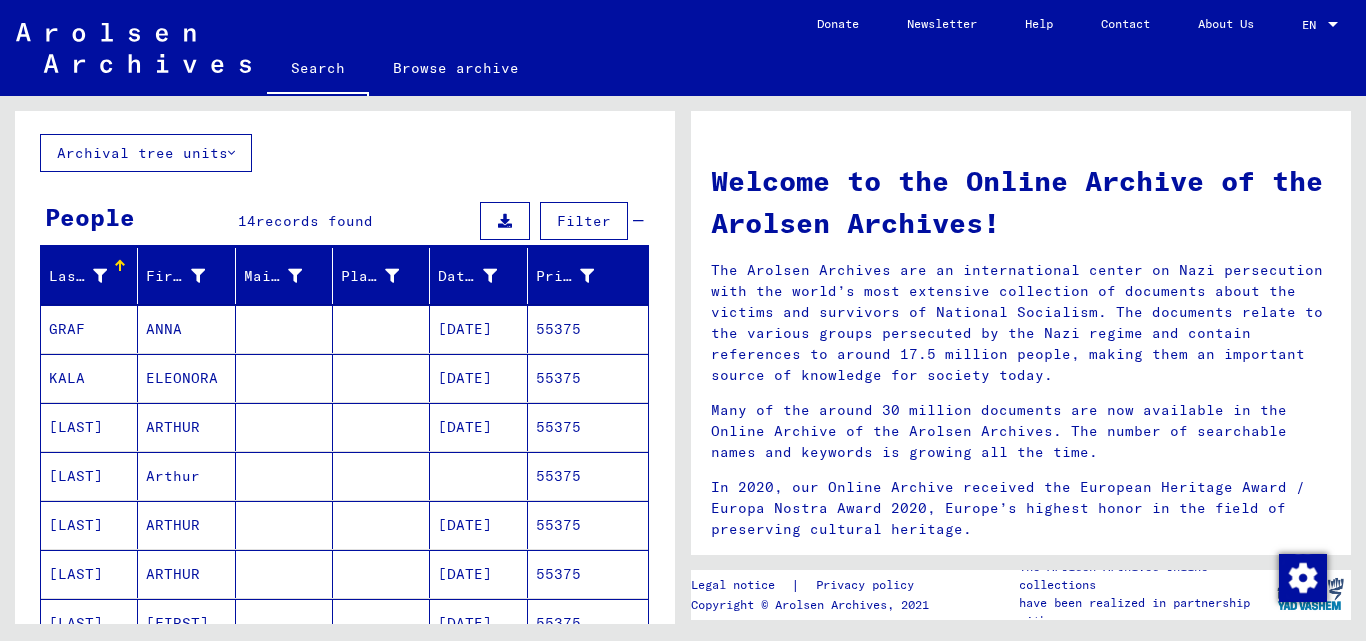 click on "55375" at bounding box center (588, 427) 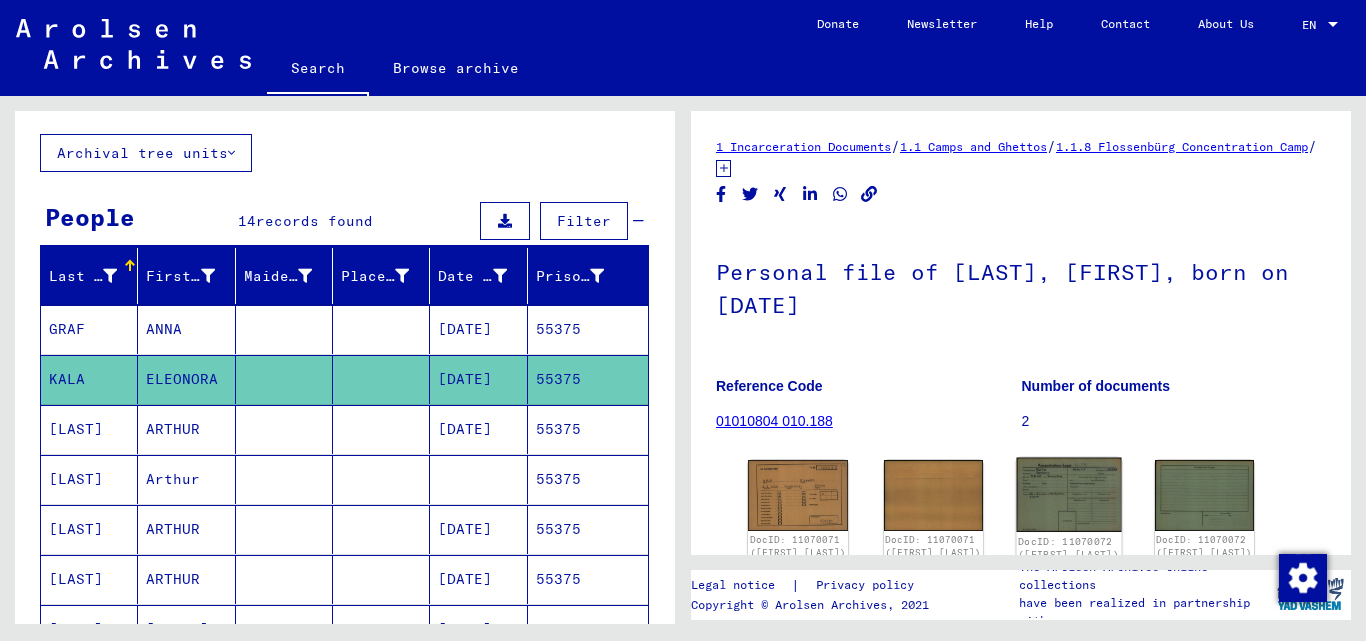 click 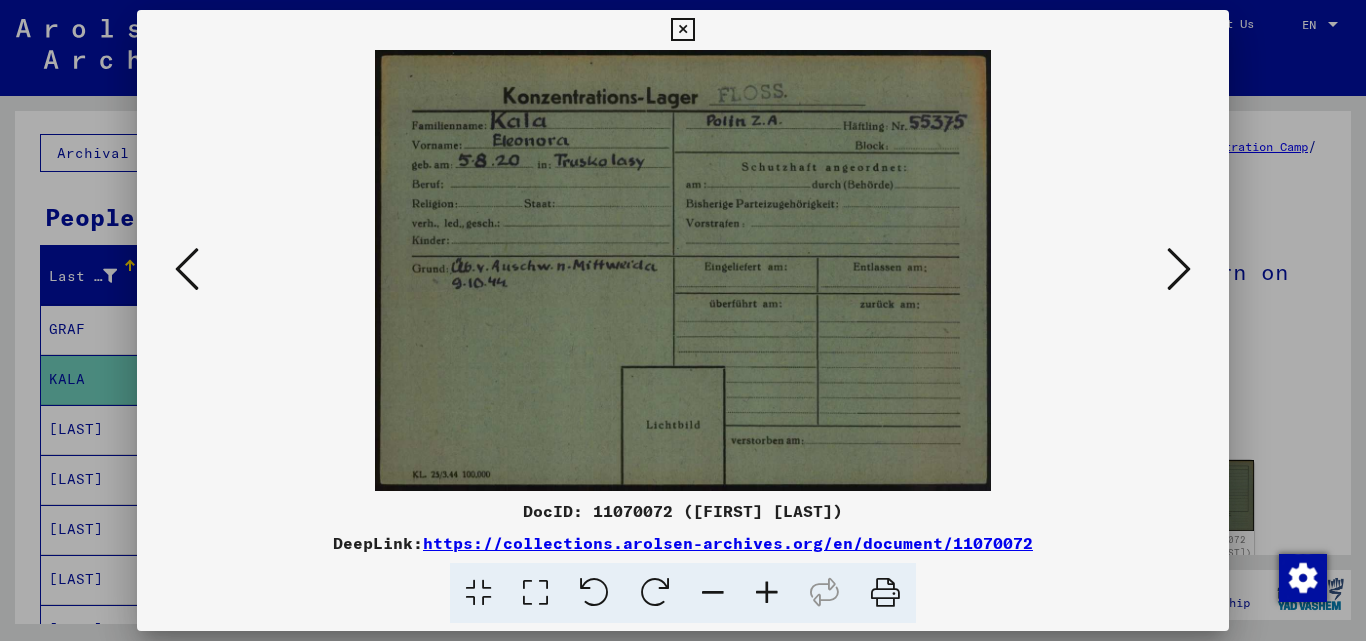 drag, startPoint x: 684, startPoint y: 33, endPoint x: 685, endPoint y: 56, distance: 23.021729 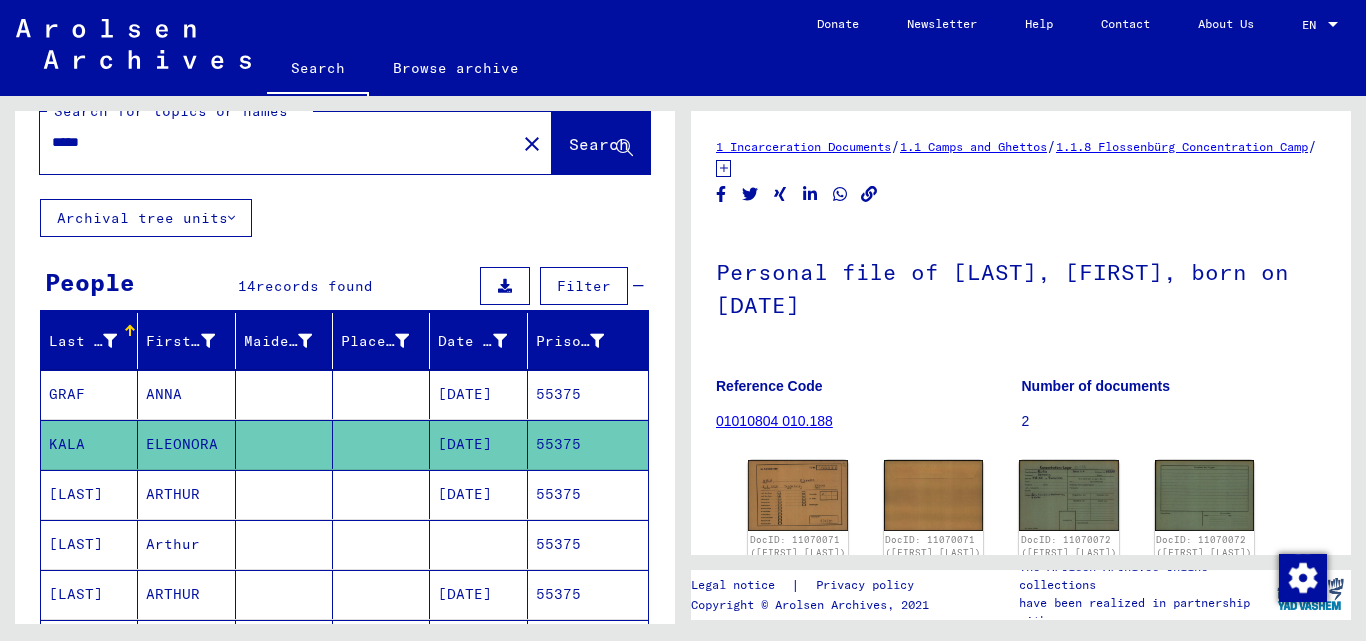 scroll, scrollTop: 0, scrollLeft: 0, axis: both 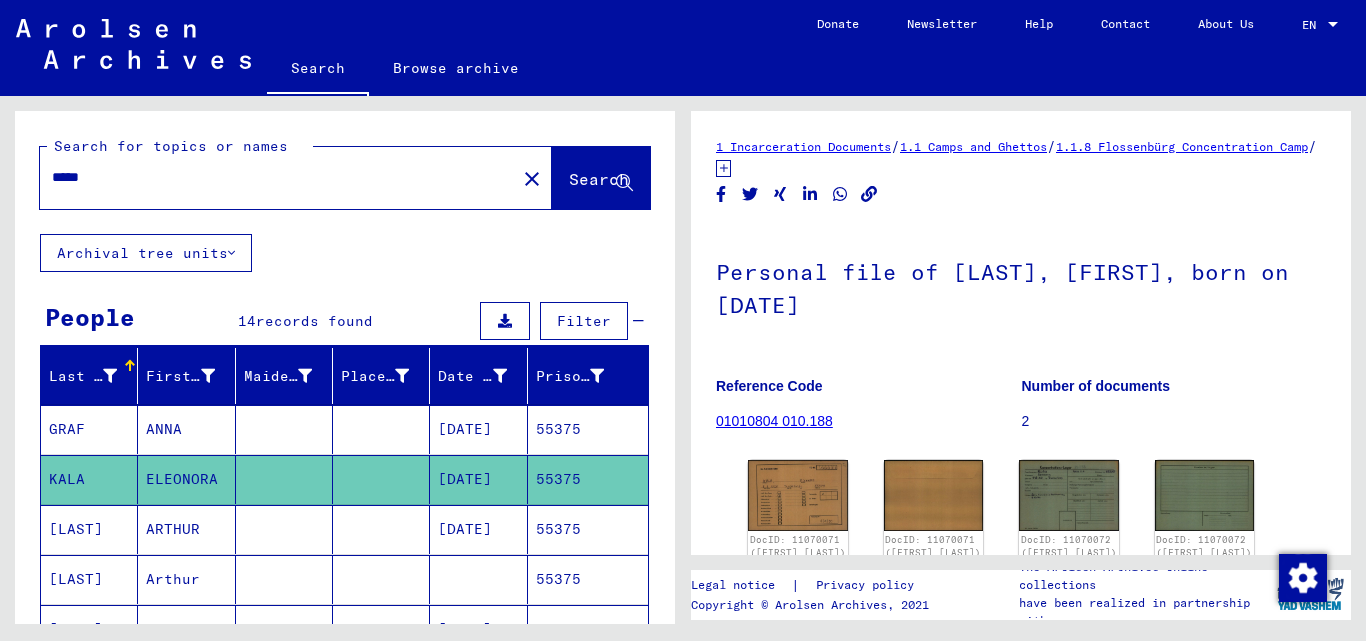 click on "*****" at bounding box center [278, 177] 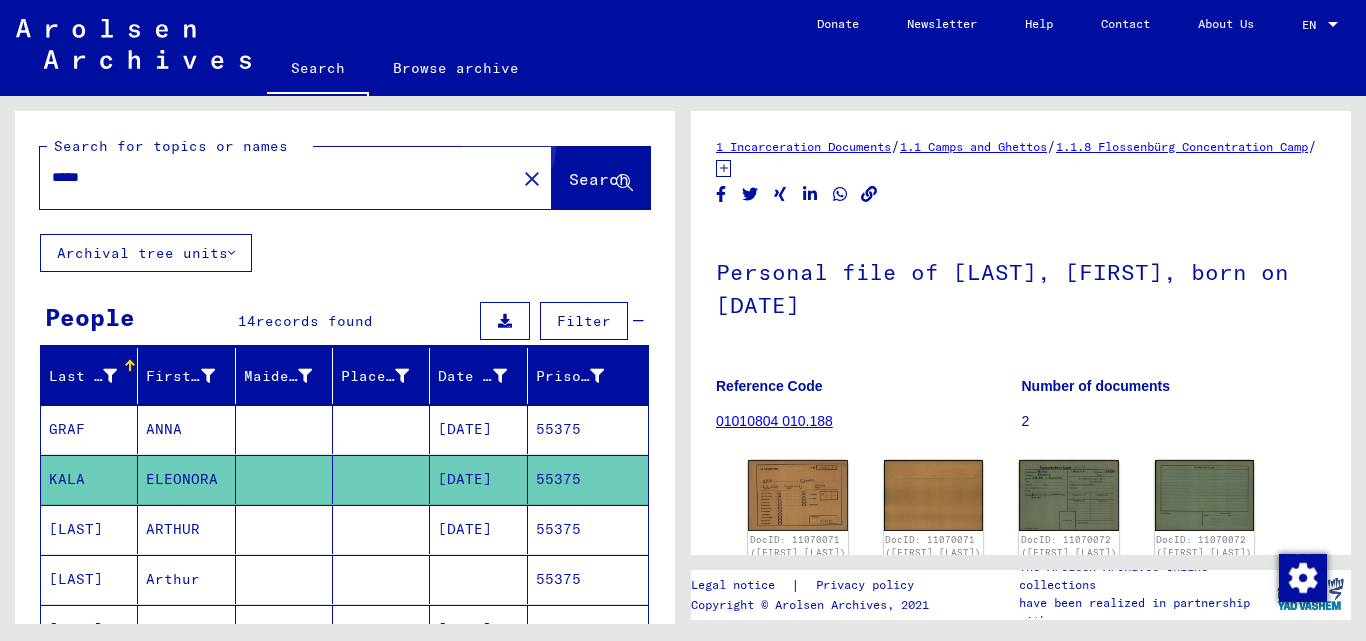 click on "Search" 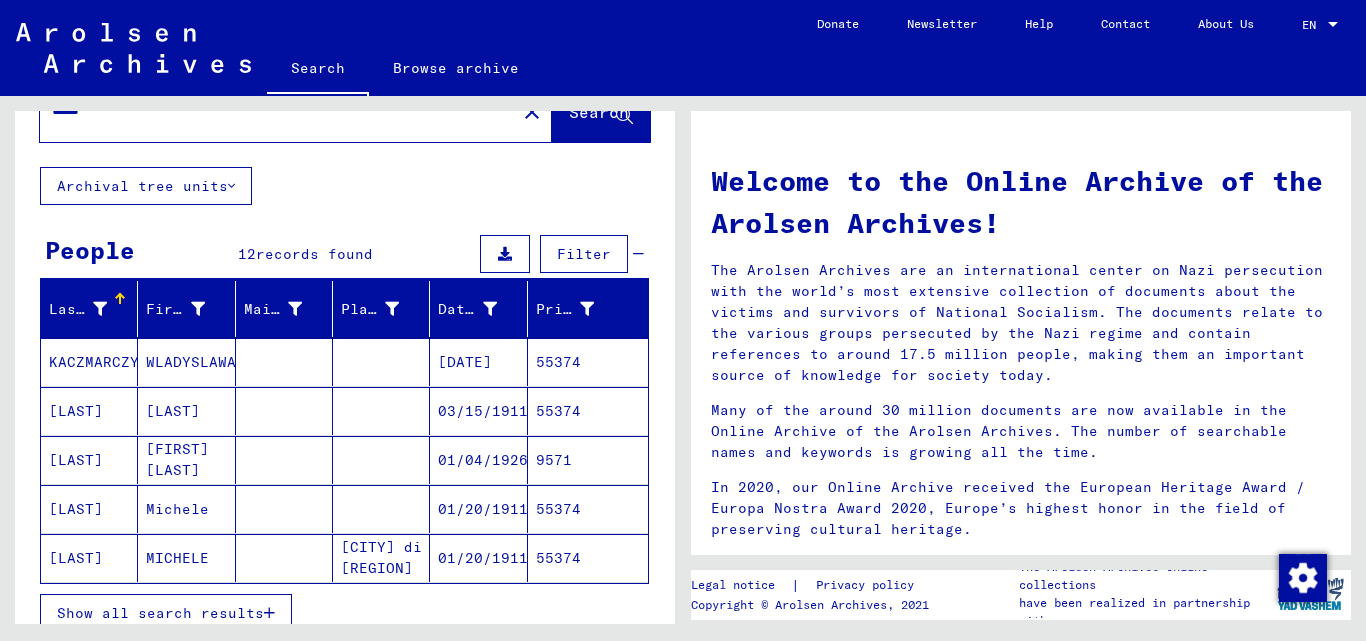 scroll, scrollTop: 100, scrollLeft: 0, axis: vertical 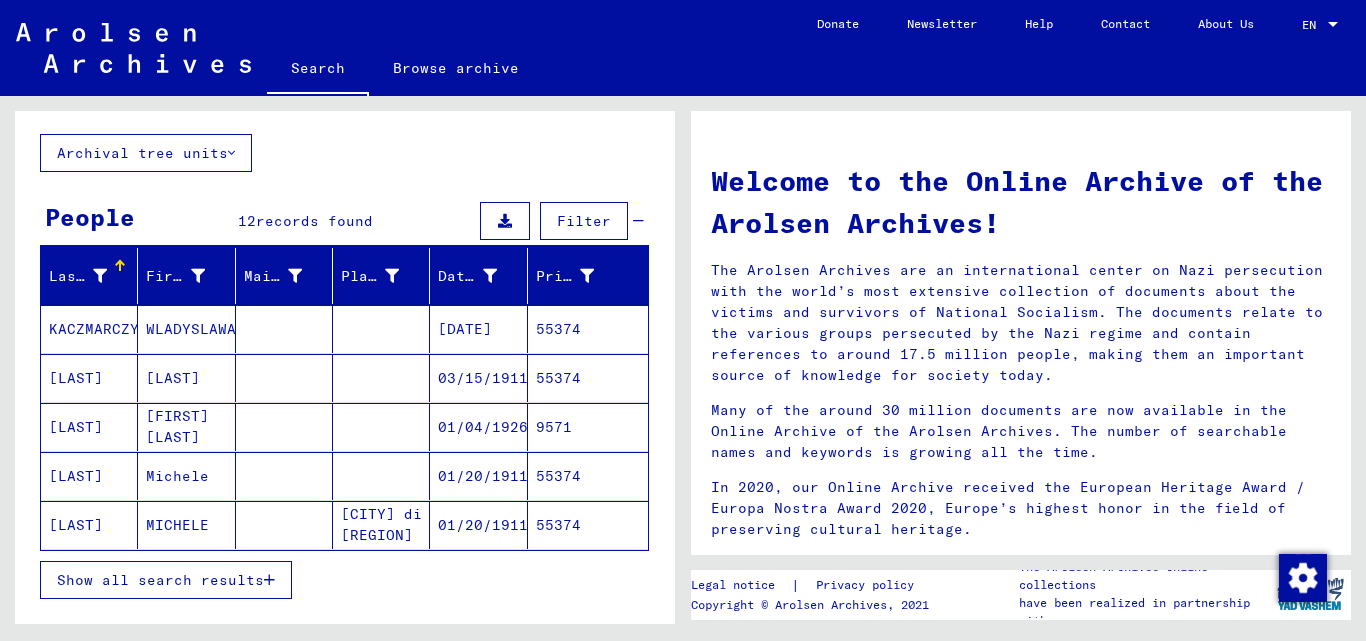 click on "55374" at bounding box center [588, 378] 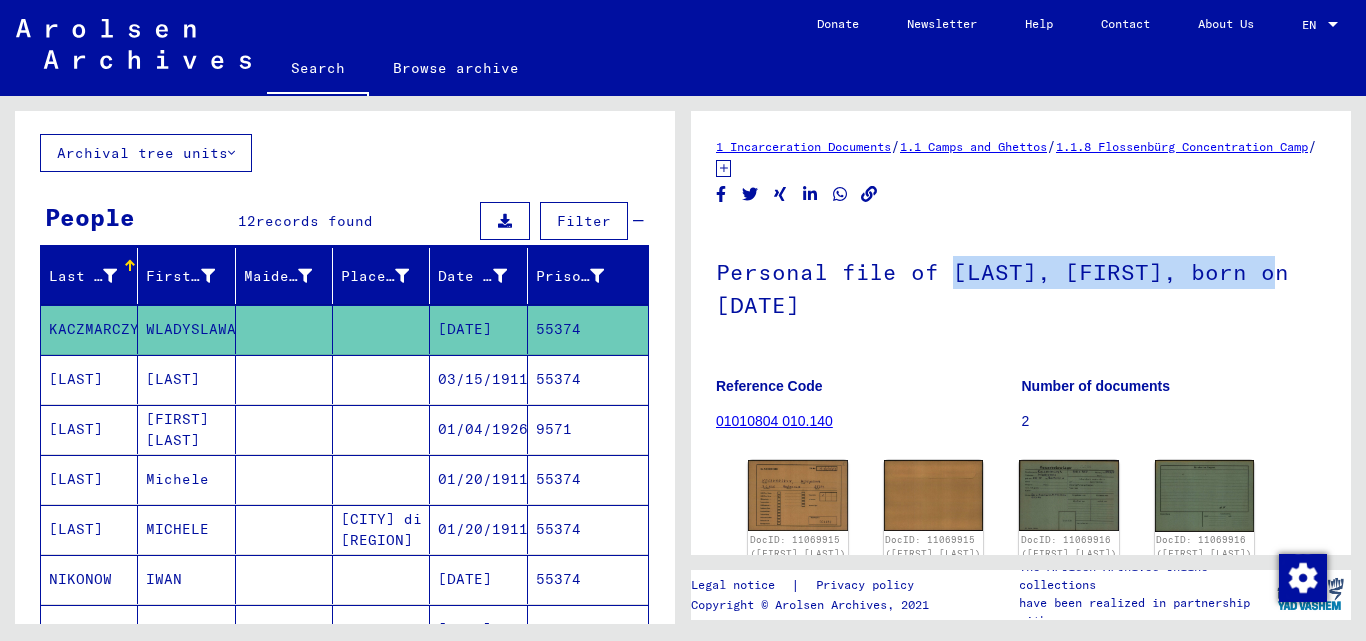 drag, startPoint x: 951, startPoint y: 270, endPoint x: 1259, endPoint y: 270, distance: 308 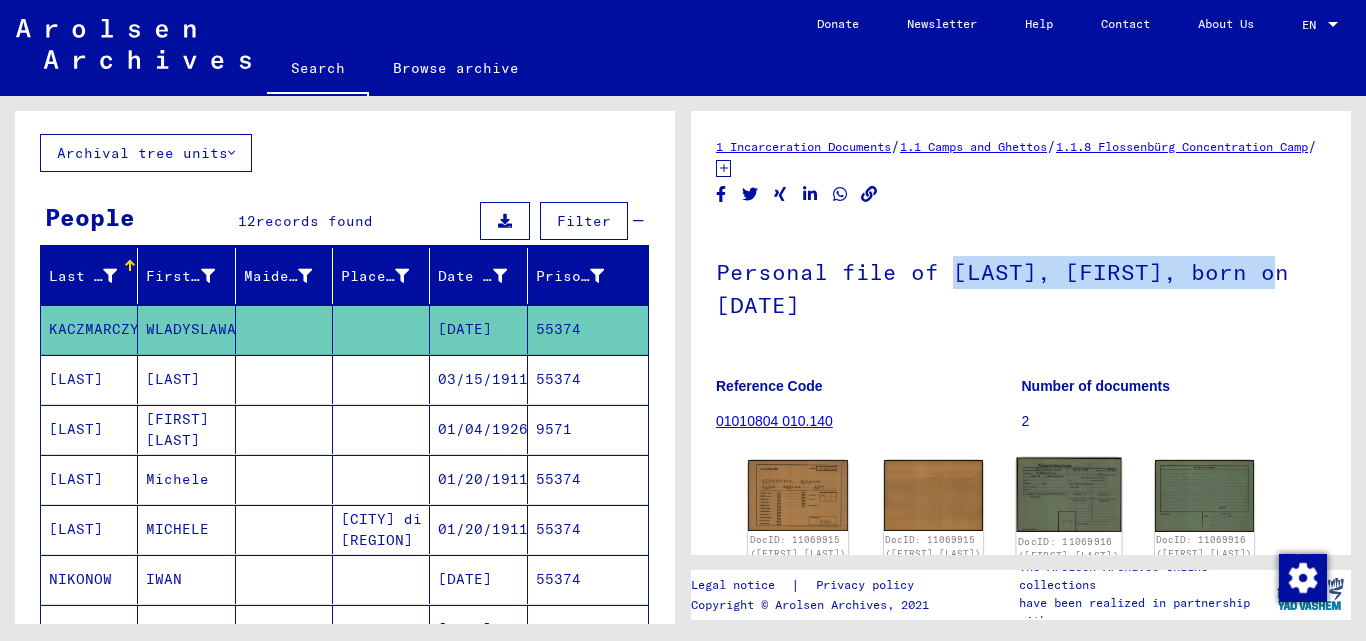 click 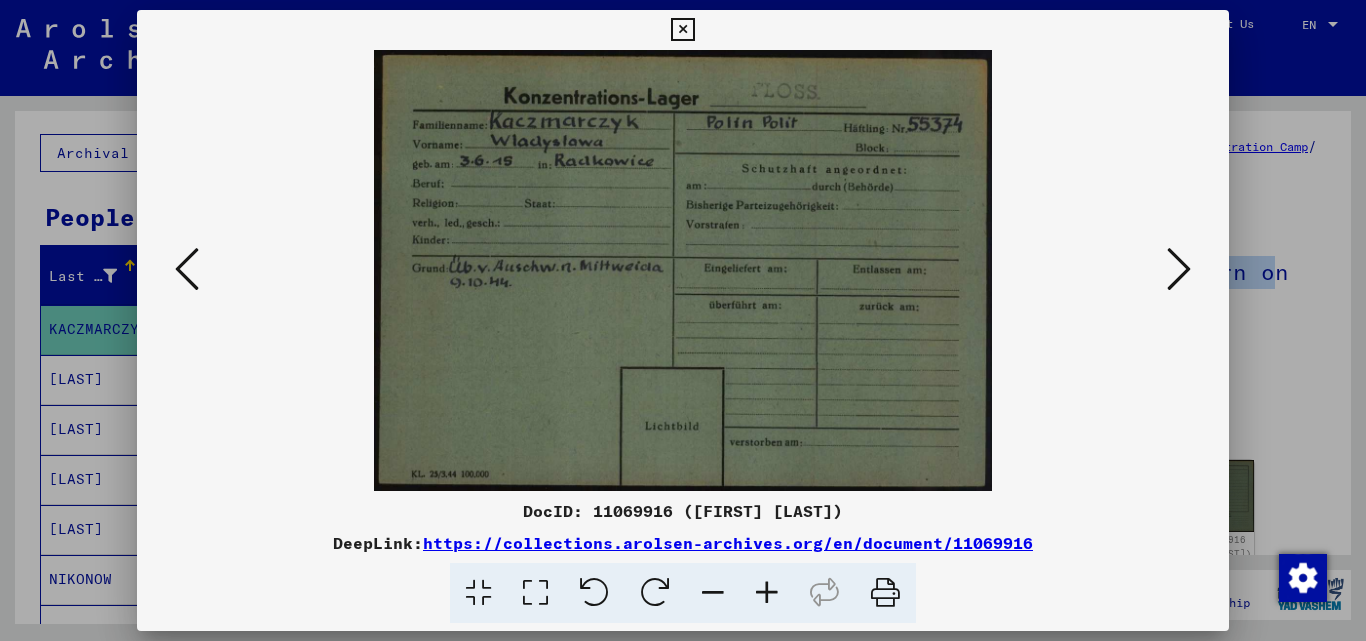click at bounding box center (682, 30) 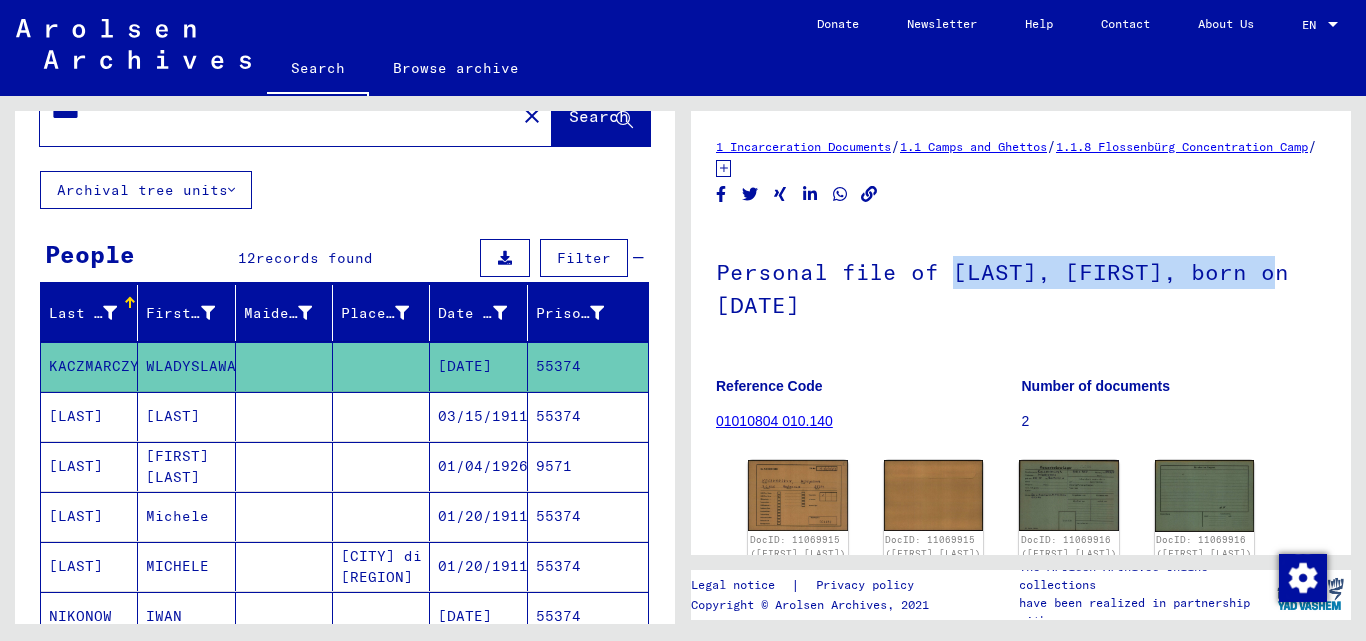 scroll, scrollTop: 0, scrollLeft: 0, axis: both 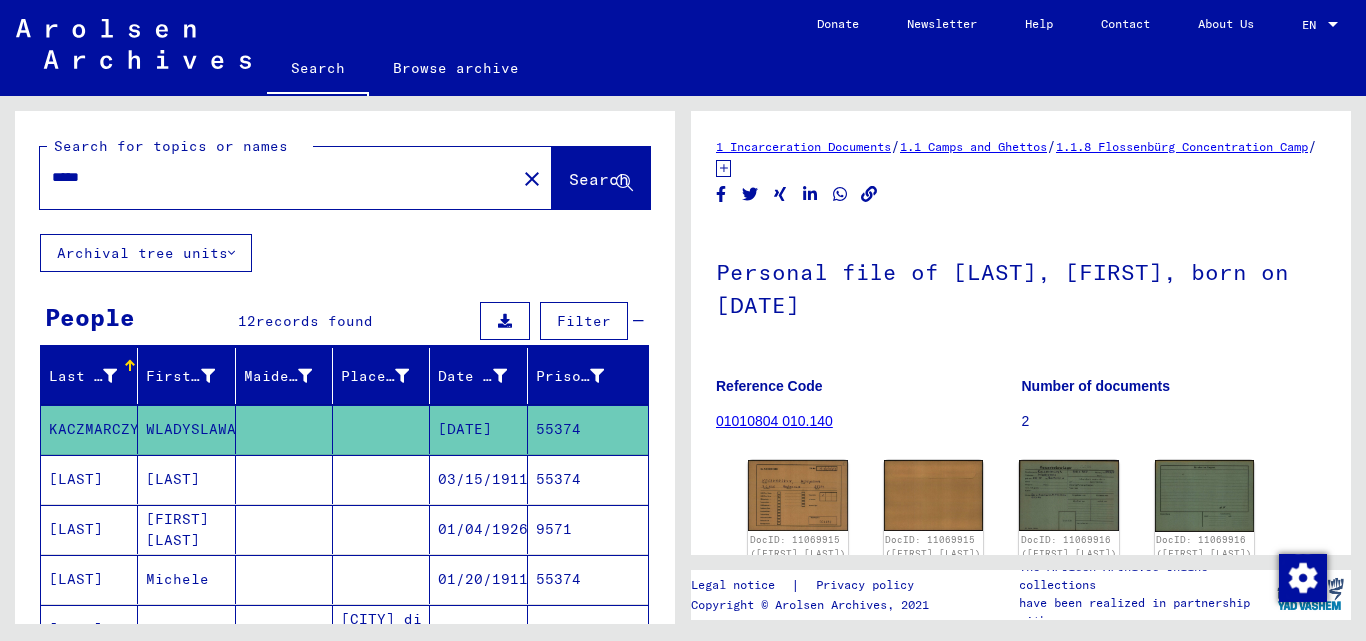 click on "*****" at bounding box center [278, 177] 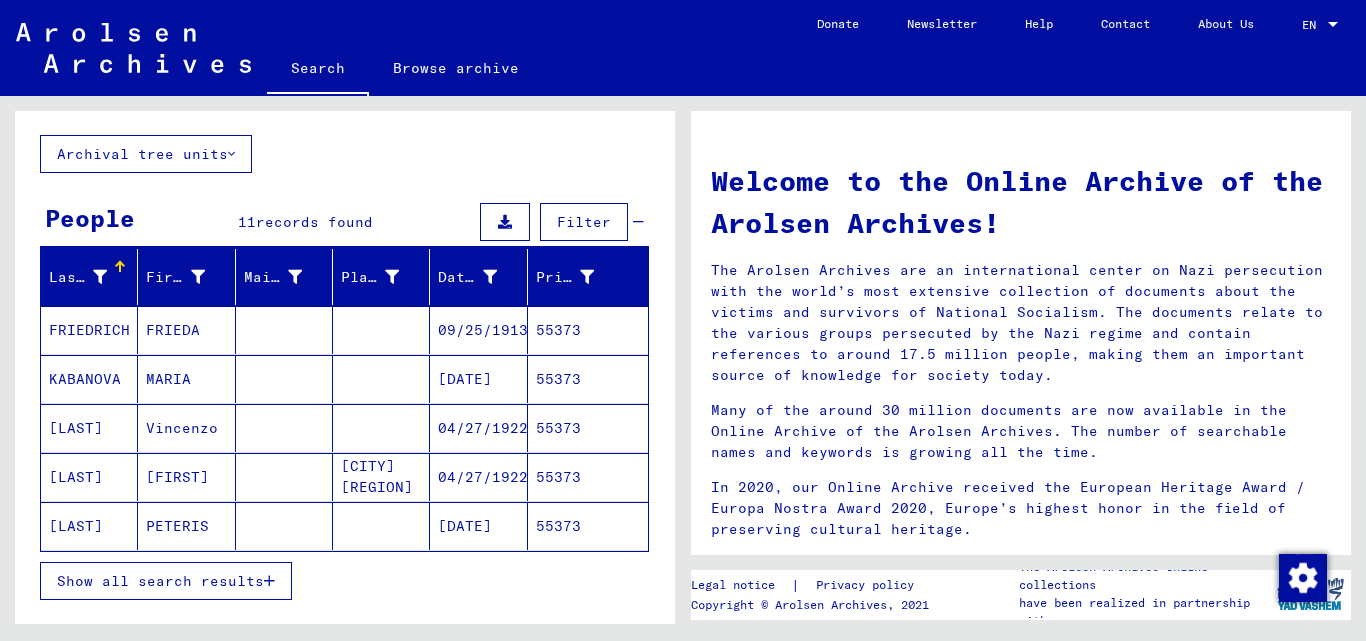 scroll, scrollTop: 100, scrollLeft: 0, axis: vertical 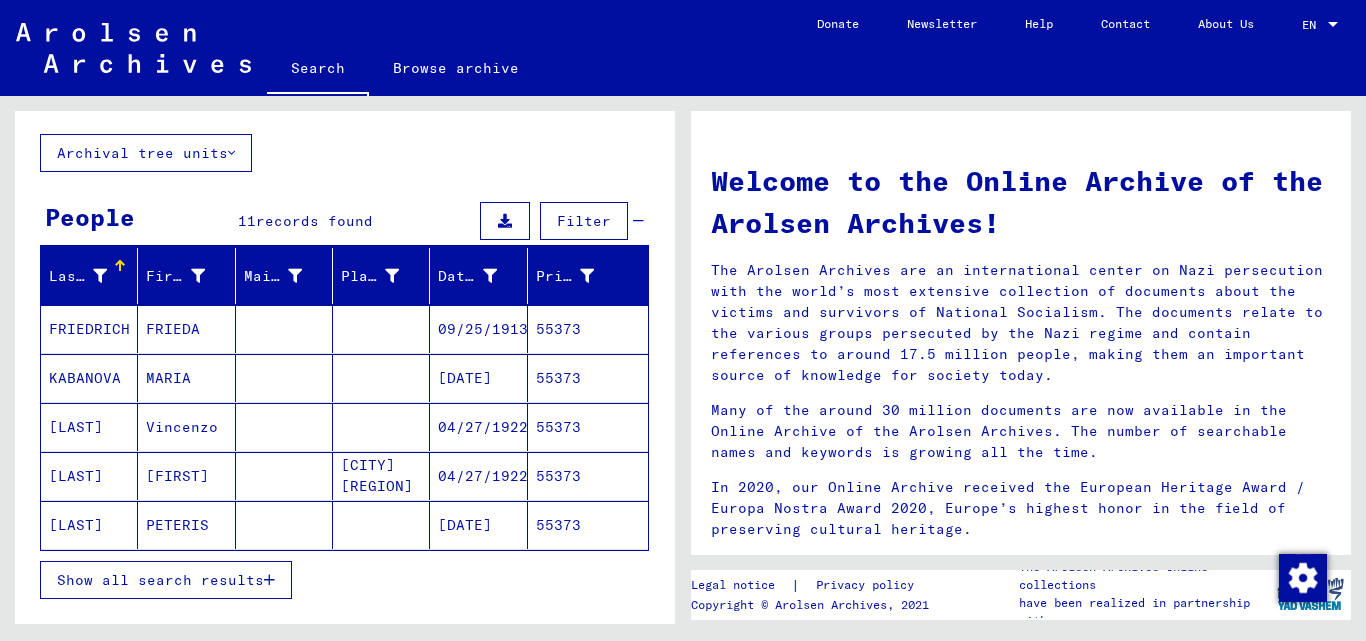 click on "55373" at bounding box center [588, 378] 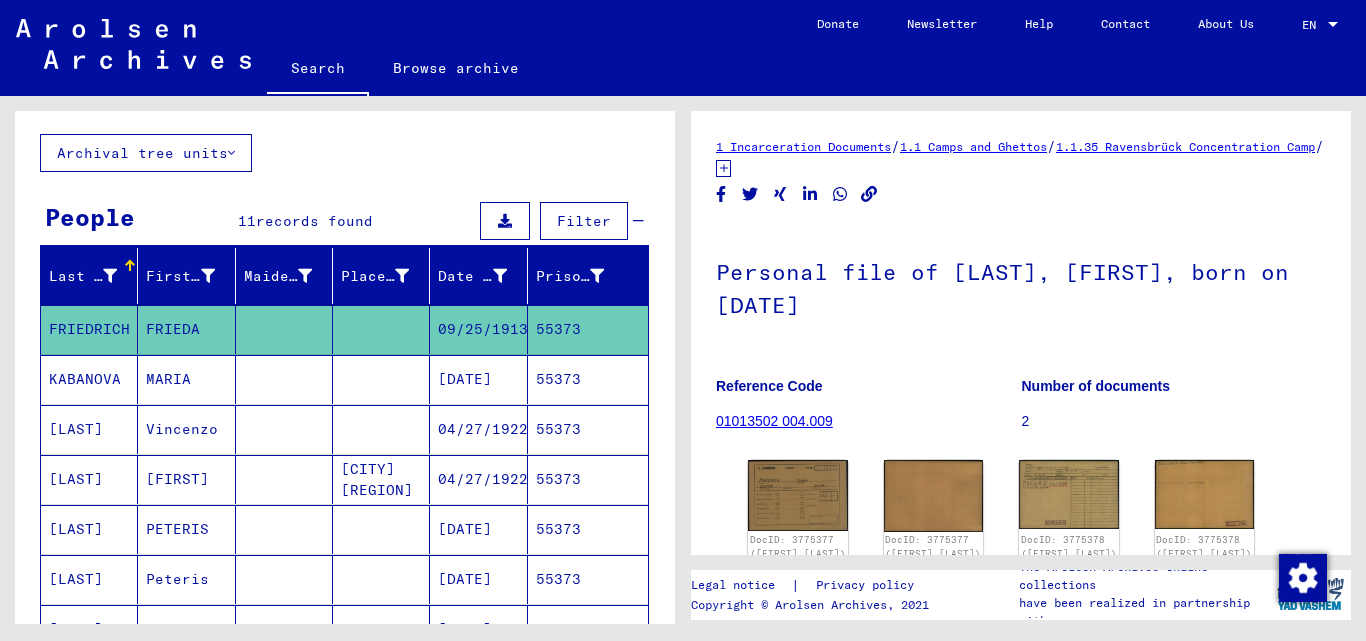 click on "55373" at bounding box center [588, 429] 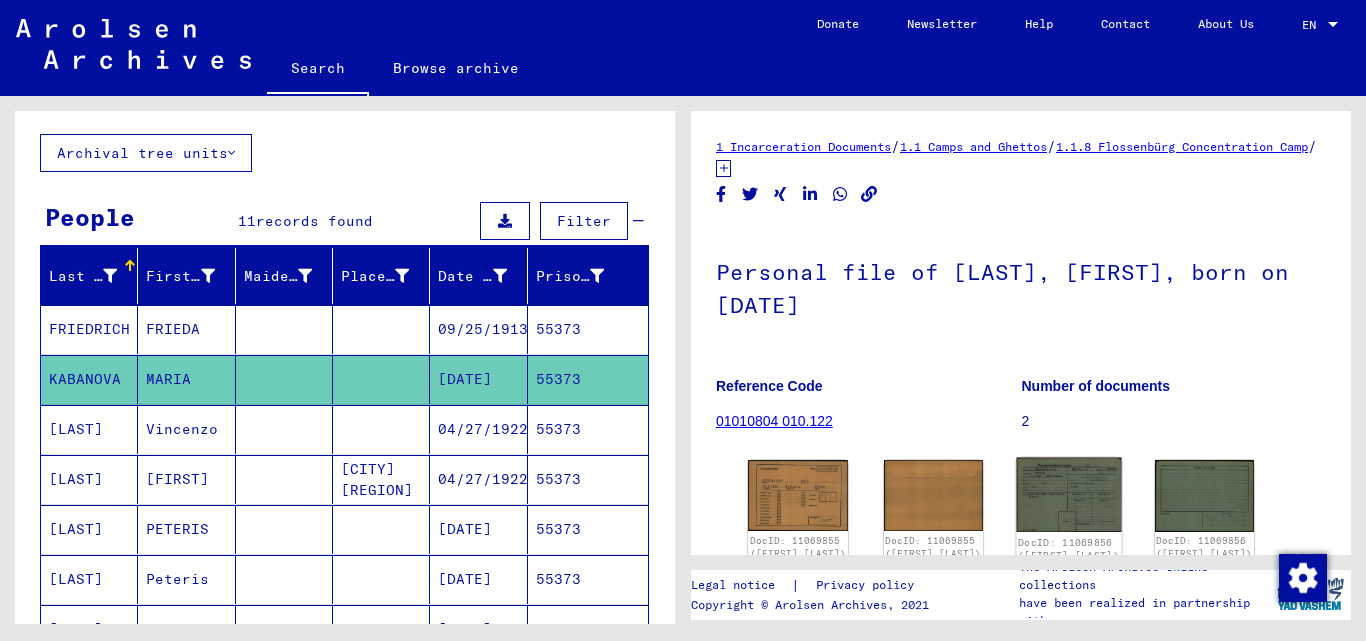 click 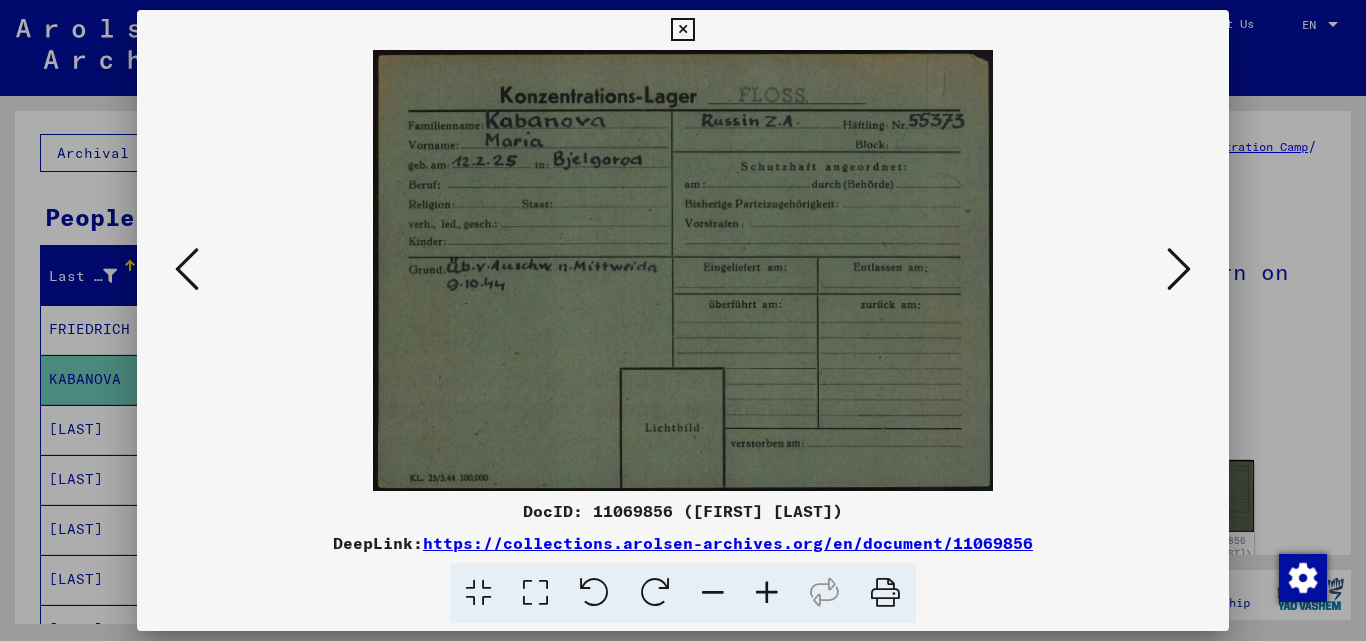 click at bounding box center [682, 30] 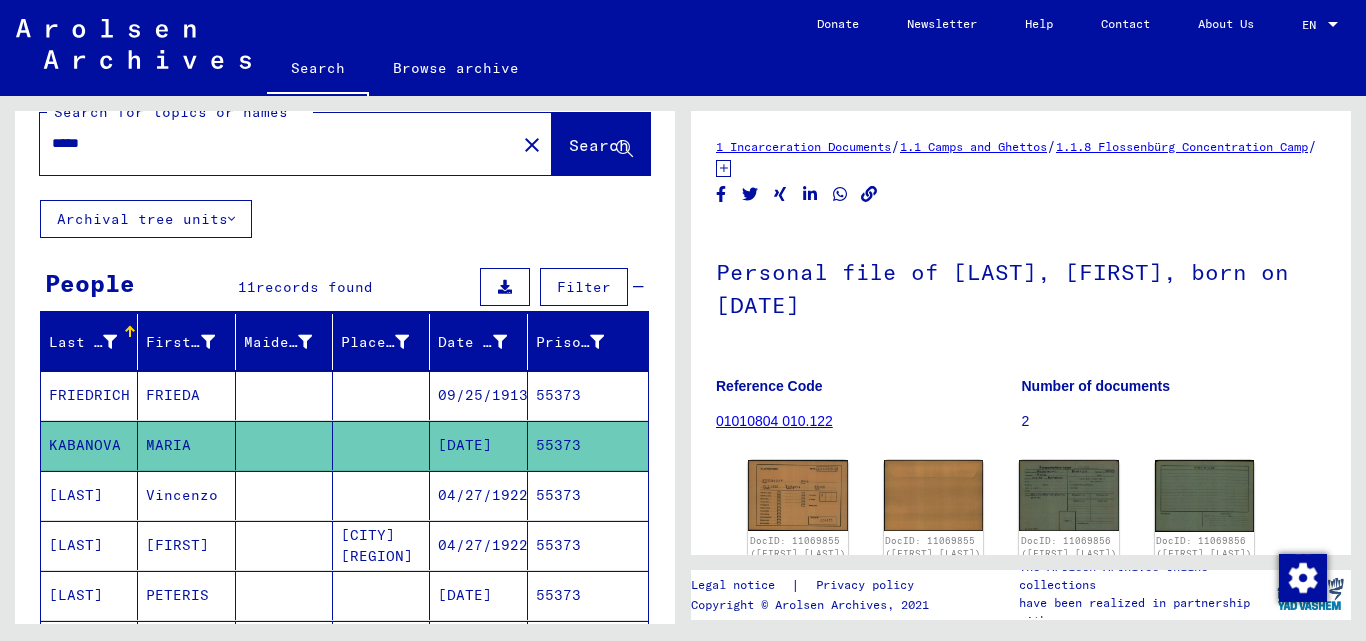 scroll, scrollTop: 0, scrollLeft: 0, axis: both 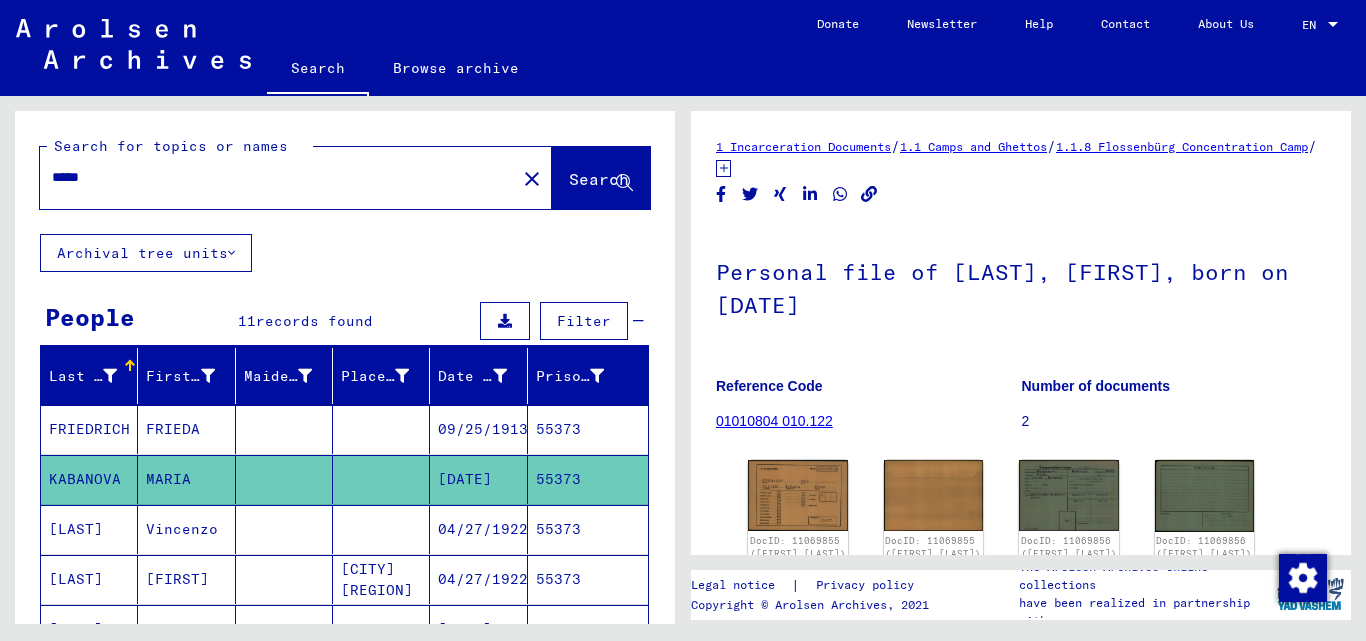 click on "*****" at bounding box center [278, 177] 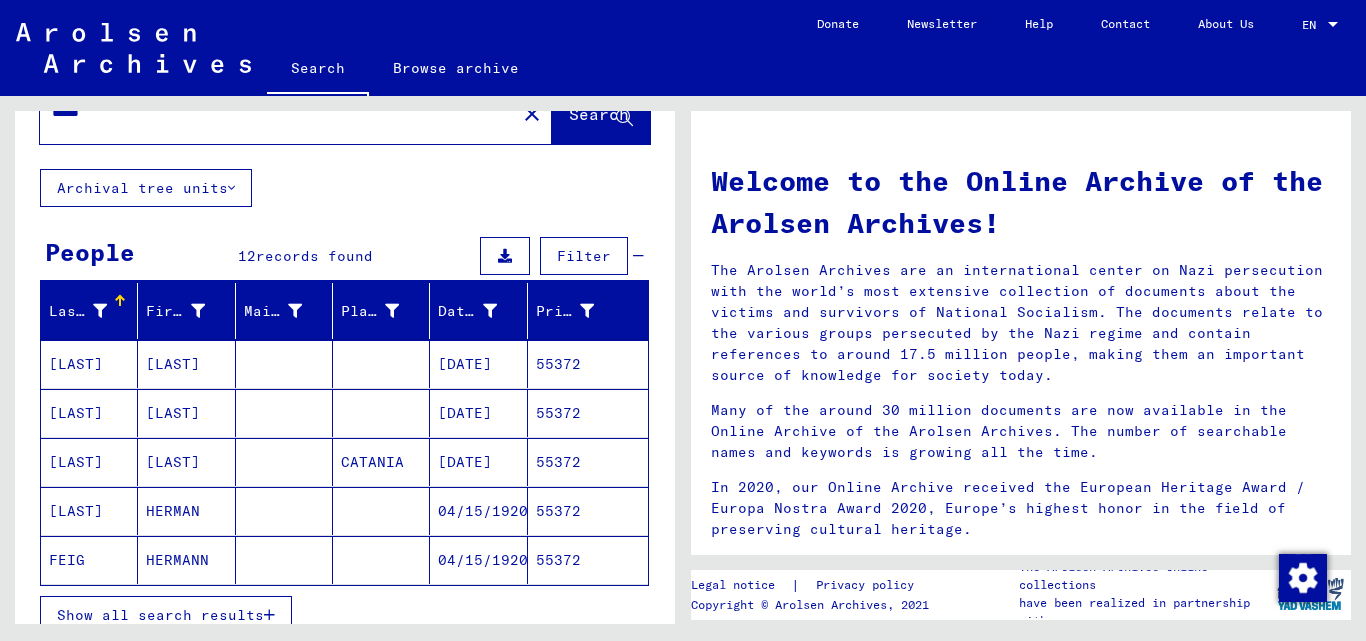 scroll, scrollTop: 100, scrollLeft: 0, axis: vertical 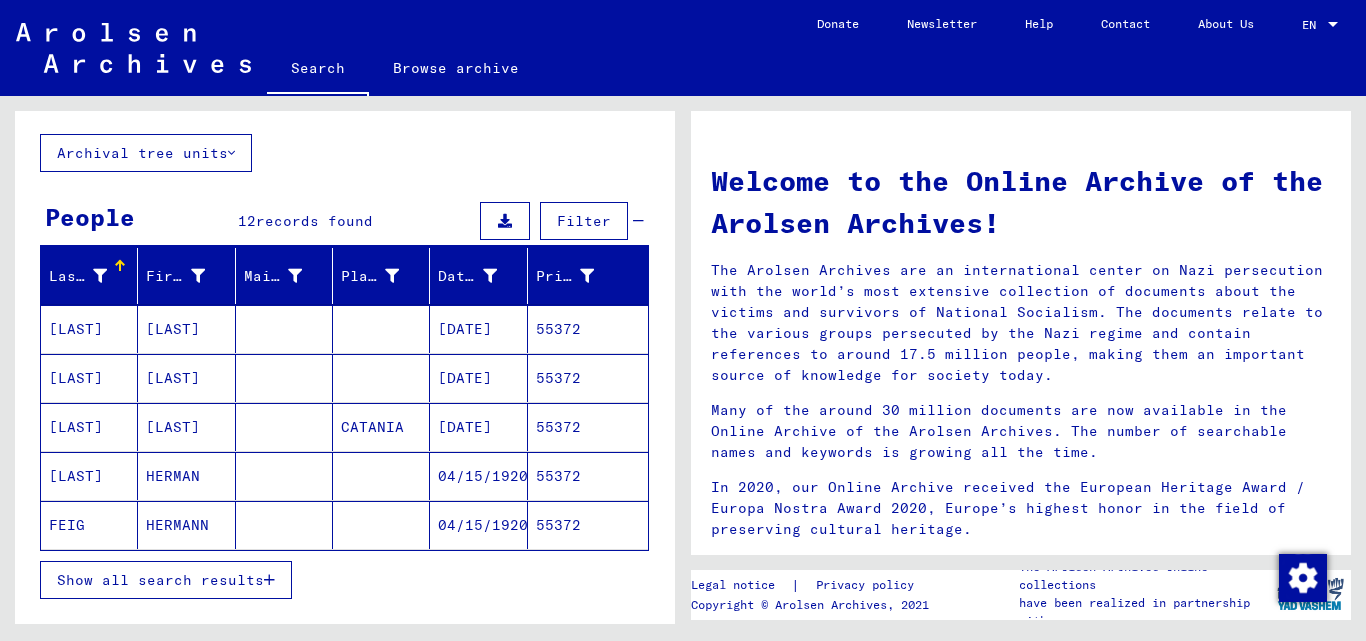 click on "Show all search results" at bounding box center [166, 580] 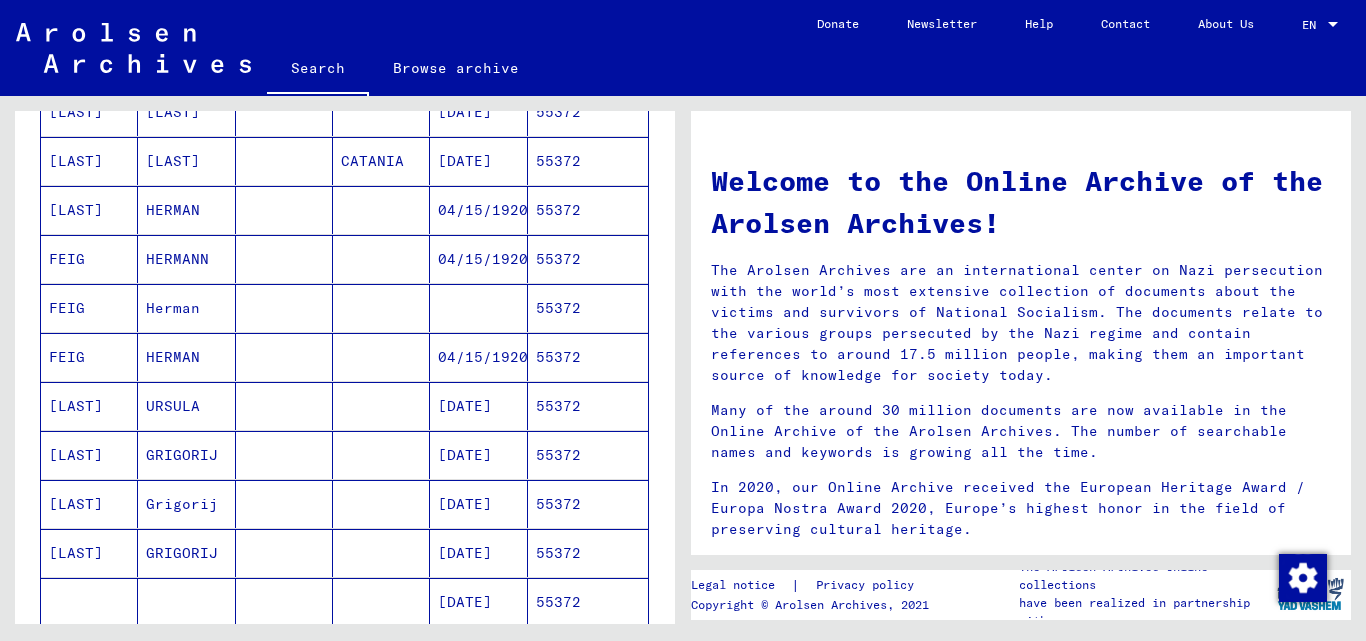 scroll, scrollTop: 400, scrollLeft: 0, axis: vertical 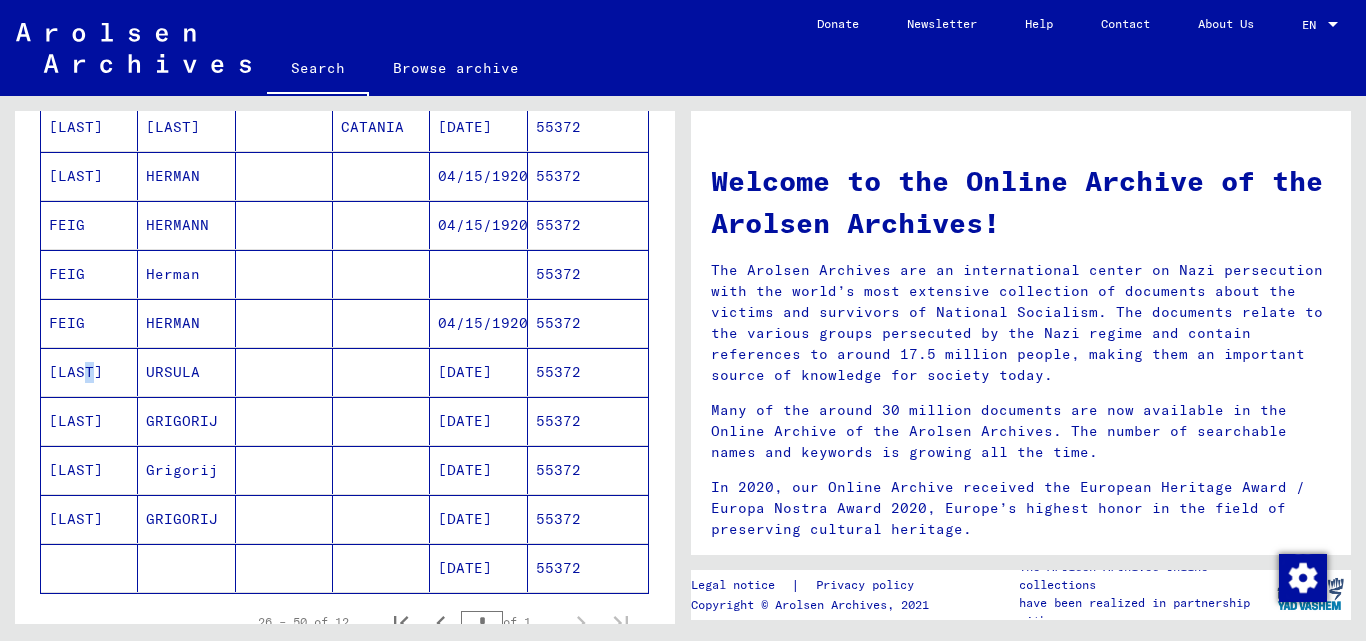 click on "[LAST]" at bounding box center [89, 421] 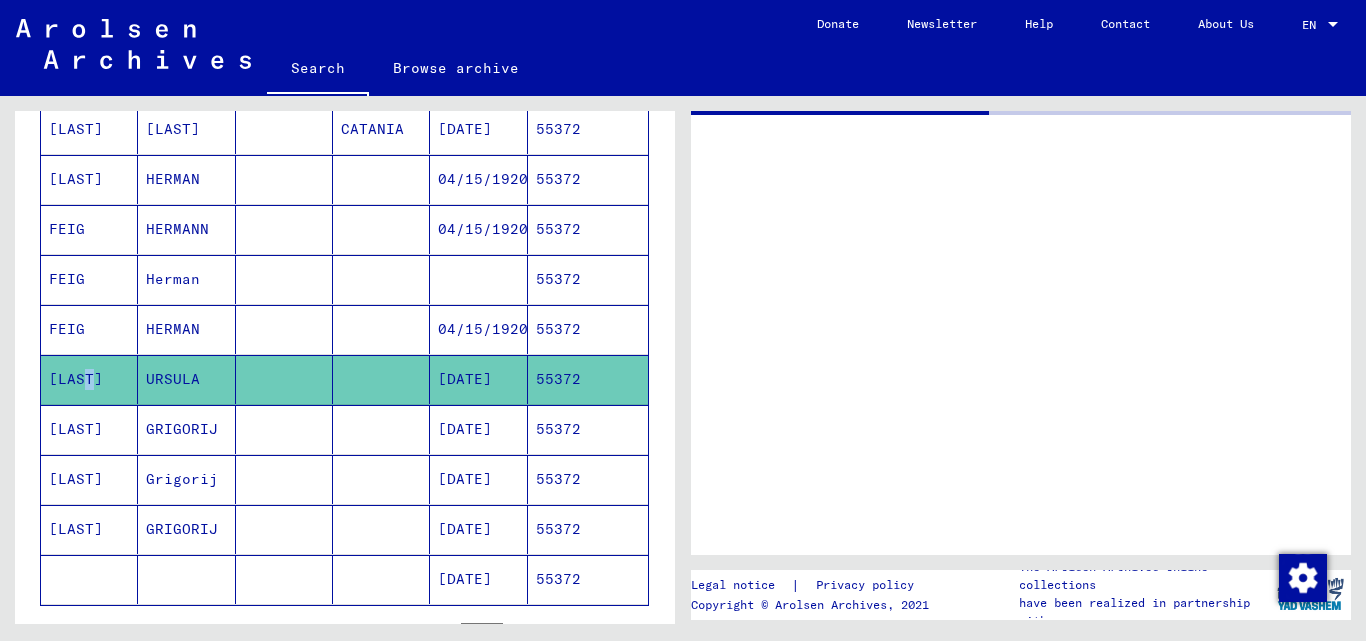 scroll, scrollTop: 402, scrollLeft: 0, axis: vertical 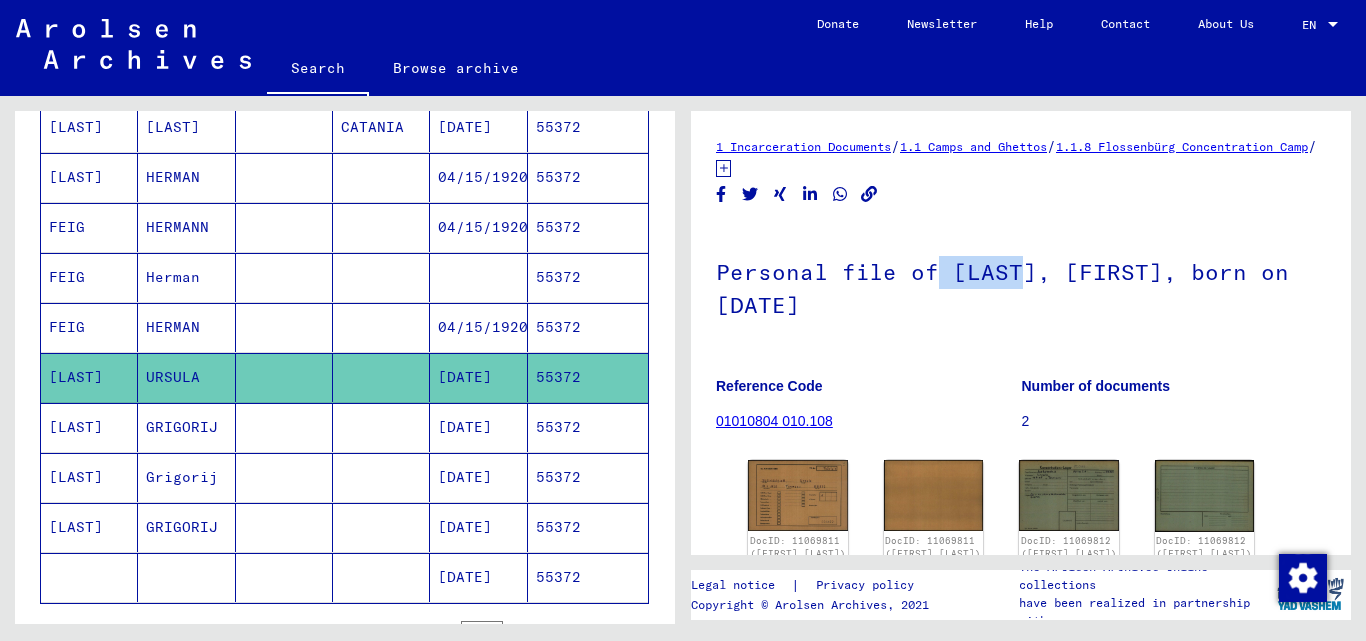 drag, startPoint x: 940, startPoint y: 274, endPoint x: 1017, endPoint y: 273, distance: 77.00649 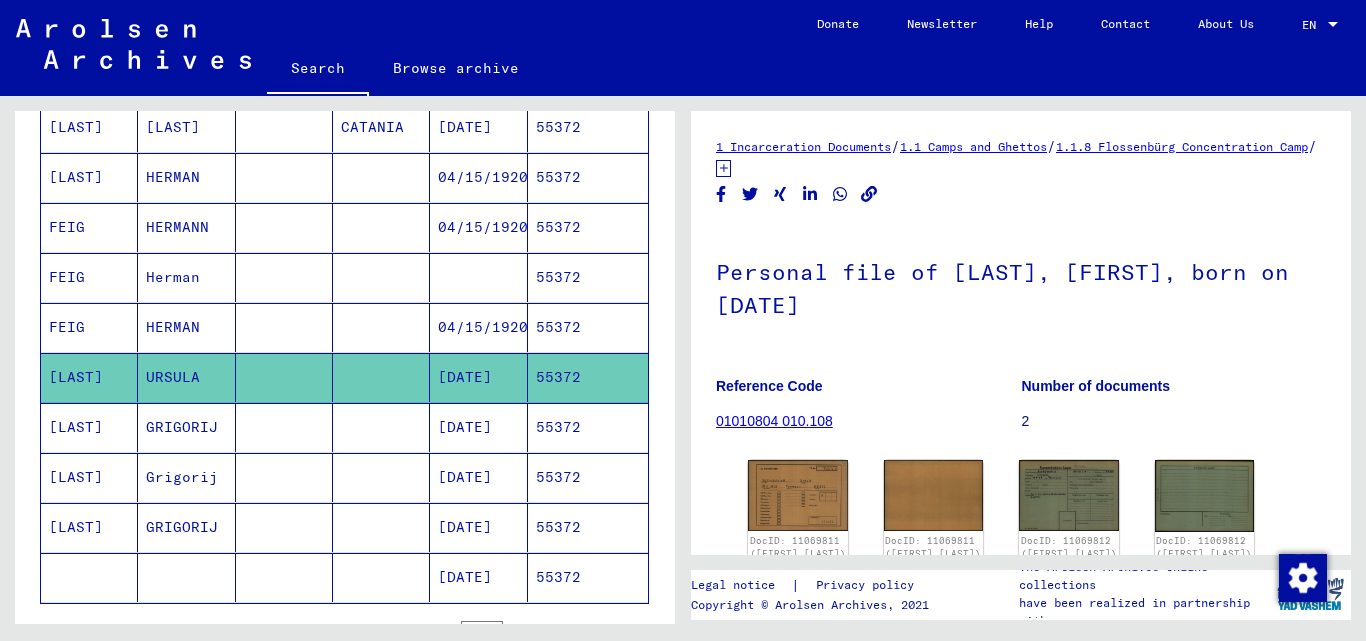 click on "Personal file of [LAST], [FIRST], born on [DATE]" 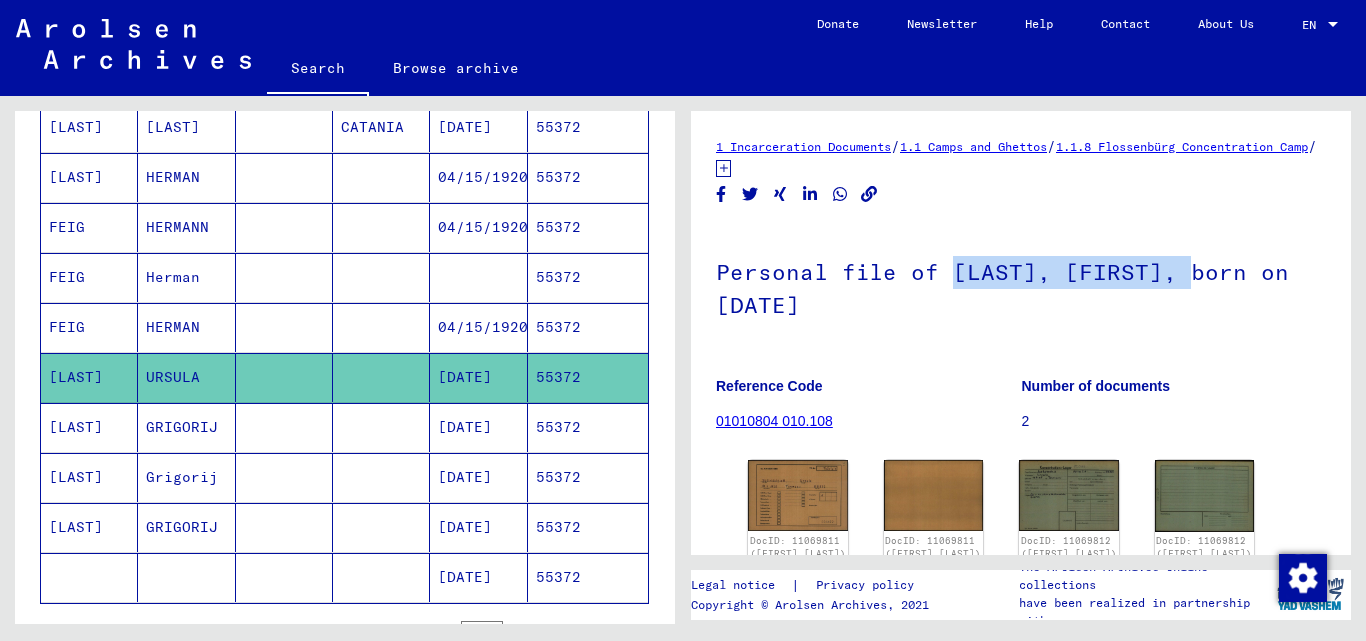 drag, startPoint x: 966, startPoint y: 276, endPoint x: 1179, endPoint y: 277, distance: 213.00235 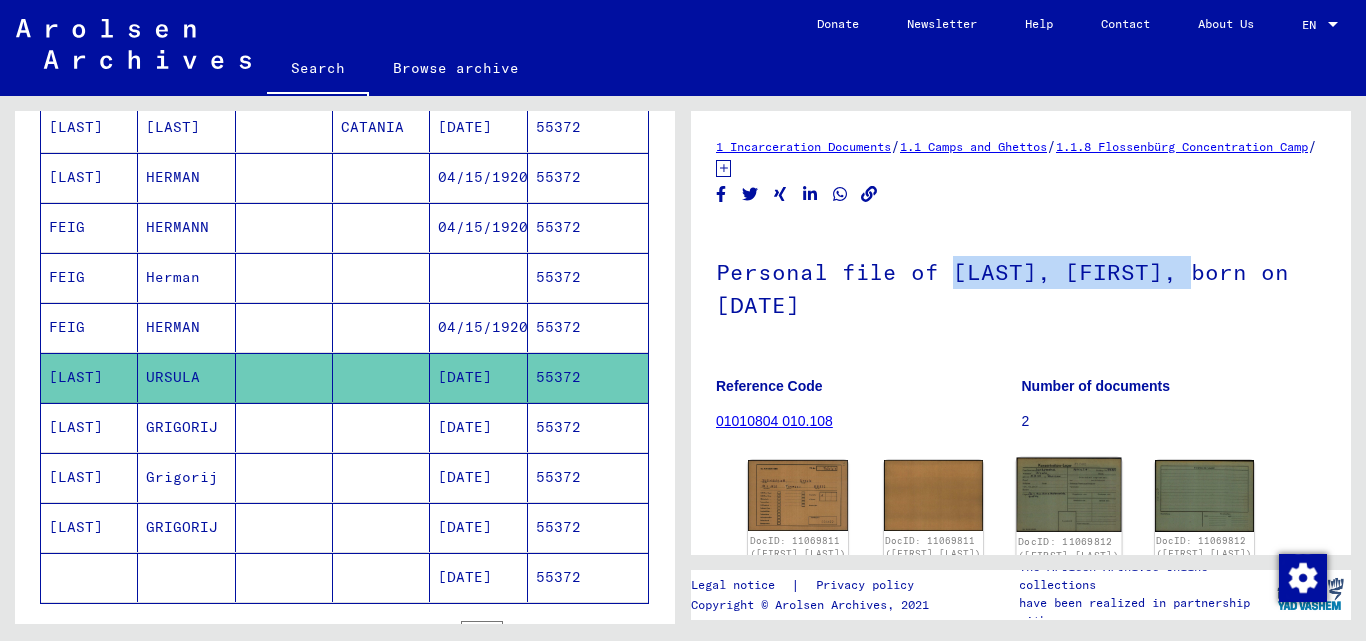 click 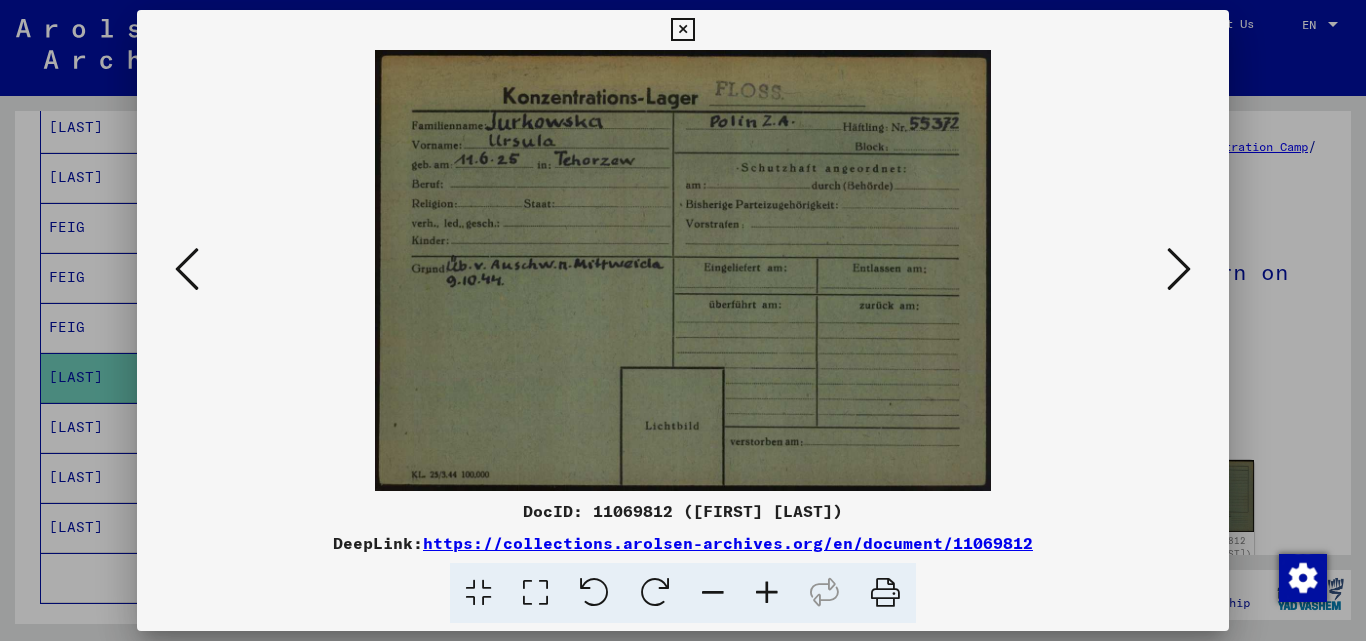 click at bounding box center [682, 30] 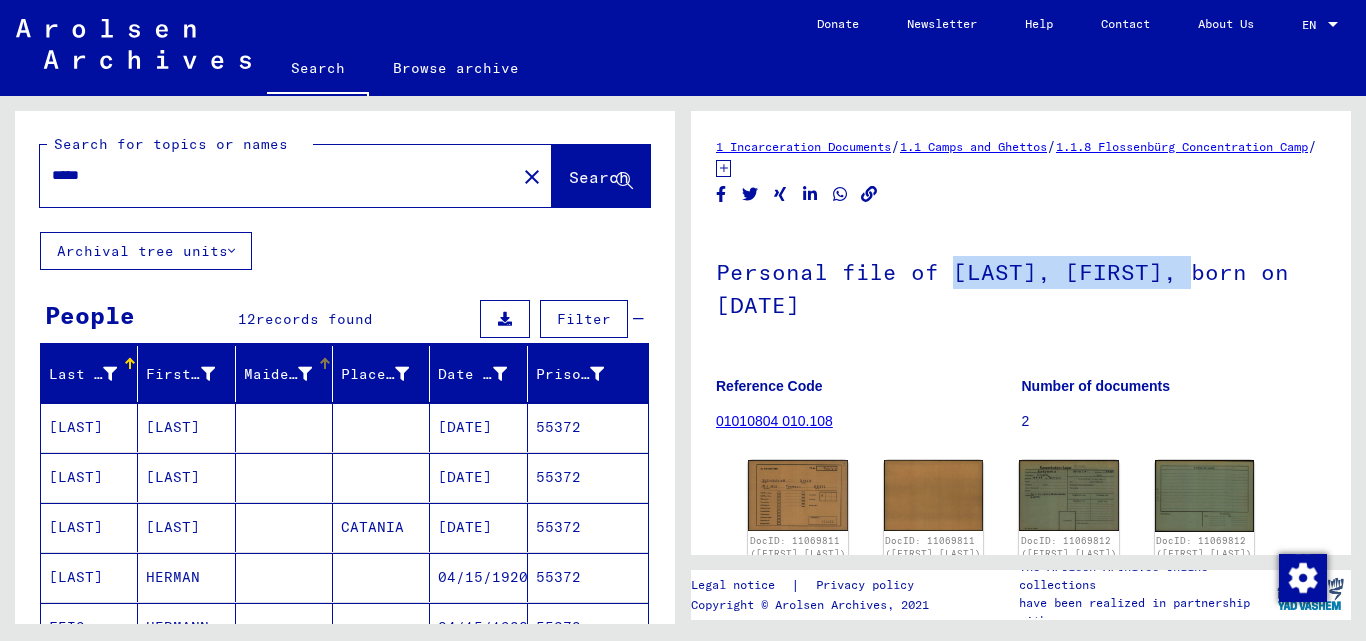 scroll, scrollTop: 0, scrollLeft: 0, axis: both 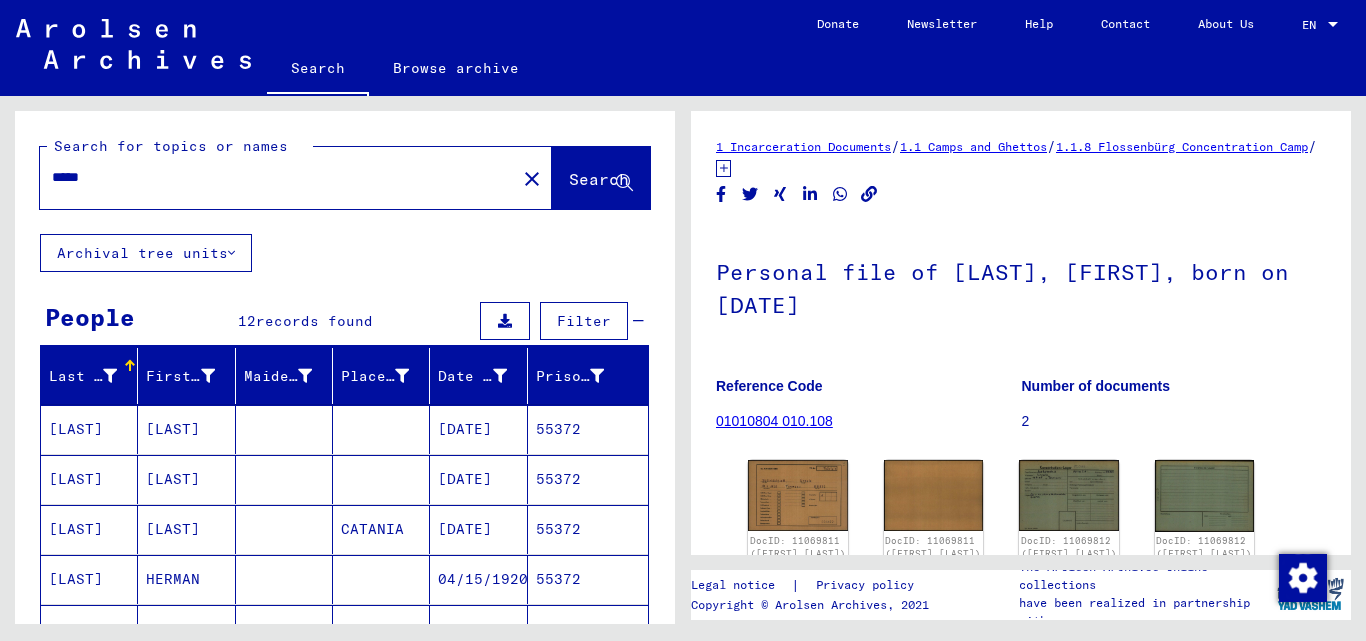 click on "*****" at bounding box center [278, 177] 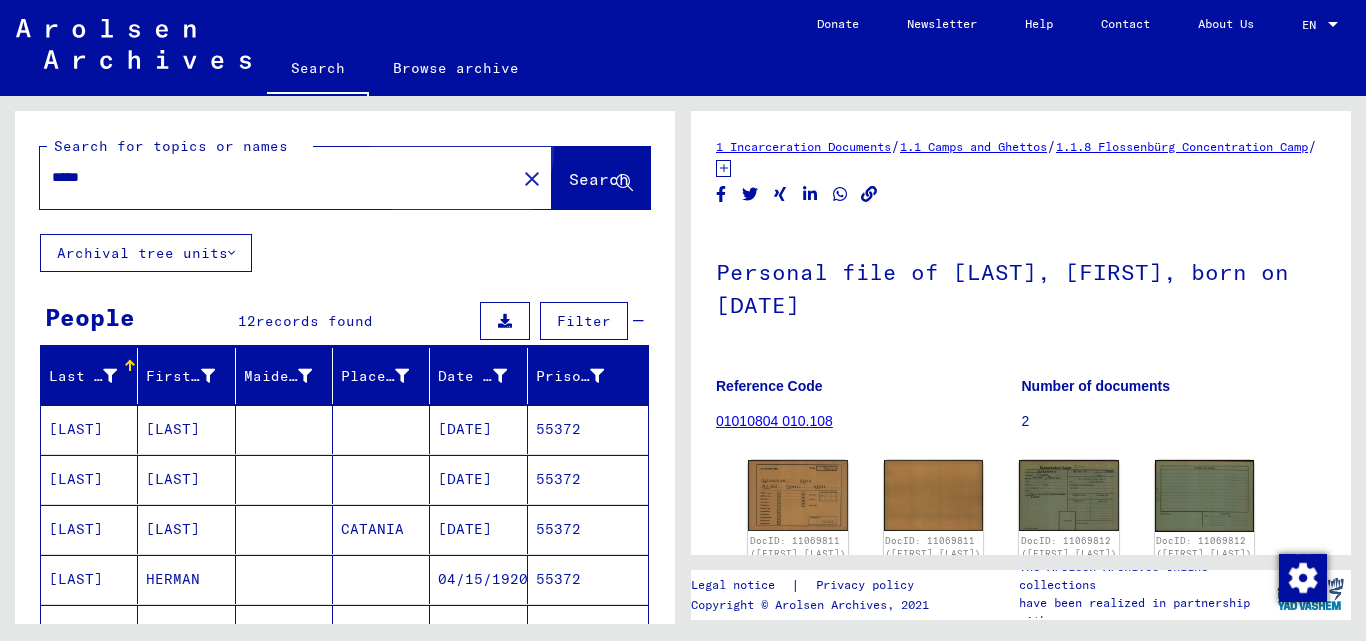 click on "Search" 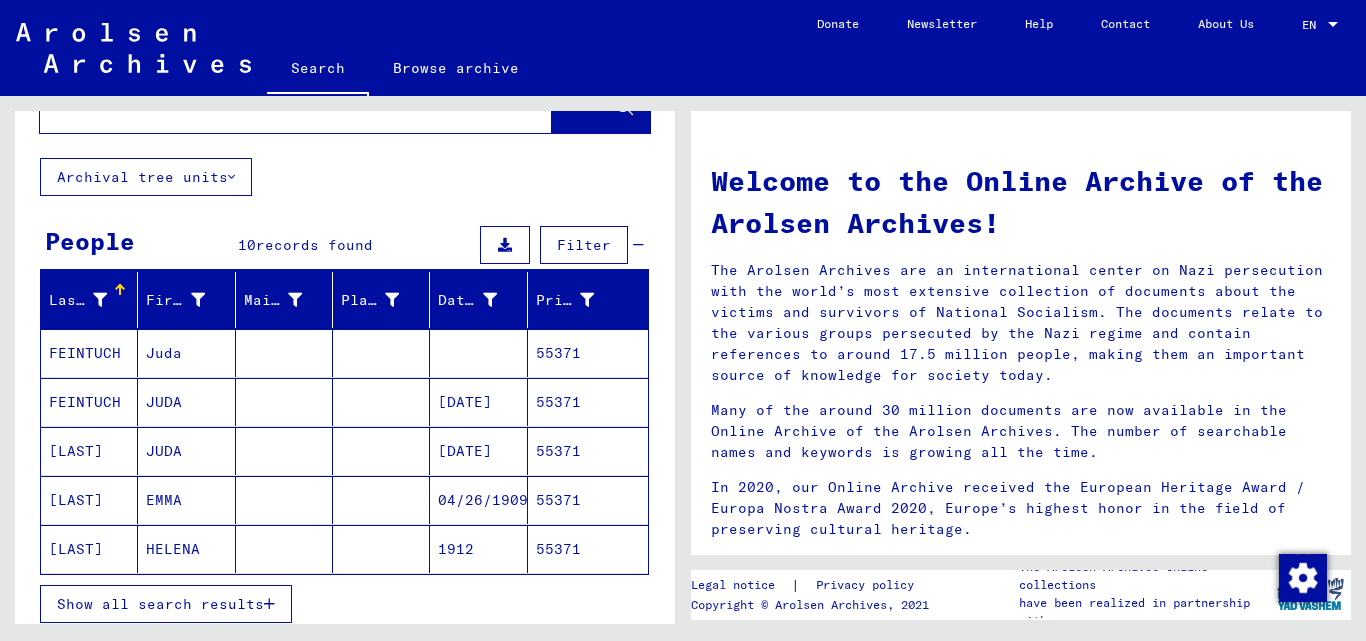 scroll, scrollTop: 200, scrollLeft: 0, axis: vertical 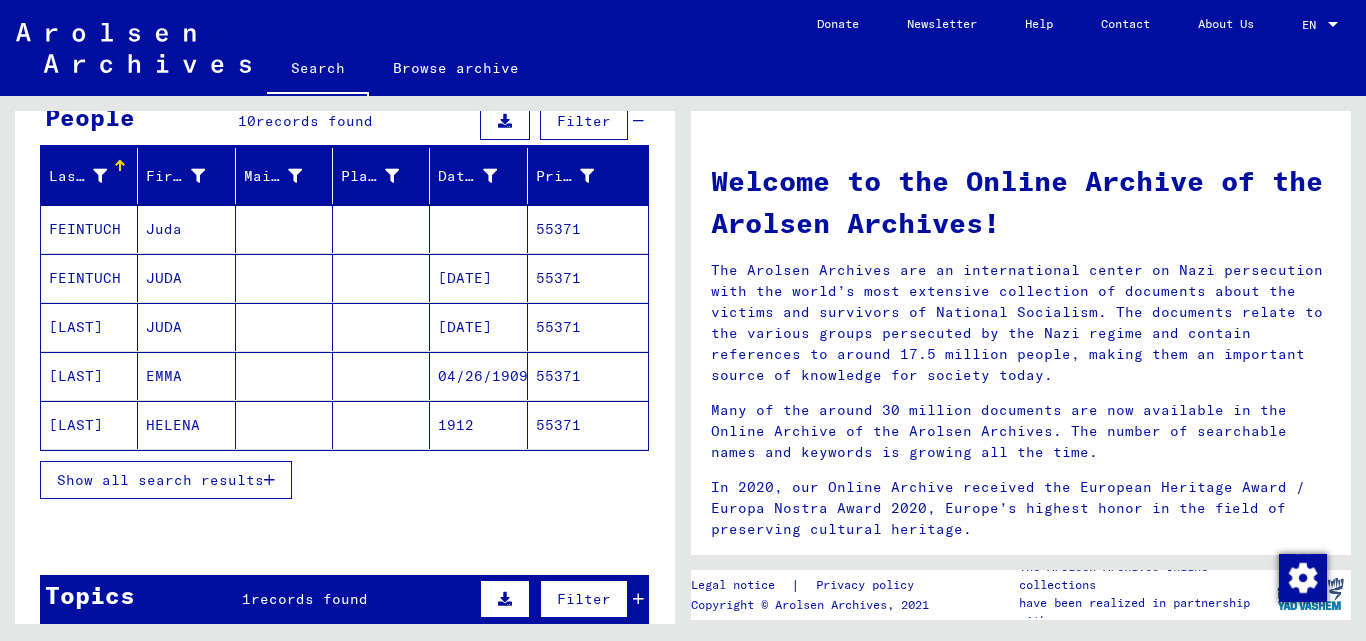 click on "Show all search results" at bounding box center (166, 480) 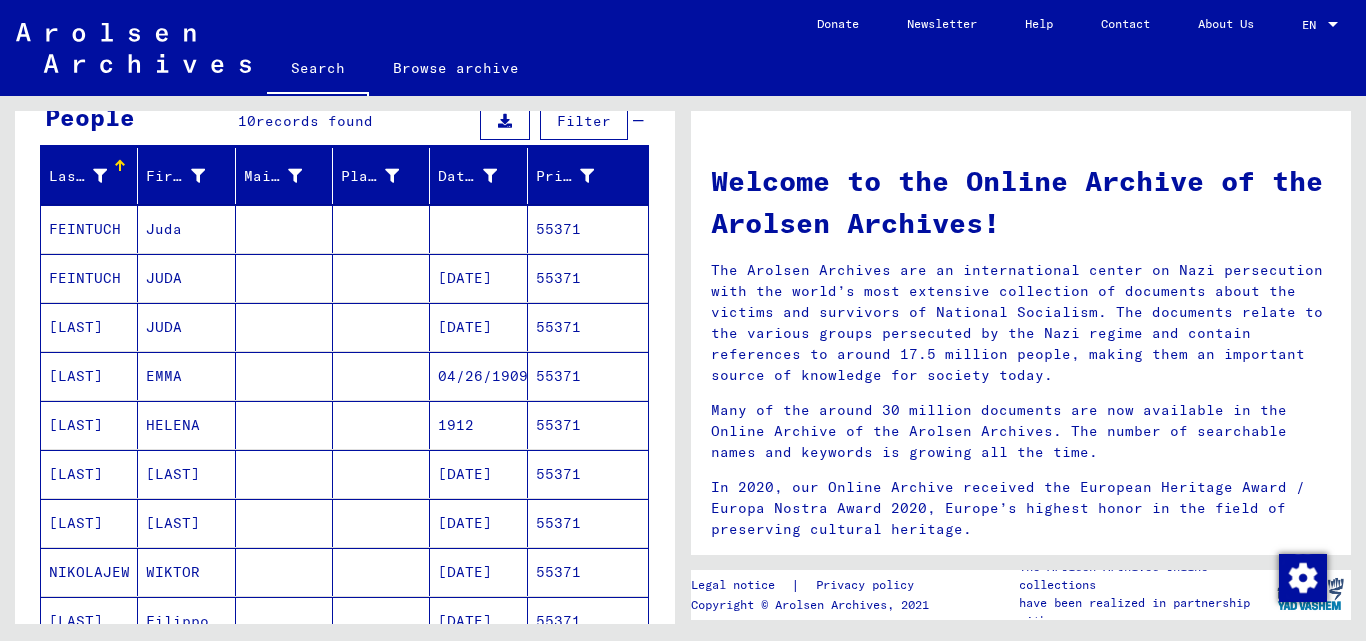 click on "[LAST]" at bounding box center (89, 474) 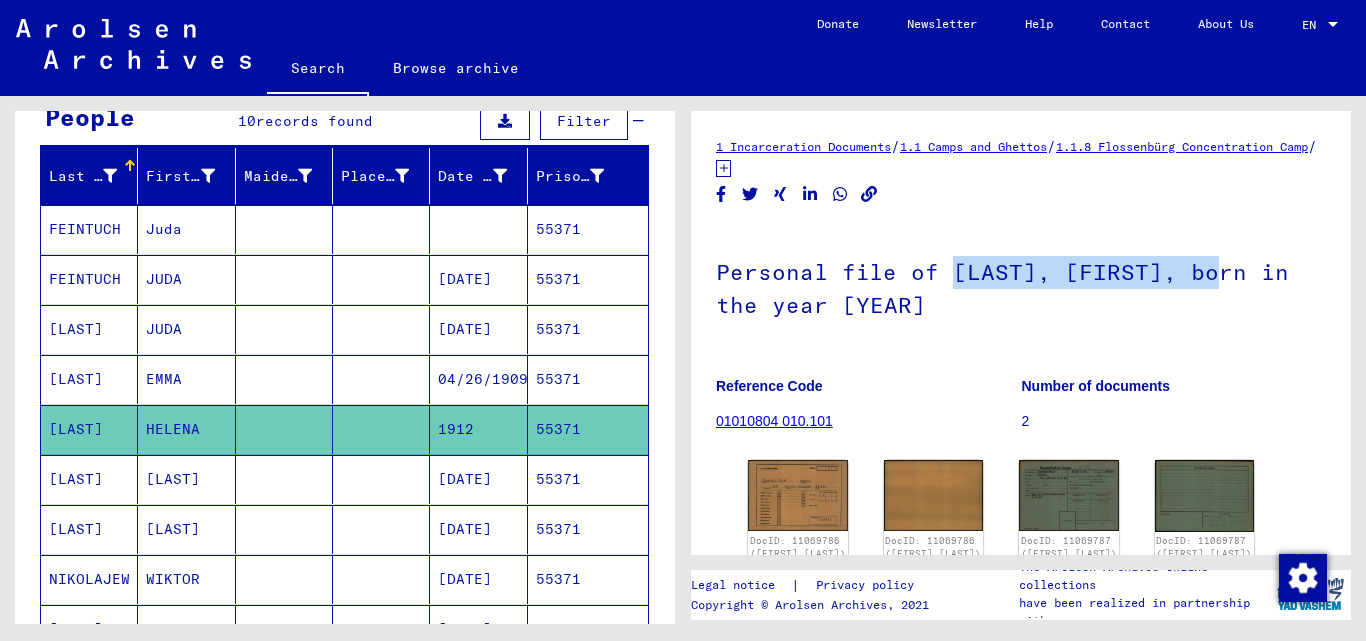 drag, startPoint x: 961, startPoint y: 274, endPoint x: 1209, endPoint y: 278, distance: 248.03226 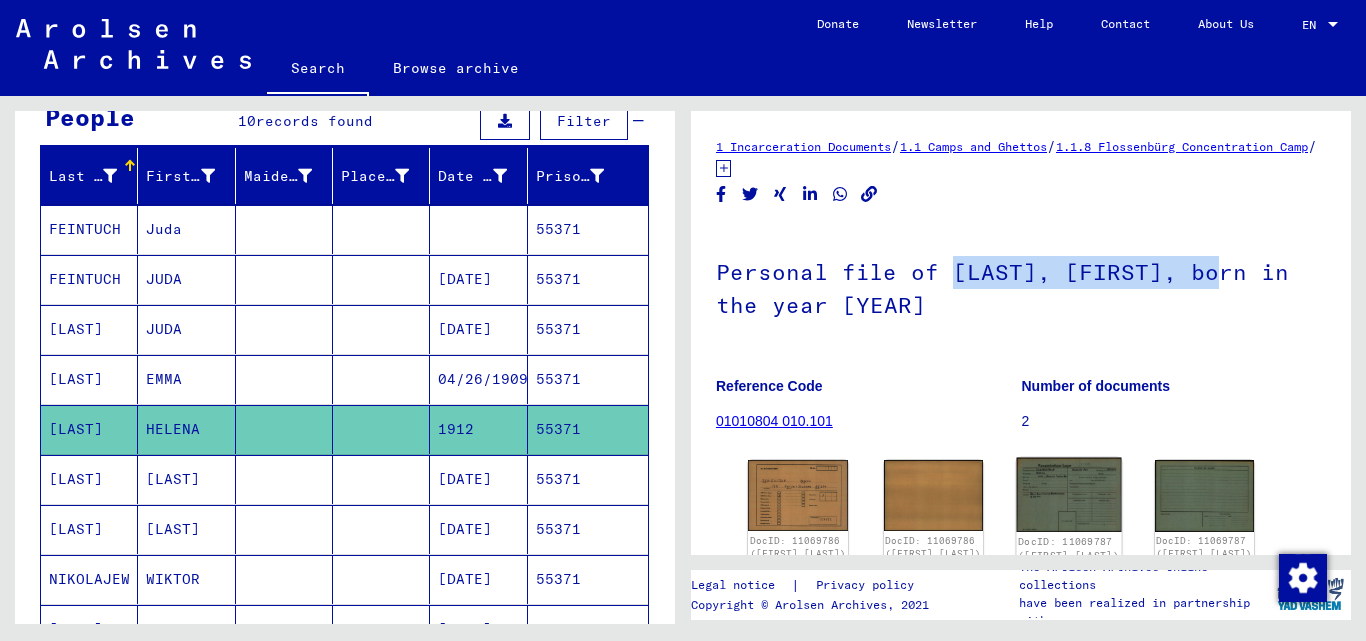 click 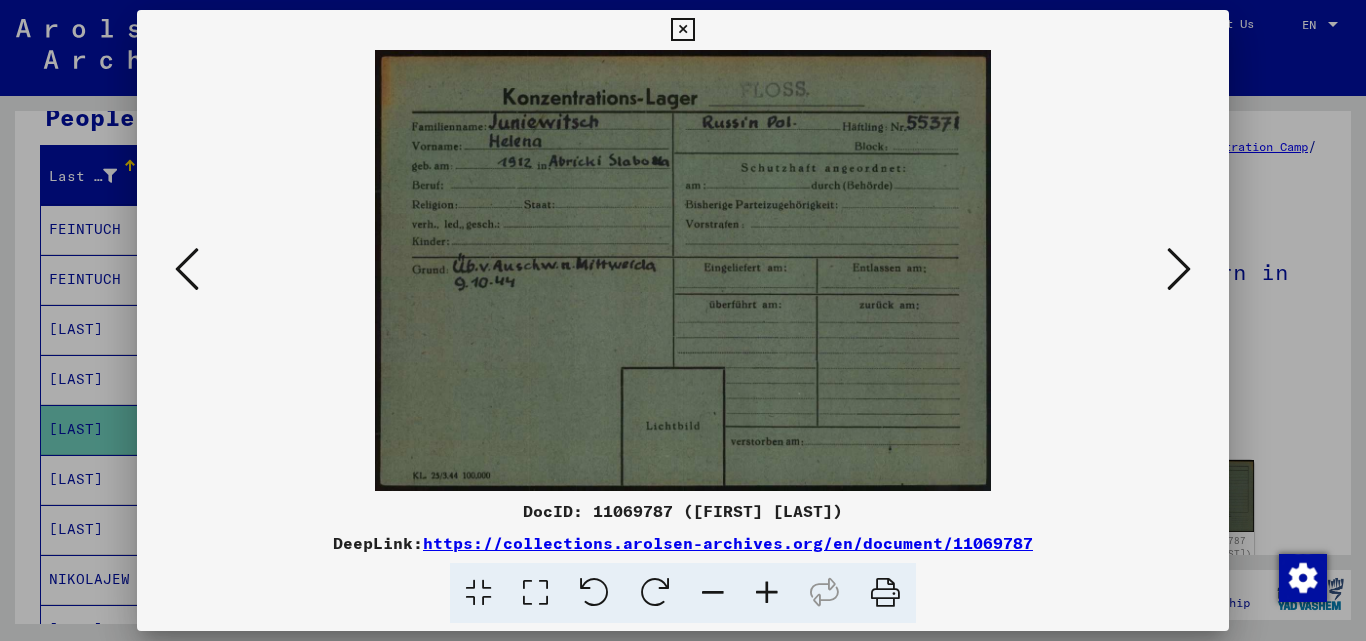 click at bounding box center [682, 30] 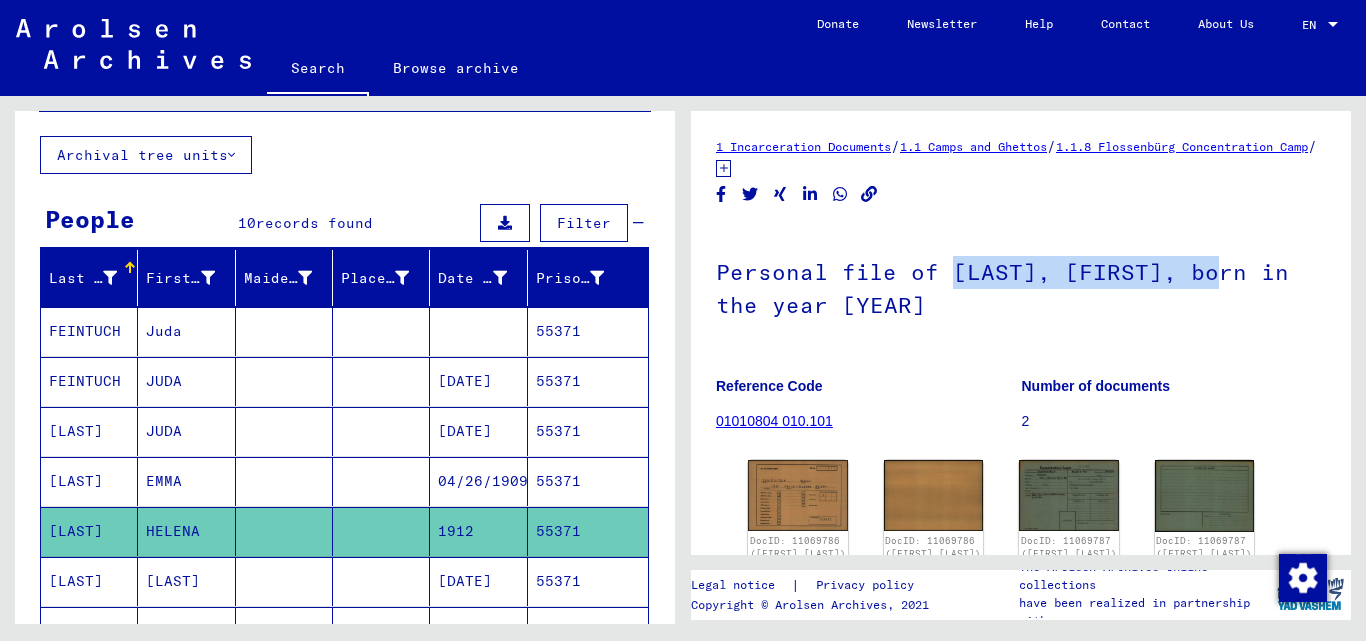 scroll, scrollTop: 0, scrollLeft: 0, axis: both 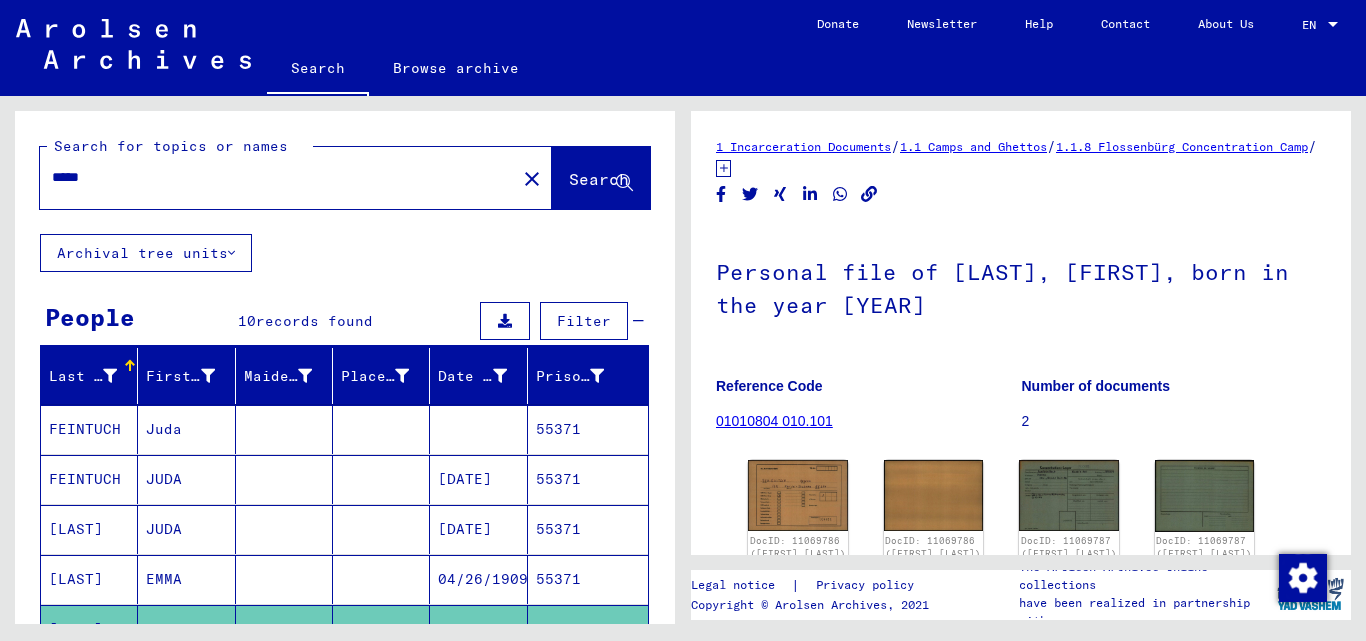 click on "*****" at bounding box center [278, 177] 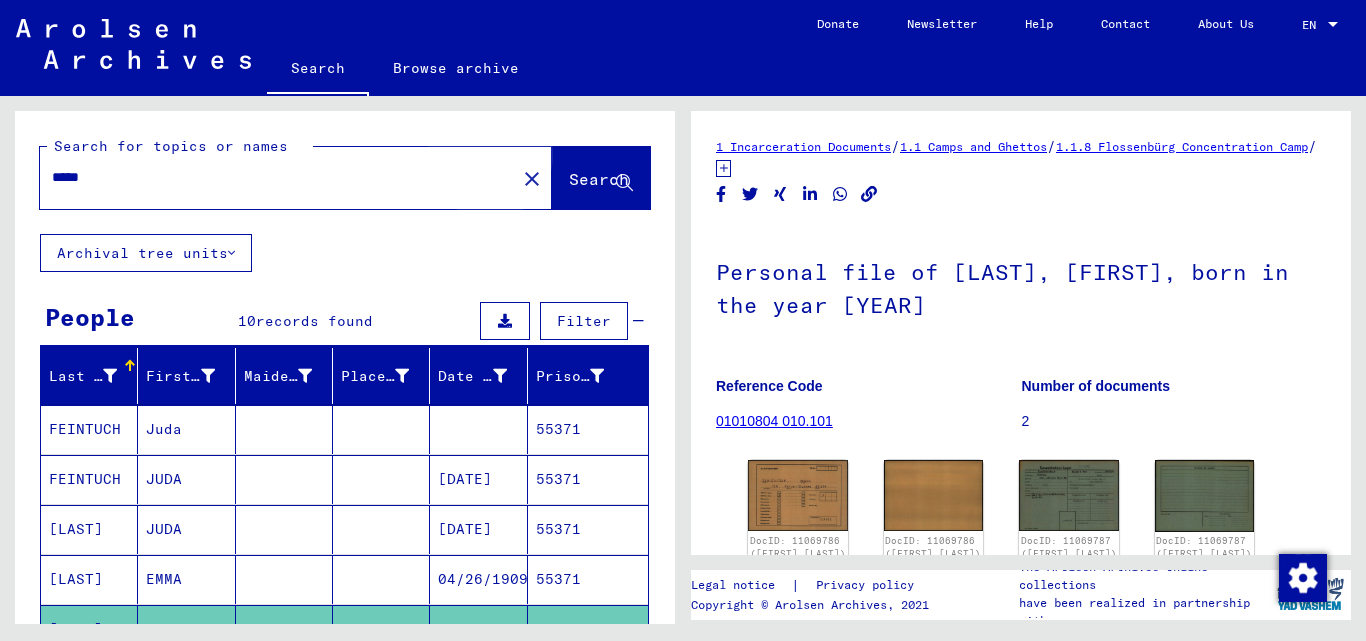 click on "Search" 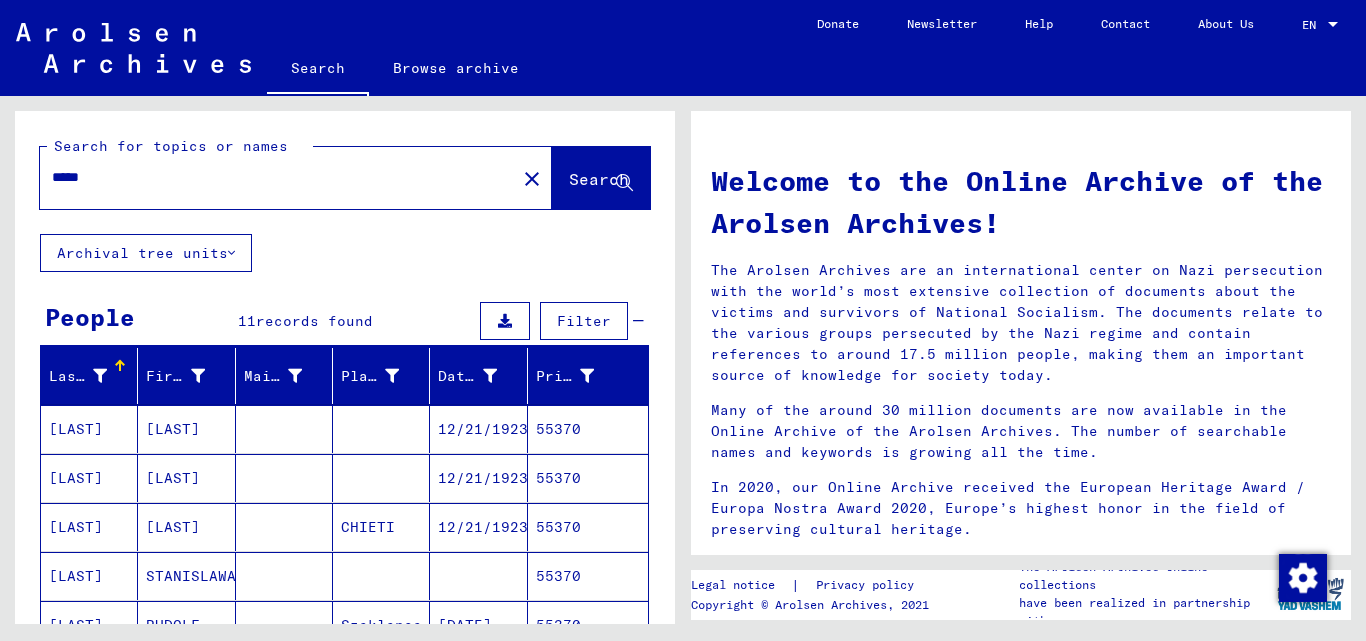 scroll, scrollTop: 100, scrollLeft: 0, axis: vertical 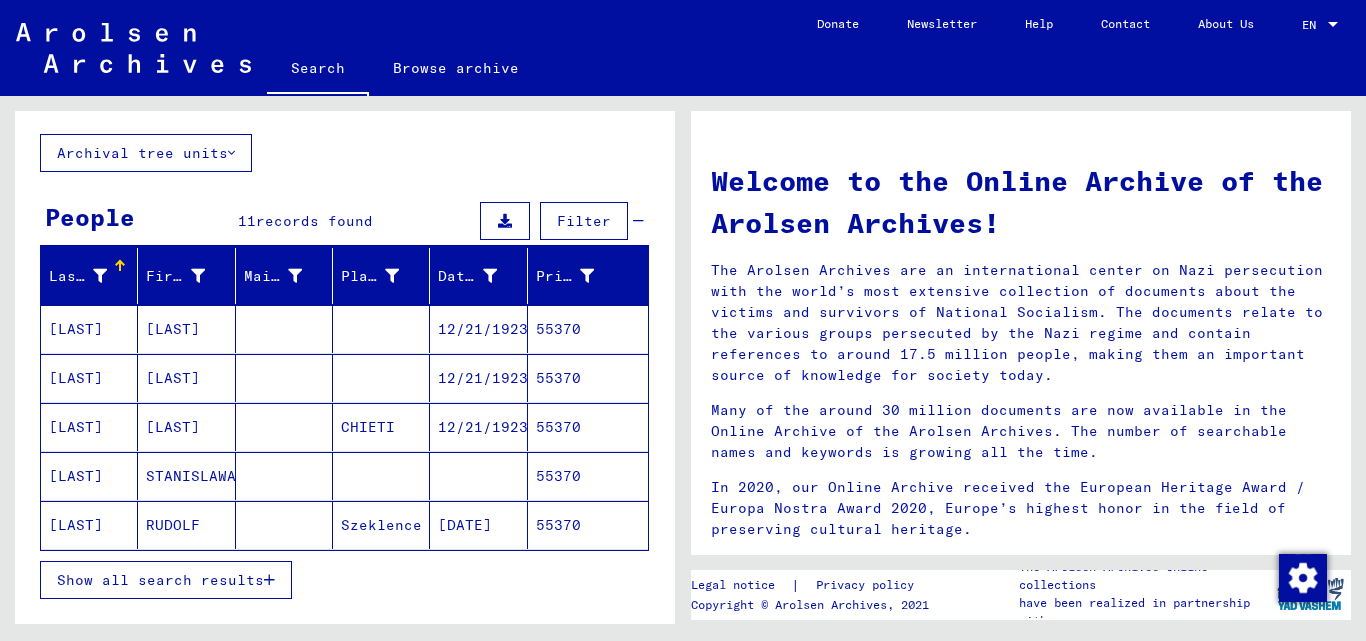 click at bounding box center [269, 580] 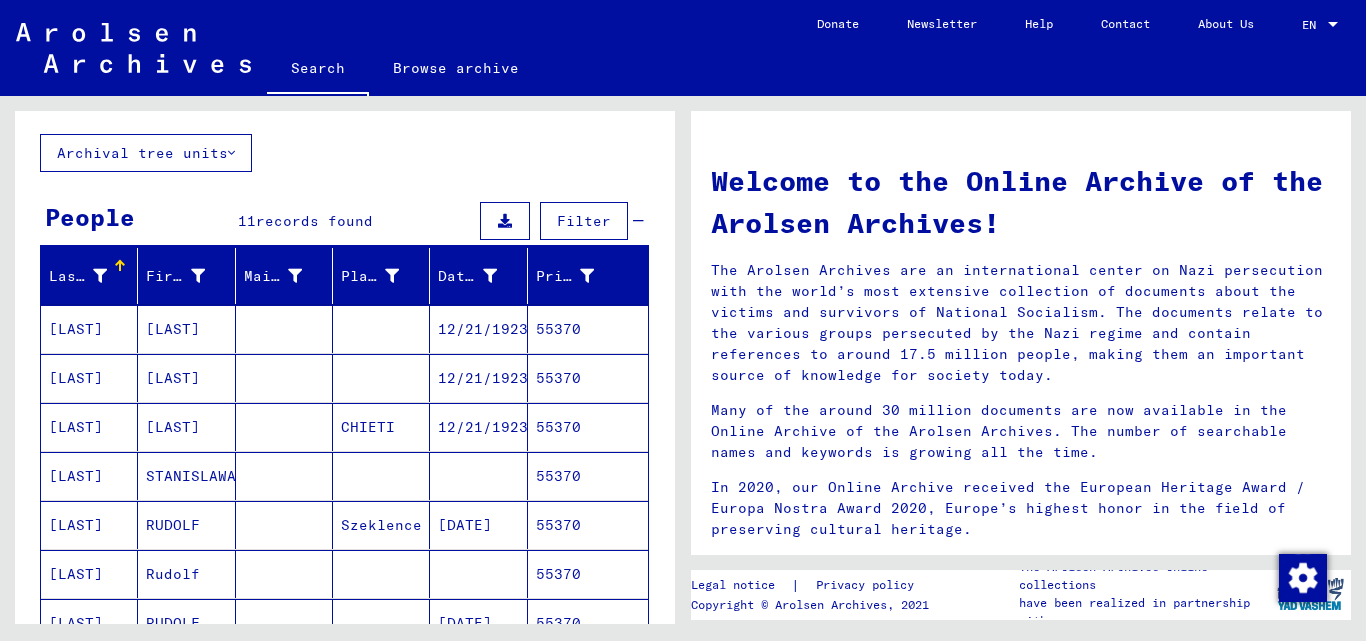 click on "55370" at bounding box center [588, 525] 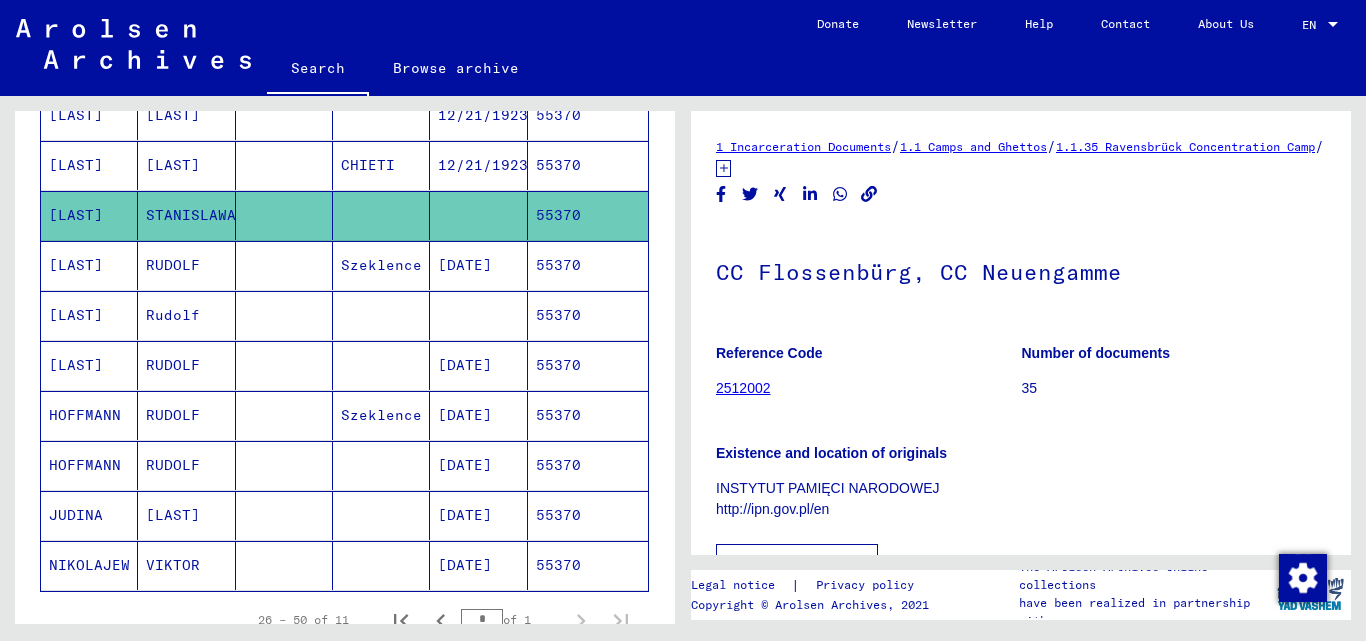 scroll, scrollTop: 400, scrollLeft: 0, axis: vertical 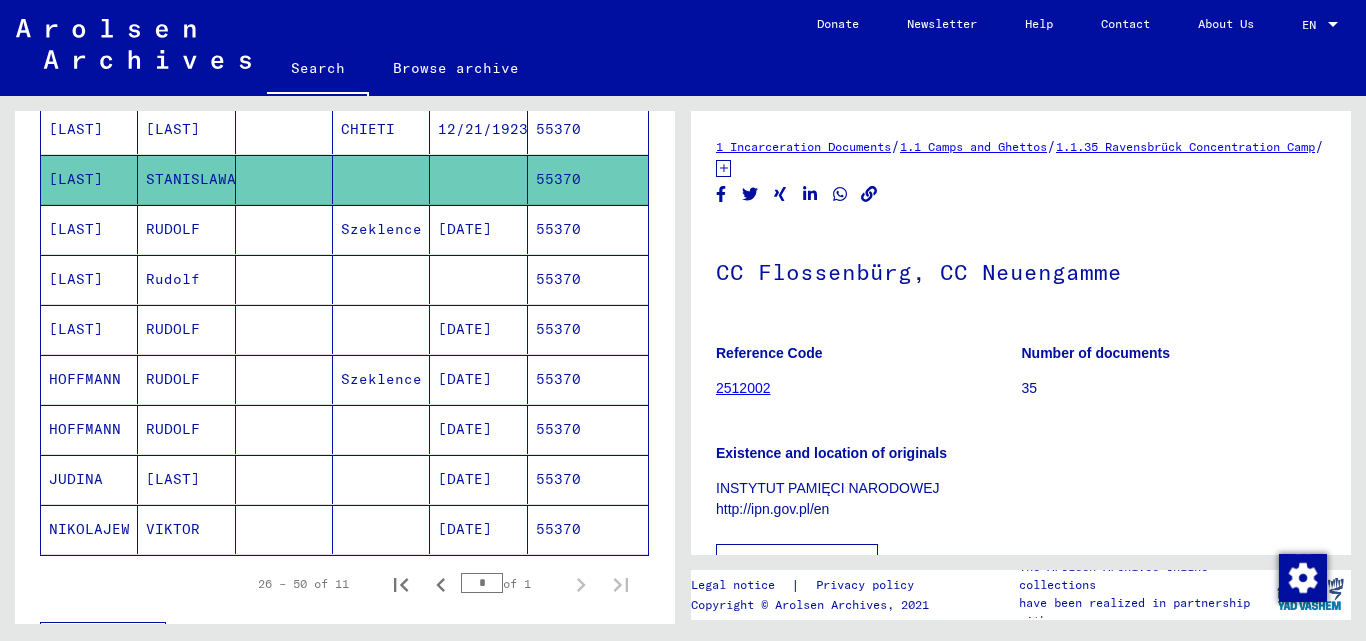 click on "55370" at bounding box center (588, 529) 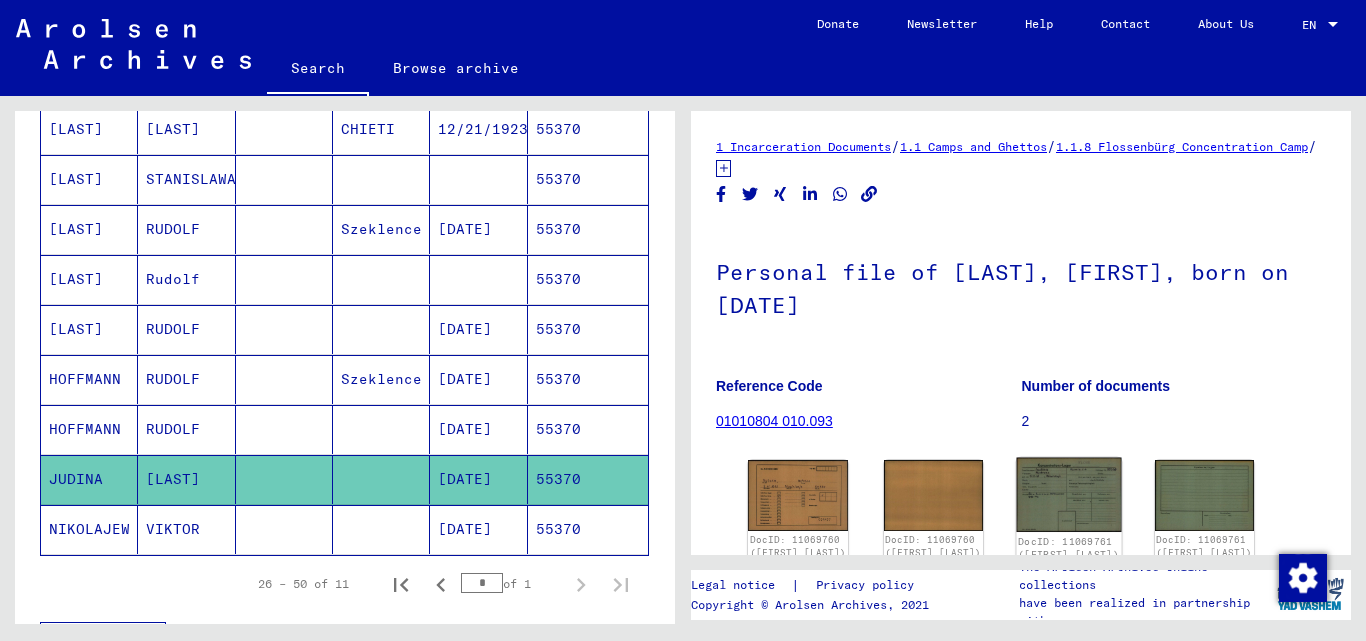 click 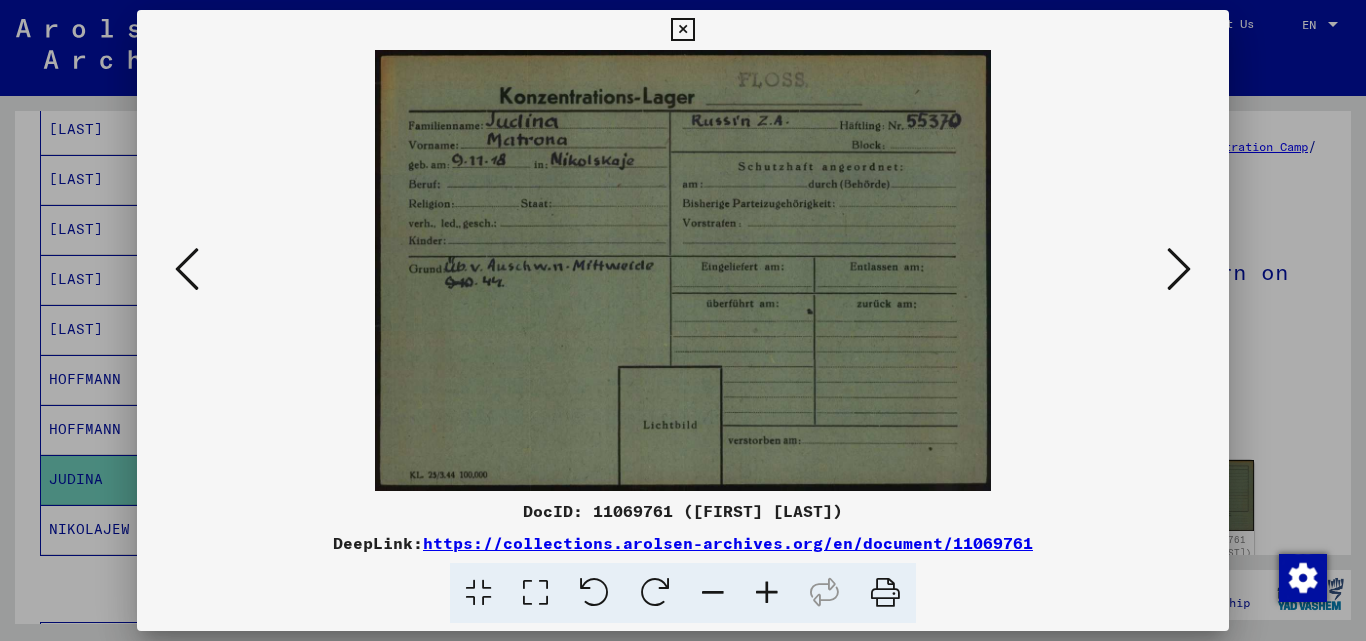 drag, startPoint x: 681, startPoint y: 33, endPoint x: 685, endPoint y: 49, distance: 16.492422 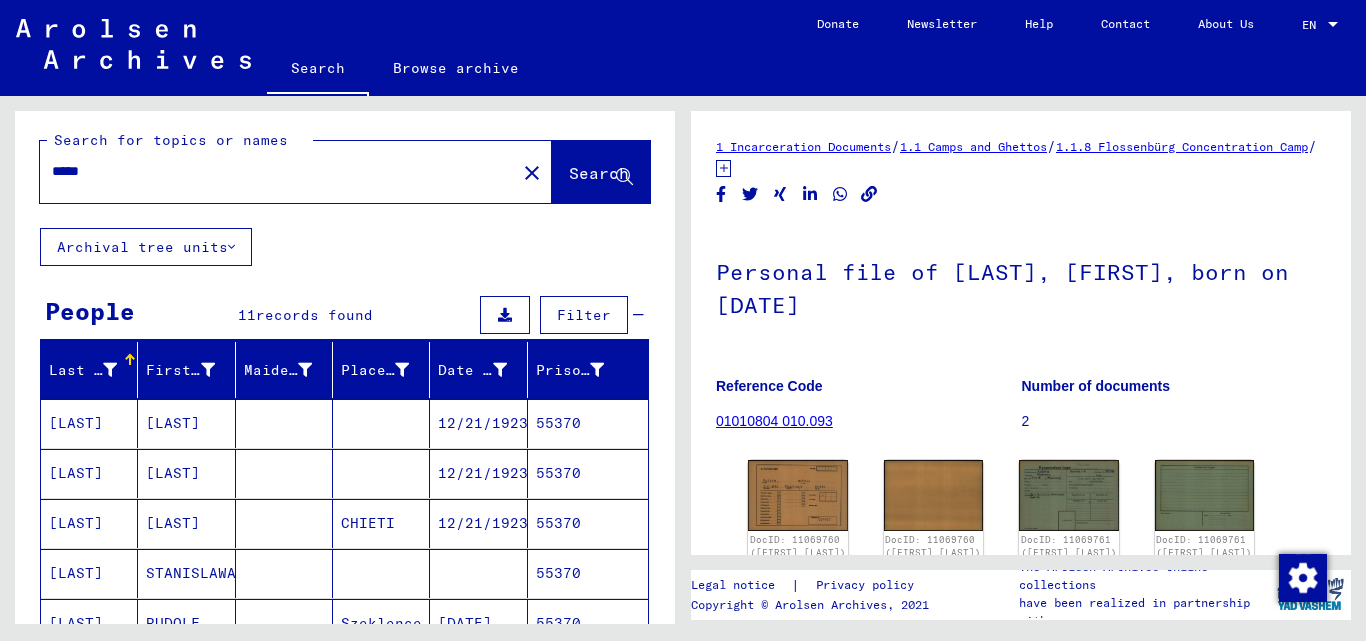 scroll, scrollTop: 0, scrollLeft: 0, axis: both 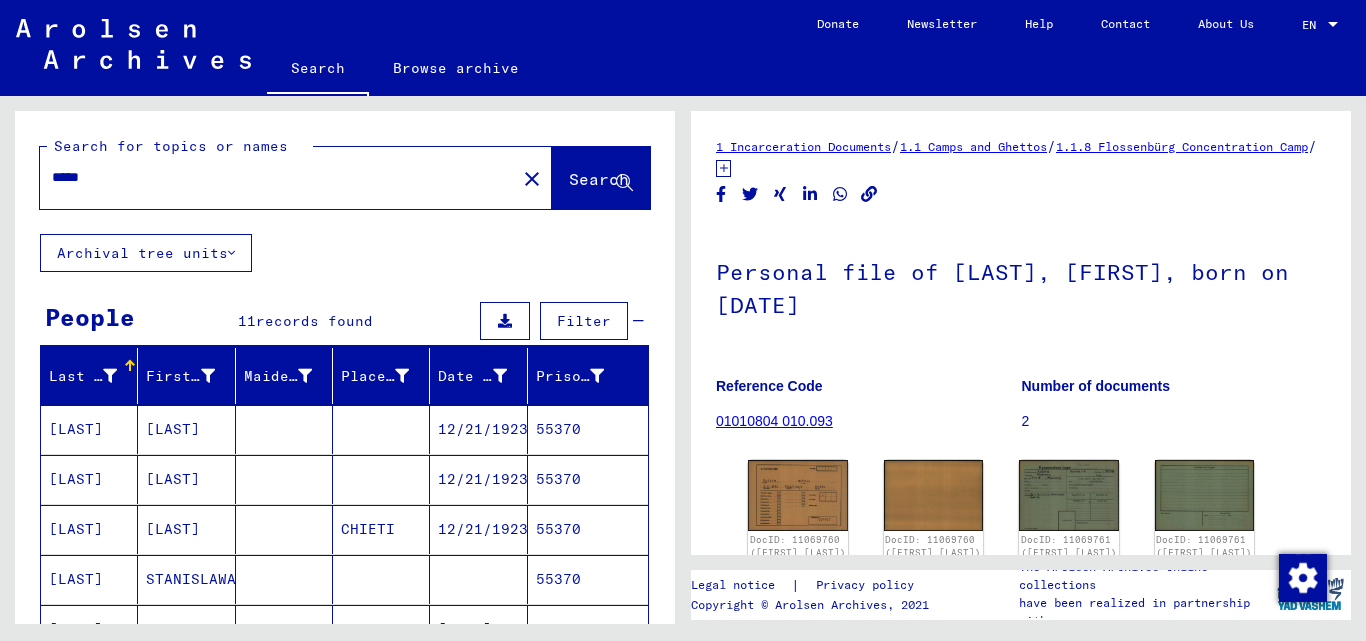 click on "*****" 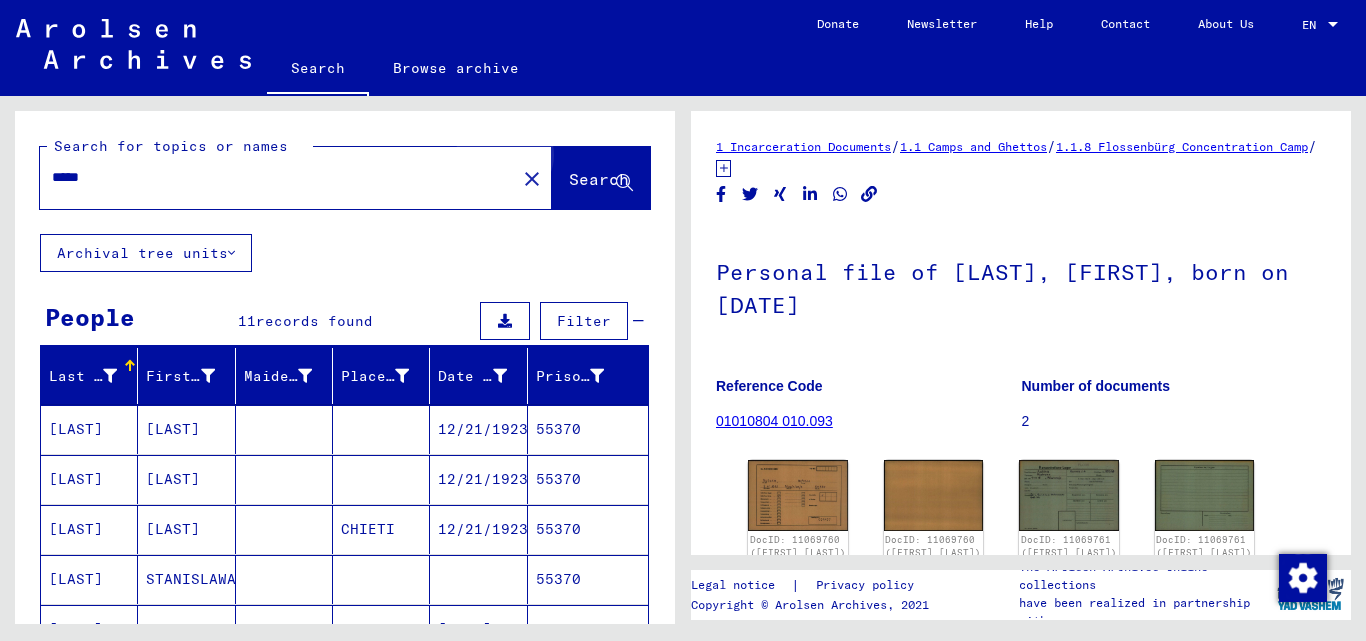 click on "Search" 